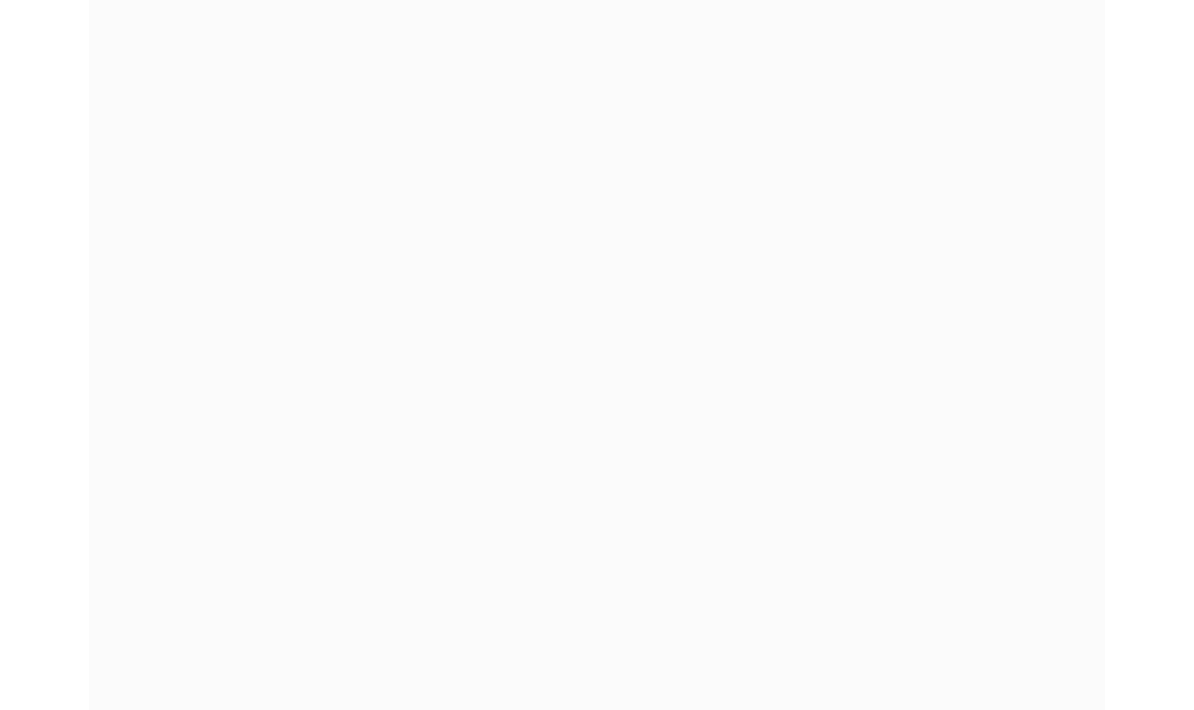 scroll, scrollTop: 0, scrollLeft: 0, axis: both 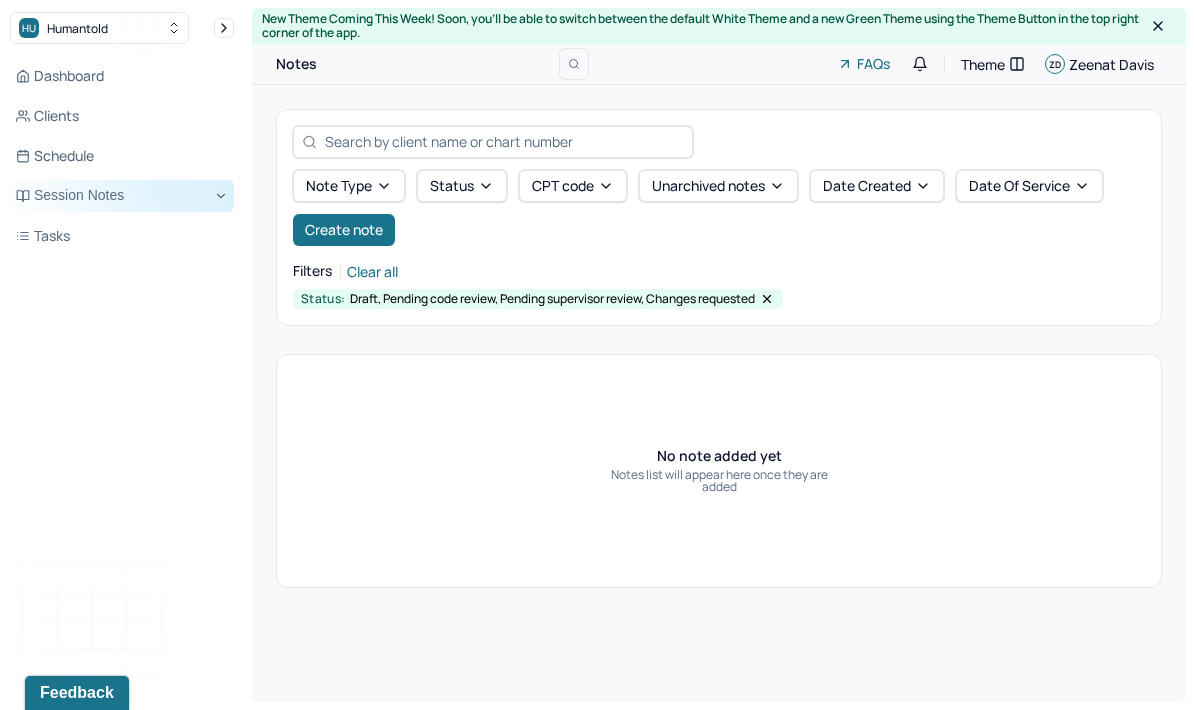 click on "Session Notes" at bounding box center (122, 196) 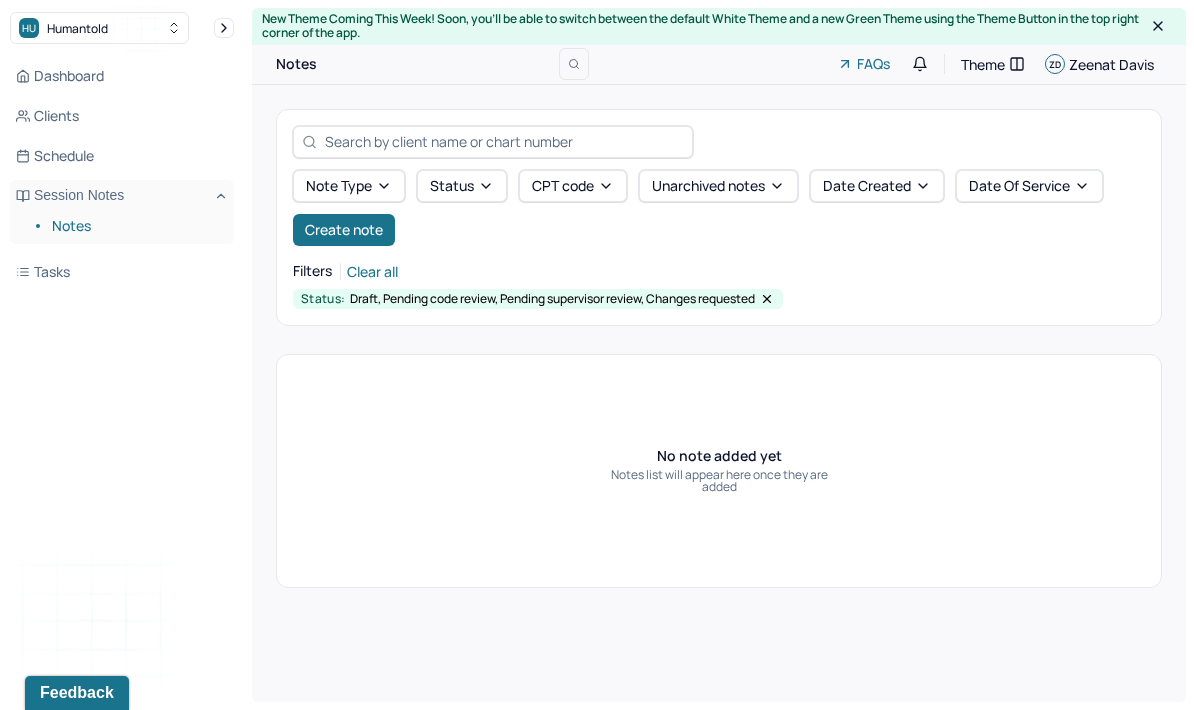 click on "Notes" at bounding box center [135, 226] 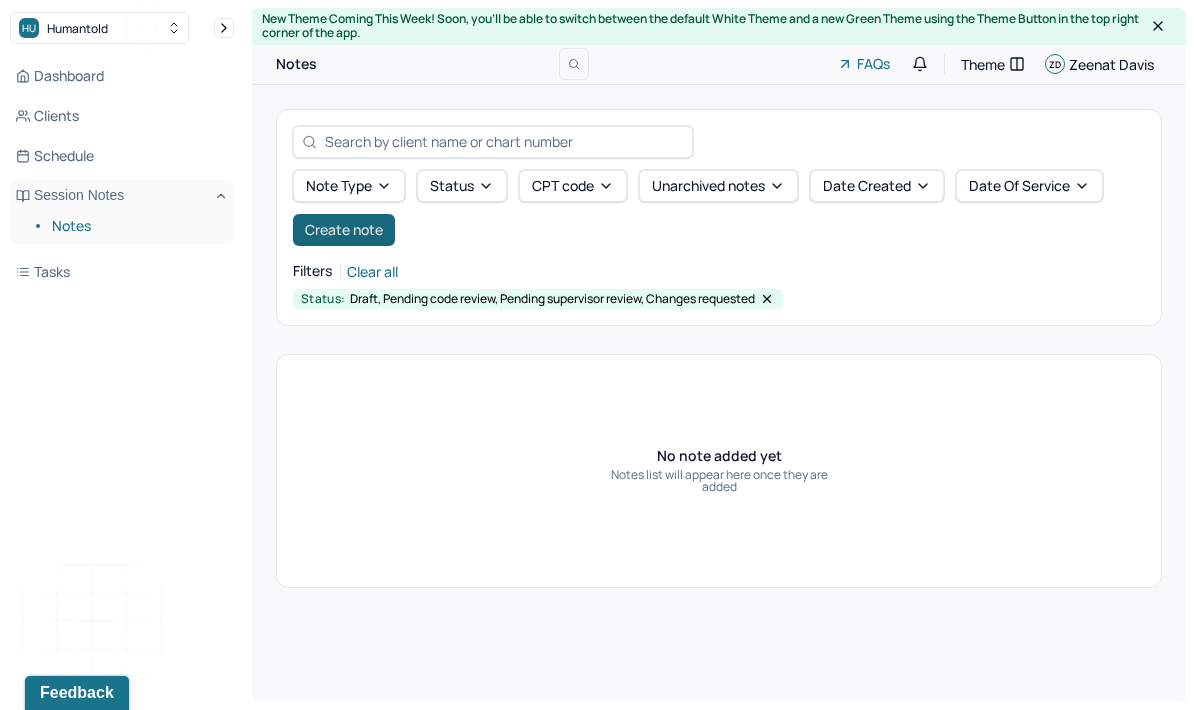 click on "Create note" at bounding box center [344, 230] 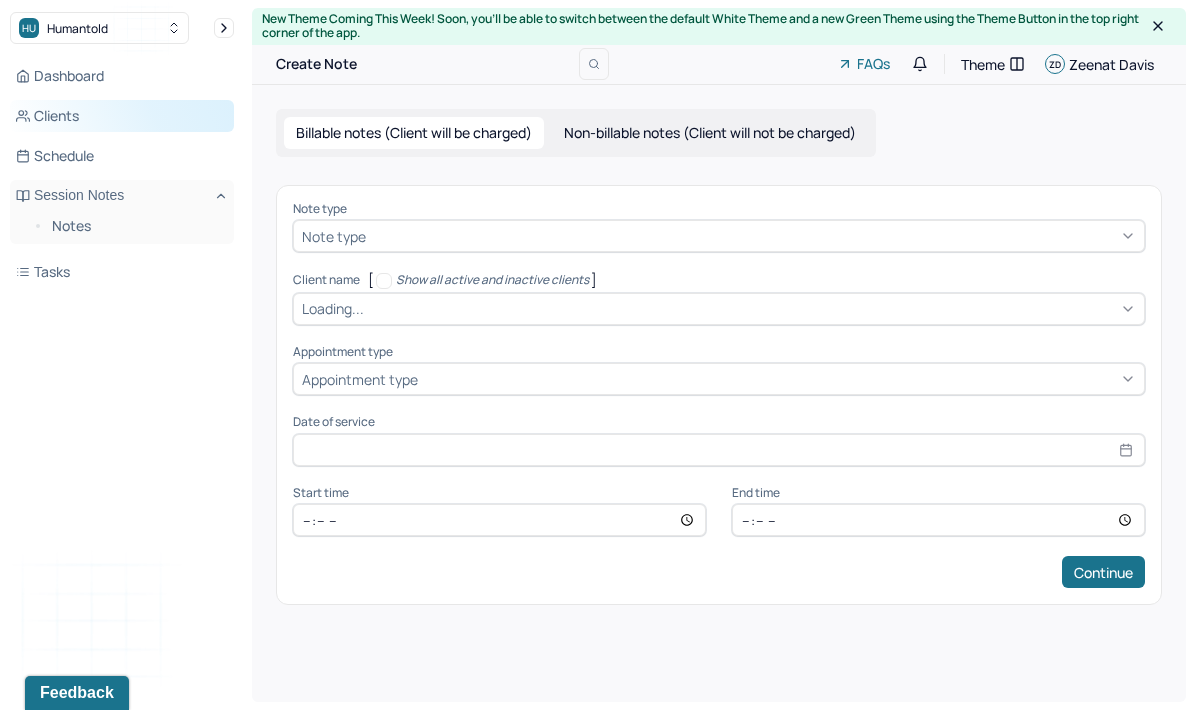 click on "Clients" at bounding box center [122, 116] 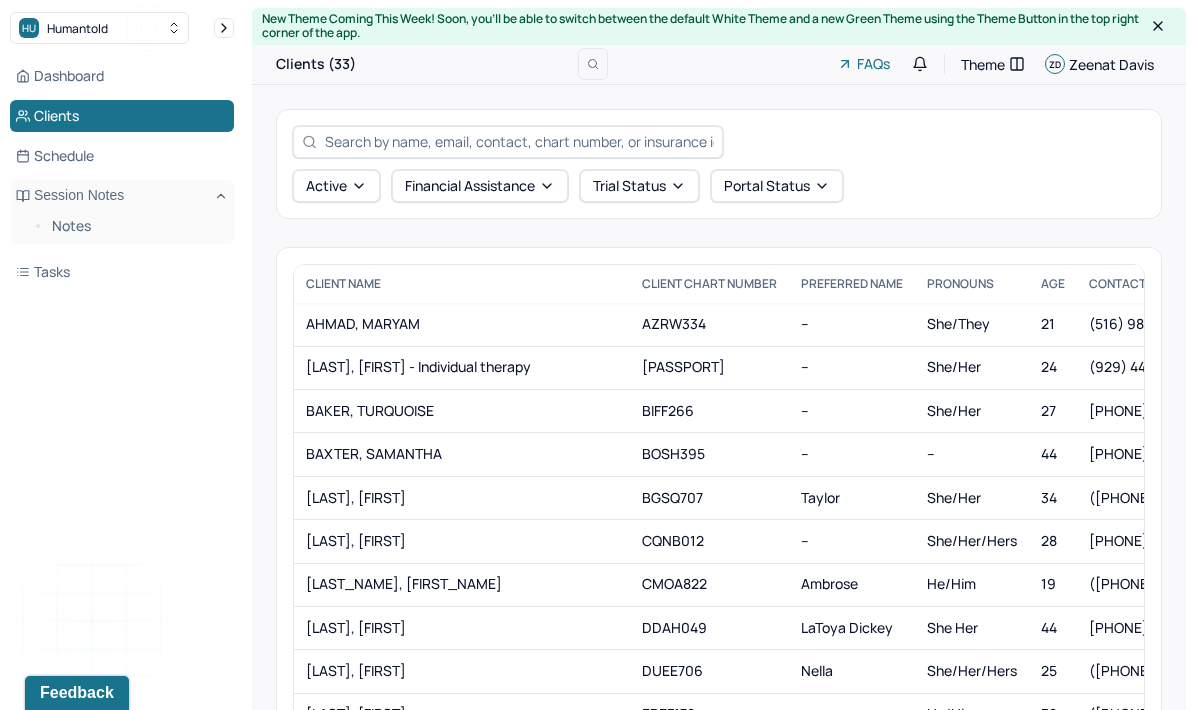 click at bounding box center [519, 141] 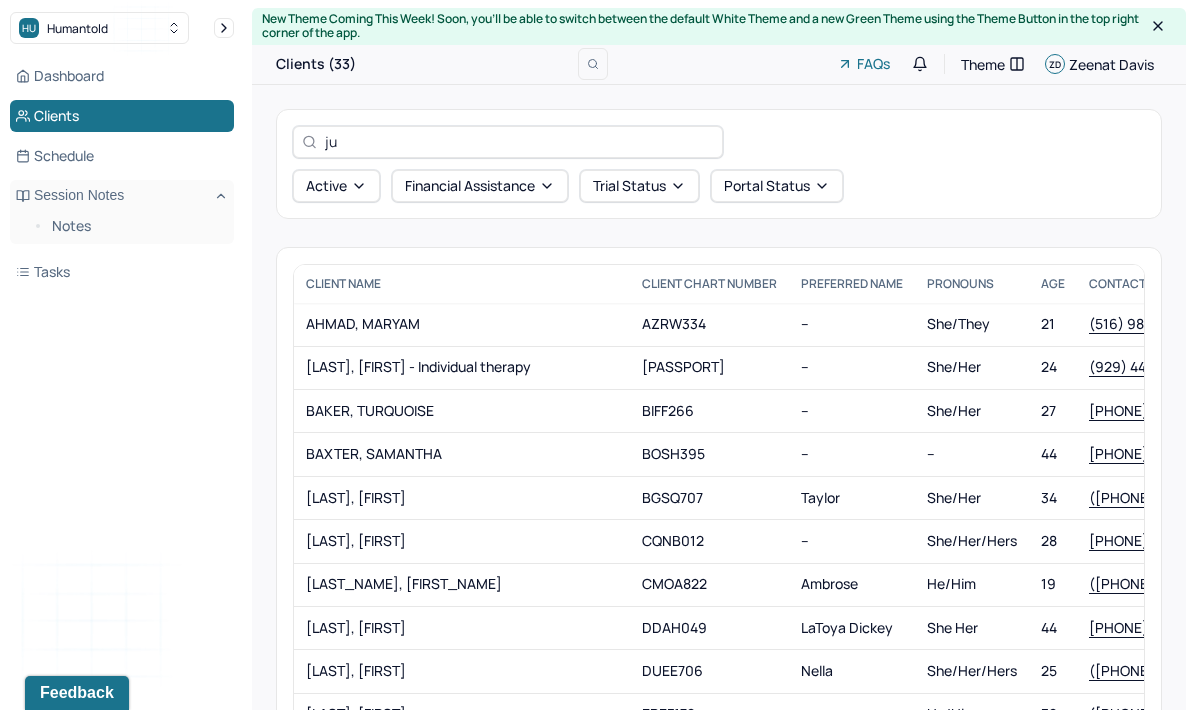 type on "jul" 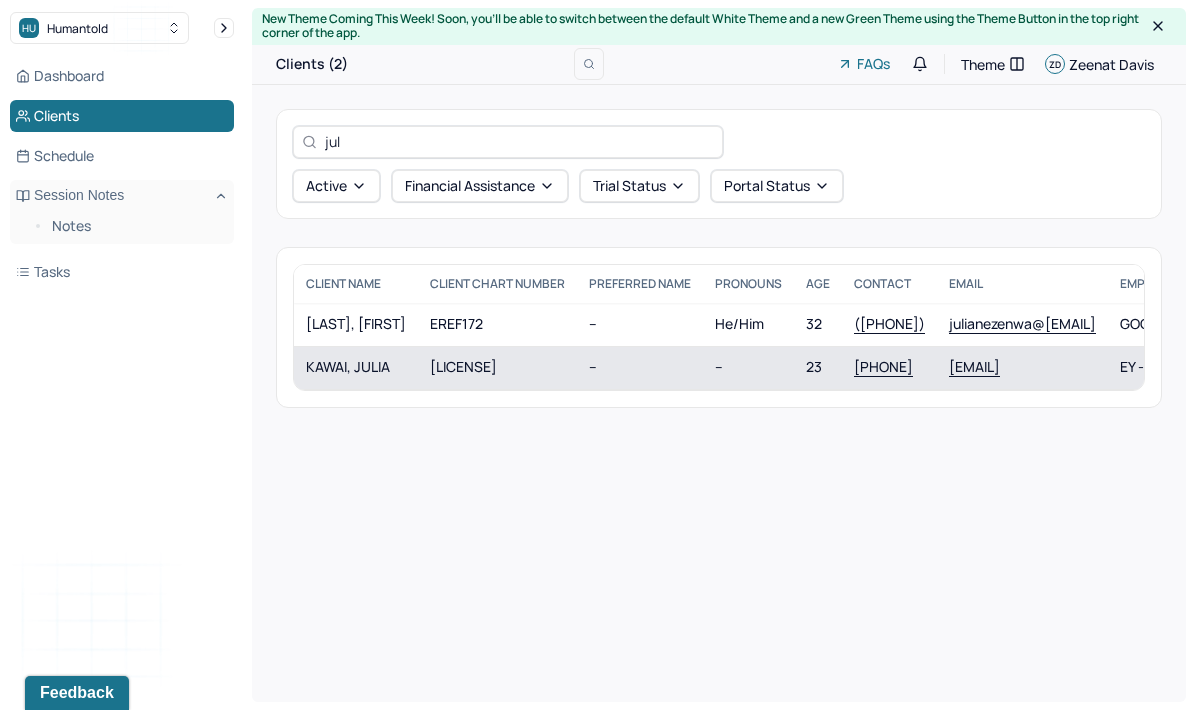 click on "[LICENSE]" at bounding box center (497, 367) 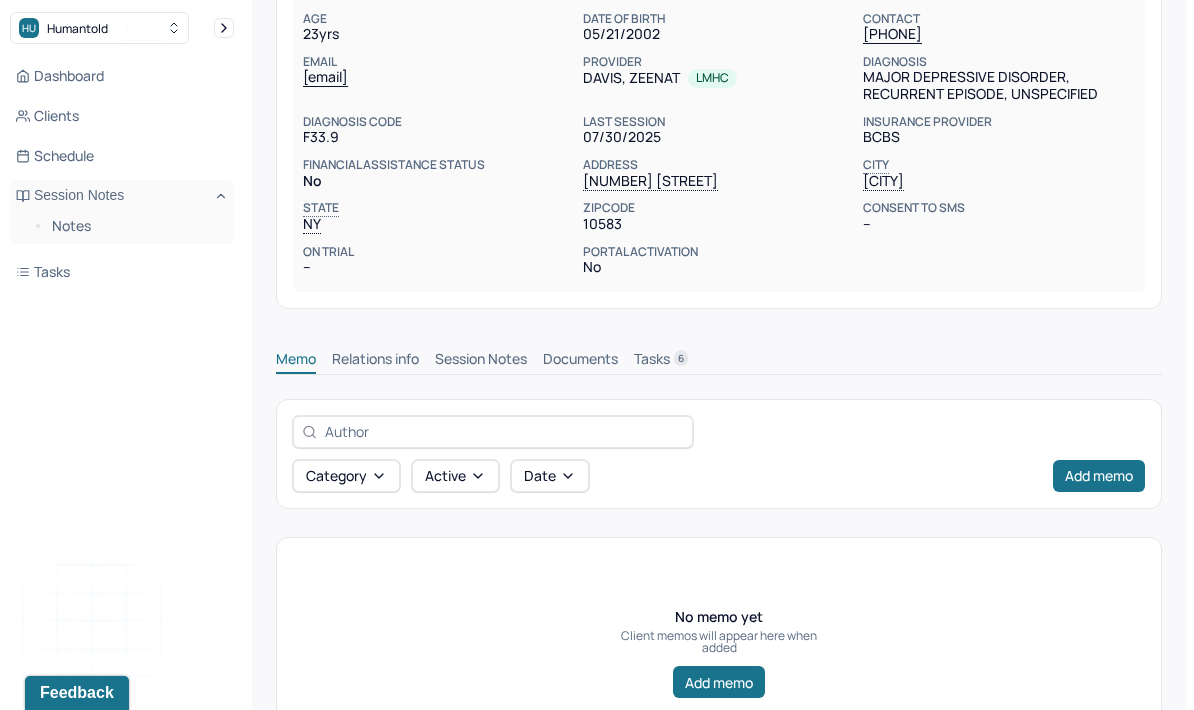 click on "Session Notes" at bounding box center (481, 361) 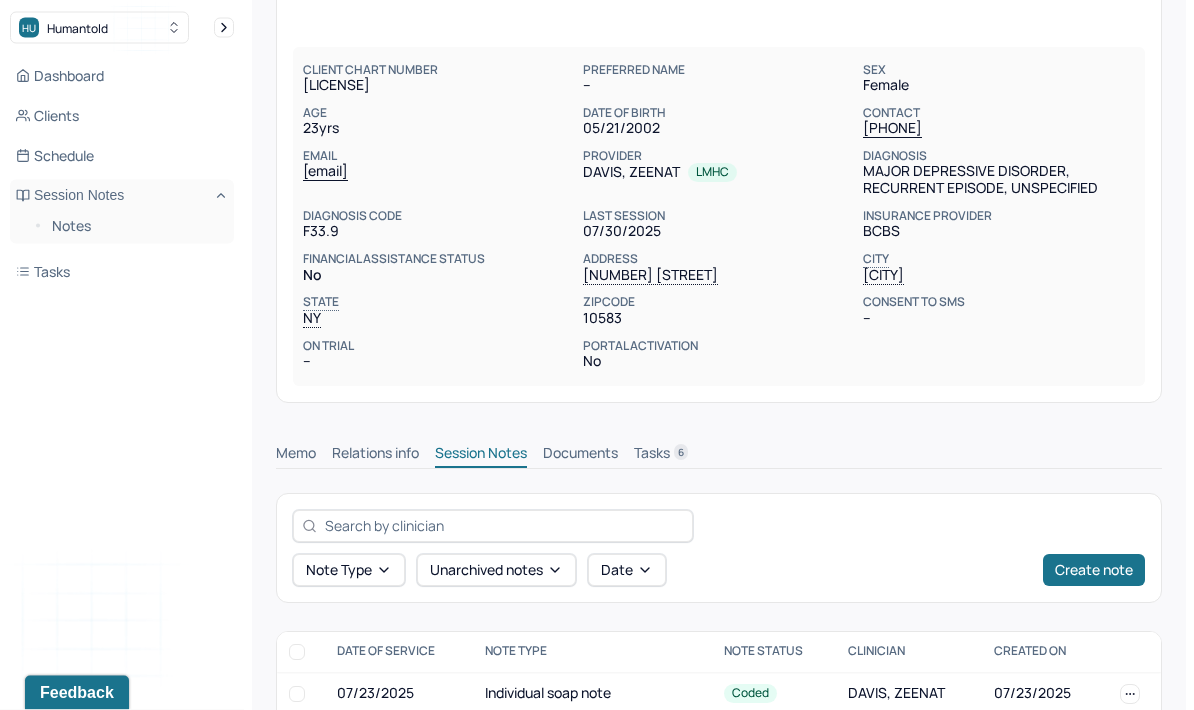 scroll, scrollTop: 157, scrollLeft: 0, axis: vertical 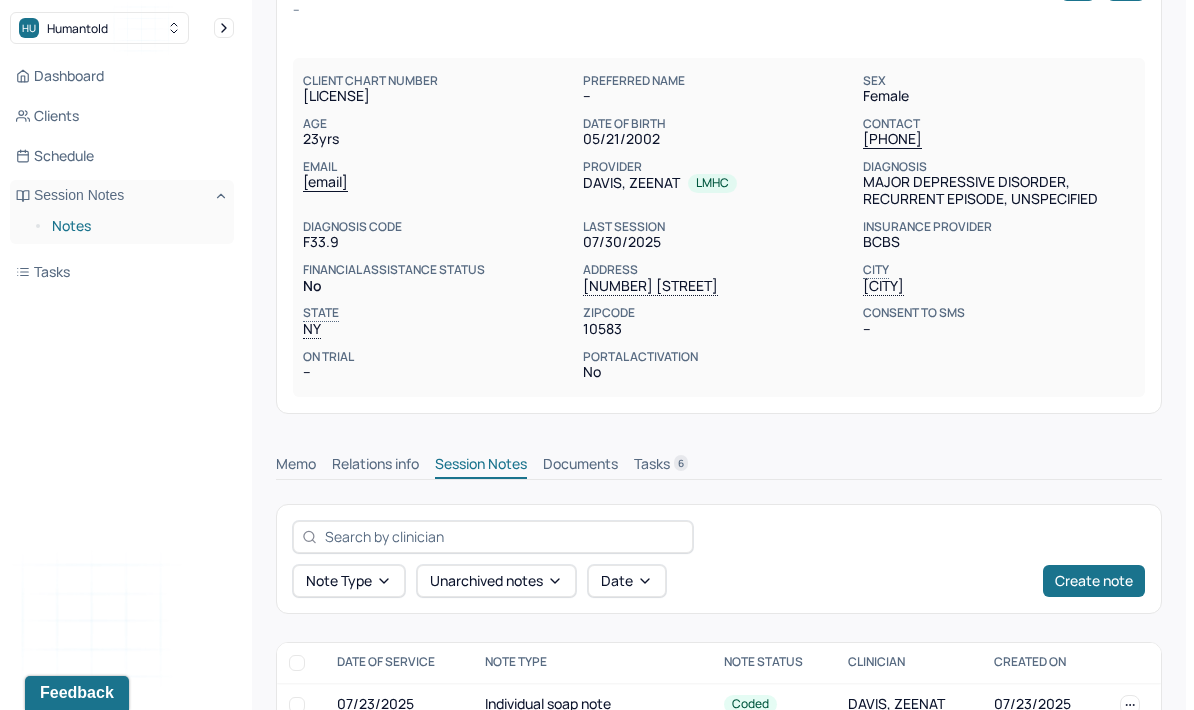 click on "Notes" at bounding box center [135, 226] 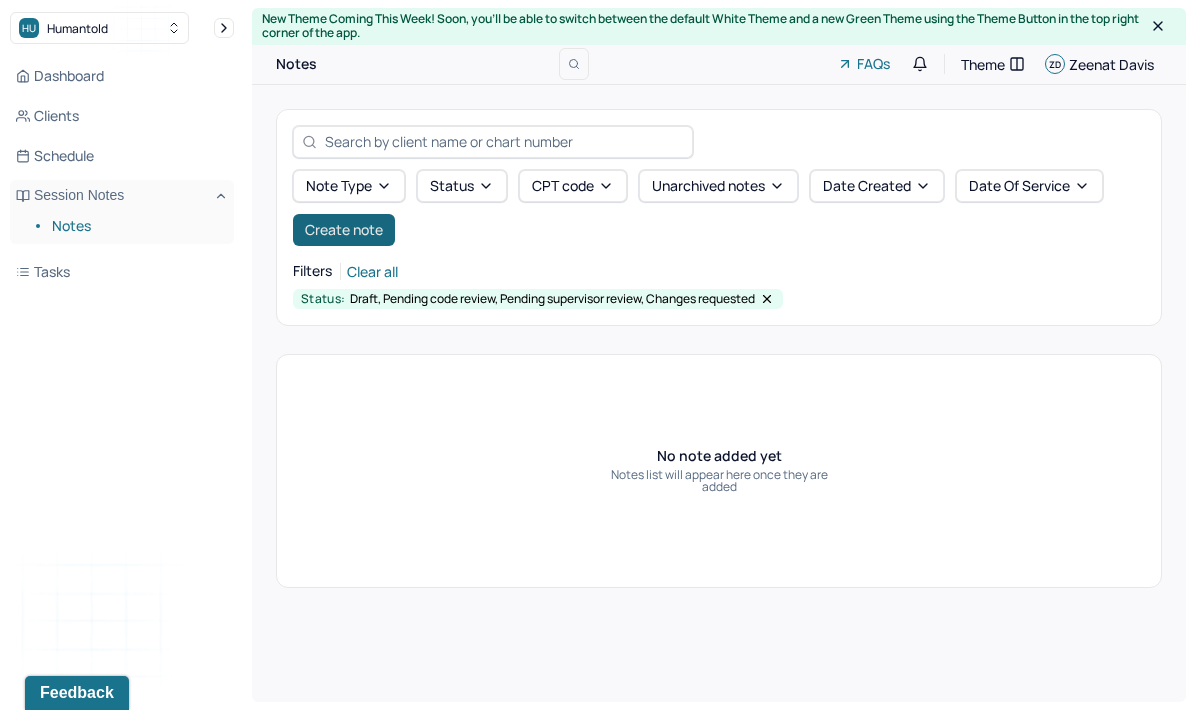 click on "Create note" at bounding box center [344, 230] 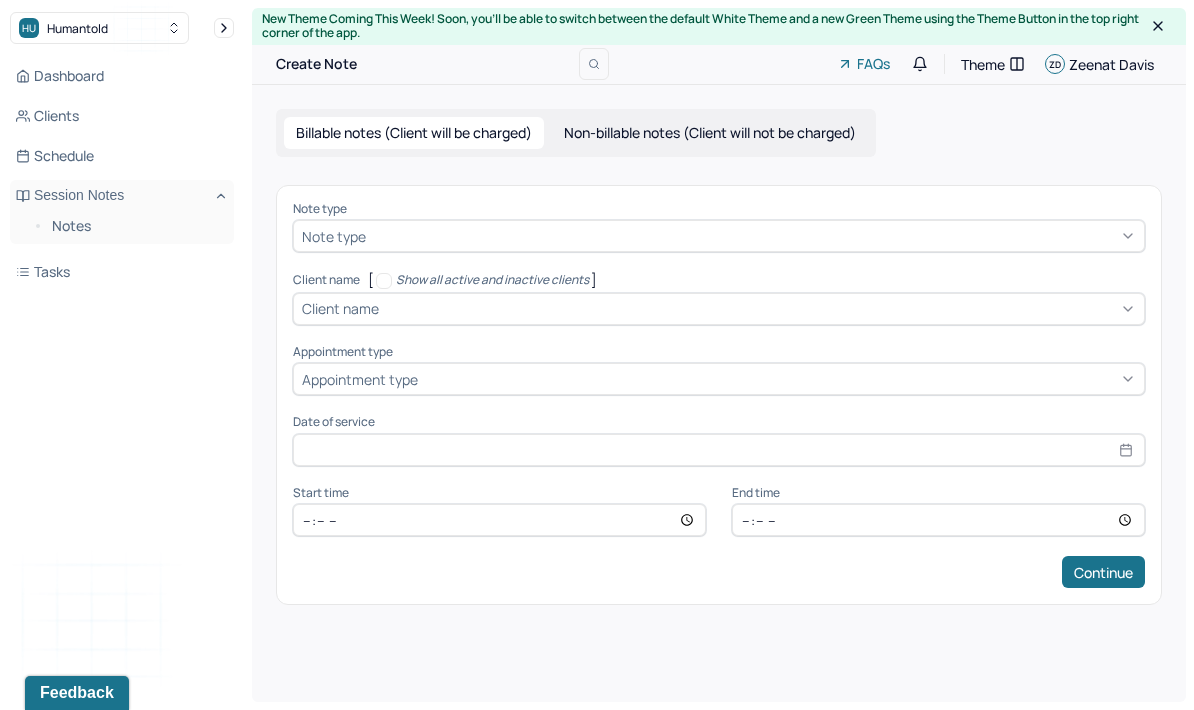 click on "Note type" at bounding box center [719, 236] 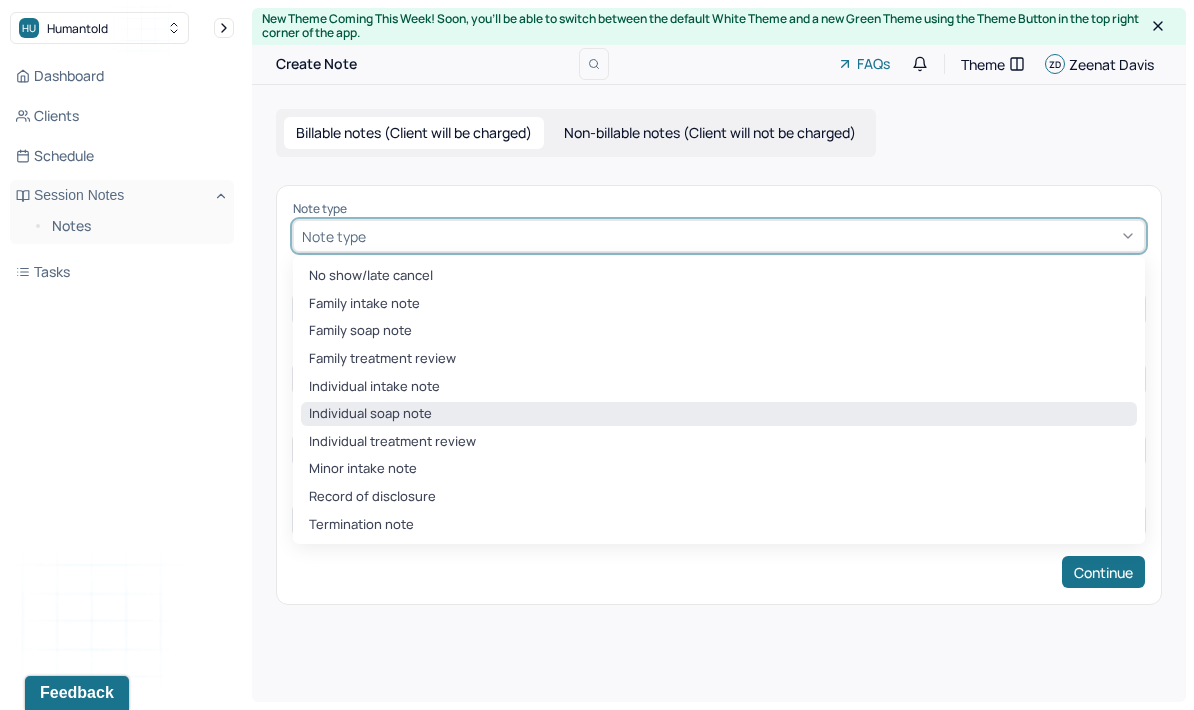 click on "Individual soap note" at bounding box center [719, 414] 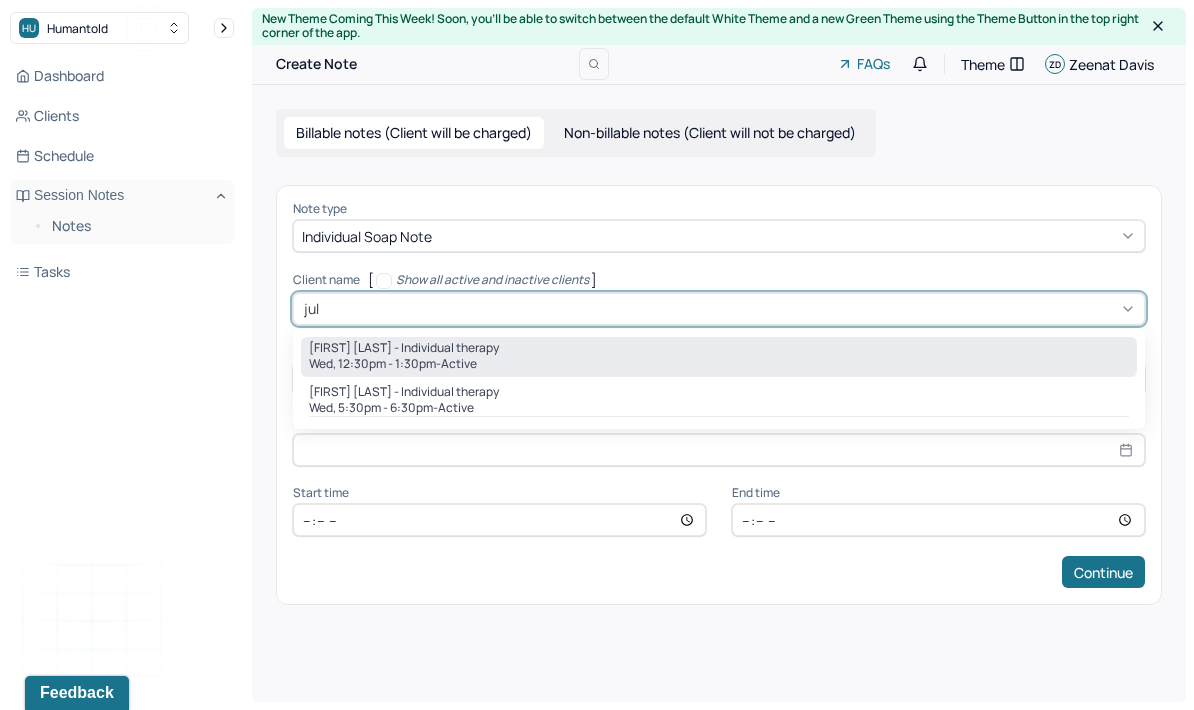 click on "active" at bounding box center [459, 364] 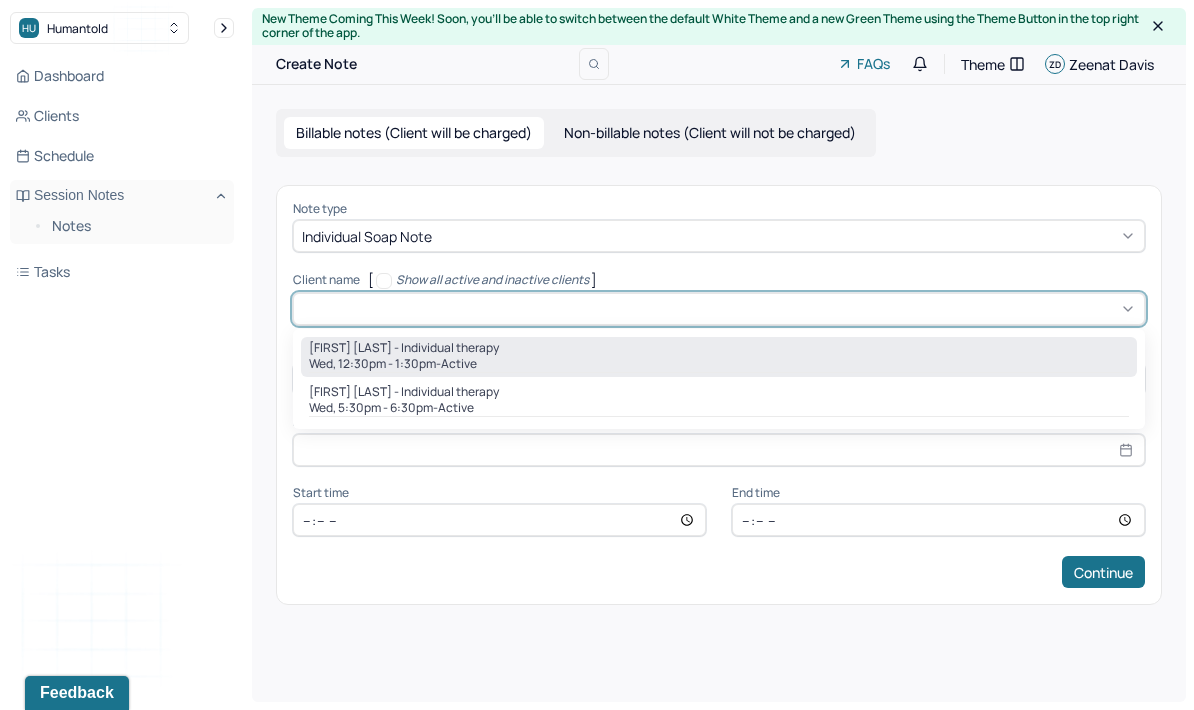 type on "[DATE]" 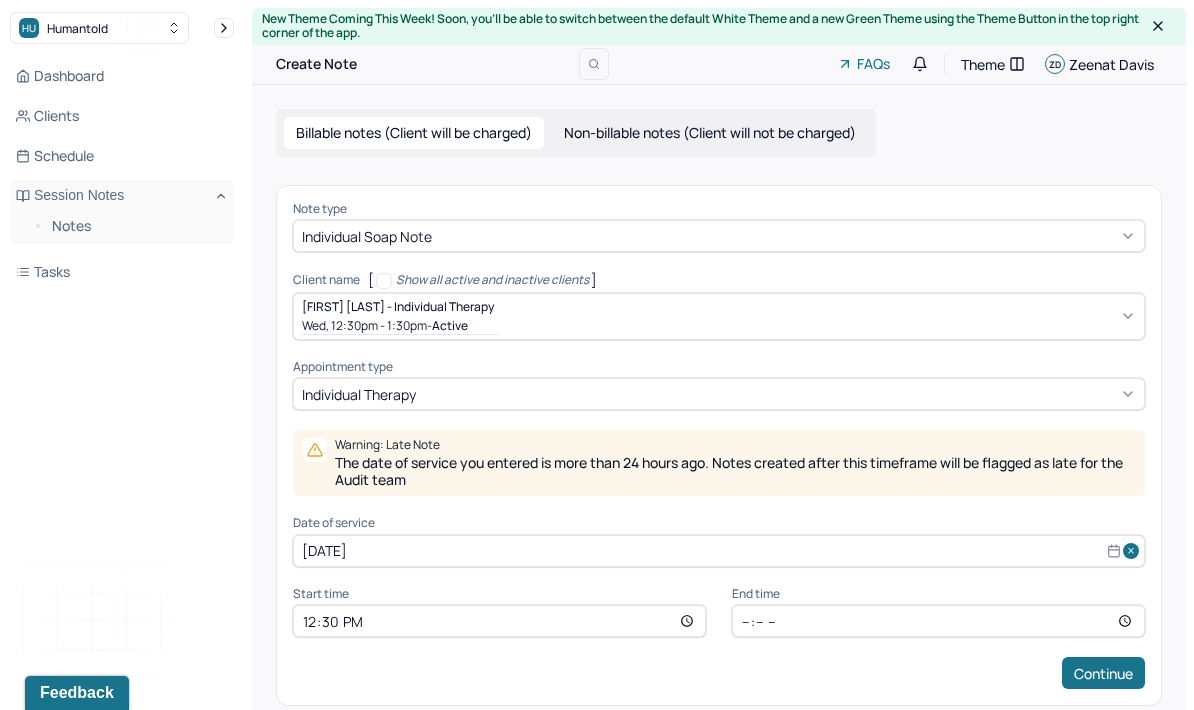 scroll, scrollTop: 21, scrollLeft: 0, axis: vertical 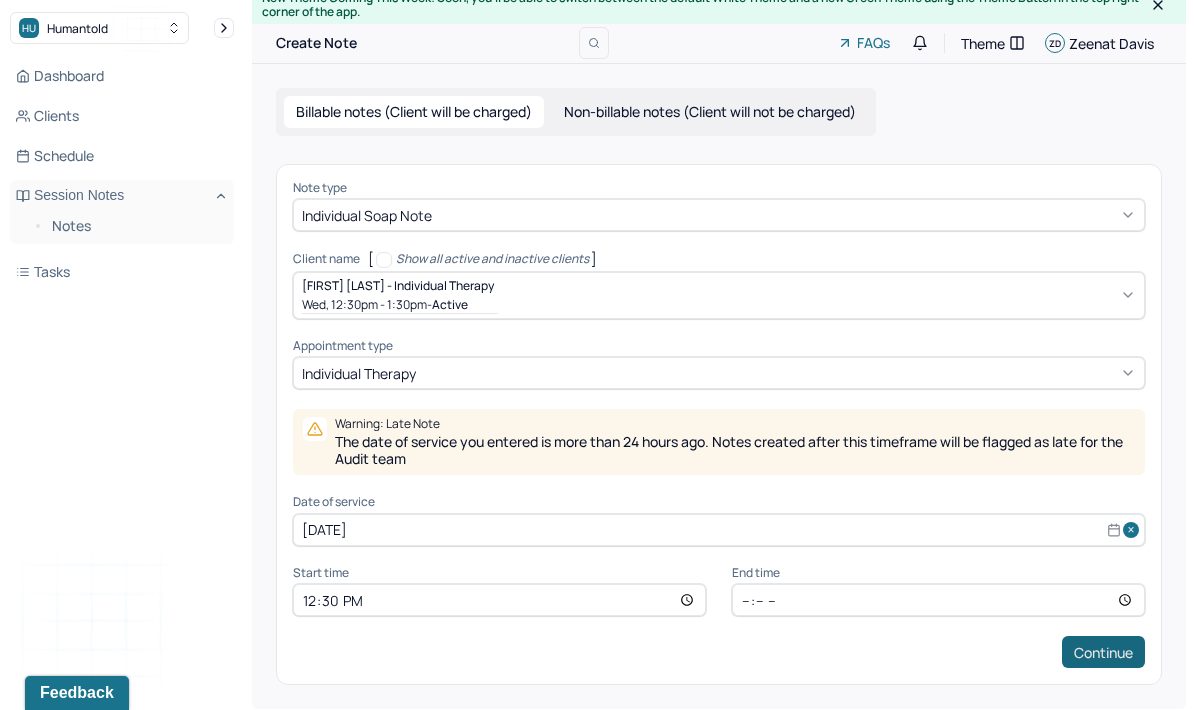 click on "Continue" at bounding box center (1103, 652) 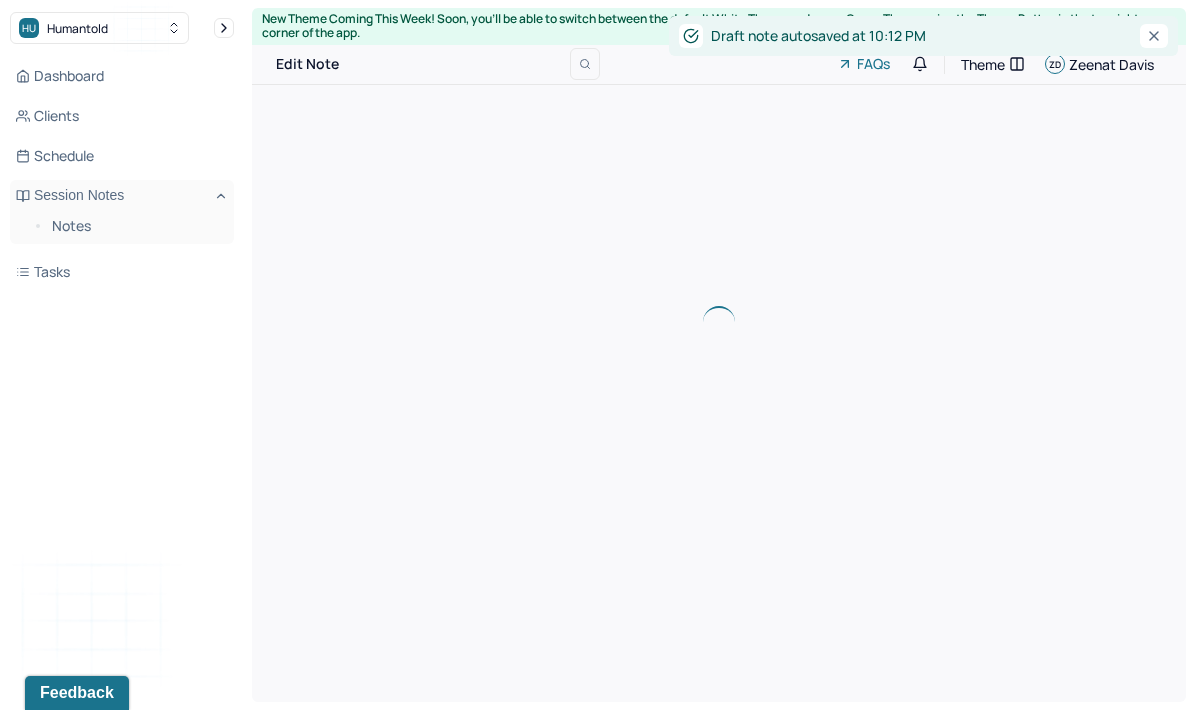 scroll, scrollTop: 0, scrollLeft: 0, axis: both 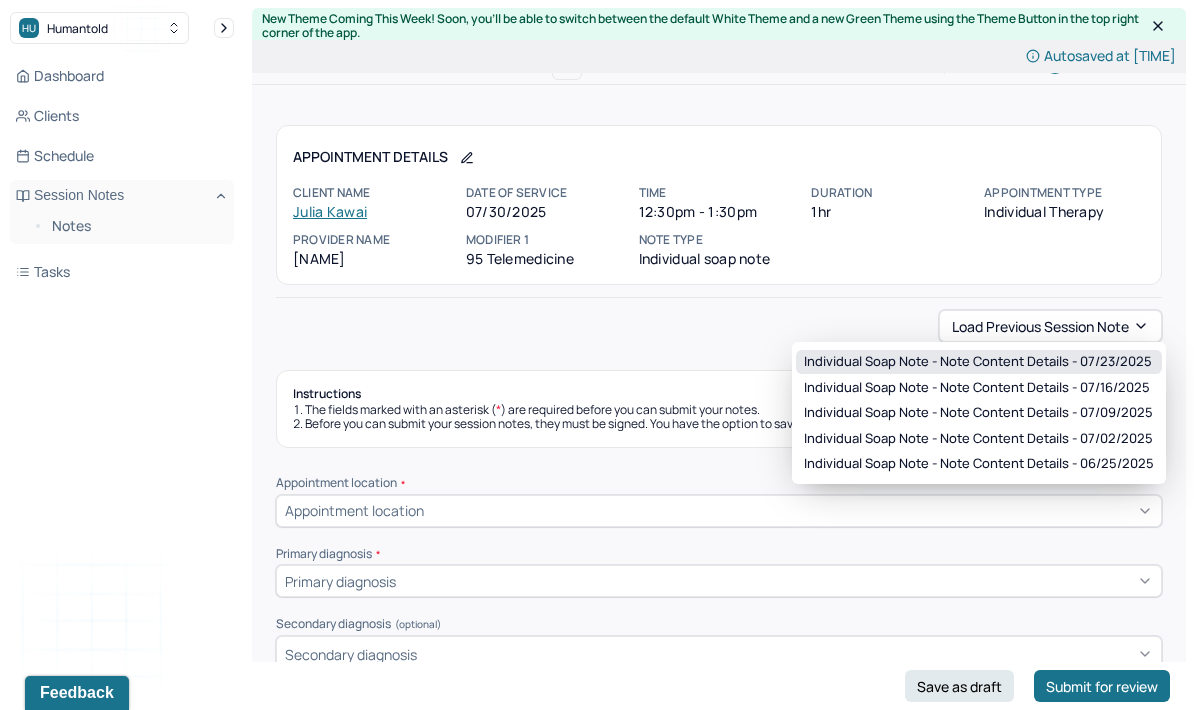click on "Individual soap note   - Note content Details -   07/23/2025" at bounding box center [978, 362] 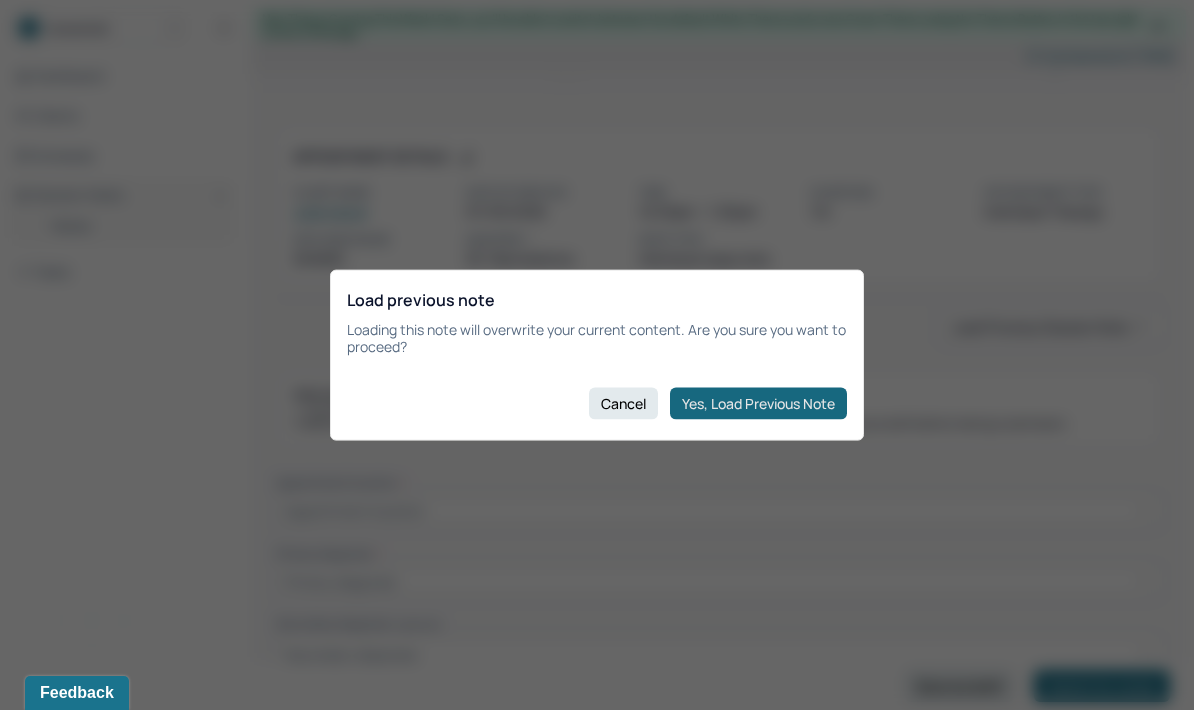 click on "Yes, Load Previous Note" at bounding box center [758, 403] 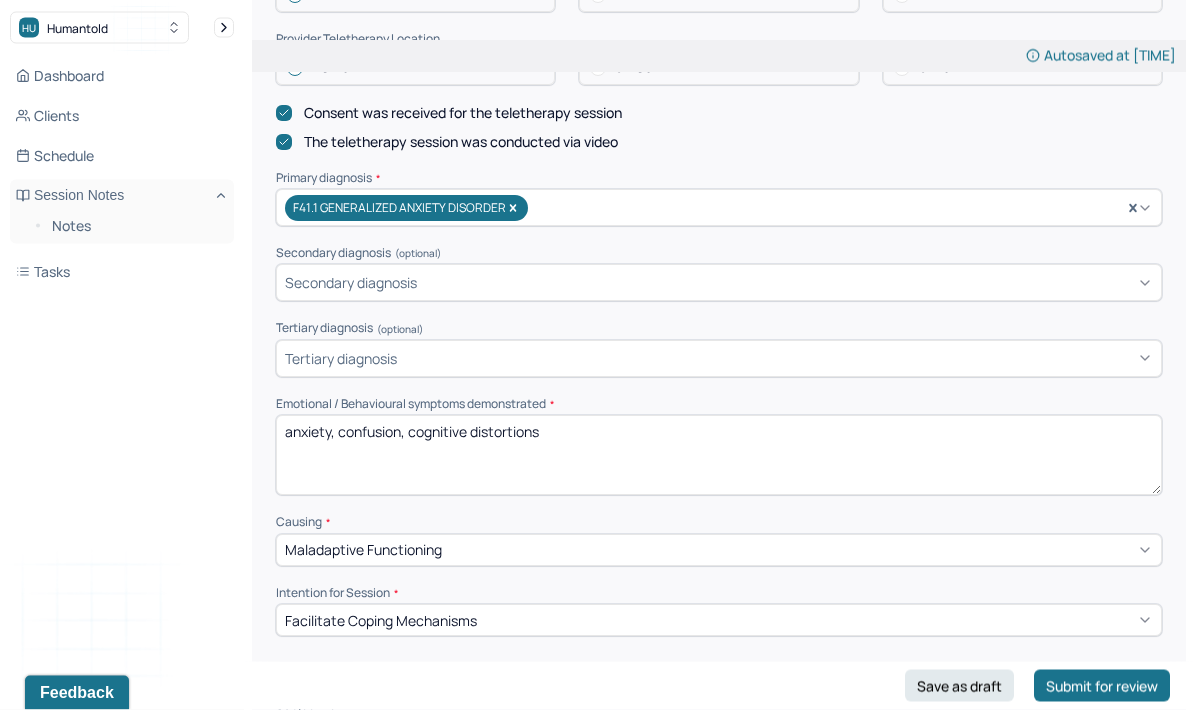 scroll, scrollTop: 591, scrollLeft: 0, axis: vertical 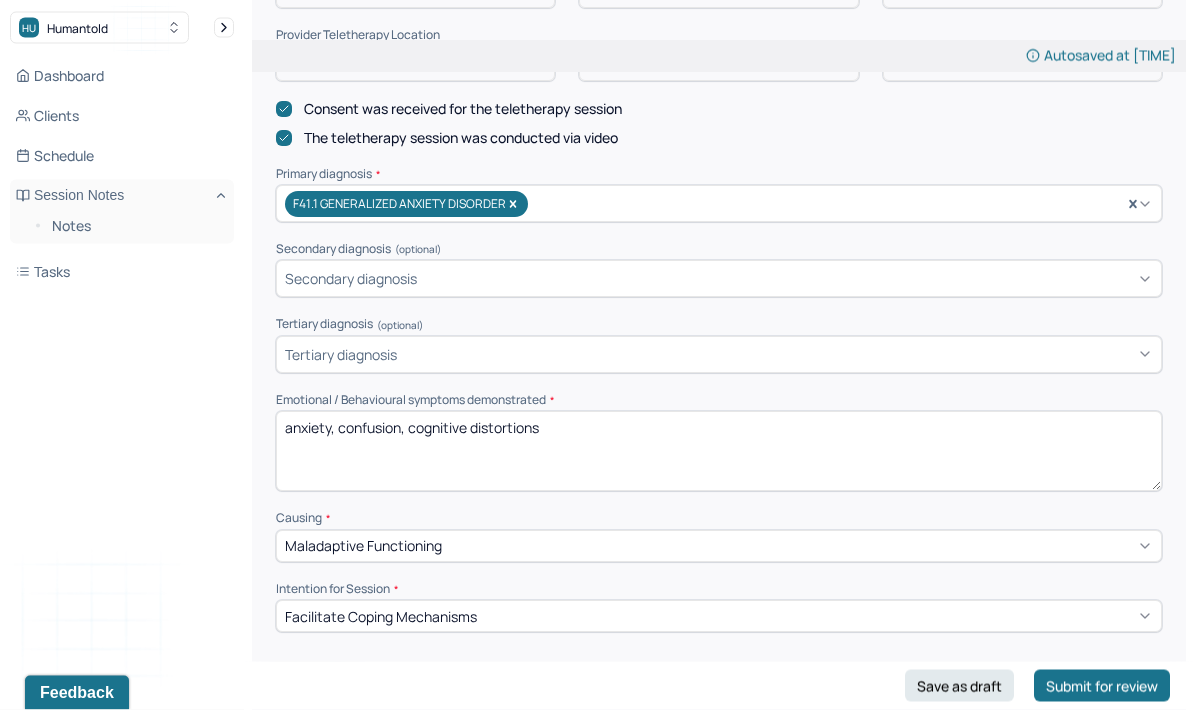 click on "anxiety, confusion, cognitive distortions" at bounding box center (719, 452) 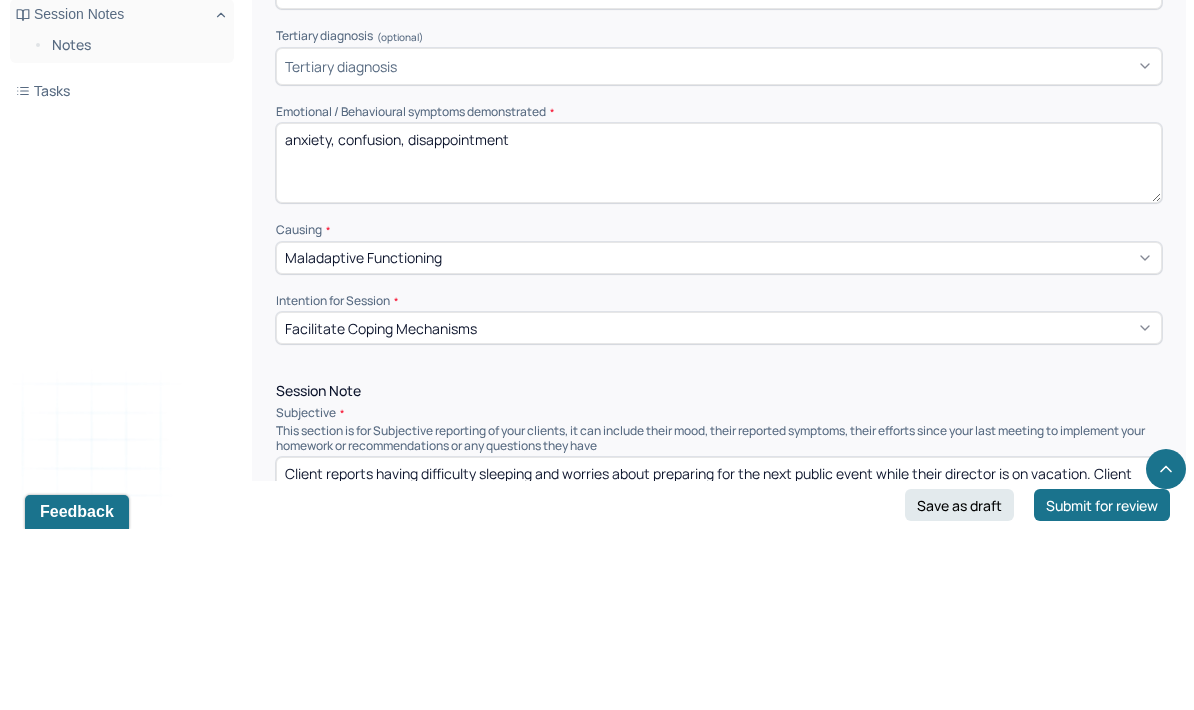 type on "anxiety, confusion, disappointment" 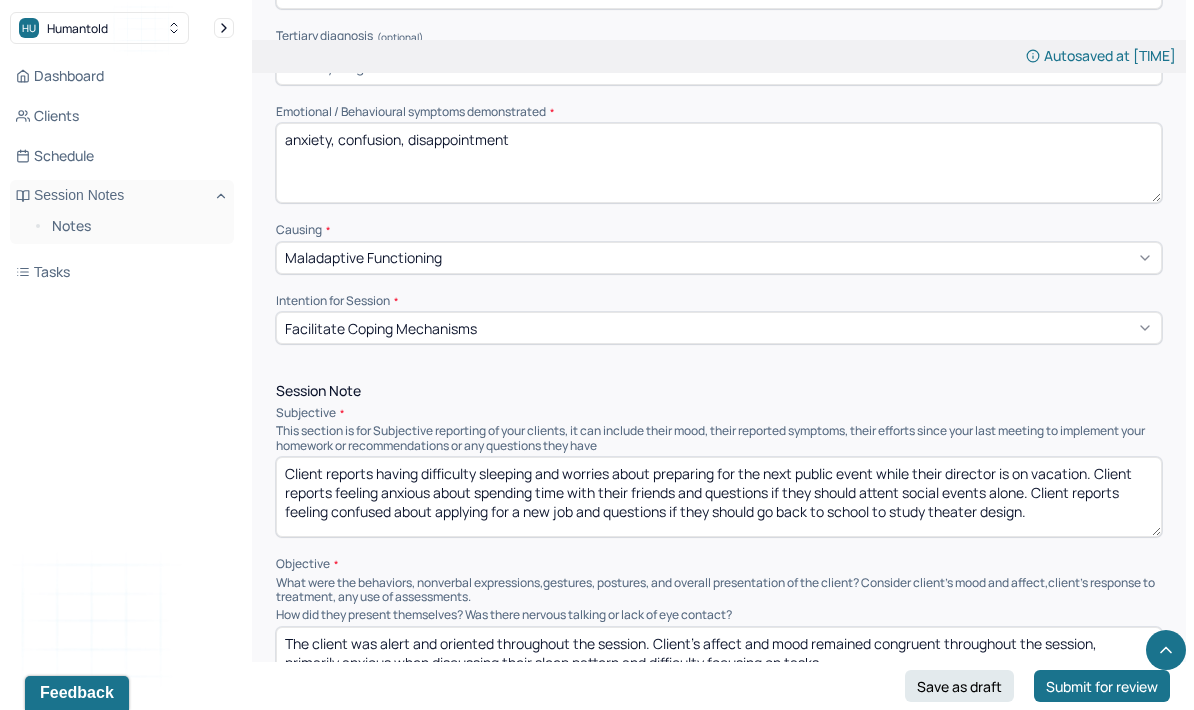 click on "Client reports having difficulty sleeping and worries about preparing for the next public event while their director is on vacation. Client reports feeling anxious about spending time with their friends and questions if they should attent social events alone. Client reports feeling confused about applying for a new job and questions if they should go back to school to study theater design." at bounding box center (719, 497) 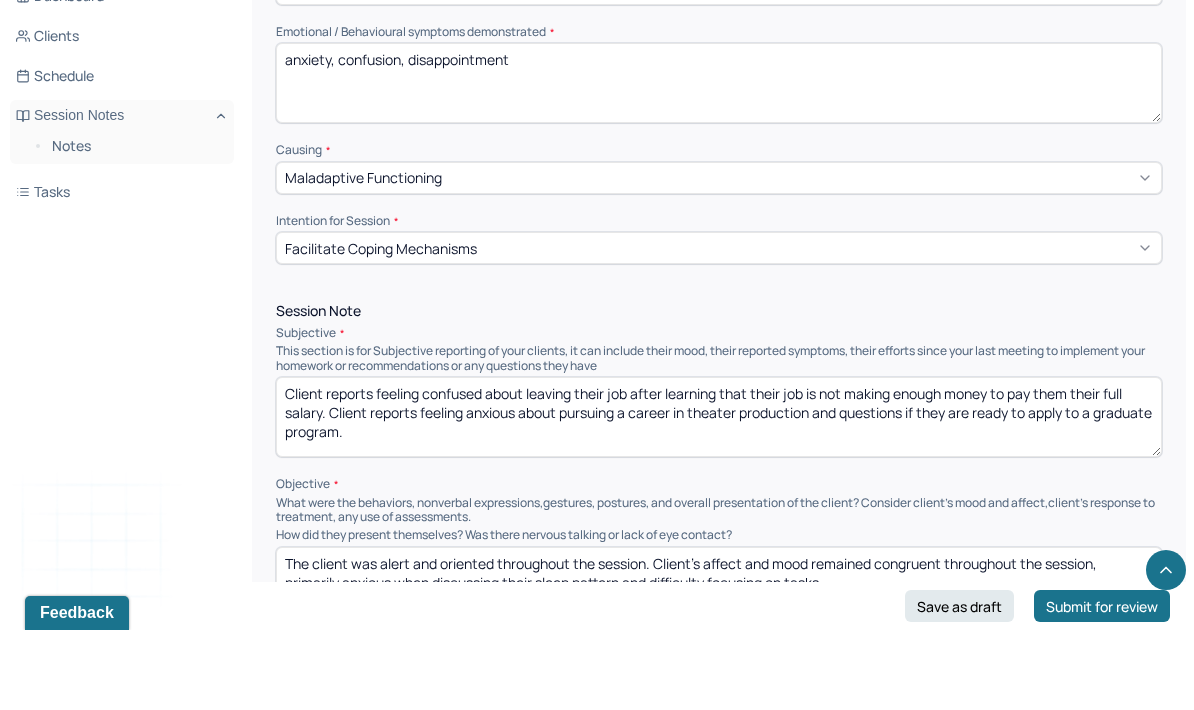 click on "Client reports feeling confused about leaving their job after learning that their job is not making enough money to pay them their full salary. Client reports feeling anxious about pursuing a career in theater production and questions if they are ready to apply to a graduate program." at bounding box center (719, 497) 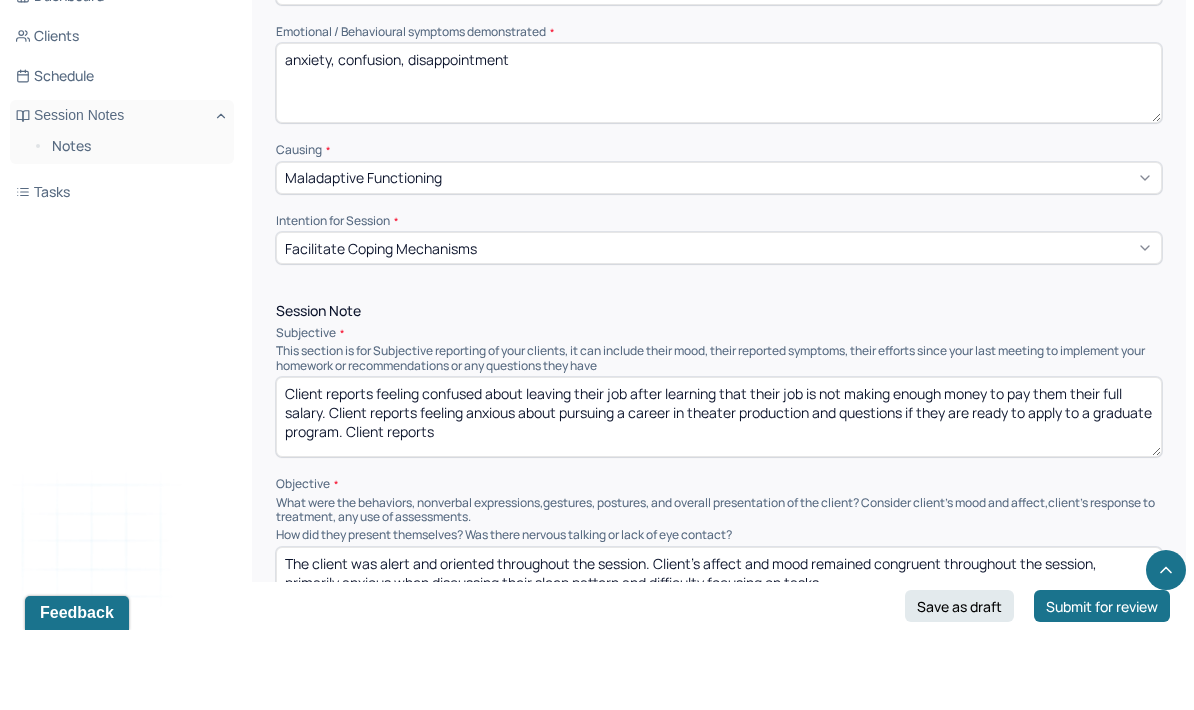 scroll, scrollTop: 960, scrollLeft: 0, axis: vertical 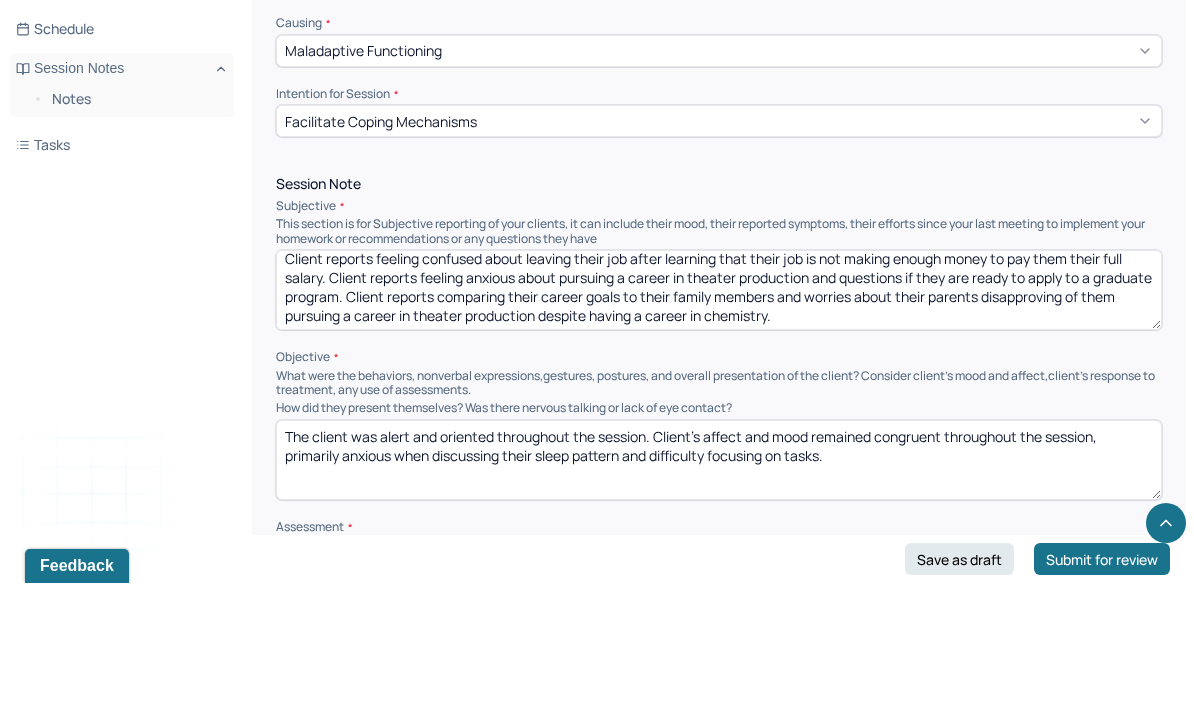 click on "Client reports feeling confused about leaving their job after learning that their job is not making enough money to pay them their full salary. Client reports feeling anxious about pursuing a career in theater production and questions if they are ready to apply to a graduate program. Client reports comparing their career goals to their family members and worries about their parents disapproving of them pursuing a career in theater production despite having a career in chemistry." at bounding box center [719, 417] 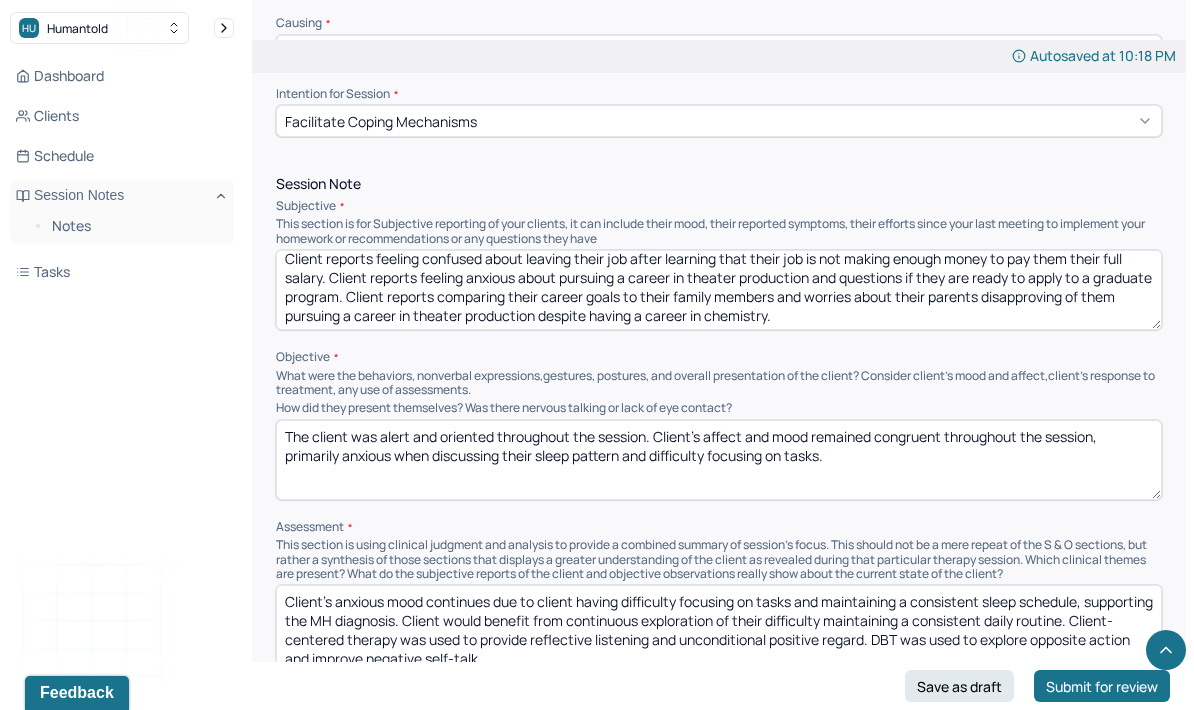 click on "Client reports feeling confused about leaving their job after learning that their job is not making enough money to pay them their full salary. Client reports feeling anxious about pursuing a career in theater production and questions if they are ready to apply to a graduate program. Client reports comparing their career goals to their family members and worries about their parents disapproving of them pursuing a career in theater production despite having a career in chemistry." at bounding box center (719, 290) 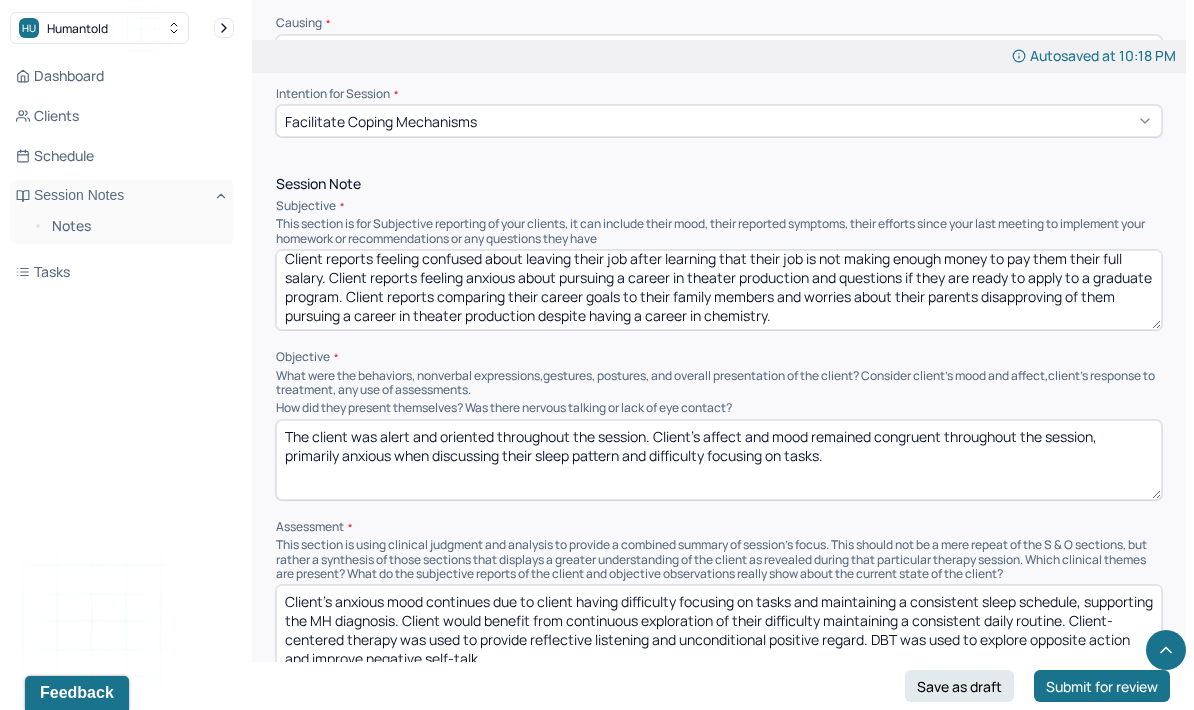scroll, scrollTop: 6, scrollLeft: 0, axis: vertical 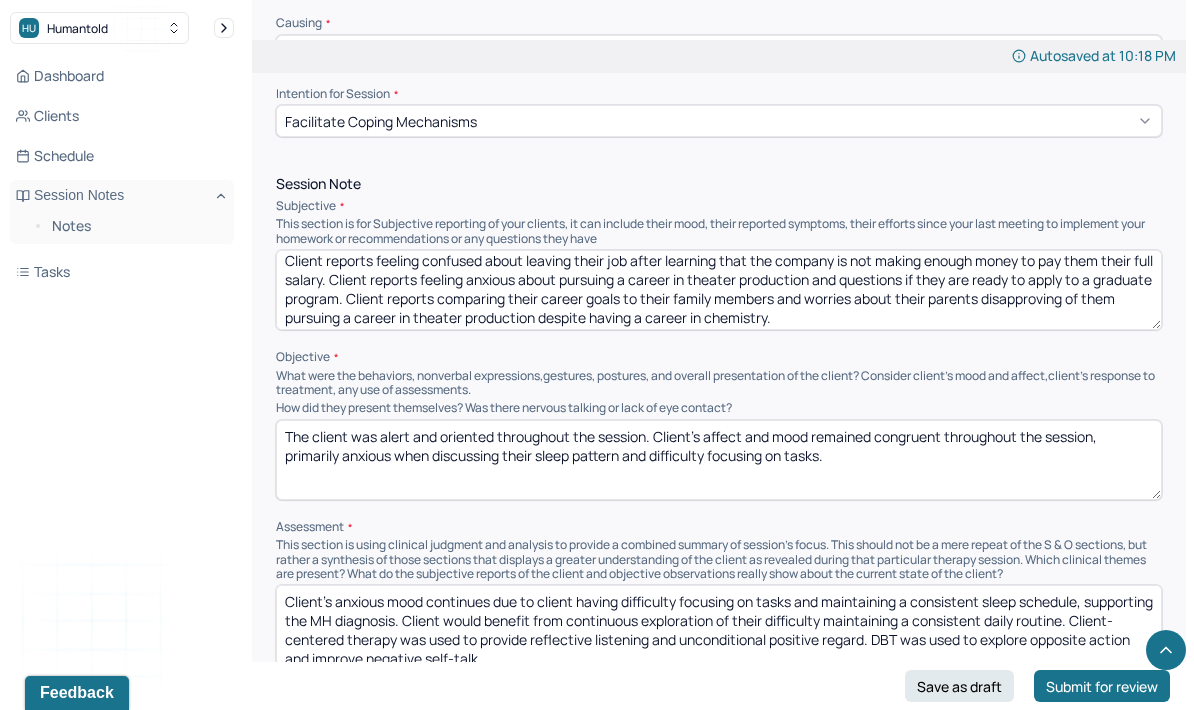 click on "Client reports feeling confused about leaving their job after learning that the company is not making enough money to pay them their full salary. Client reports feeling anxious about pursuing a career in theater production and questions if they are ready to apply to a graduate program. Client reports comparing their career goals to their family members and worries about their parents disapproving of them pursuing a career in theater production despite having a career in chemistry." at bounding box center [719, 290] 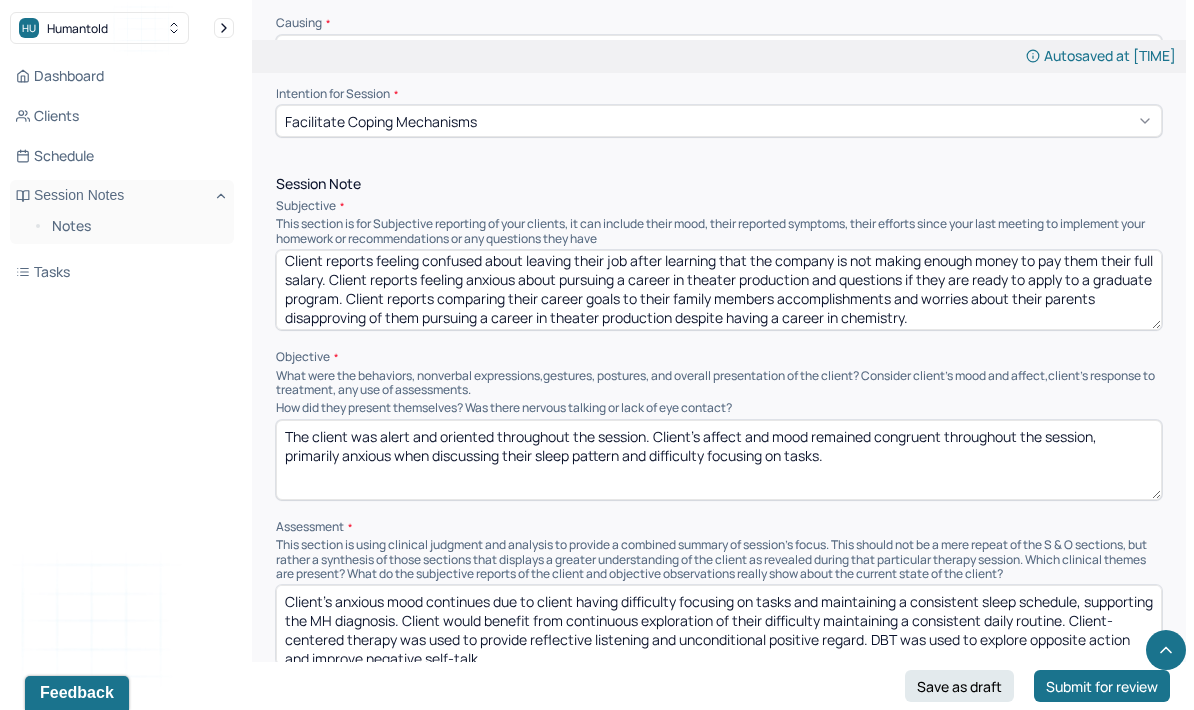 type on "Client reports feeling confused about leaving their job after learning that the company is not making enough money to pay them their full salary. Client reports feeling anxious about pursuing a career in theater production and questions if they are ready to apply to a graduate program. Client reports comparing their career goals to their family members accomplishments and worries about their parents disapproving of them pursuing a career in theater production despite having a career in chemistry." 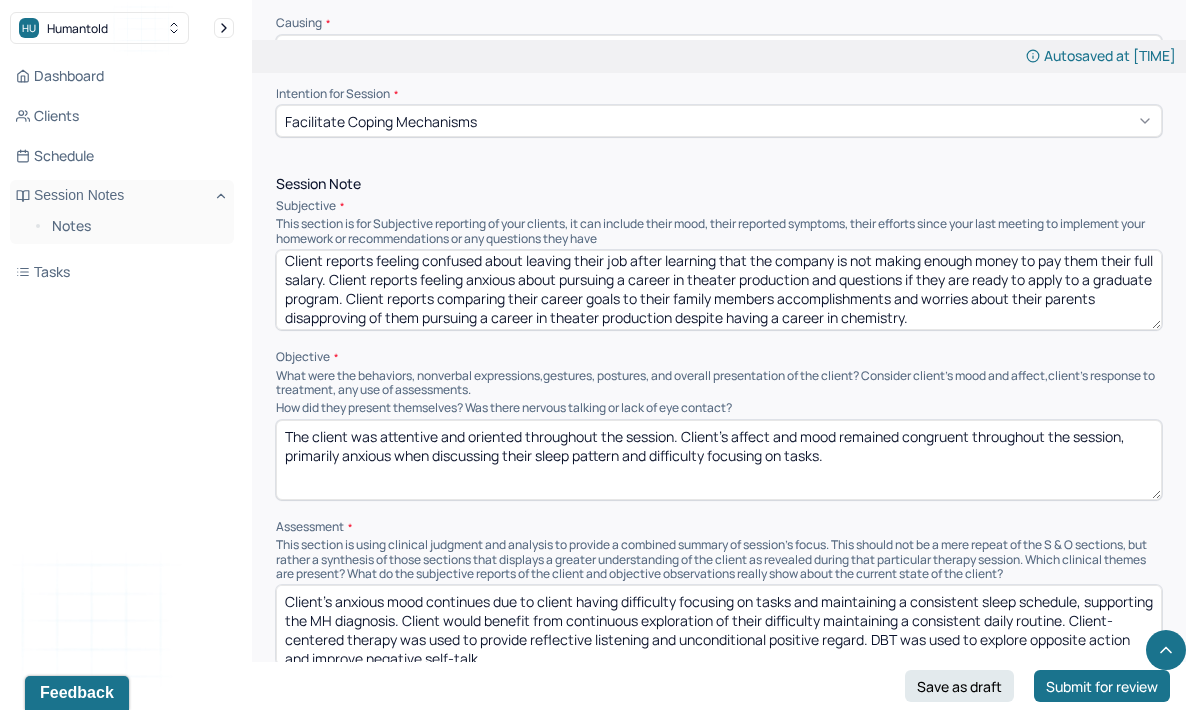 click on "The client was attentive and oriented throughout the session. Client’s affect and mood remained congruent throughout the session, primarily anxious when discussing their sleep pattern and difficulty focusing on tasks." at bounding box center [719, 460] 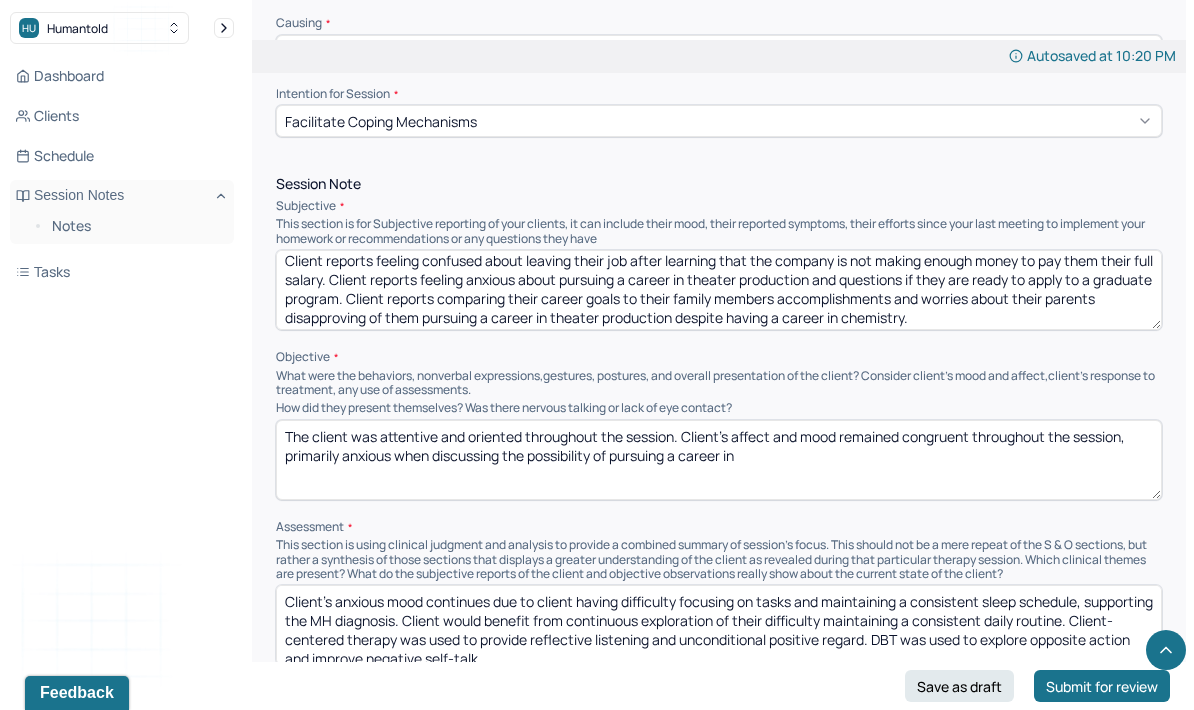 click on "The client was attentive and oriented throughout the session. Client’s affect and mood remained congruent throughout the session, primarily anxious when discussing the possibility of pursuing a career in" at bounding box center [719, 460] 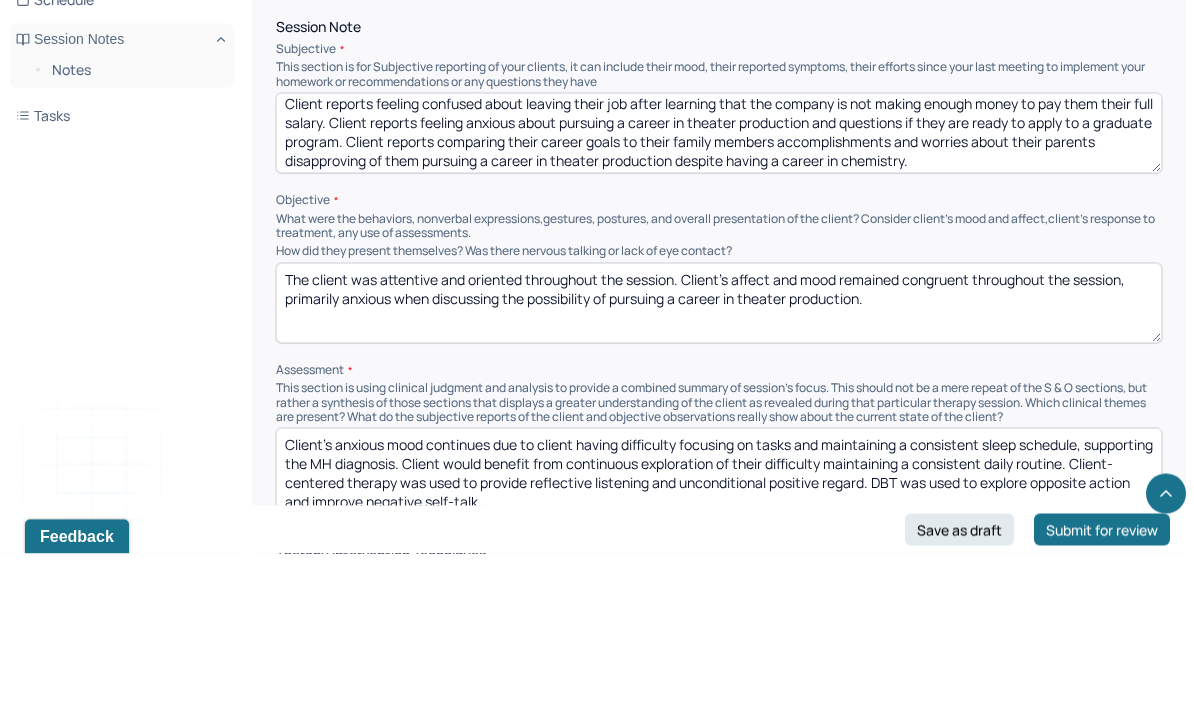 type on "The client was attentive and oriented throughout the session. Client’s affect and mood remained congruent throughout the session, primarily anxious when discussing the possibility of pursuing a career in theater production." 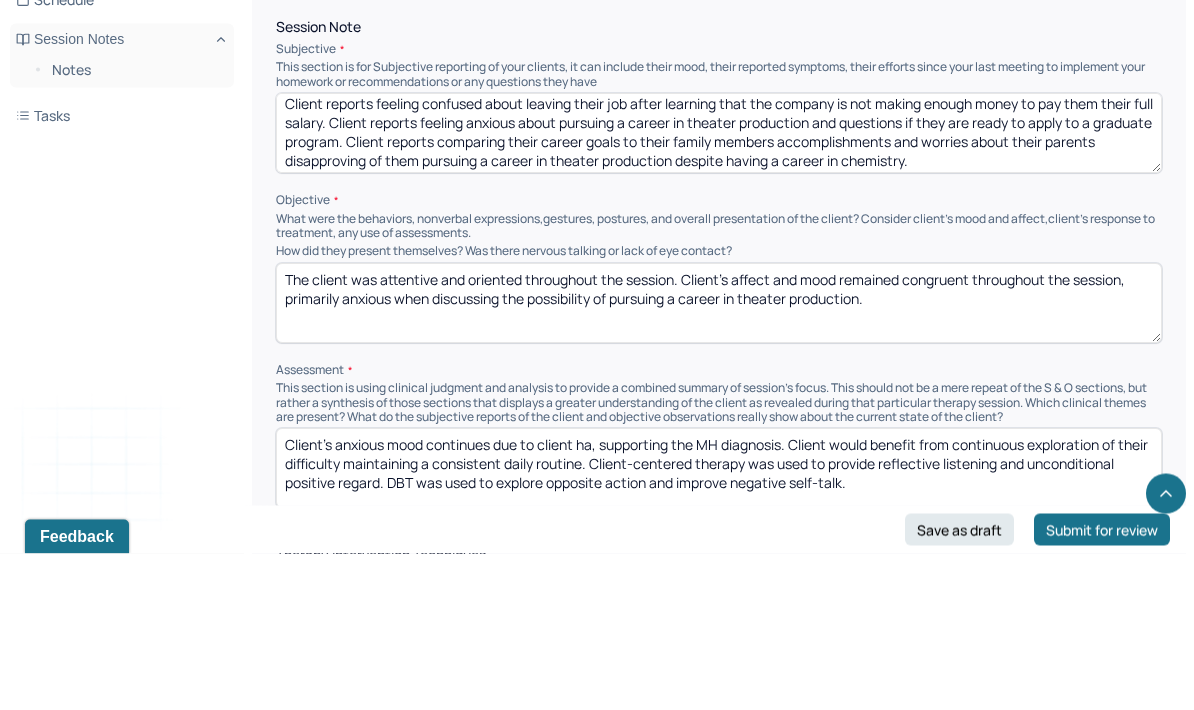 scroll, scrollTop: 1142, scrollLeft: 0, axis: vertical 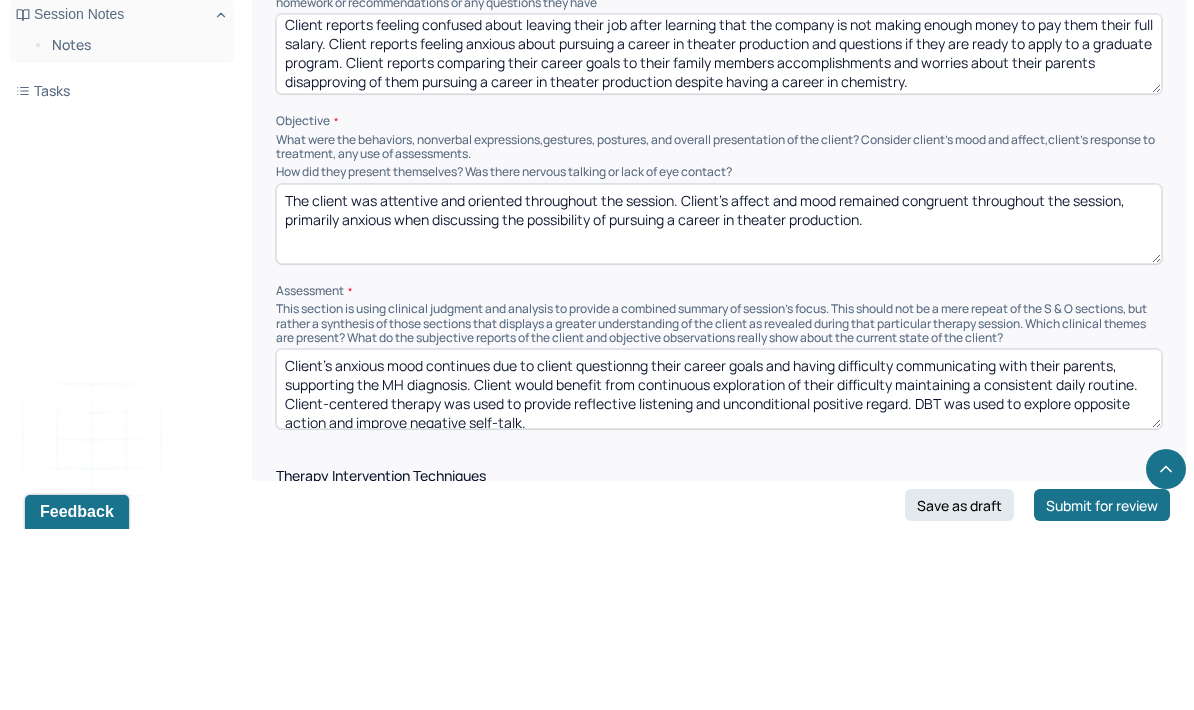 click on "Client's anxious mood continues due to client questionng their career goals and having difficulty communicating with their parents, supporting the MH diagnosis. Client would benefit from continuous exploration of their difficulty maintaining a consistent daily routine. Client-centered therapy was used to provide reflective listening and unconditional positive regard. DBT was used to explore opposite action and improve negative self-talk." at bounding box center (719, 570) 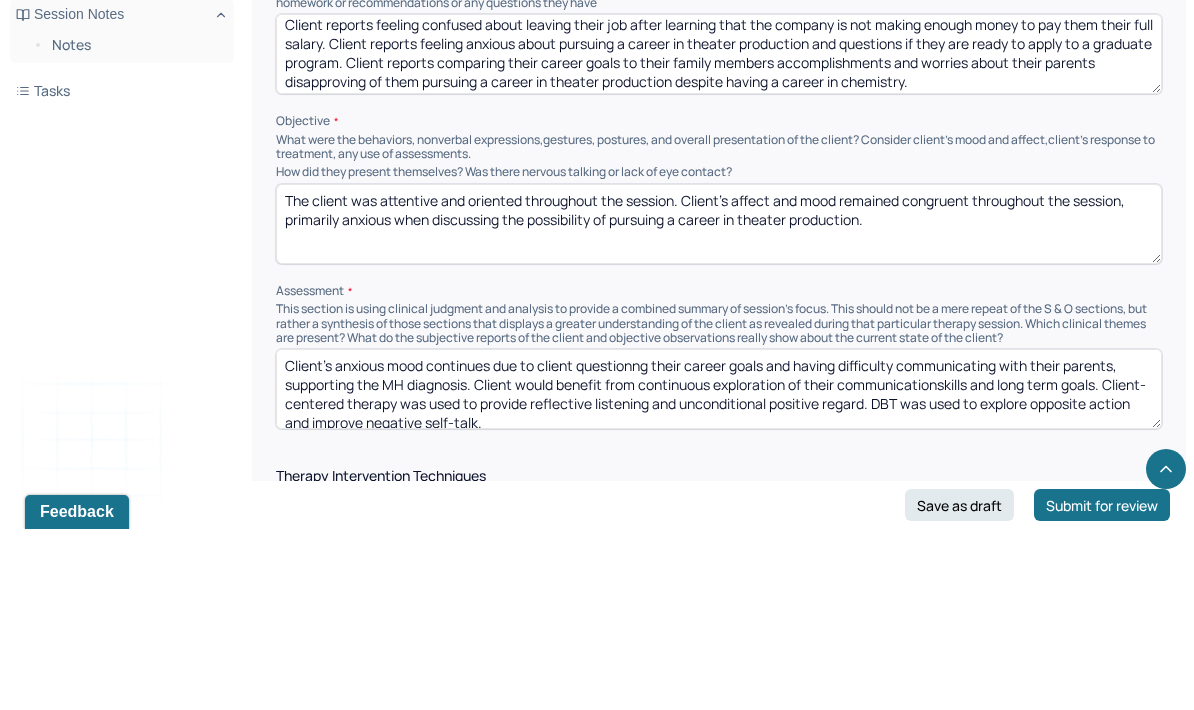 click on "Client's anxious mood continues due to client questionng their career goals and having difficulty communicating with their parents, supporting the MH diagnosis. Client would benefit from continuous exploration of their communicationskills and long term goals. Client-centered therapy was used to provide reflective listening and unconditional positive regard. DBT was used to explore opposite action and improve negative self-talk." at bounding box center [719, 570] 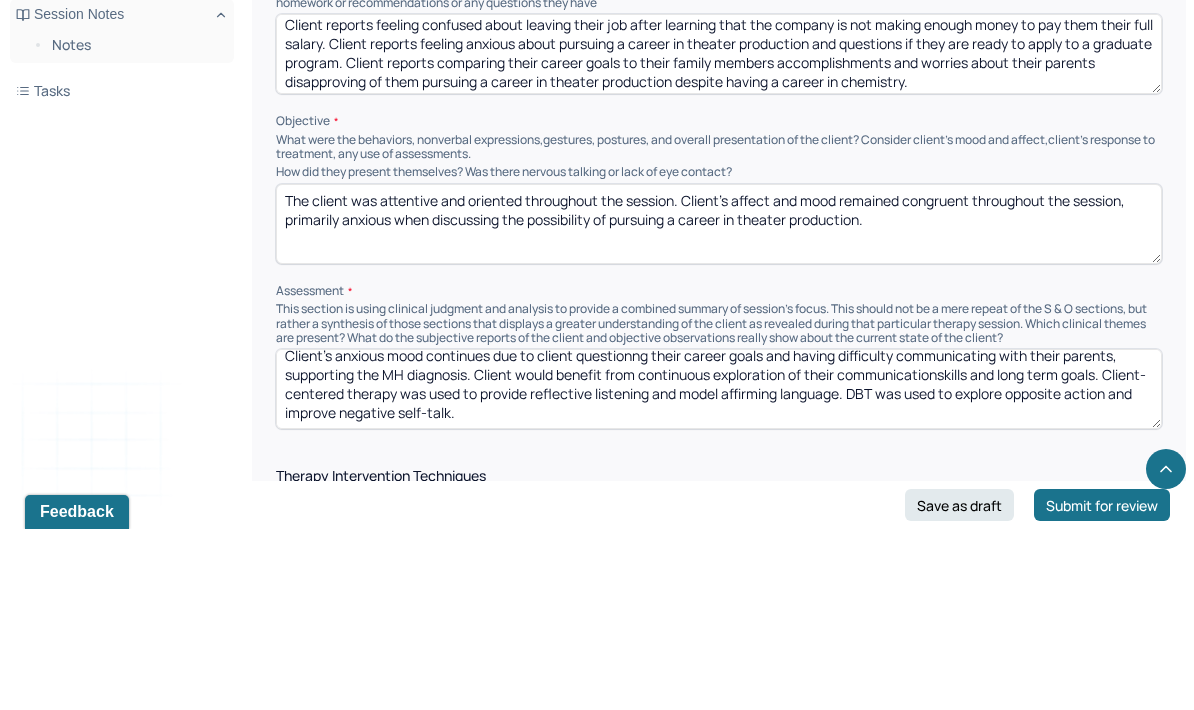 scroll, scrollTop: 13, scrollLeft: 0, axis: vertical 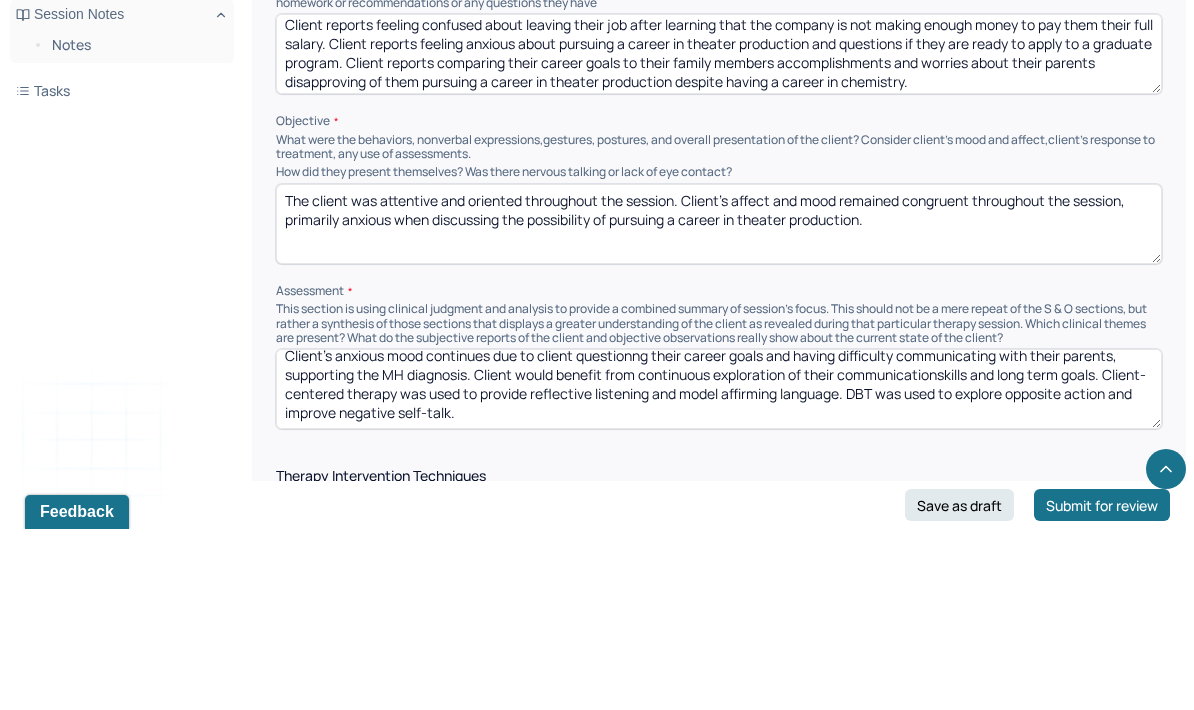 click on "Client's anxious mood continues due to client questionng their career goals and having difficulty communicating with their parents, supporting the MH diagnosis. Client would benefit from continuous exploration of their communicationskills and long term goals. Client-centered therapy was used to provide reflective listening and model affirming language. DBT was used to explore opposite action and improve negative self-talk." at bounding box center (719, 570) 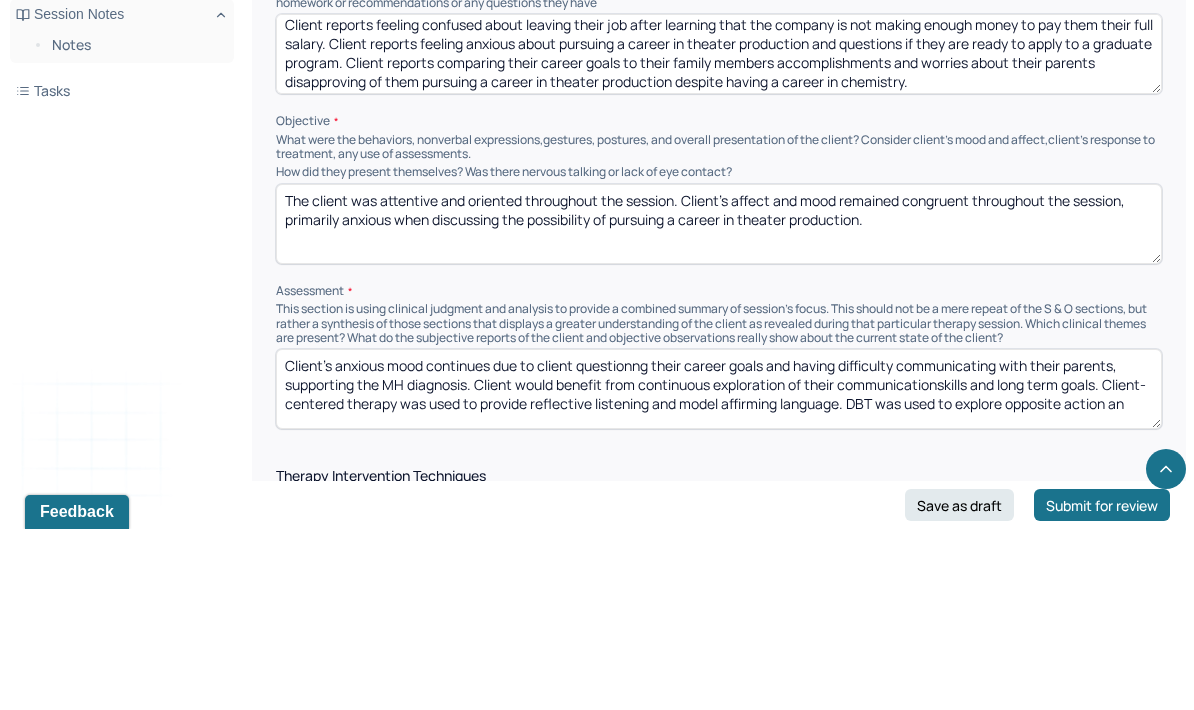 scroll, scrollTop: 8, scrollLeft: 0, axis: vertical 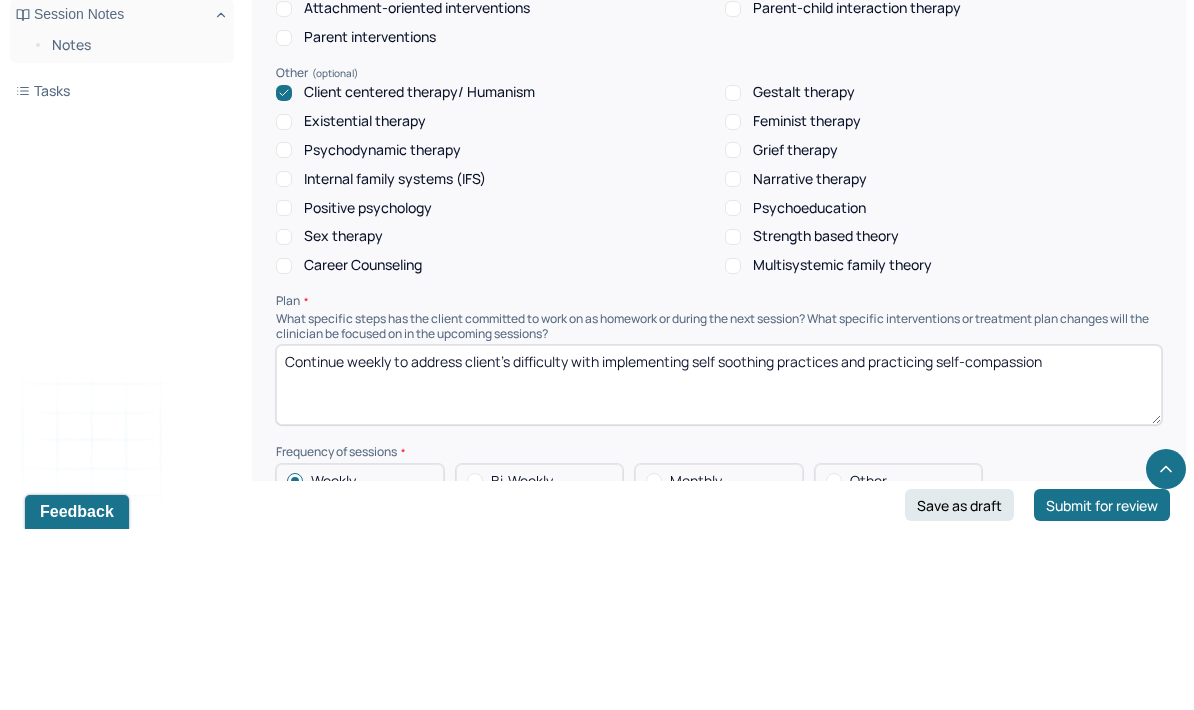 type on "Client's anxious mood continues due to client questionng their career goals and having difficulty communicating with their parents, supporting the MH diagnosis. Client would benefit from continuous exploration of their communicationskills and long term goals. Client-centered therapy was used to provide reflective listening and model affirming language. DBT was used to explore opposite action and distress tolerance." 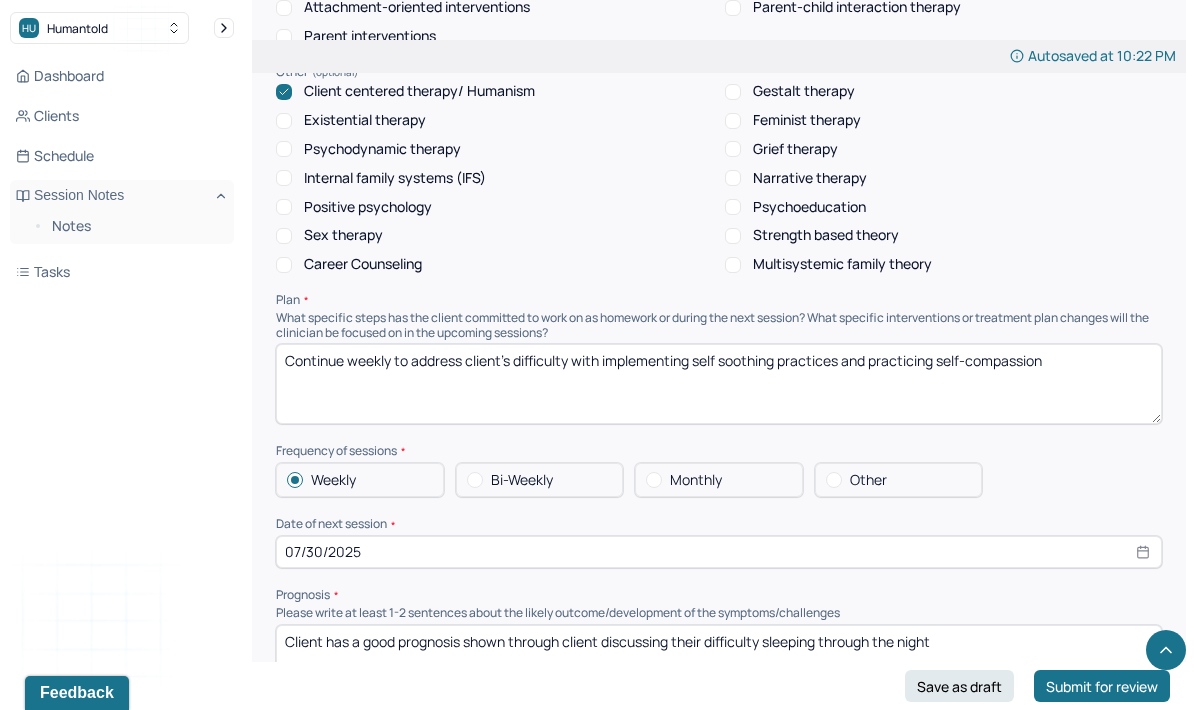 click on "Weekly Bi-Weekly Monthly Other" at bounding box center [719, 480] 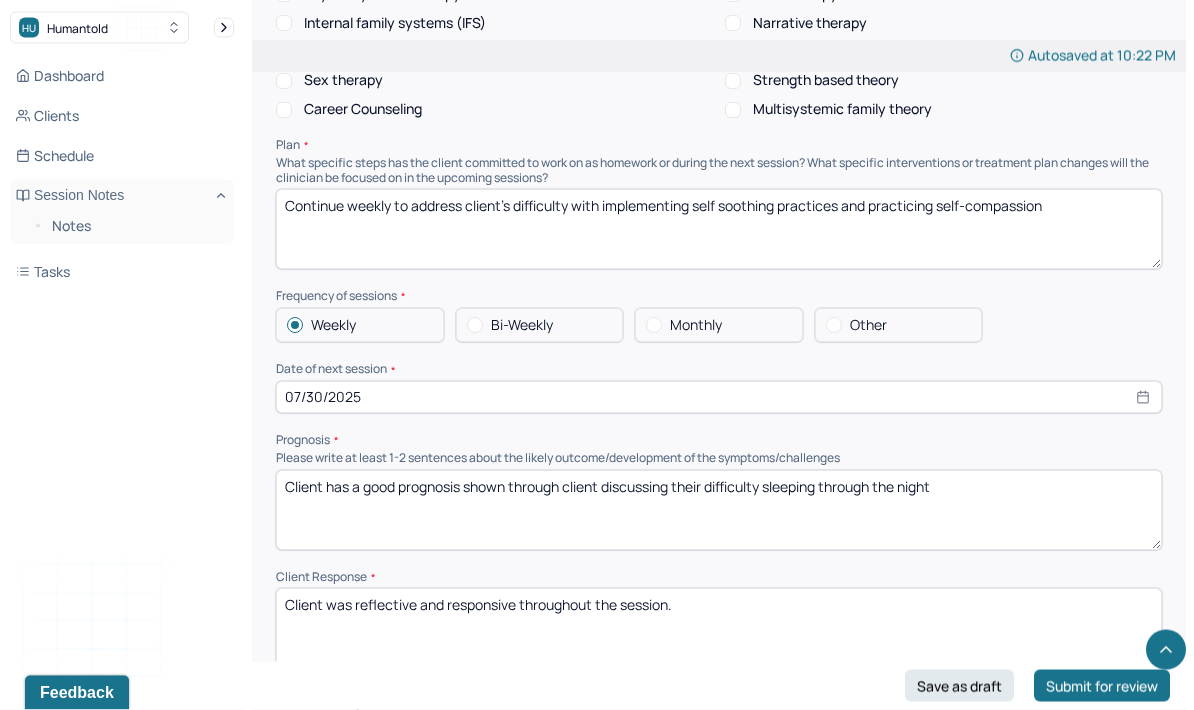 scroll, scrollTop: 2177, scrollLeft: 0, axis: vertical 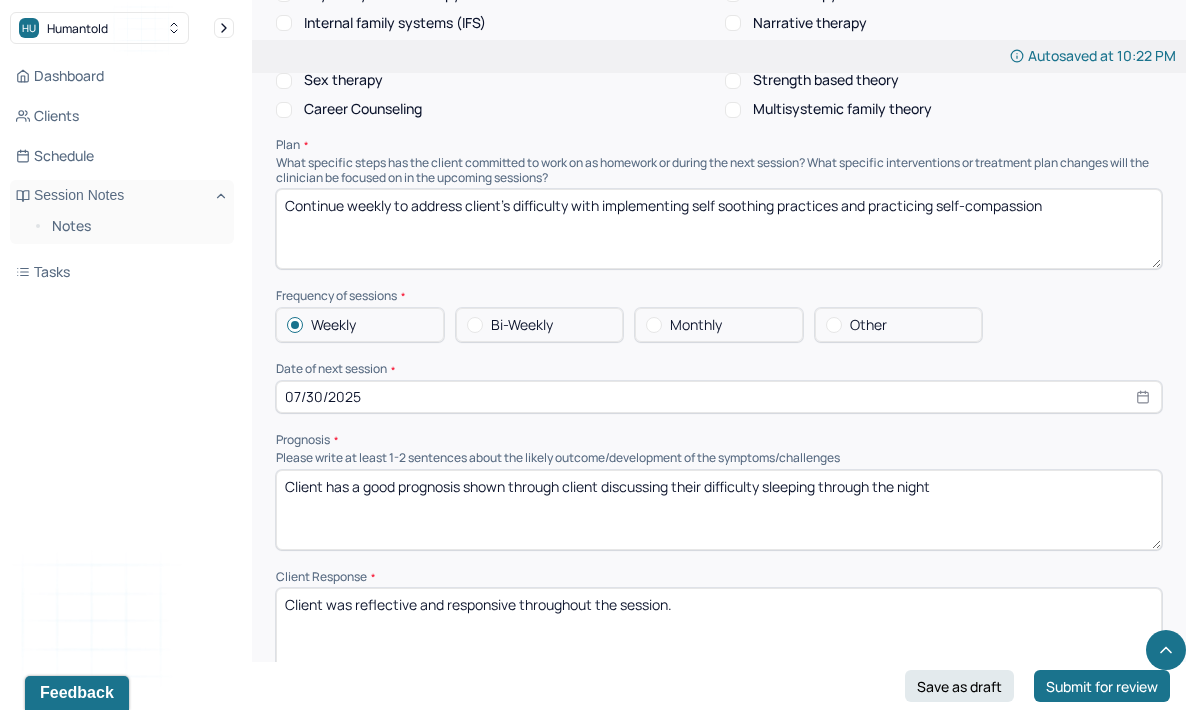 click on "07/30/2025" at bounding box center (719, 397) 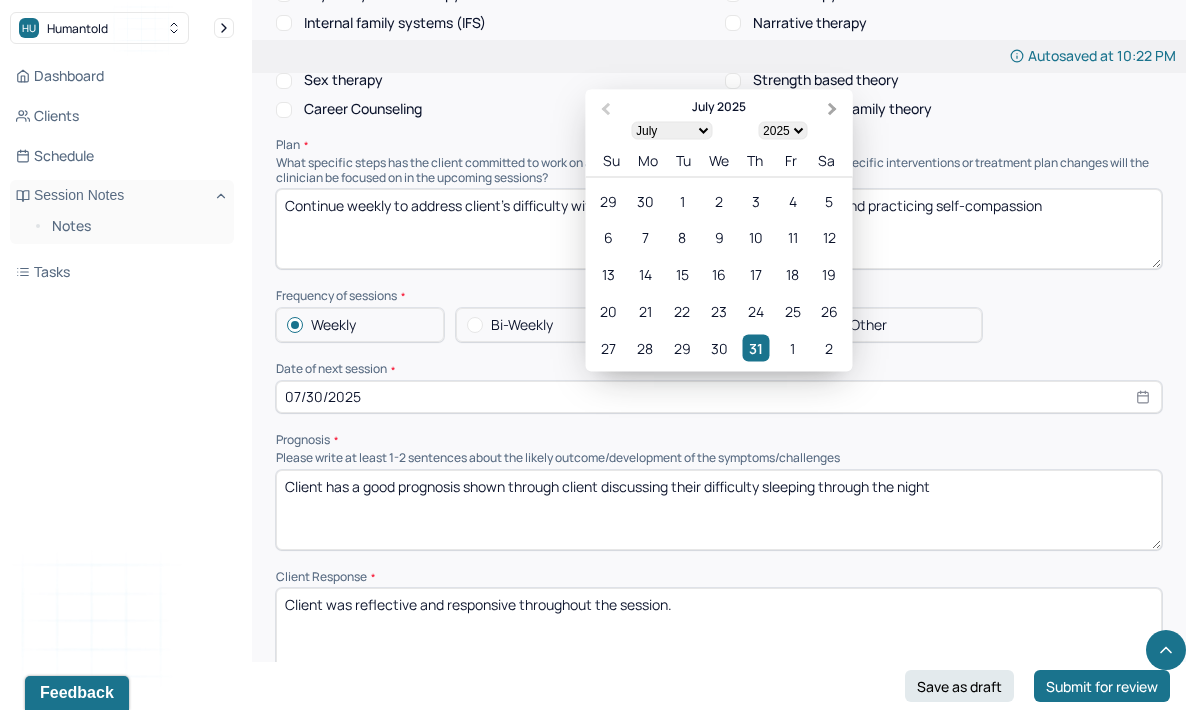 click on "Next Month" at bounding box center [835, 110] 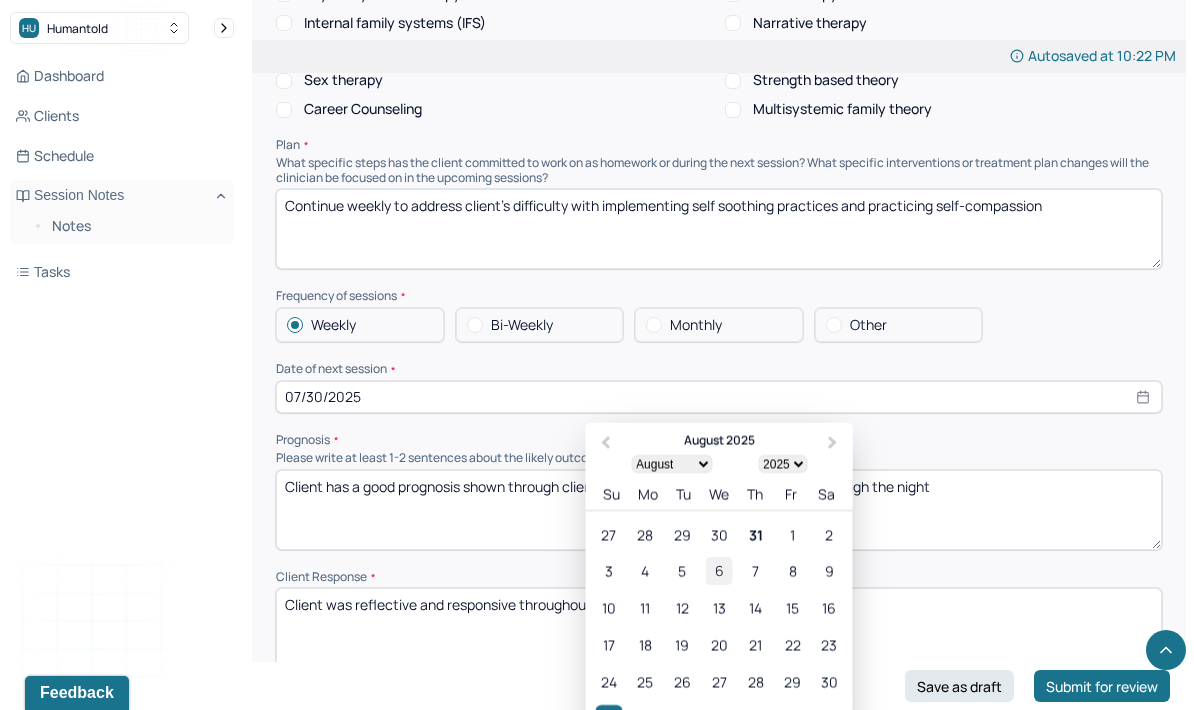 click on "6" at bounding box center (718, 570) 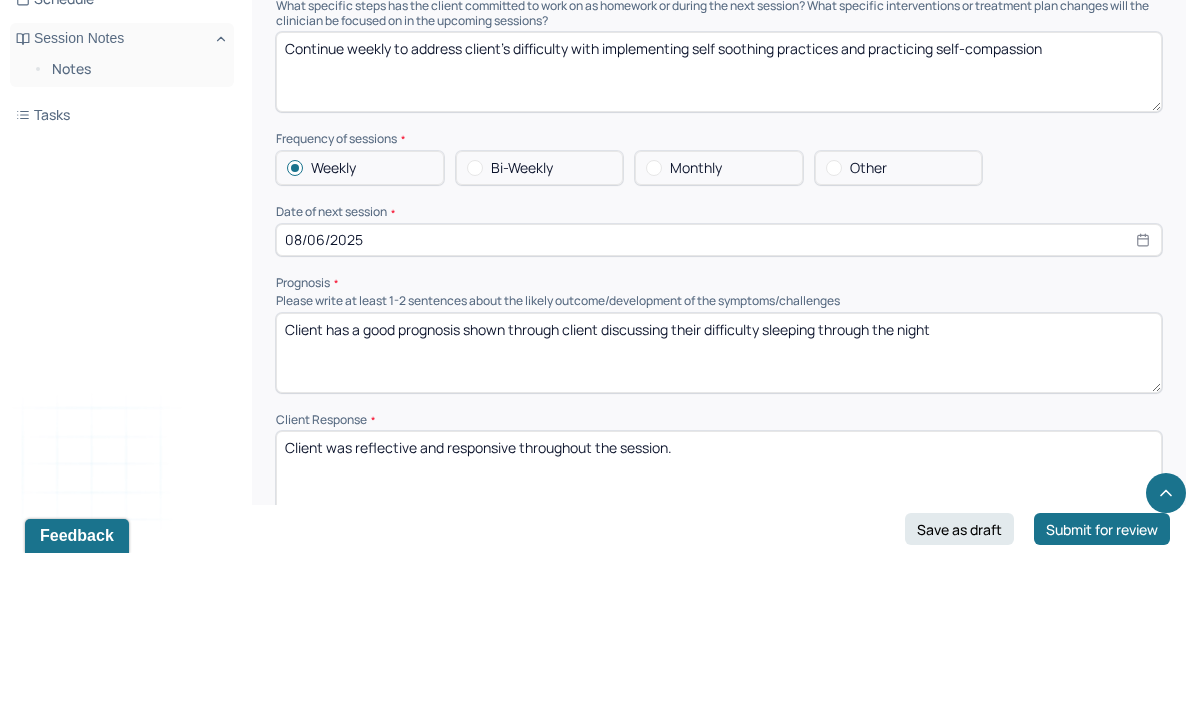 scroll, scrollTop: 2233, scrollLeft: 0, axis: vertical 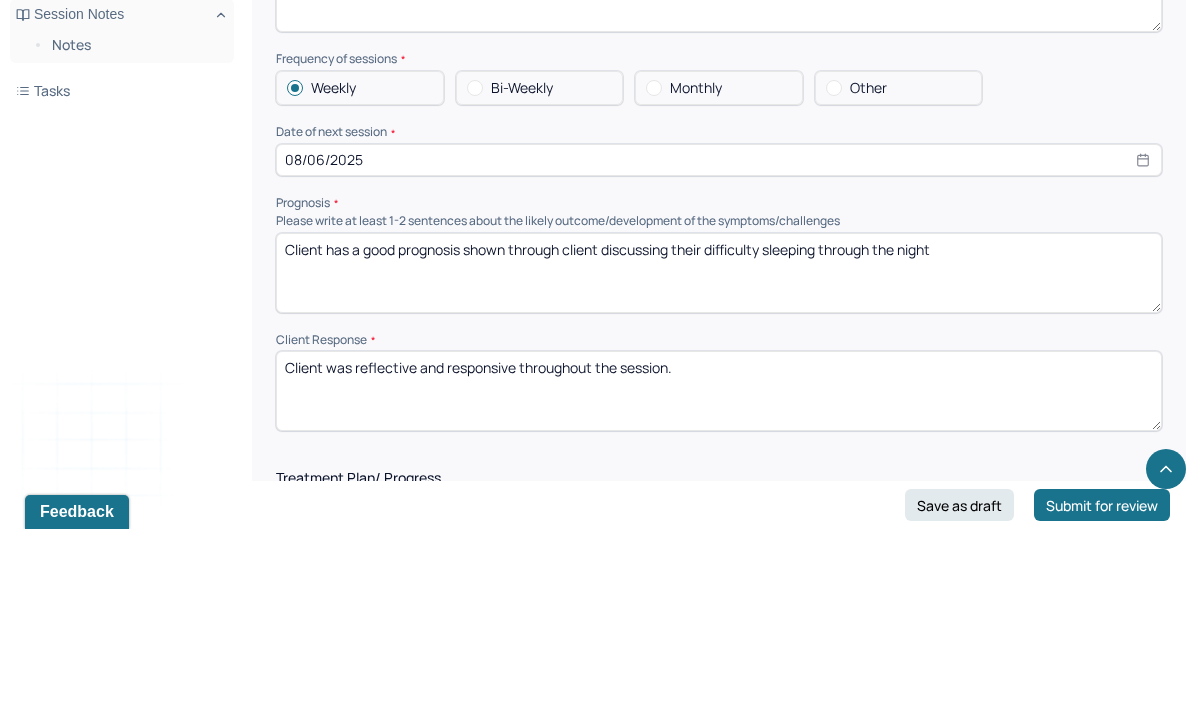click on "Client was reflective and responsive throughout the session." at bounding box center [719, 572] 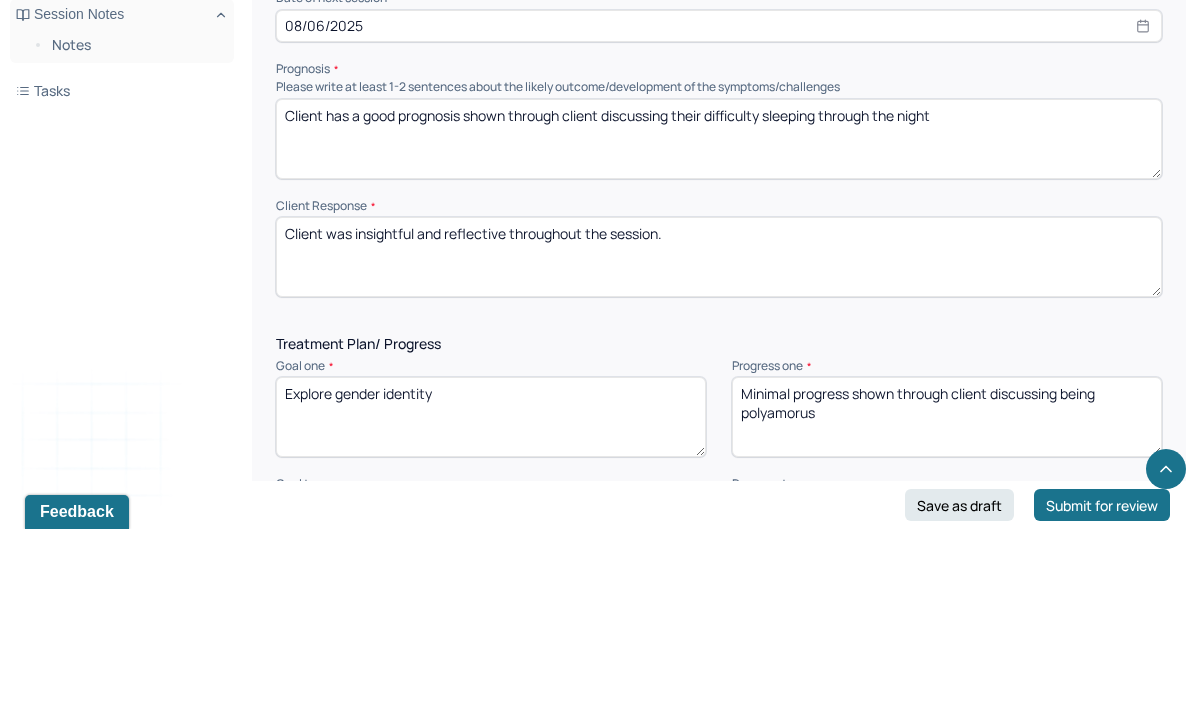 scroll, scrollTop: 2390, scrollLeft: 0, axis: vertical 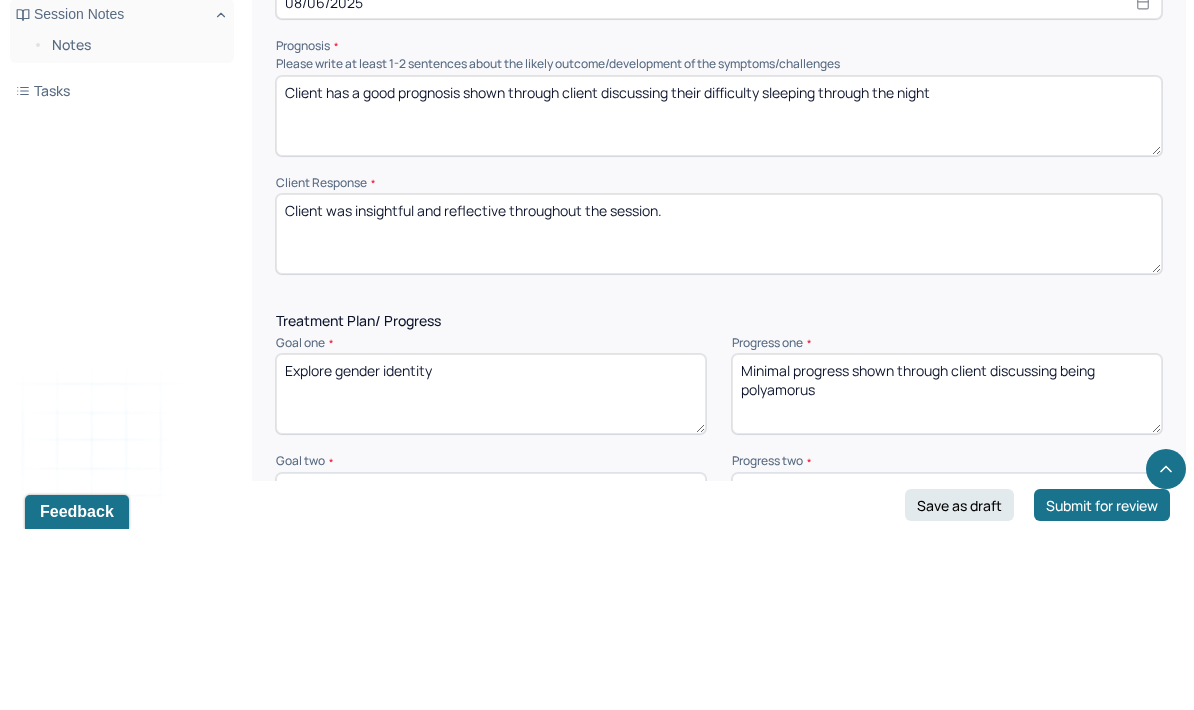 type on "Client was insightful and reflective throughout the session." 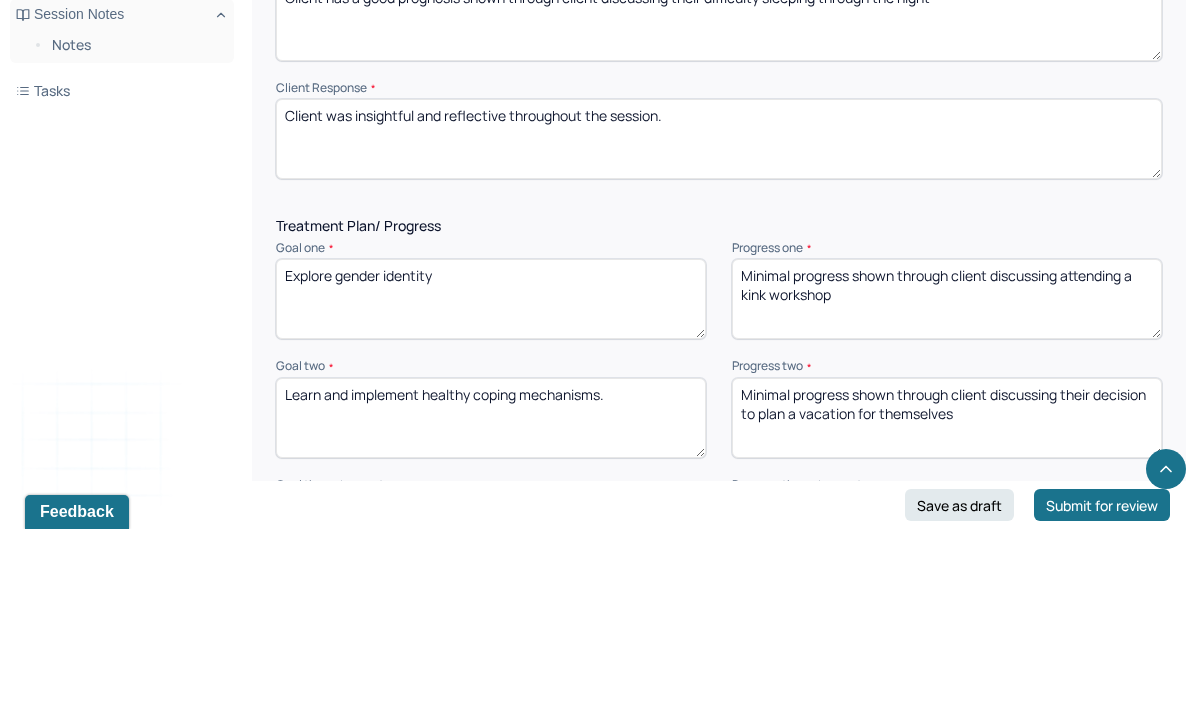 scroll, scrollTop: 2486, scrollLeft: 0, axis: vertical 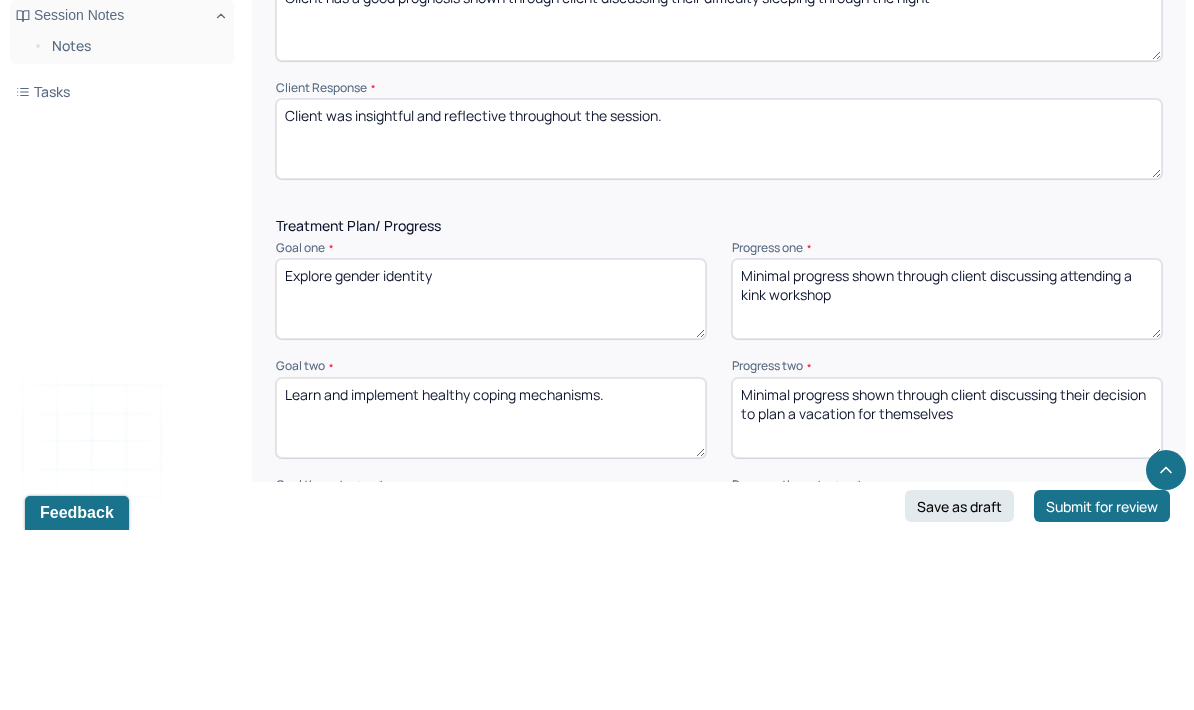 type on "Minimal progress shown through client discussing attending a kink workshop" 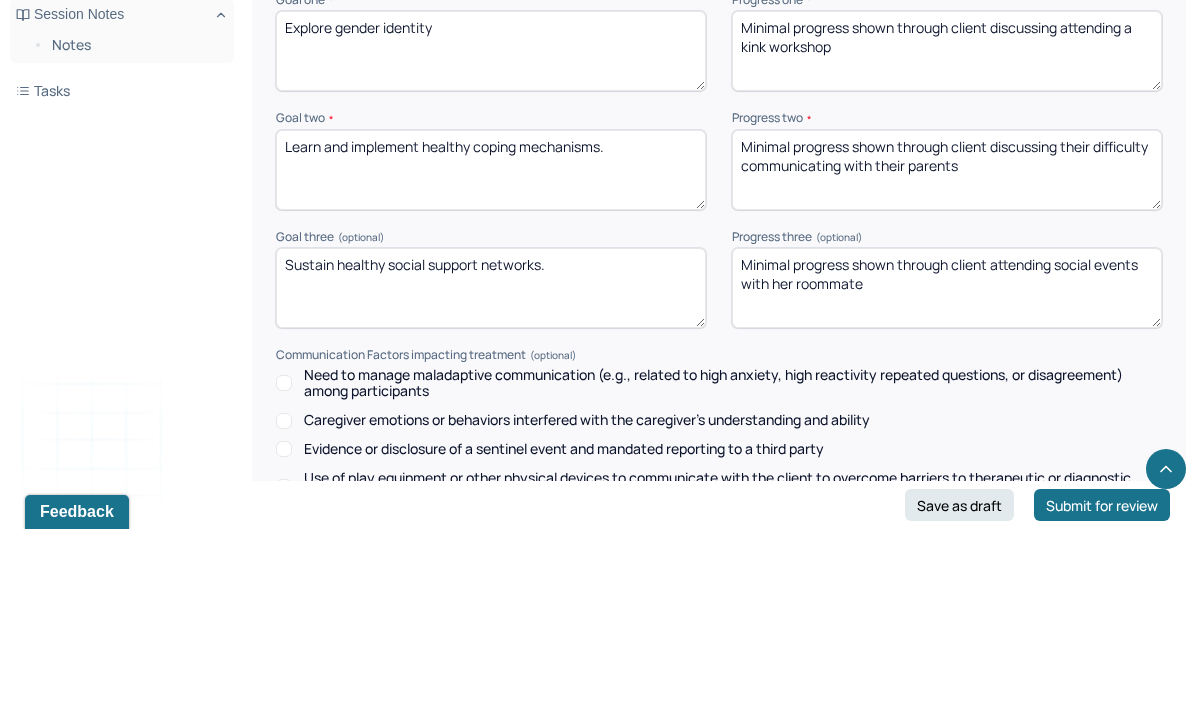 scroll, scrollTop: 2735, scrollLeft: 0, axis: vertical 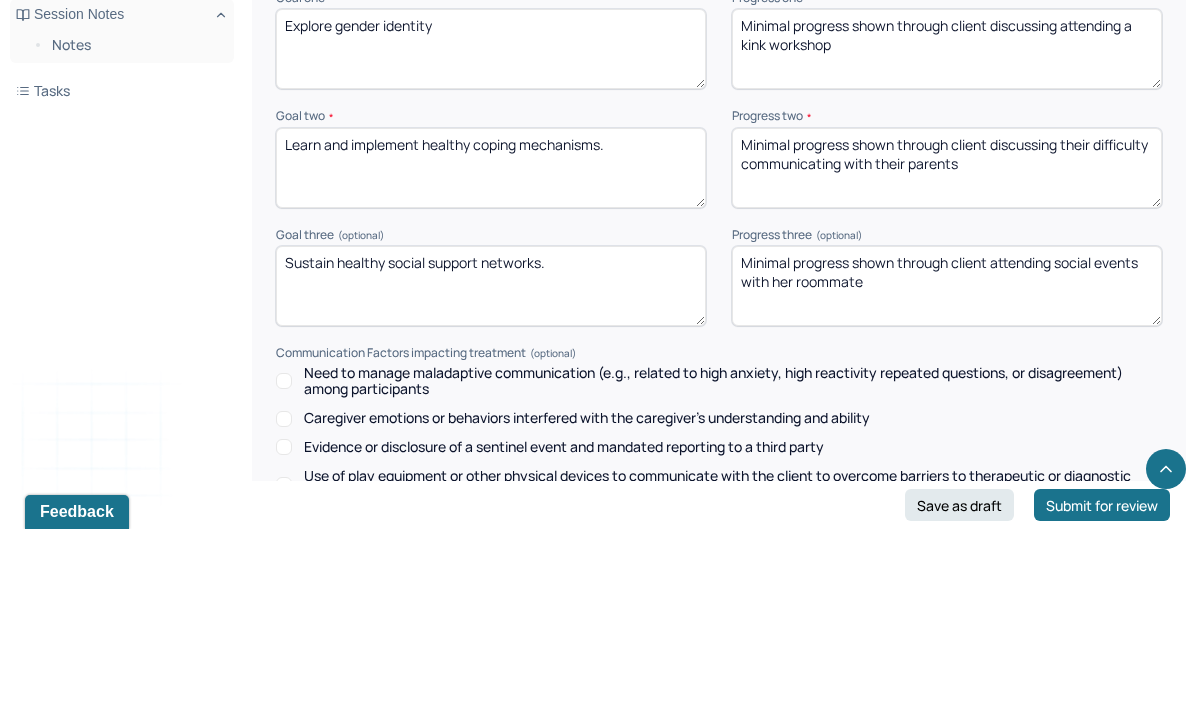 type on "Minimal progress shown through client discussing their difficulty communicating with their parents" 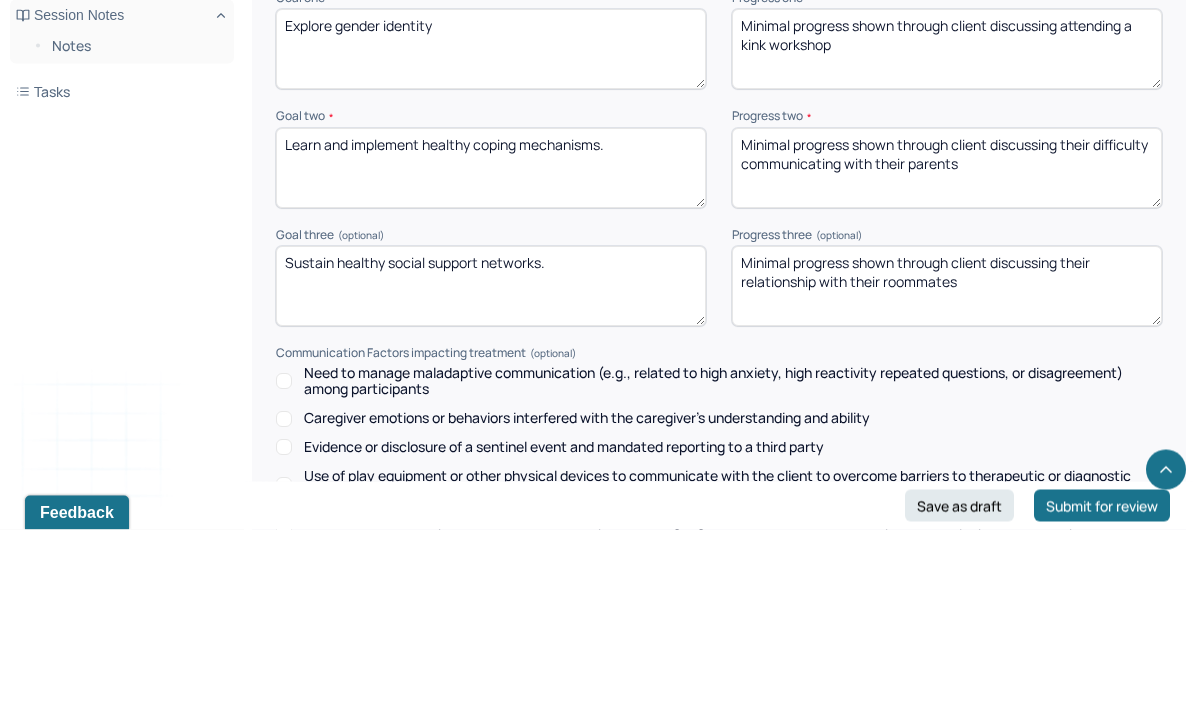 type on "Minimal progress shown through client discussing their relationship with their roommates" 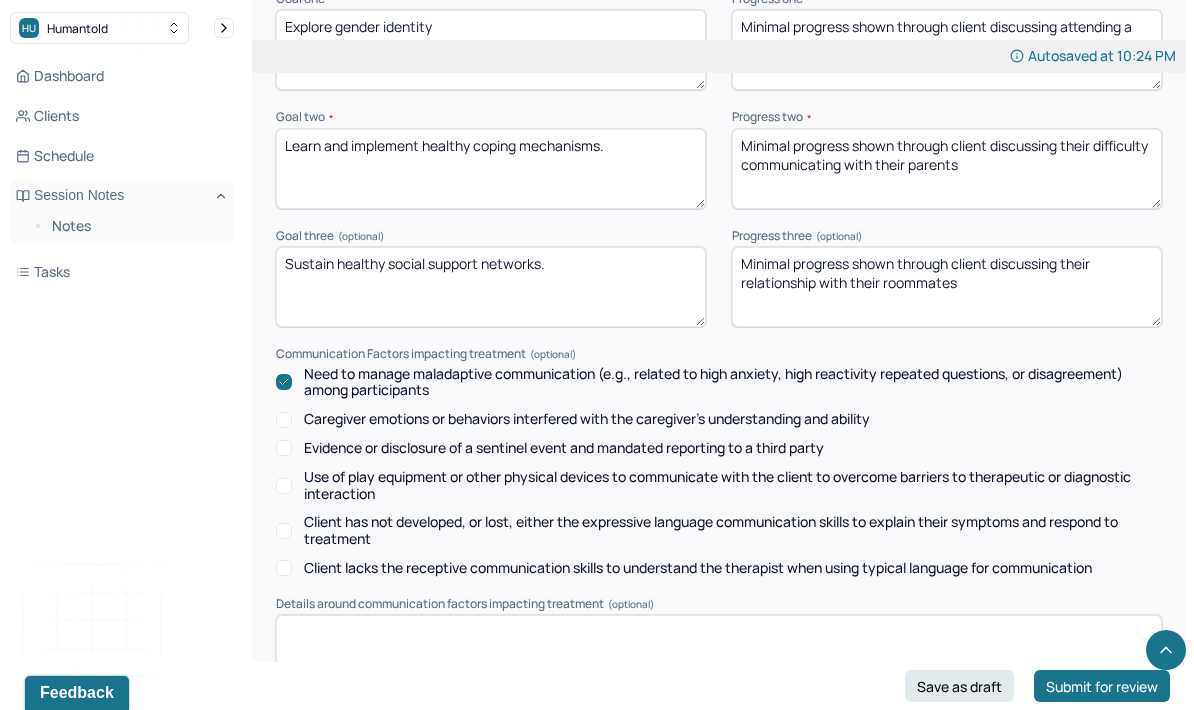 scroll, scrollTop: 2888, scrollLeft: 0, axis: vertical 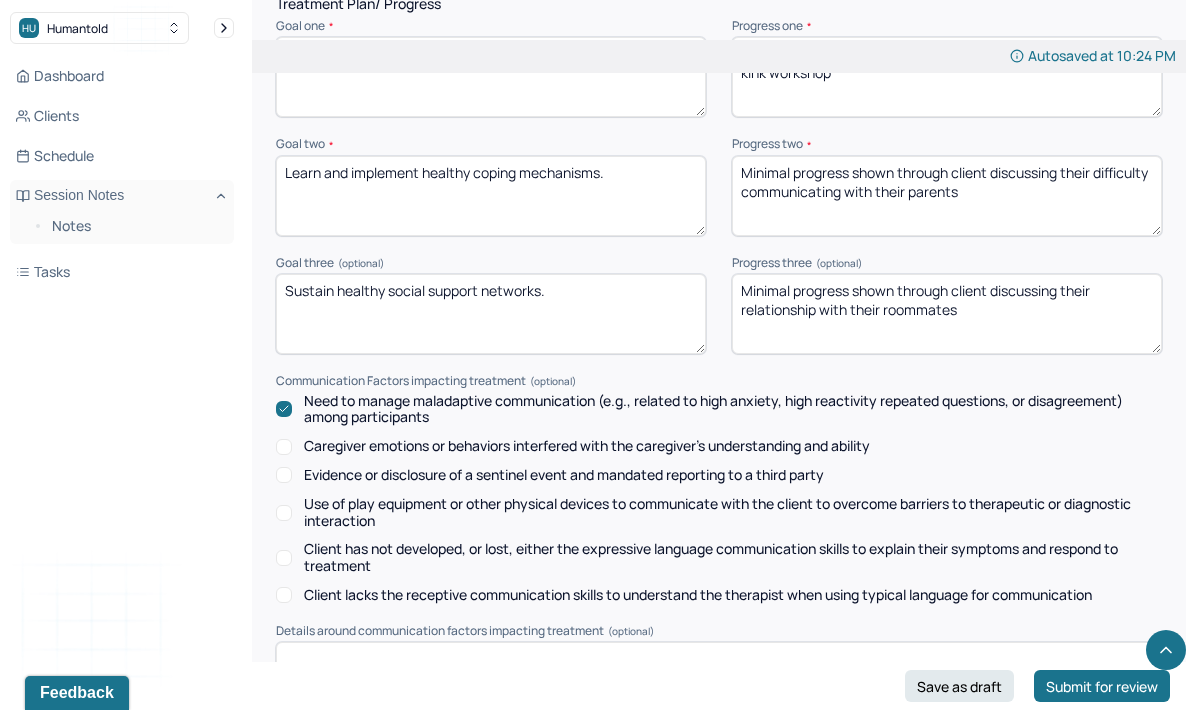 click 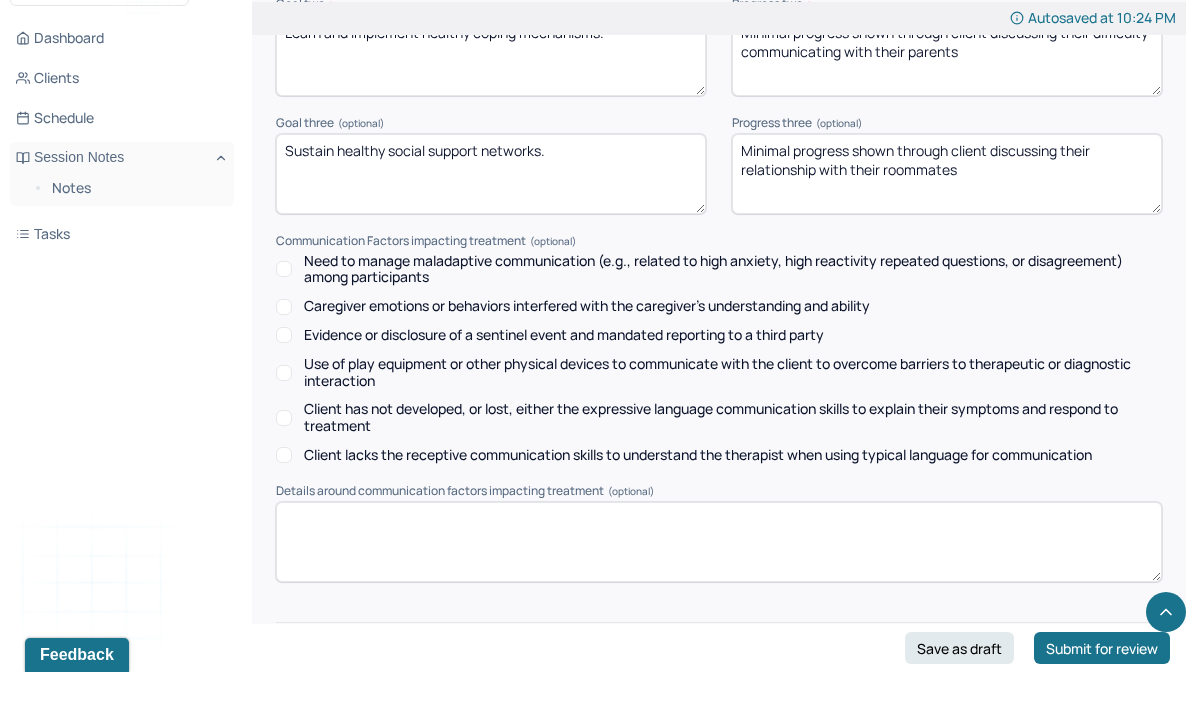 scroll, scrollTop: 2990, scrollLeft: 0, axis: vertical 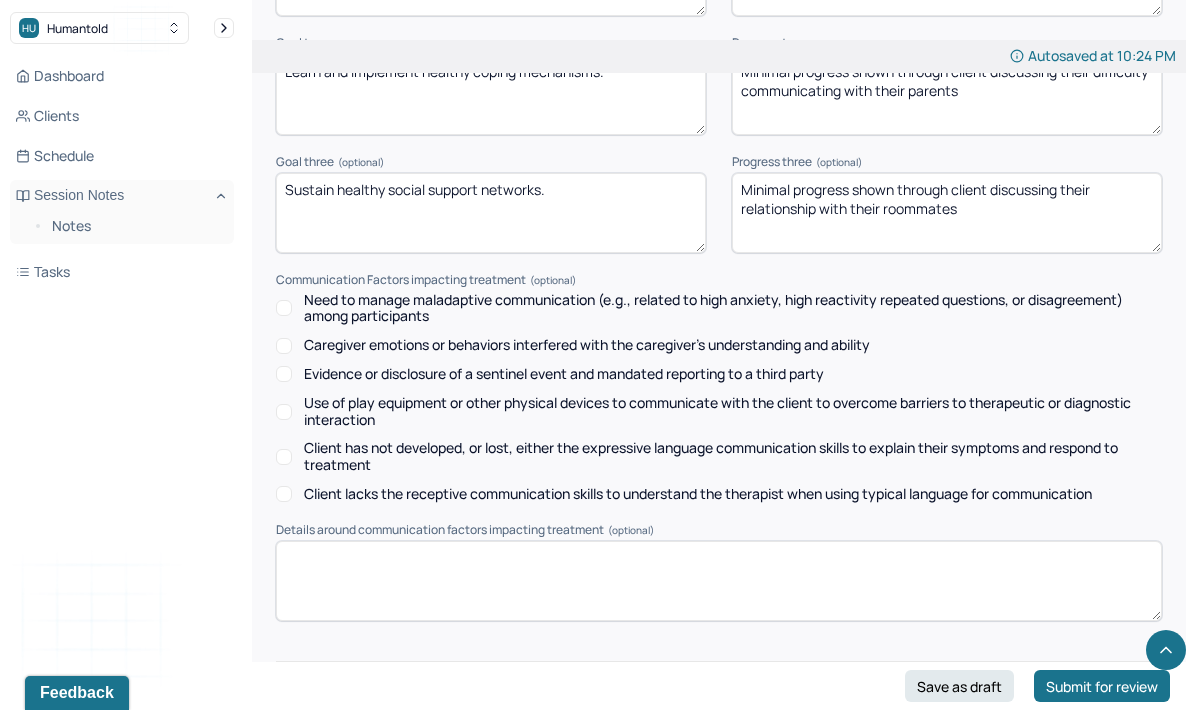 click at bounding box center (719, 745) 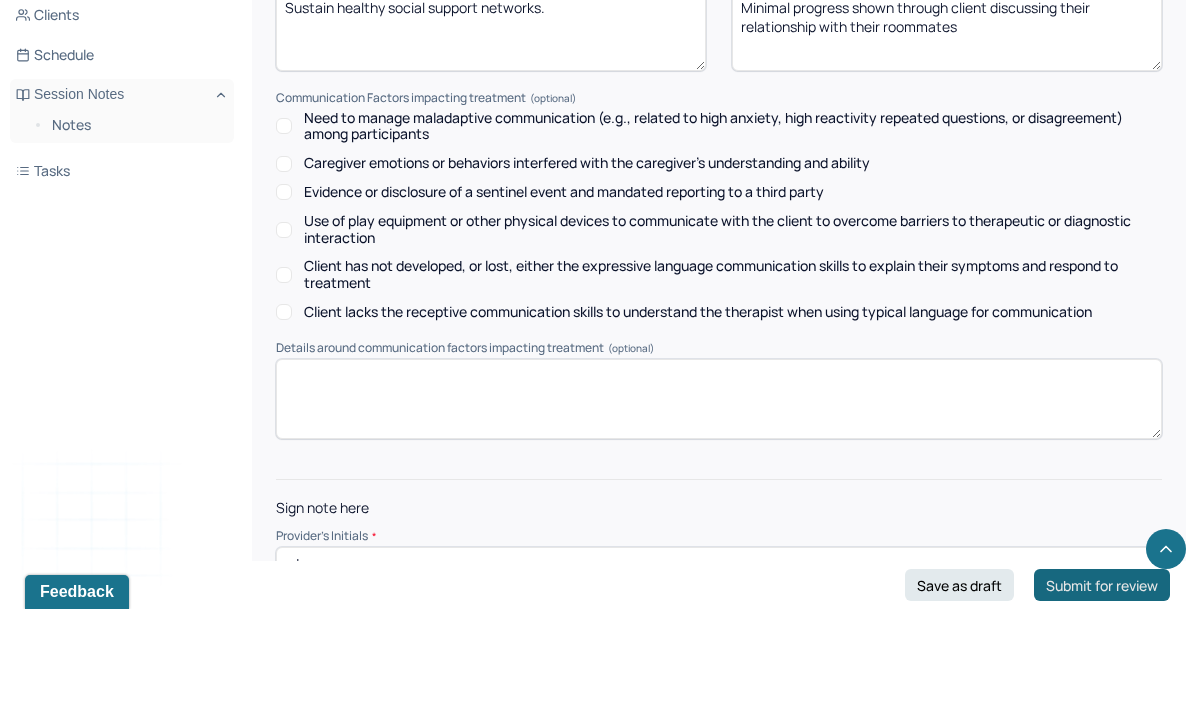 type on "zd" 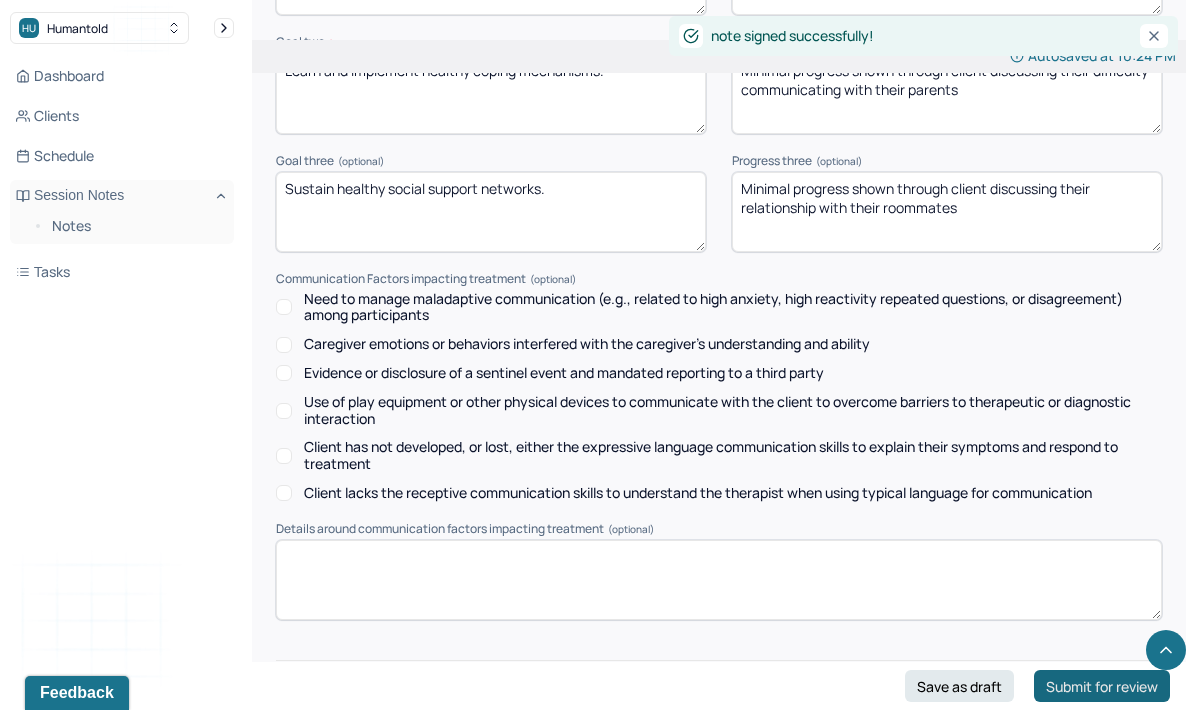 scroll, scrollTop: 105, scrollLeft: 0, axis: vertical 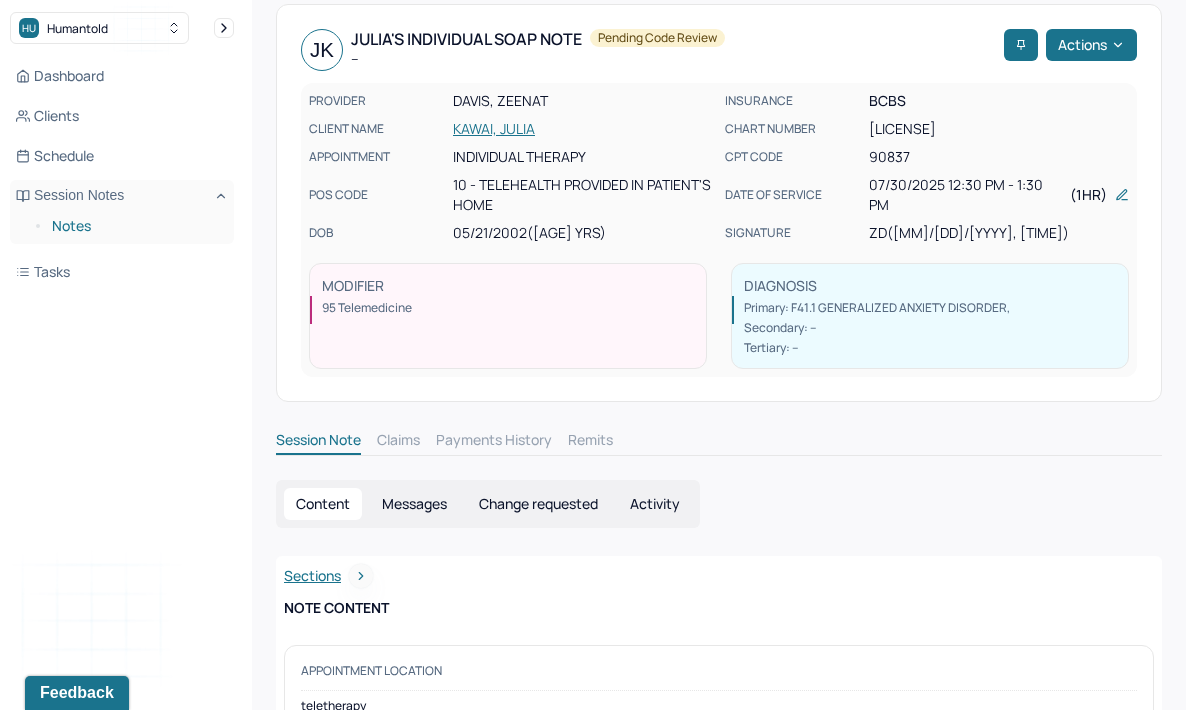 click on "Notes" at bounding box center (135, 226) 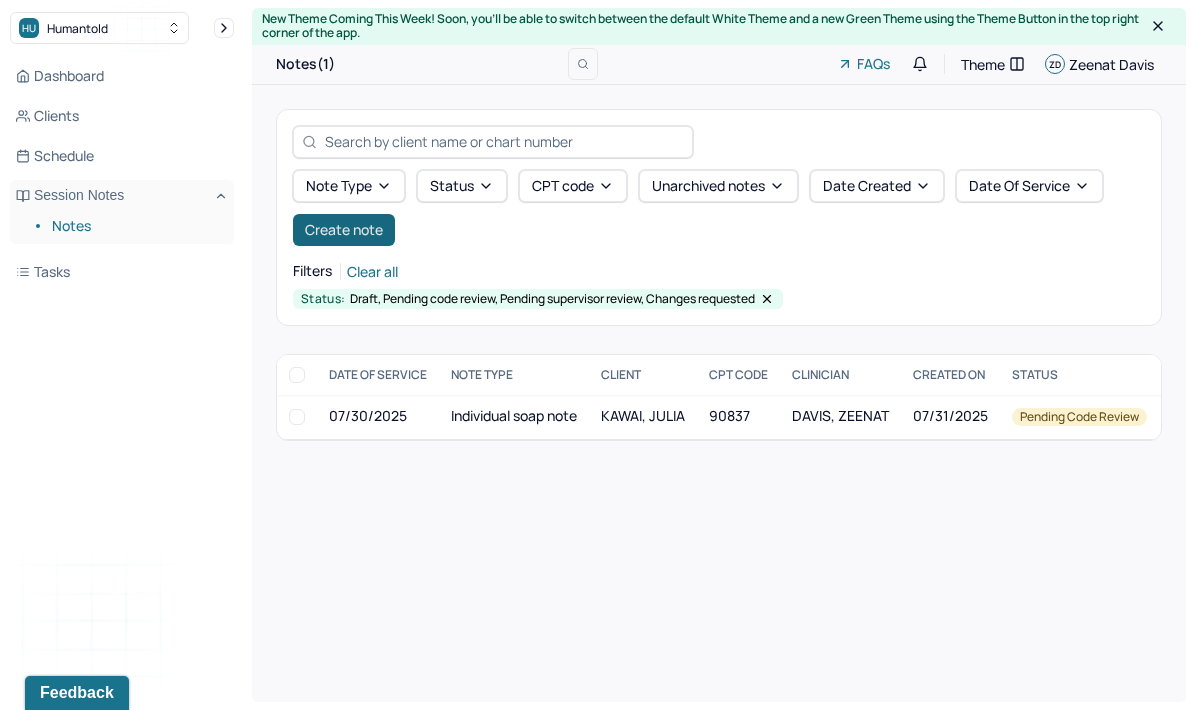click on "Create note" at bounding box center (344, 230) 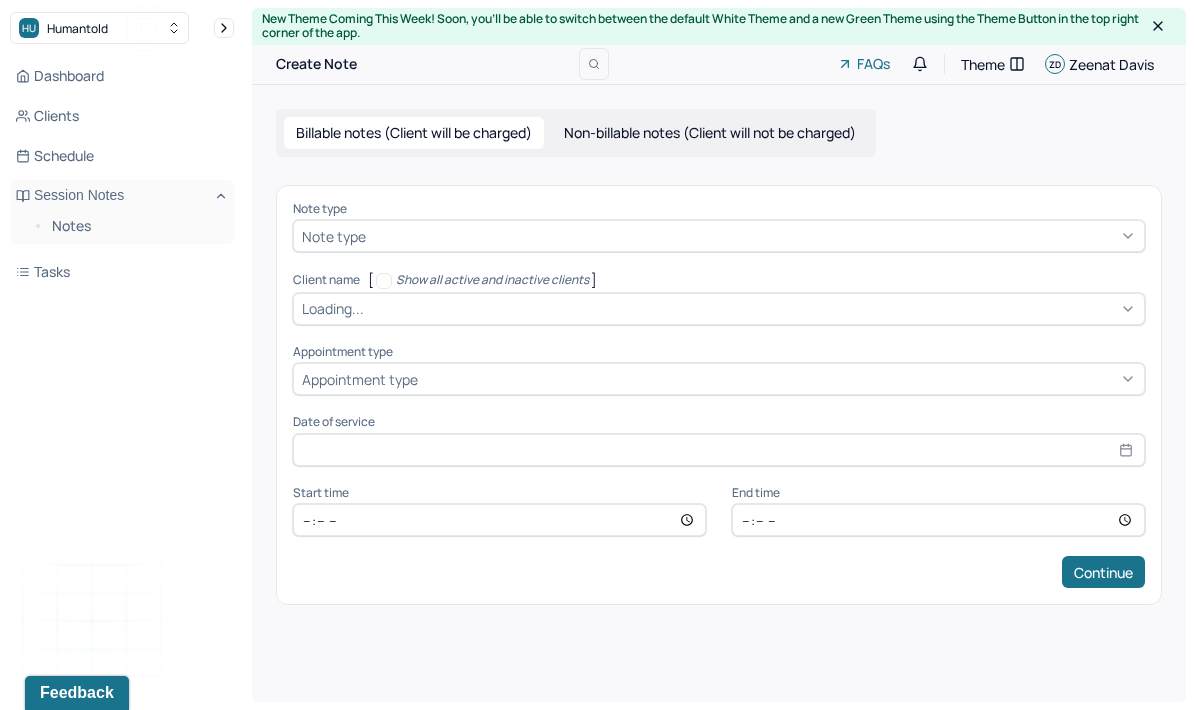 click on "Note type Note type Client name [ Show all active and inactive clients ] Loading... Appointment type Appointment type Date of service Start time End time Continue" at bounding box center [719, 395] 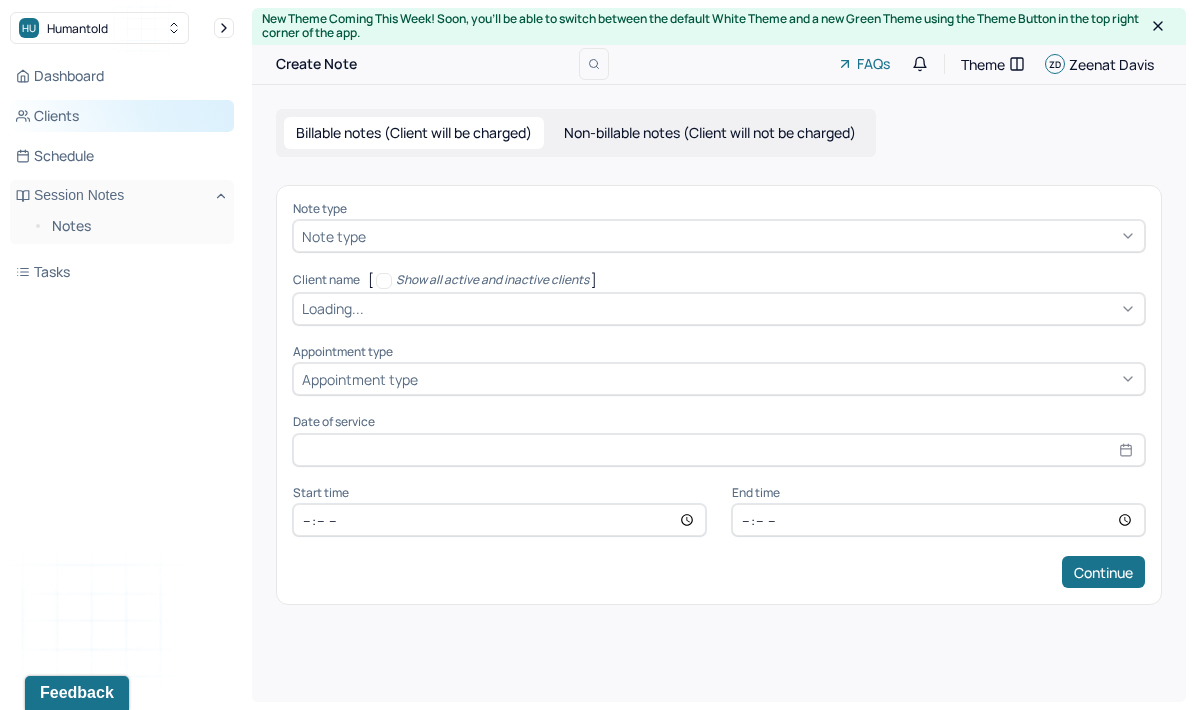 click on "Clients" at bounding box center [122, 116] 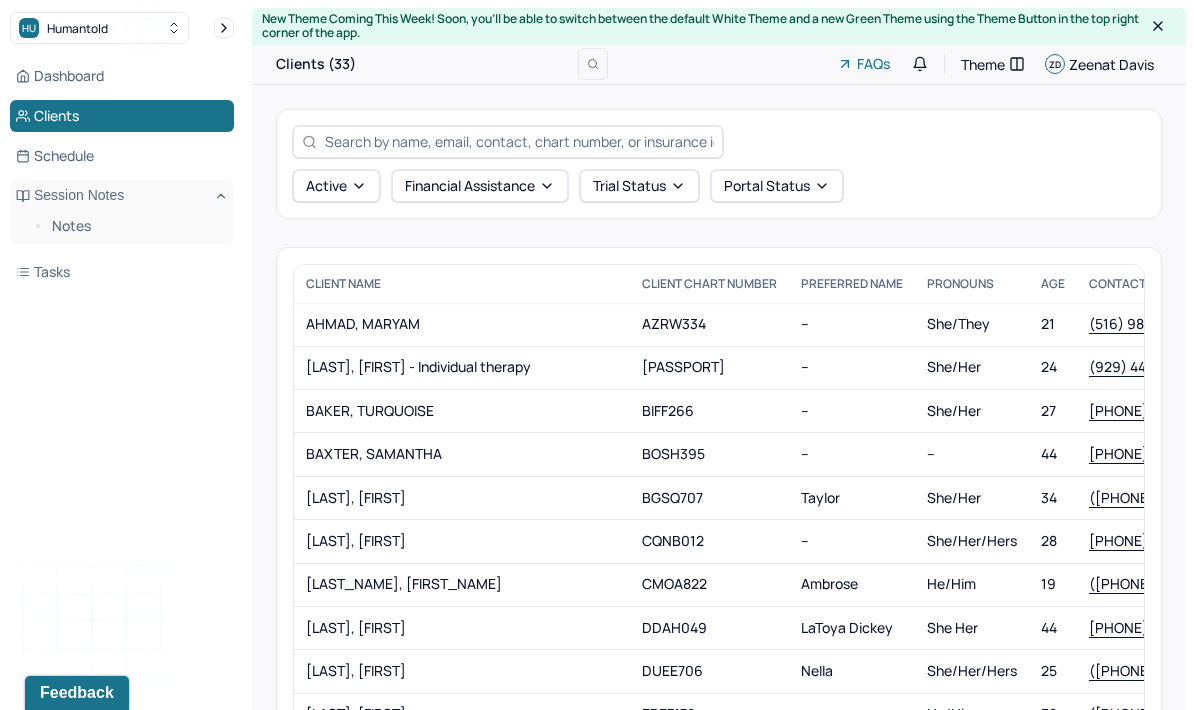 click at bounding box center [519, 141] 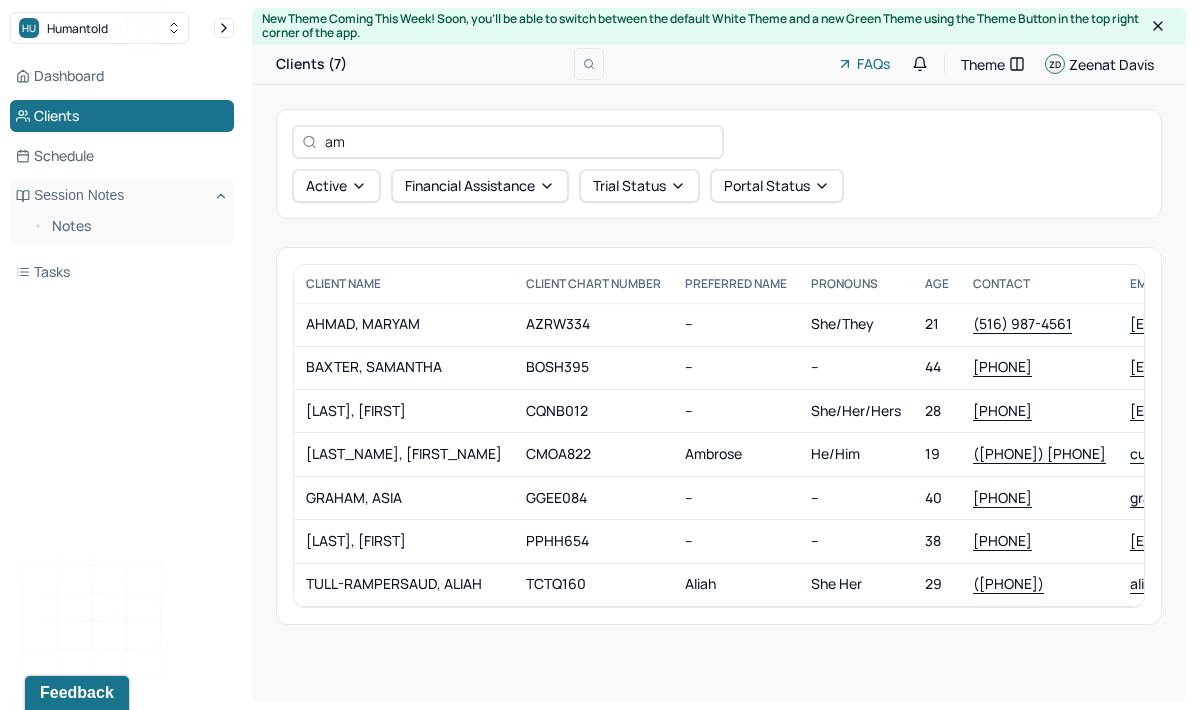 type on "a" 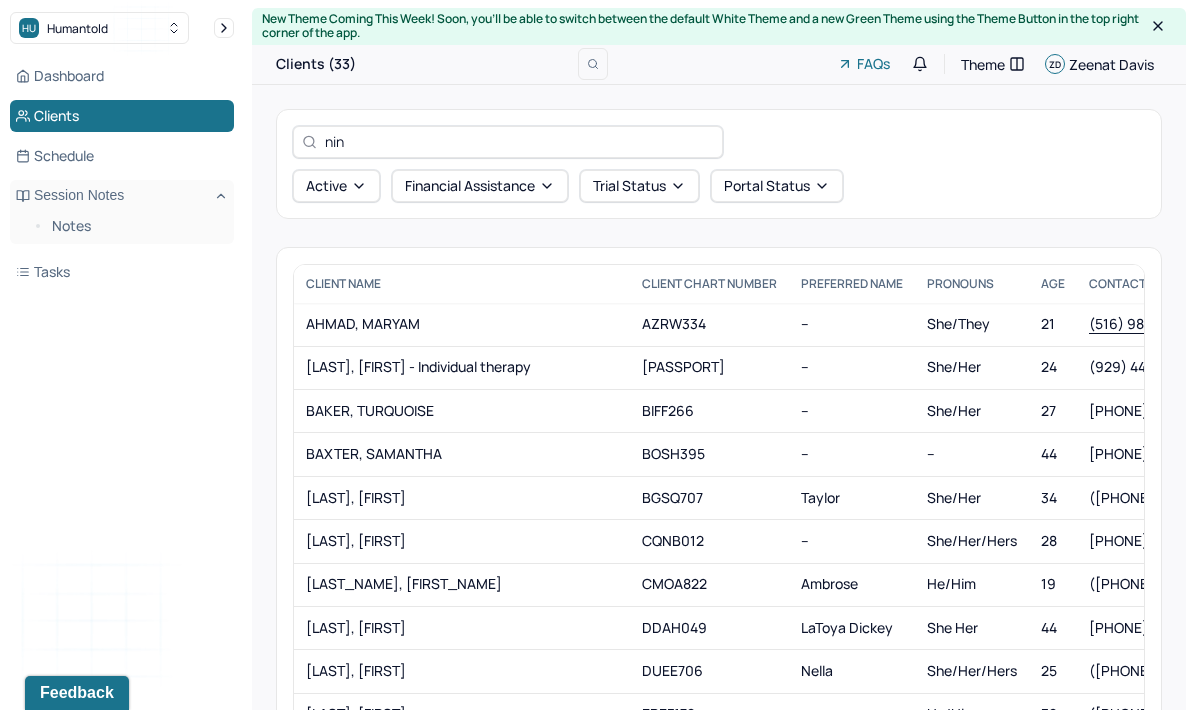 type on "[FIRST]" 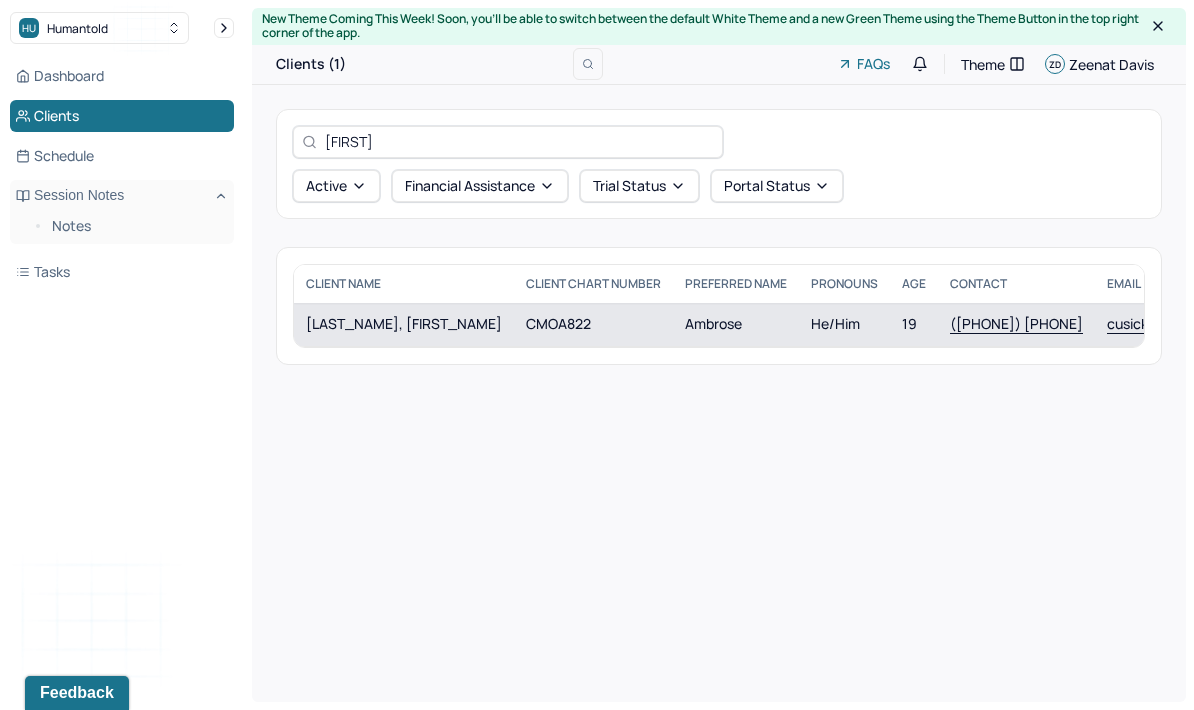 click on "CMOA822" at bounding box center (593, 324) 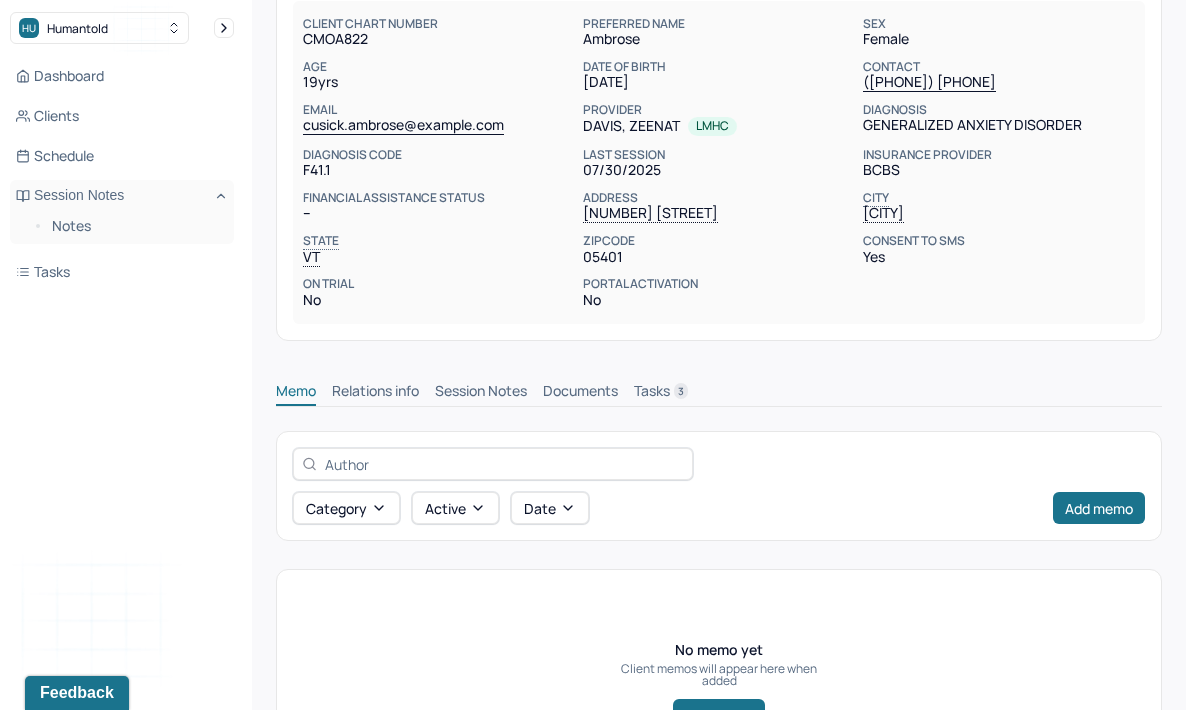 click on "Session Notes" at bounding box center (481, 393) 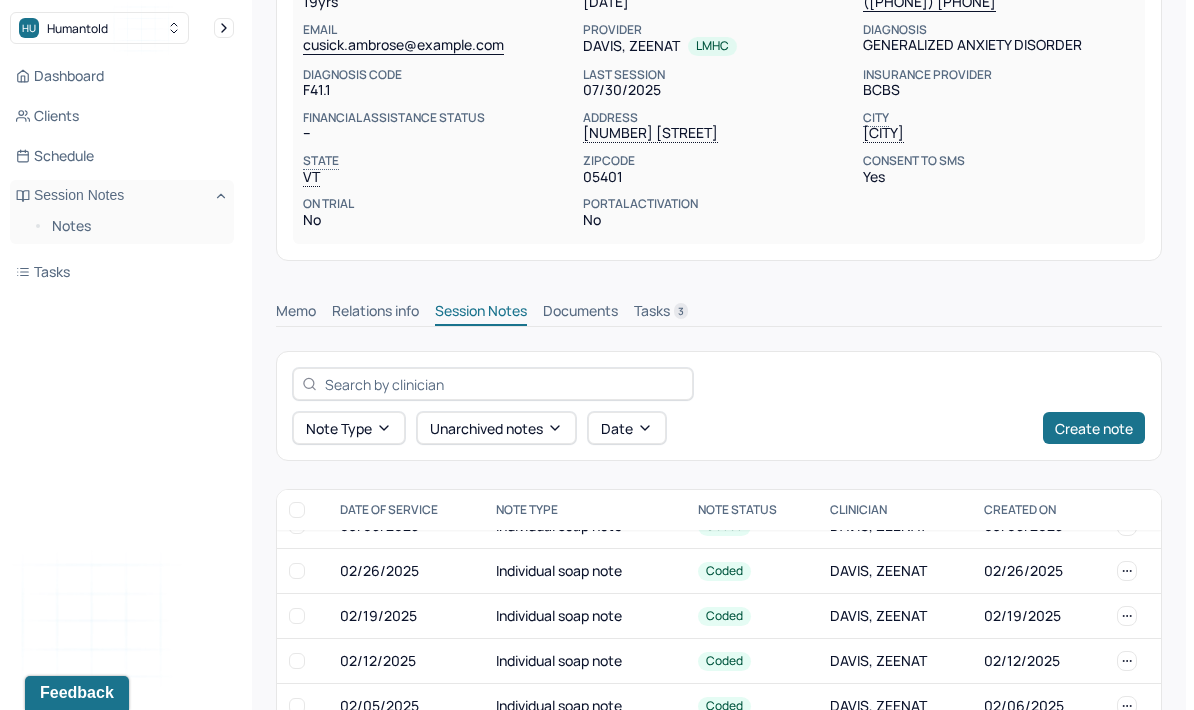 scroll, scrollTop: 626, scrollLeft: 0, axis: vertical 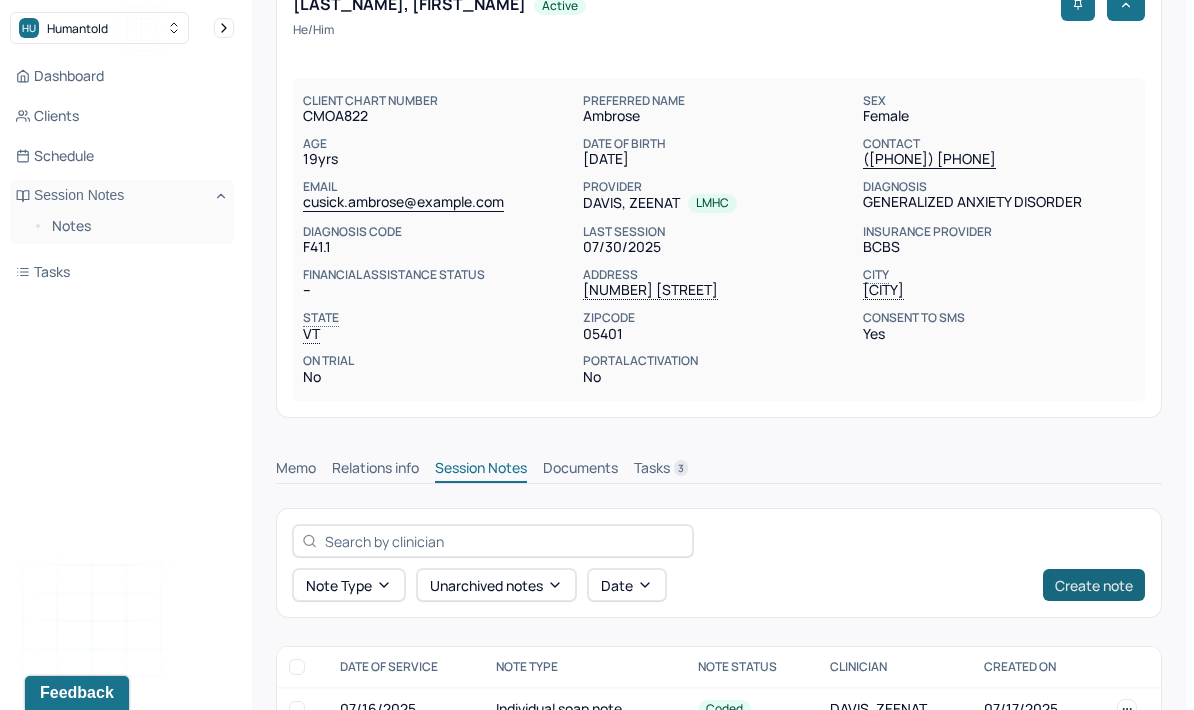 click on "Create note" at bounding box center [1094, 585] 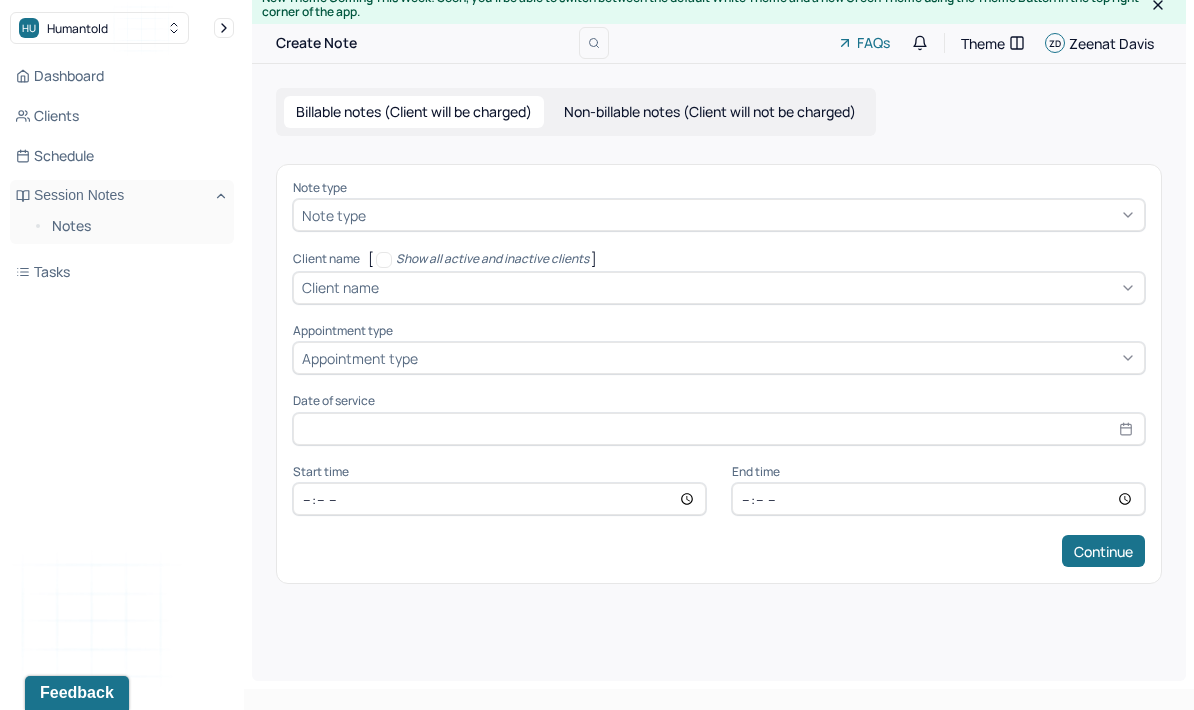 scroll, scrollTop: 0, scrollLeft: 0, axis: both 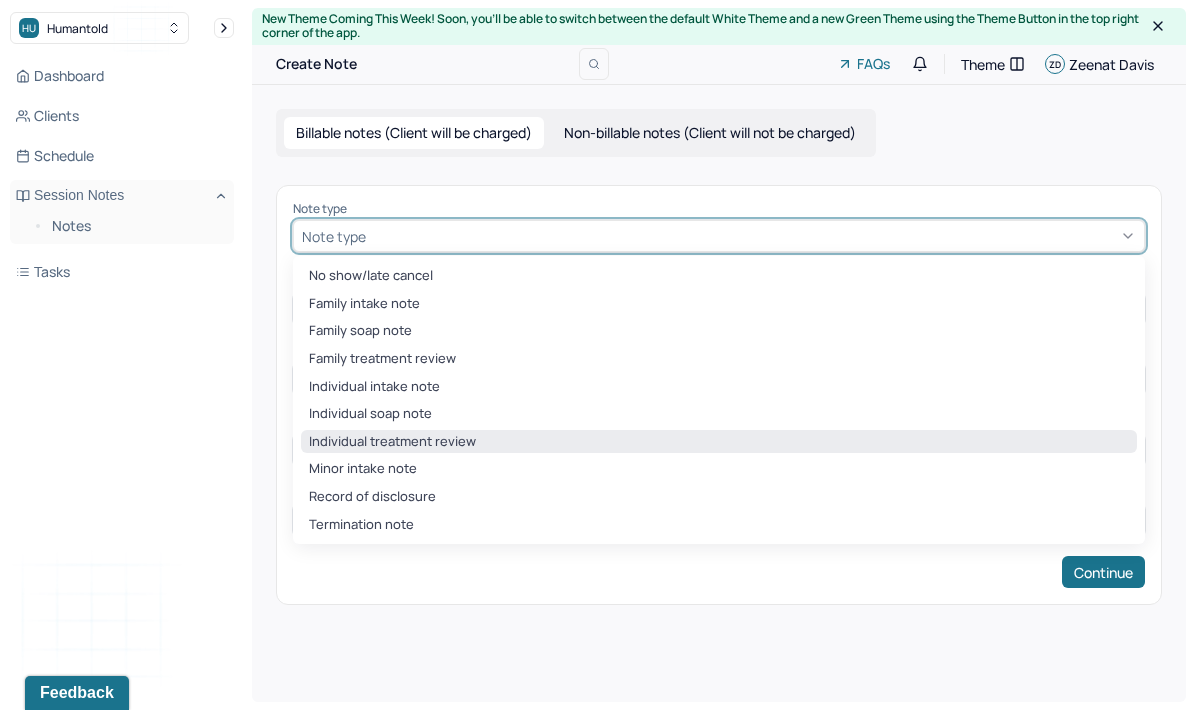 click on "Individual treatment review" at bounding box center (719, 442) 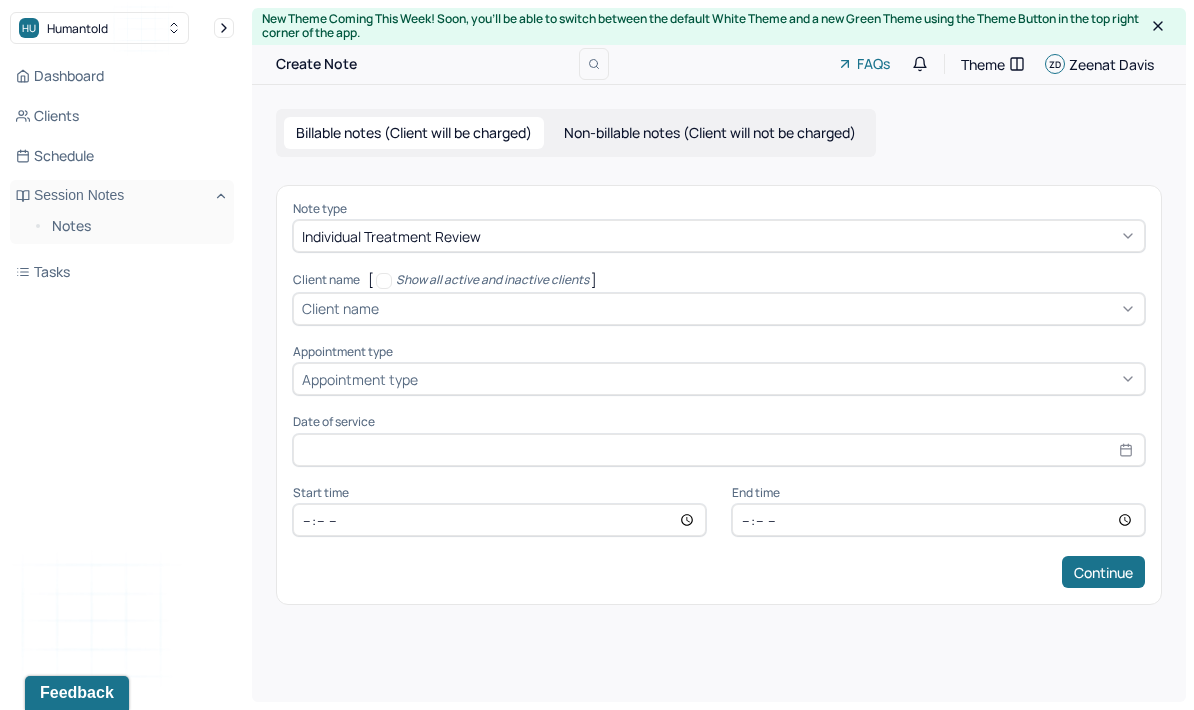 click on "Client name" at bounding box center [719, 309] 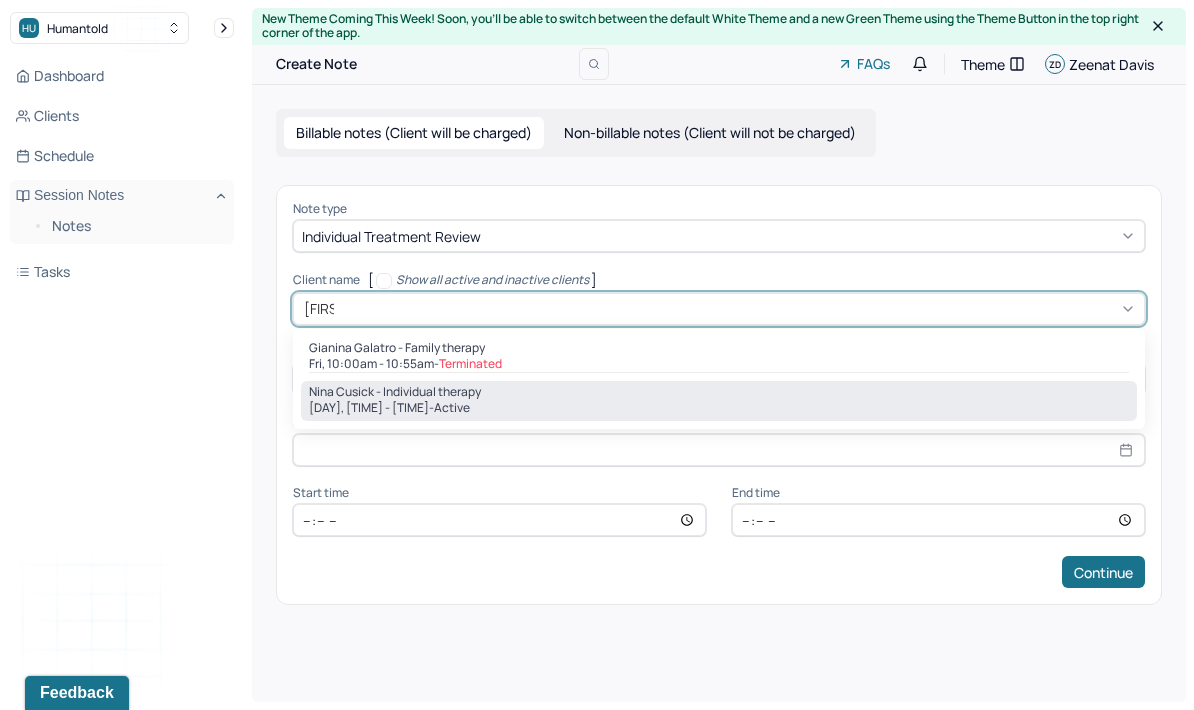click on "Wed, 2:00pm - 3:00pm  -  active" at bounding box center [719, 408] 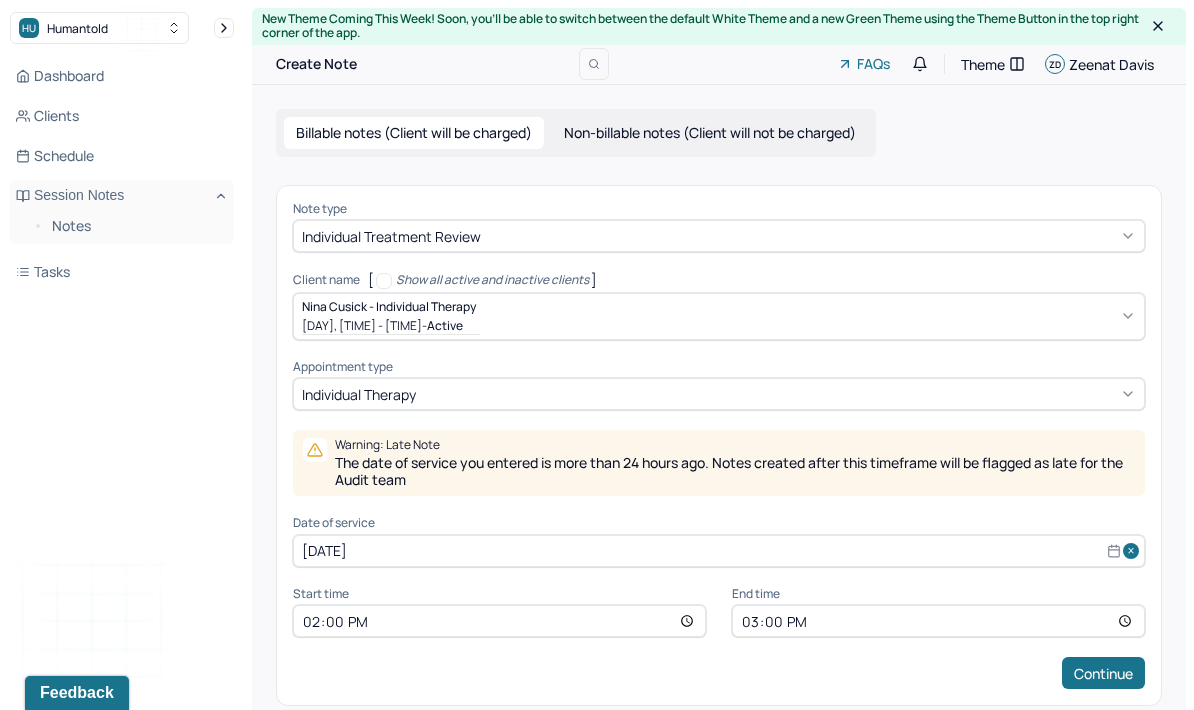 click on "[DATE]" at bounding box center (719, 551) 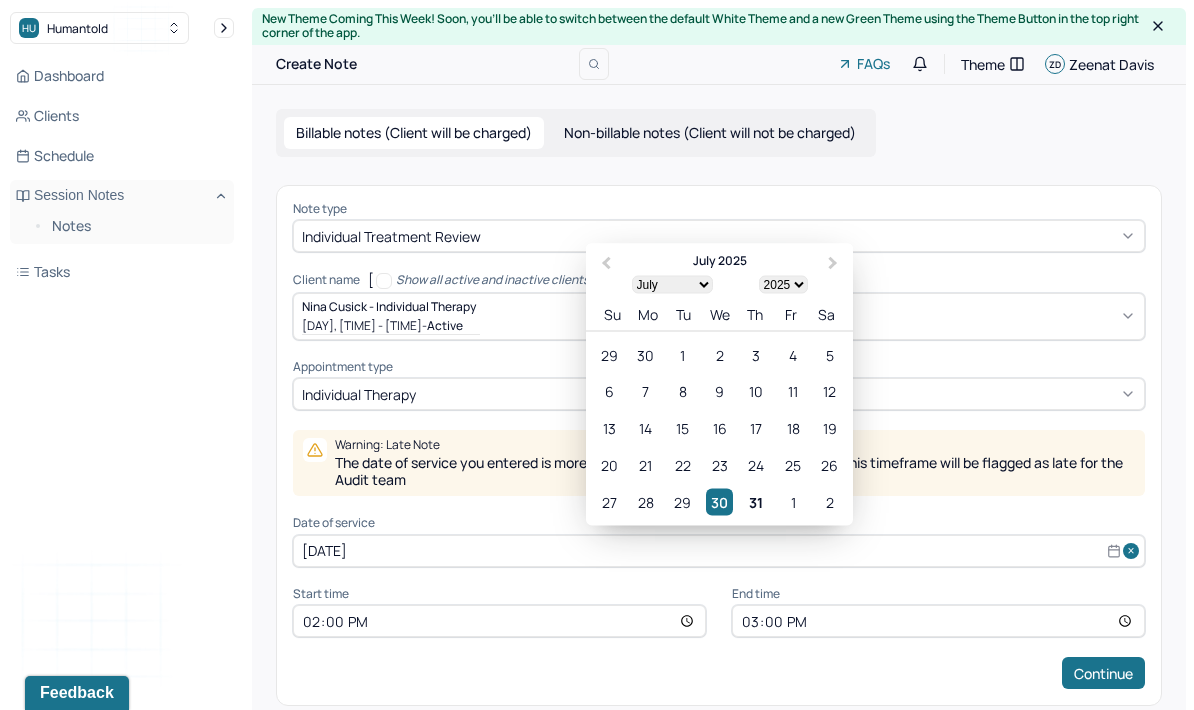 scroll, scrollTop: 21, scrollLeft: 0, axis: vertical 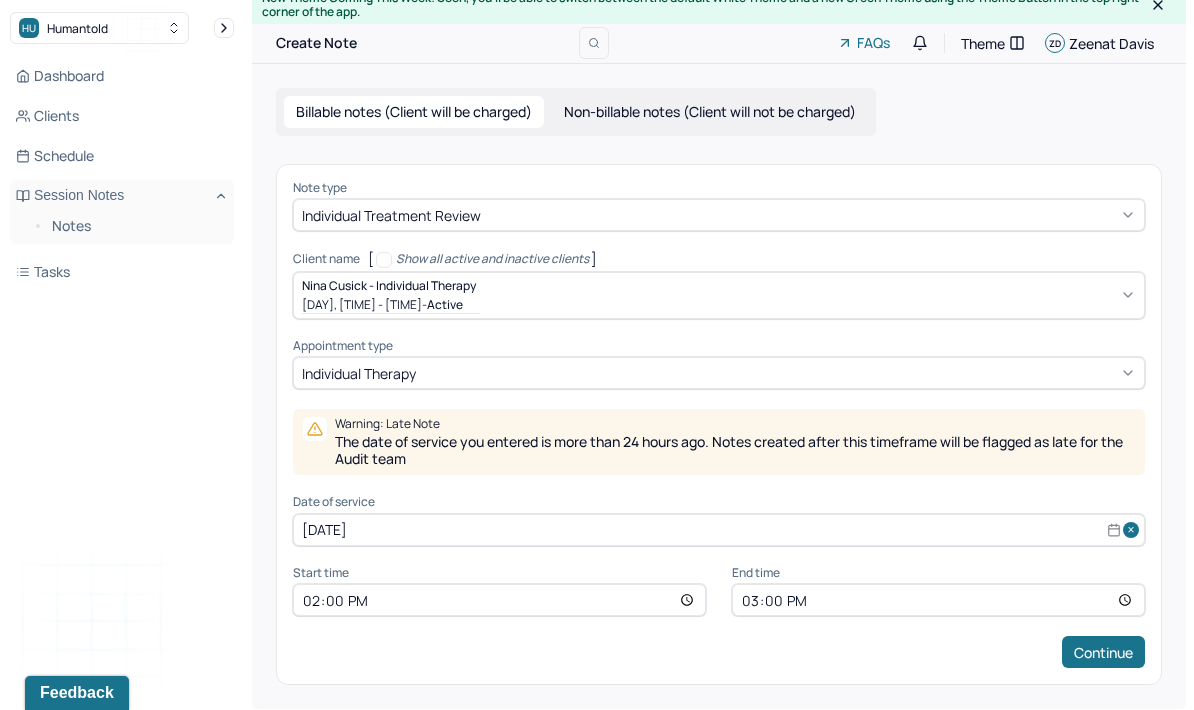click on "Note type Individual treatment review Client name [ Show all active and inactive clients ] [NAME] - Individual therapy [DAY], [TIME] - active Supervisee name [NAME] Appointment type individual therapy Warning: Late Note The date of service you entered is more than 24 hours ago. Notes created after this timeframe will be flagged as late for the Audit team Date of service [DATE] Start time [TIME] End time [TIME] Continue" at bounding box center (719, 424) 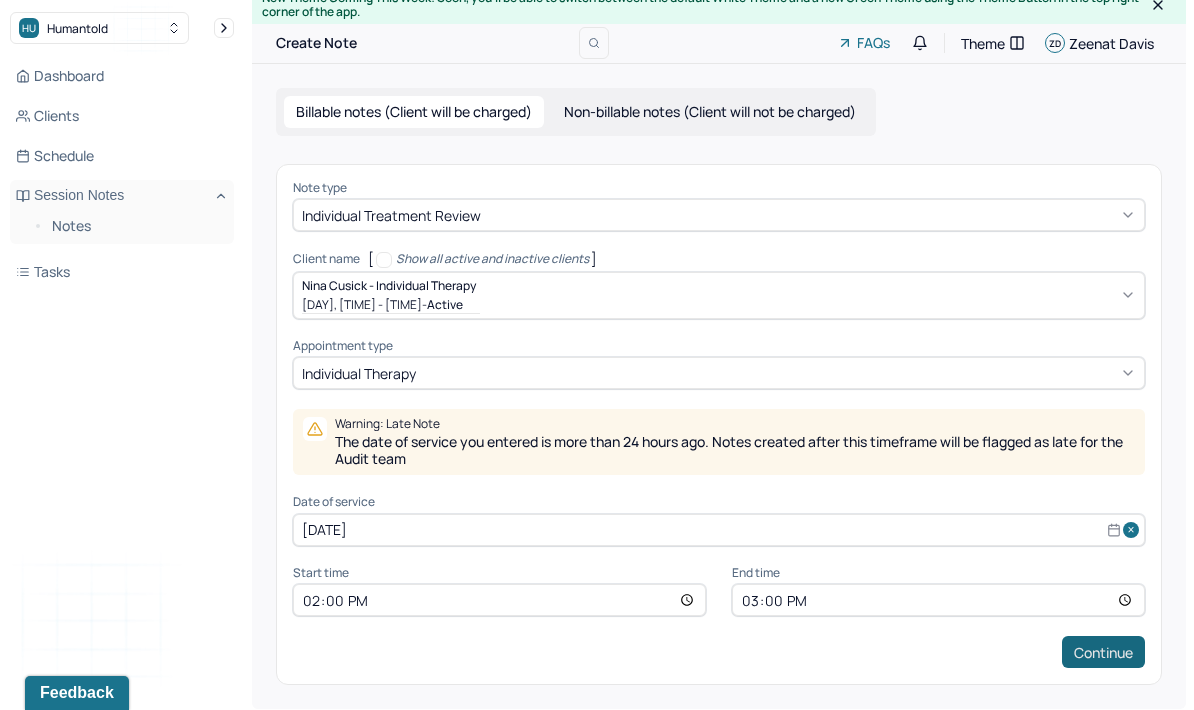 click on "Continue" at bounding box center (1103, 652) 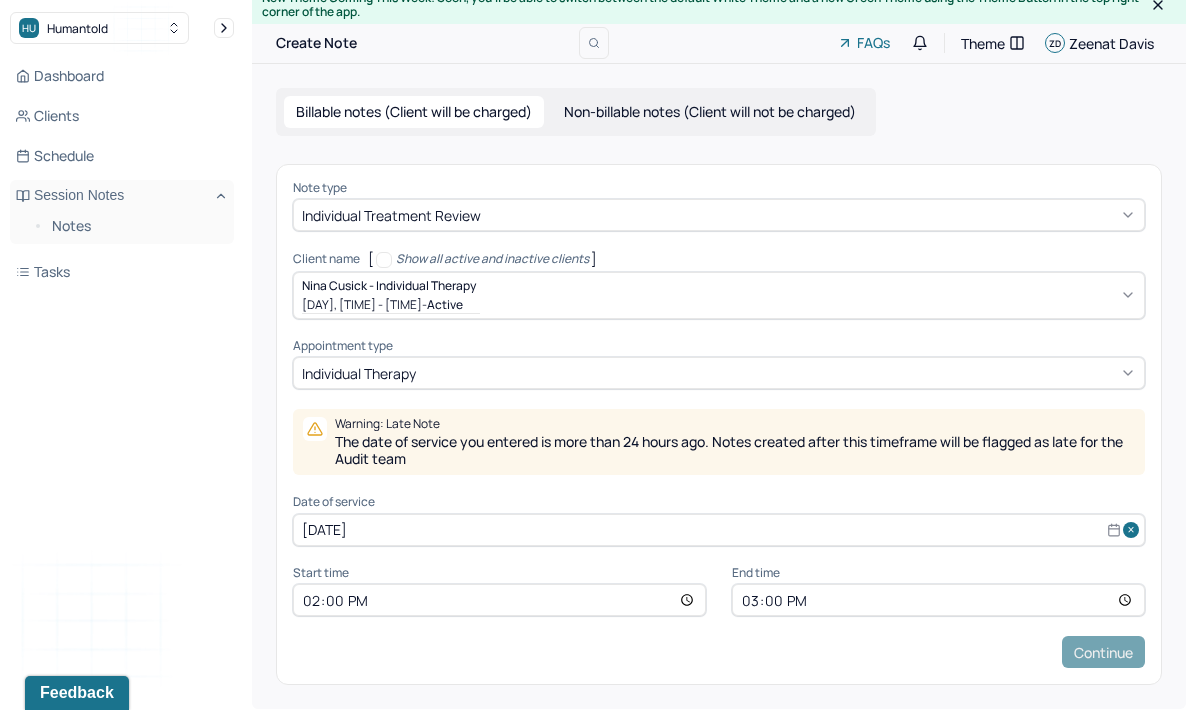 scroll, scrollTop: 0, scrollLeft: 0, axis: both 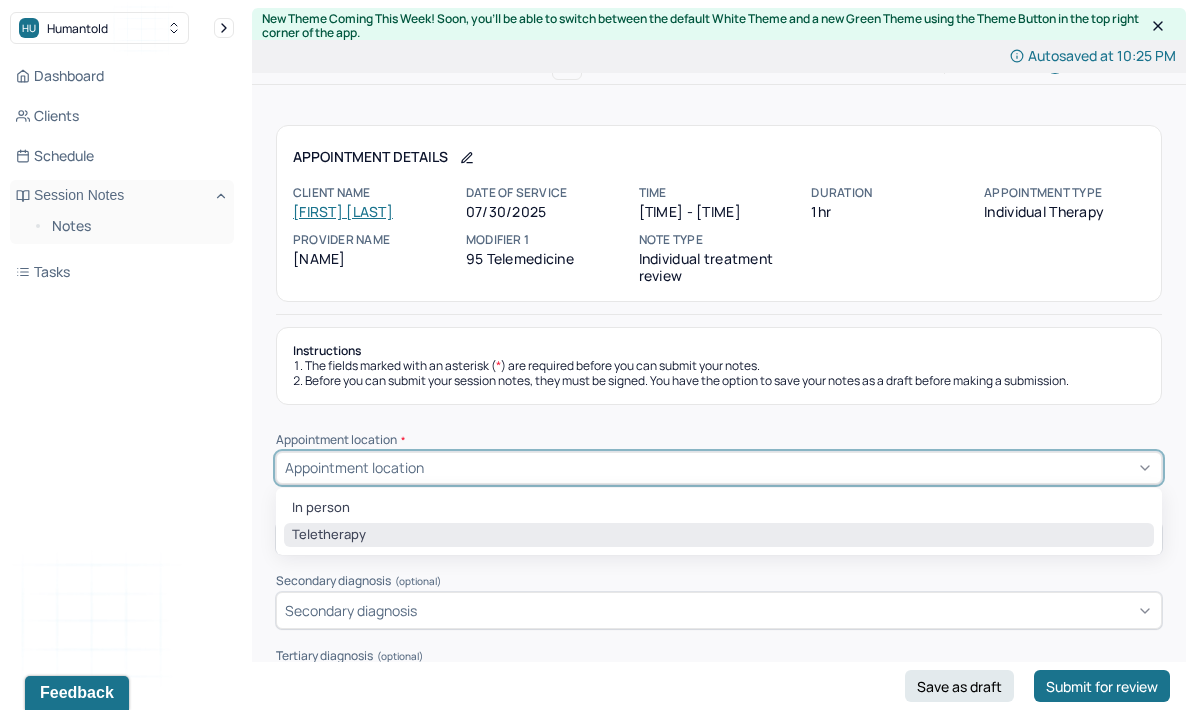 click on "Teletherapy" at bounding box center (719, 535) 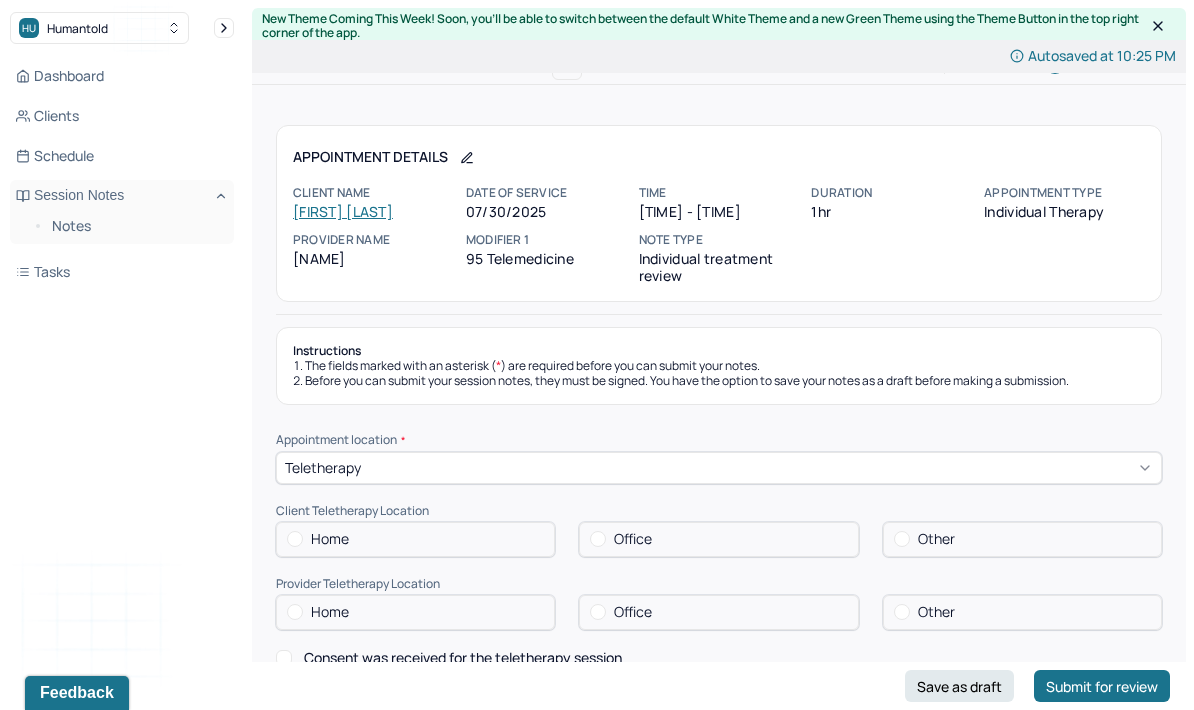 click on "Home" at bounding box center (415, 539) 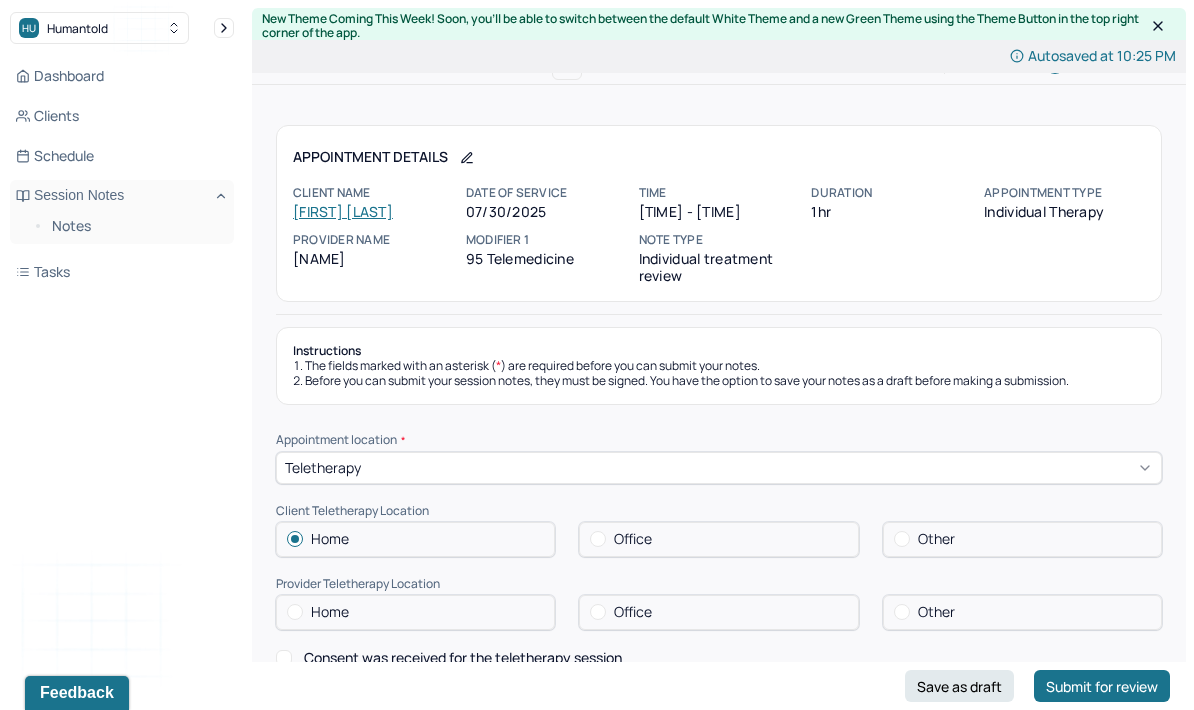 click on "Home" at bounding box center (415, 612) 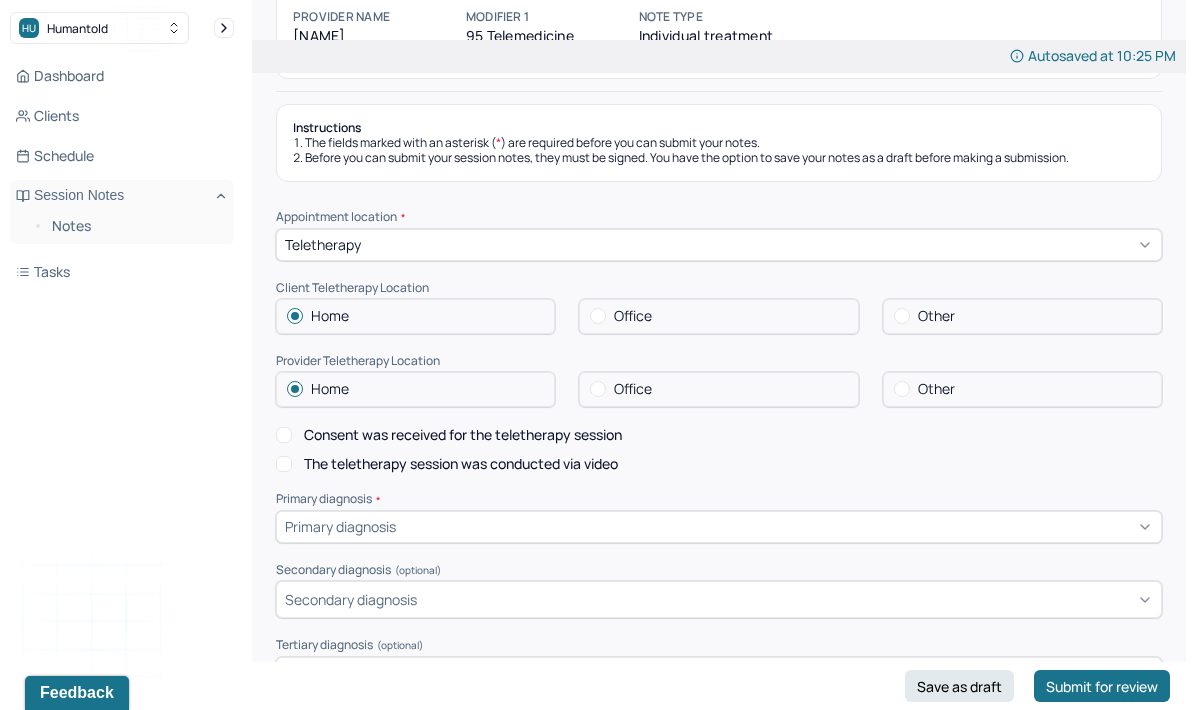 scroll, scrollTop: 224, scrollLeft: 0, axis: vertical 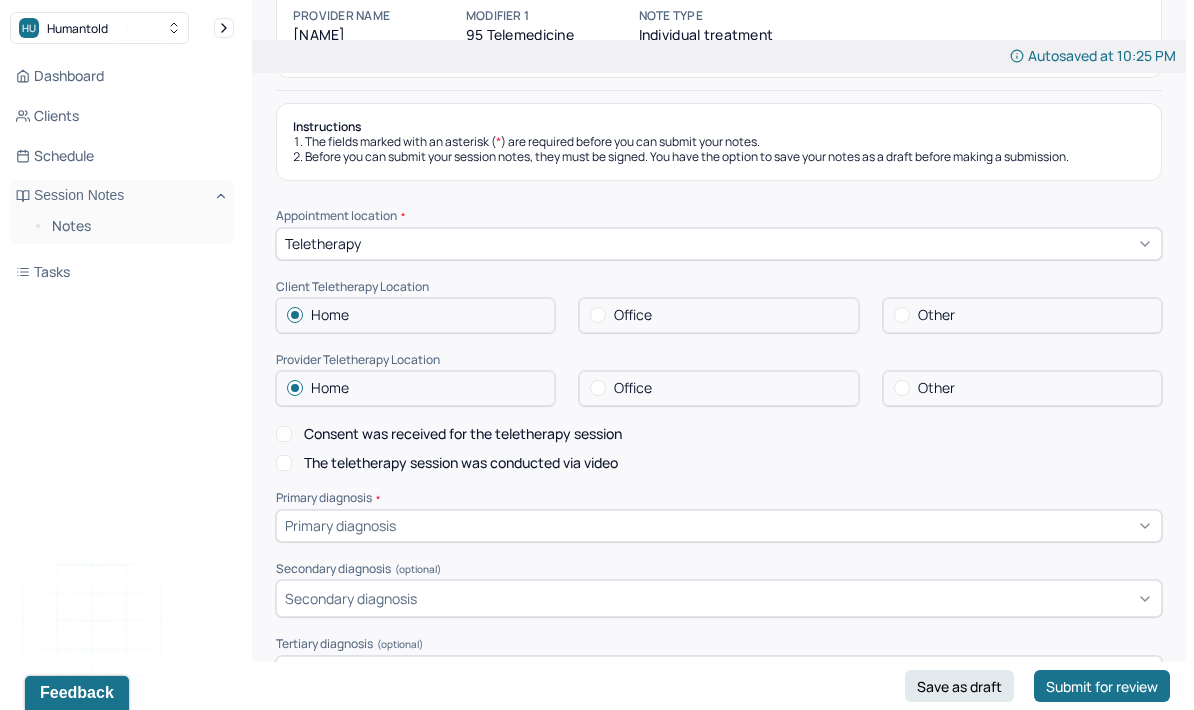 click on "Consent was received for the teletherapy session" at bounding box center (463, 434) 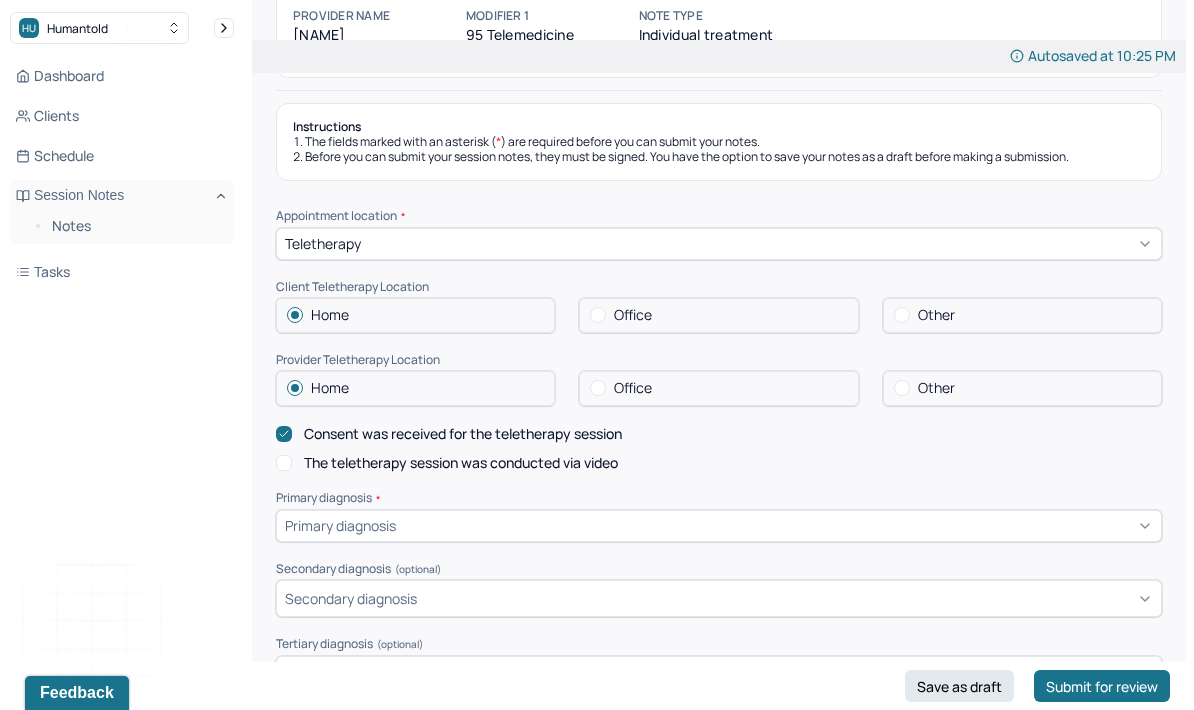 click on "Consent was received for the teletherapy session" at bounding box center [463, 434] 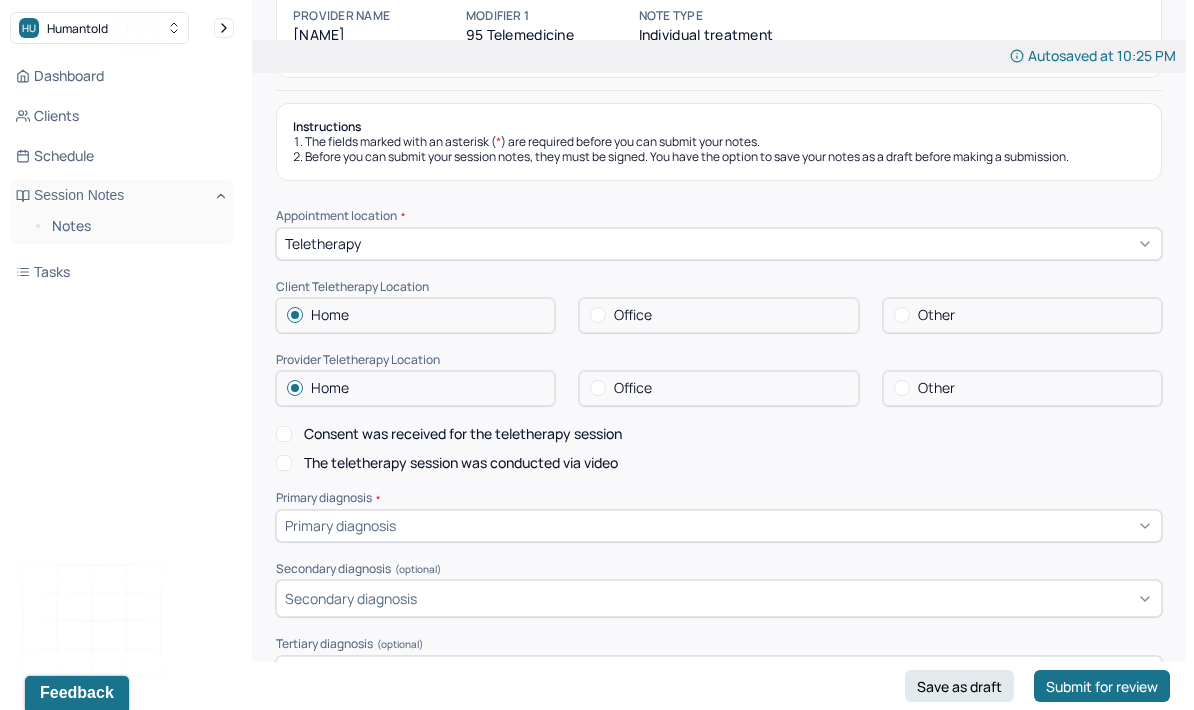 click on "Consent was received for the teletherapy session" at bounding box center (463, 434) 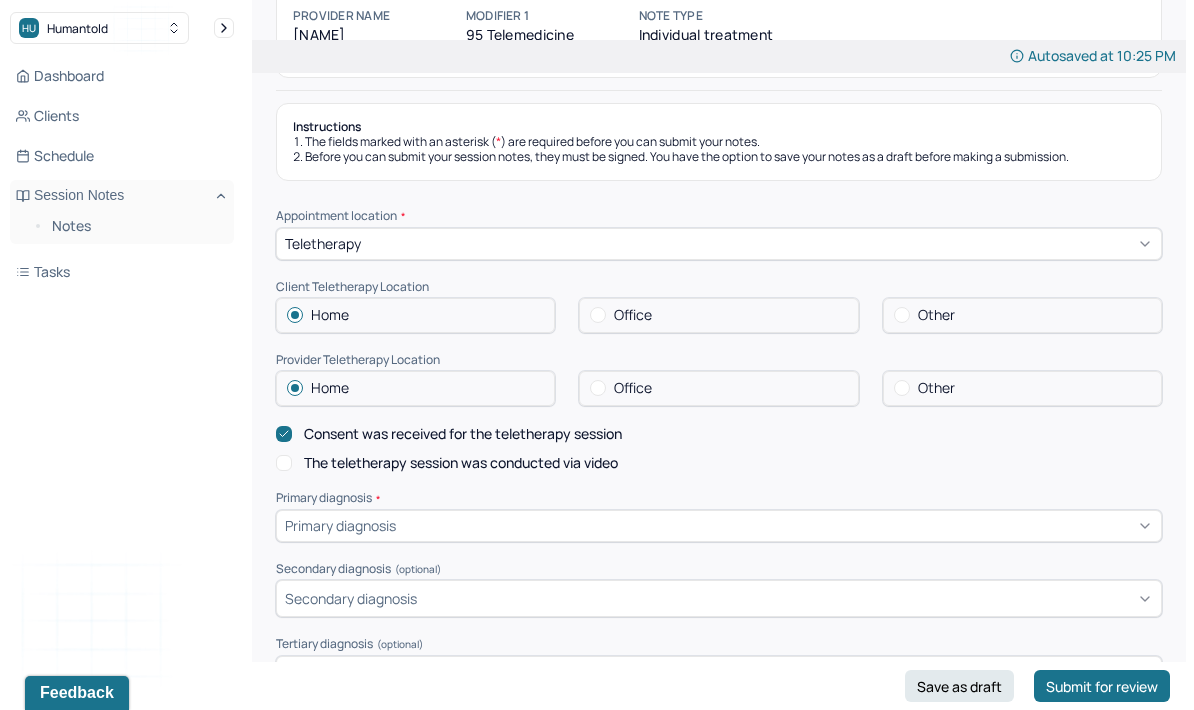 click on "The teletherapy session was conducted via video" at bounding box center [461, 463] 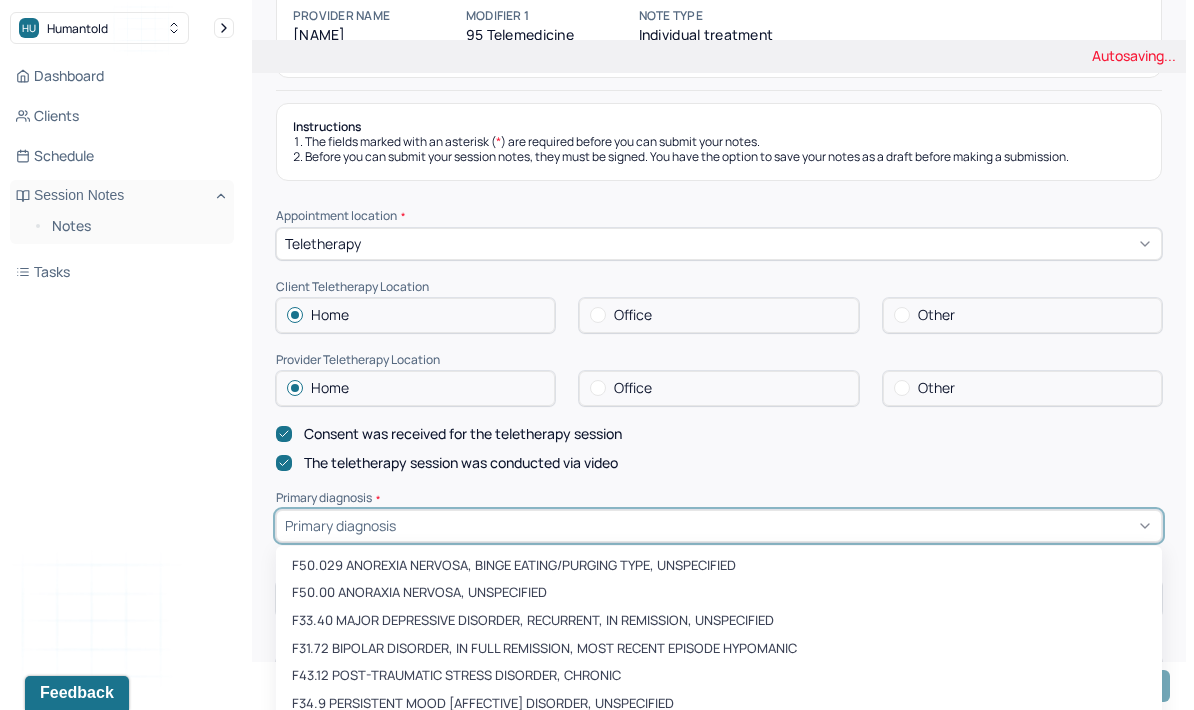scroll, scrollTop: 306, scrollLeft: 0, axis: vertical 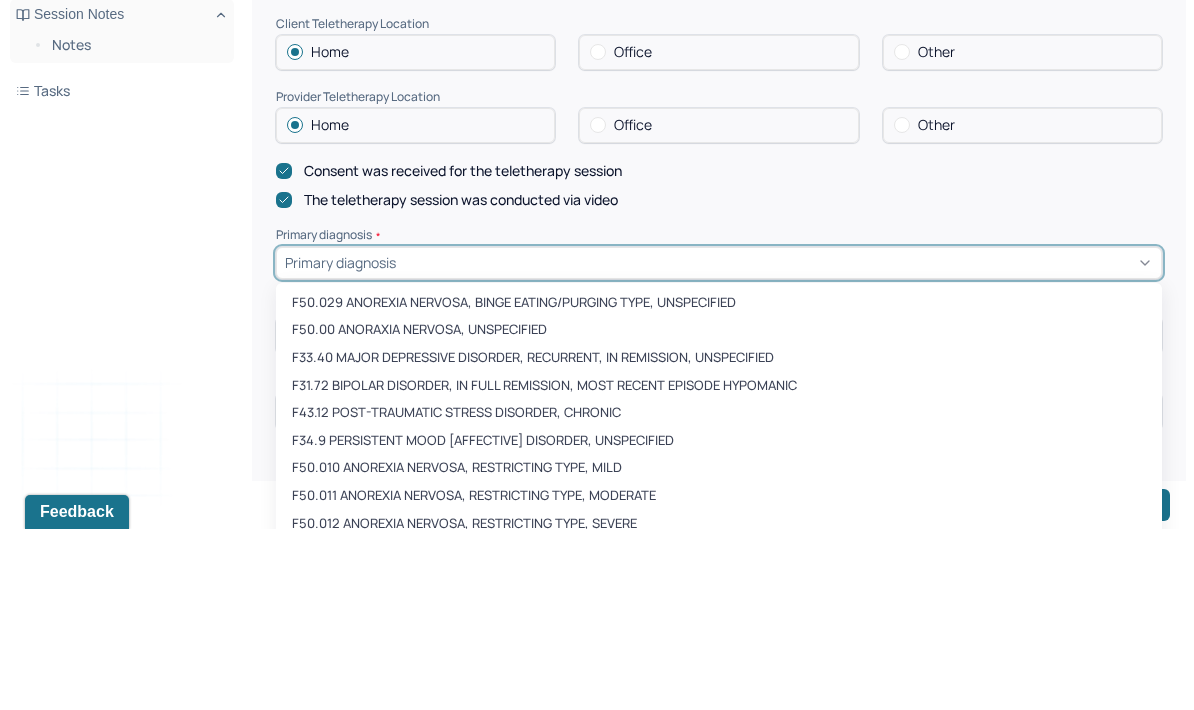 click on "Save as draft" at bounding box center (959, 686) 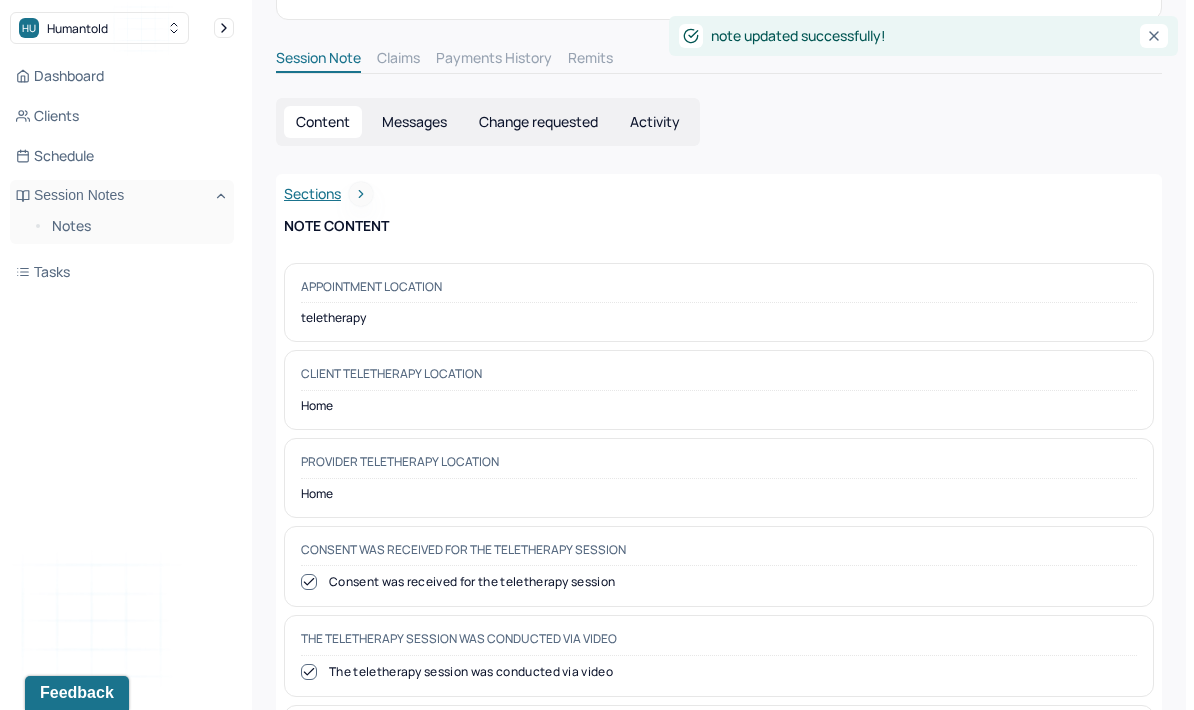 scroll, scrollTop: 567, scrollLeft: 0, axis: vertical 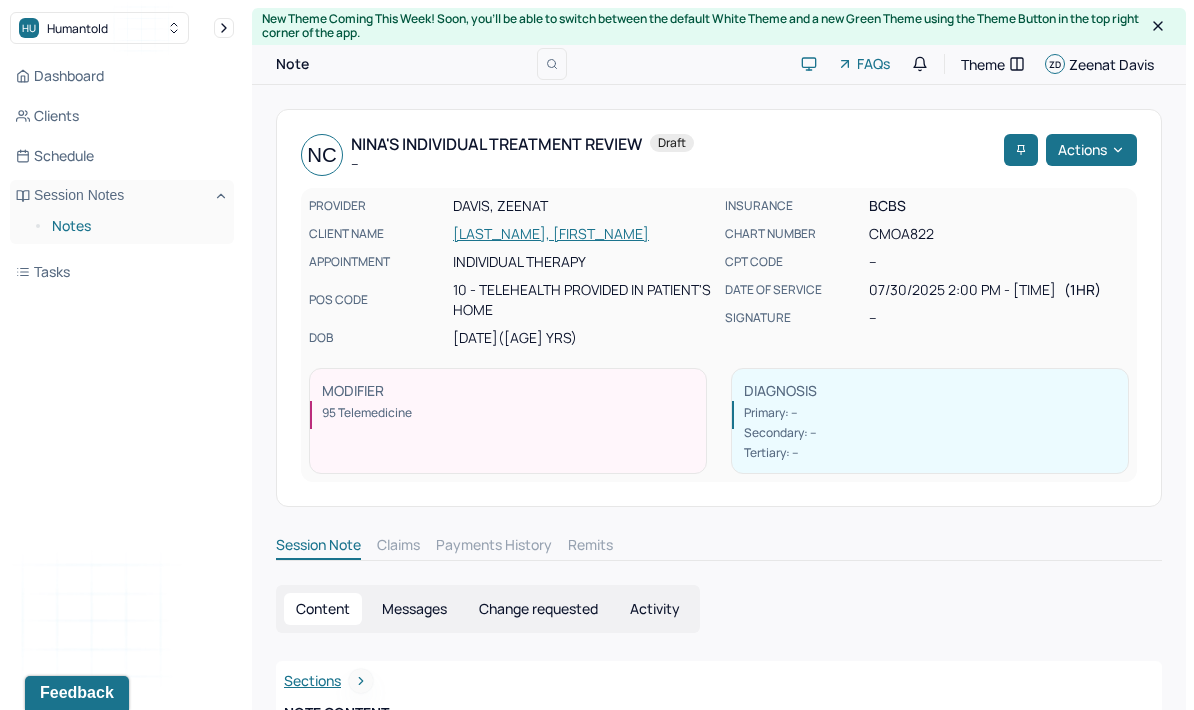 click on "Notes" at bounding box center [135, 226] 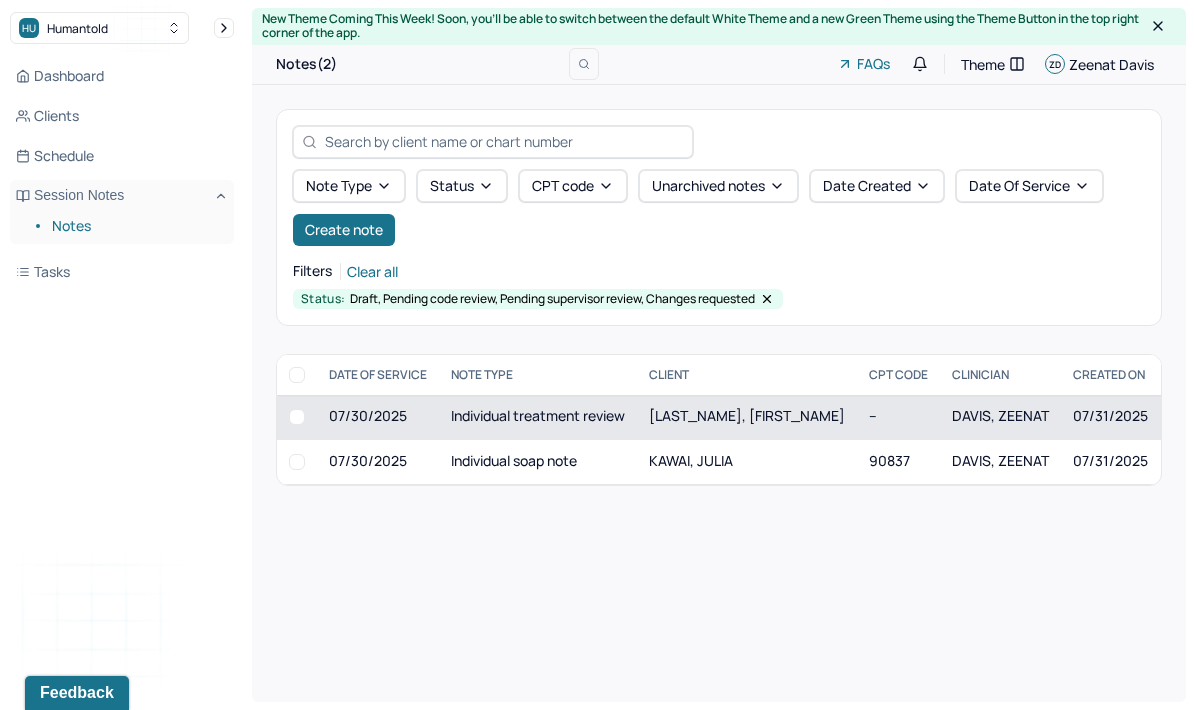 click on "[LAST_NAME], [FIRST_NAME]" at bounding box center [747, 417] 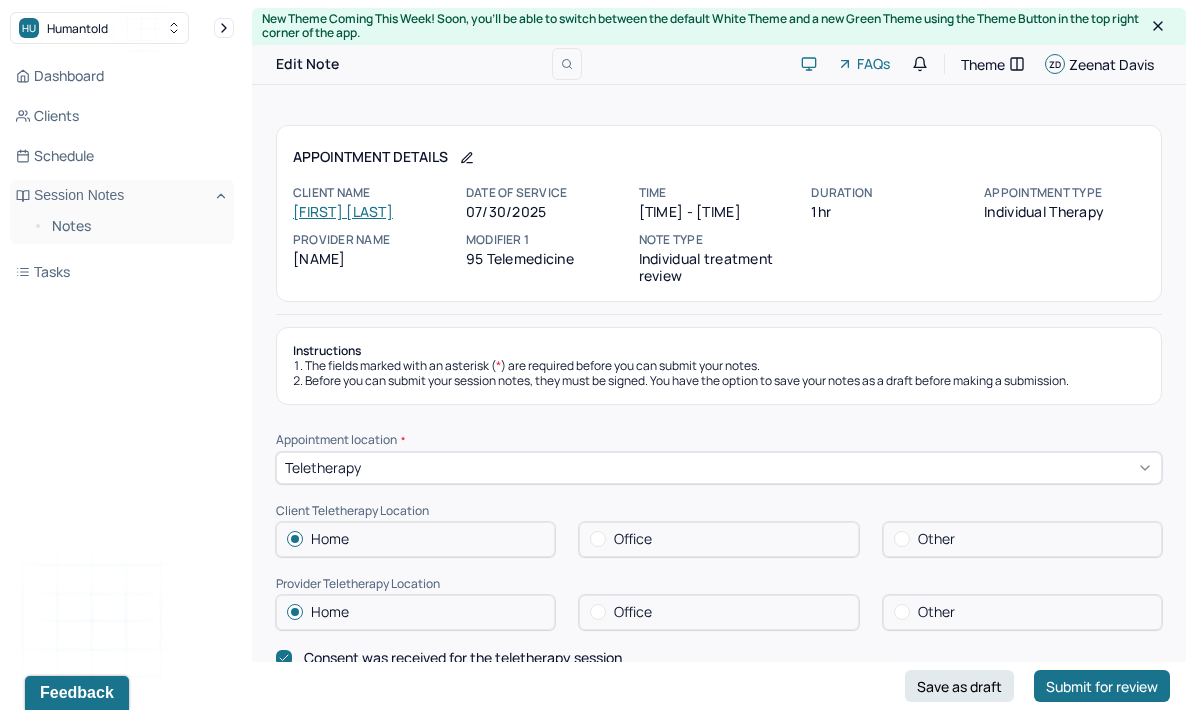 click on "[FIRST] [LAST]" at bounding box center [343, 211] 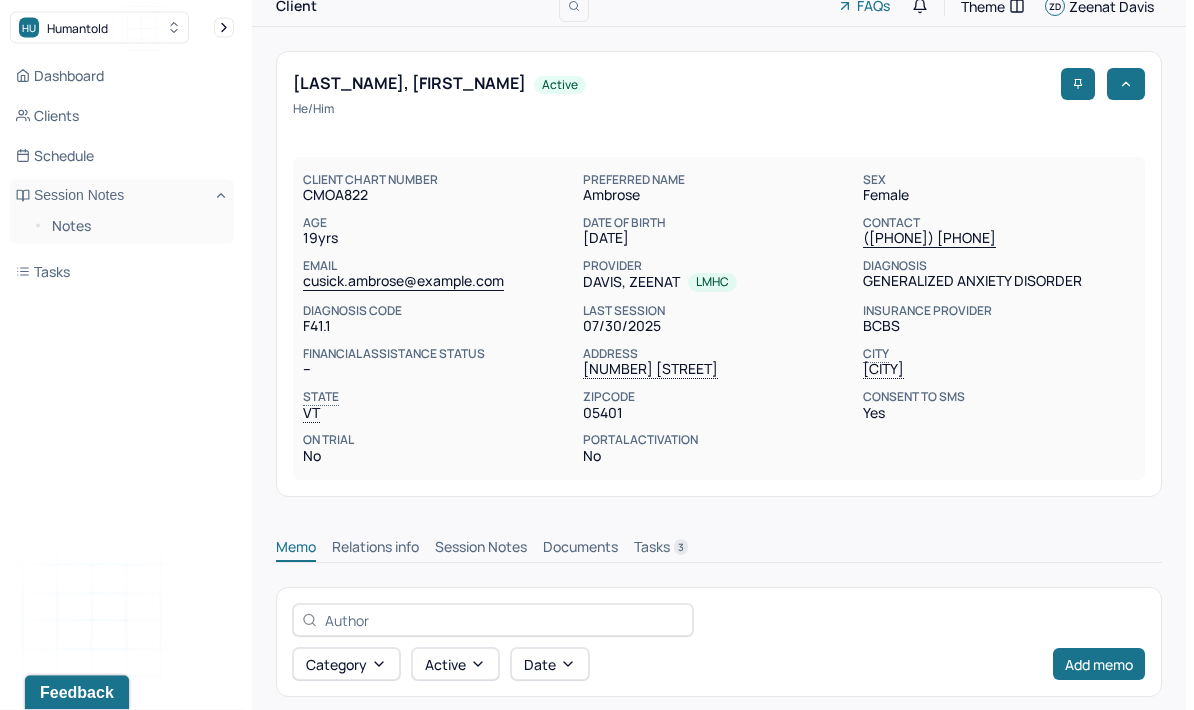 scroll, scrollTop: 0, scrollLeft: 0, axis: both 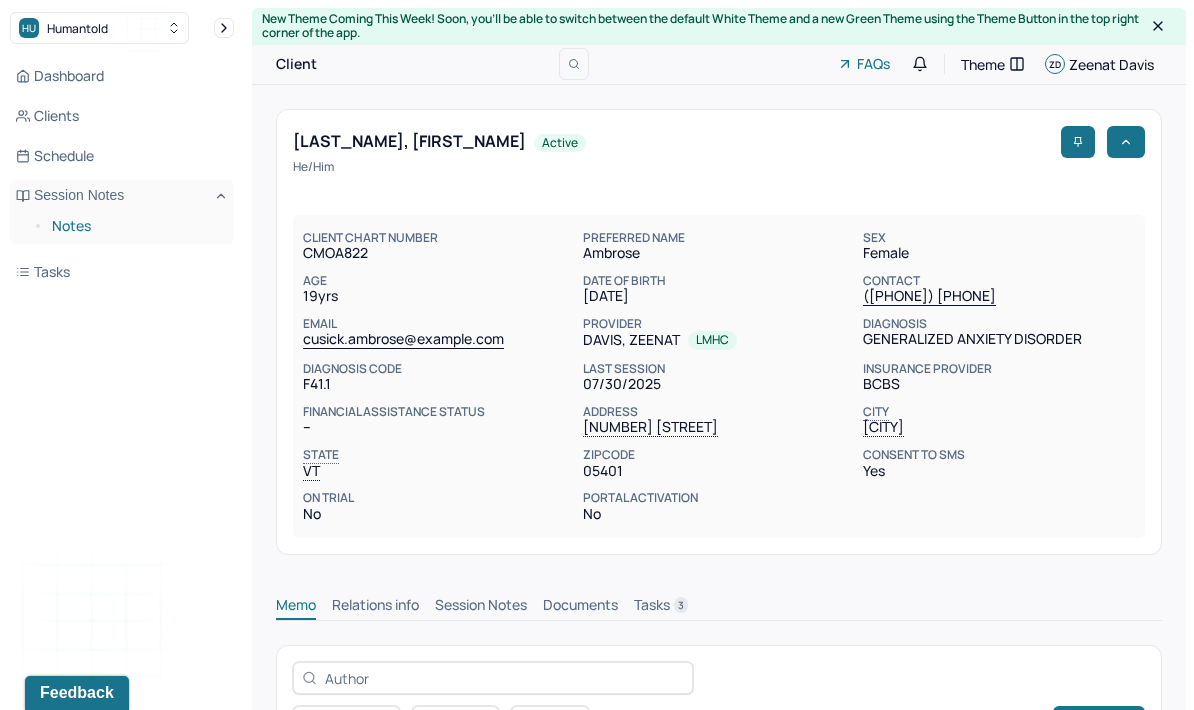 click on "Notes" at bounding box center (135, 226) 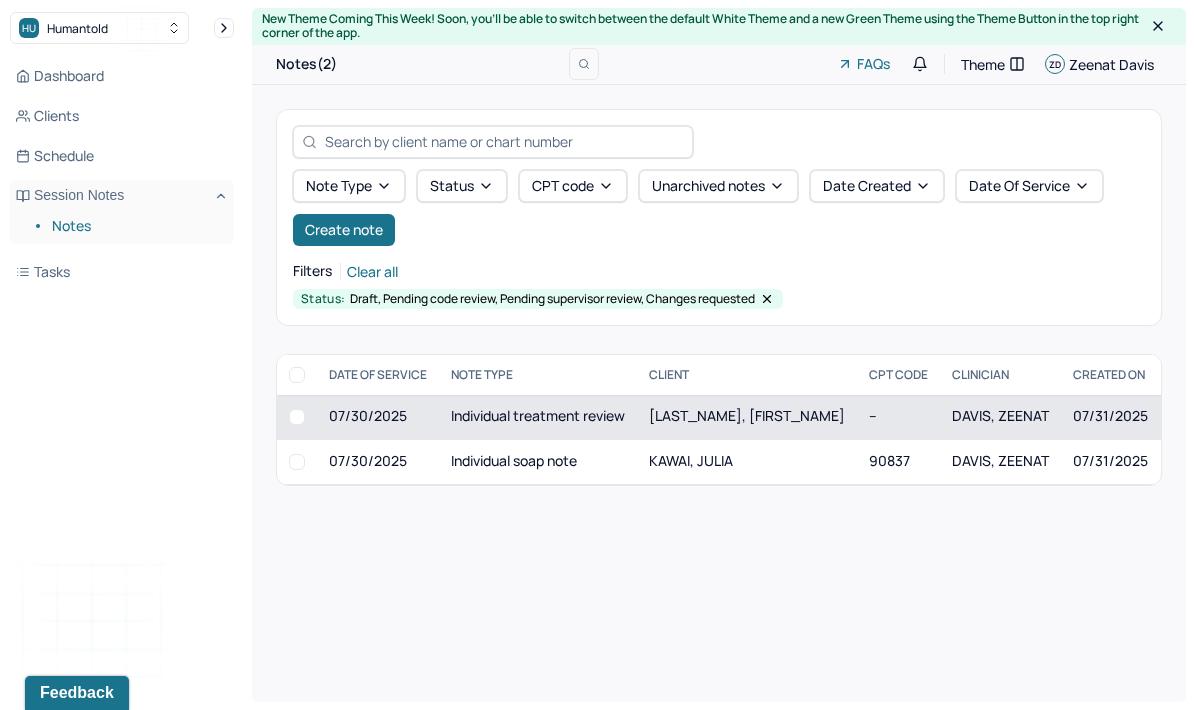 click on "Individual treatment review" at bounding box center [538, 417] 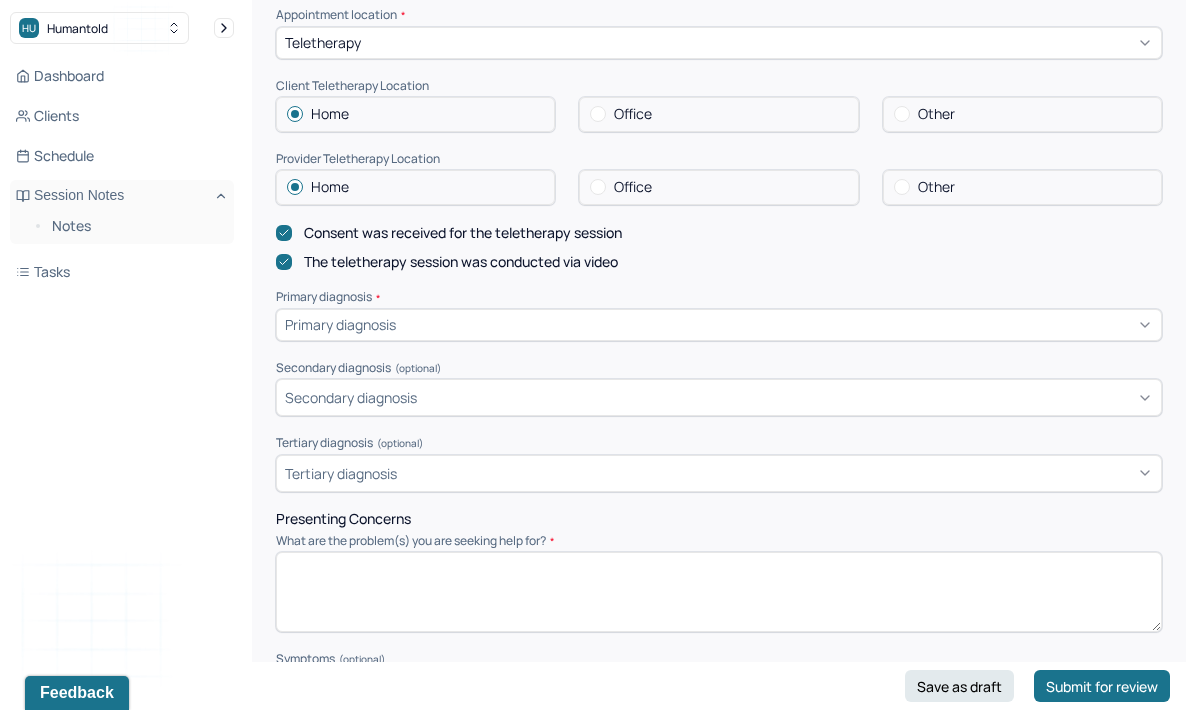 scroll, scrollTop: 424, scrollLeft: 0, axis: vertical 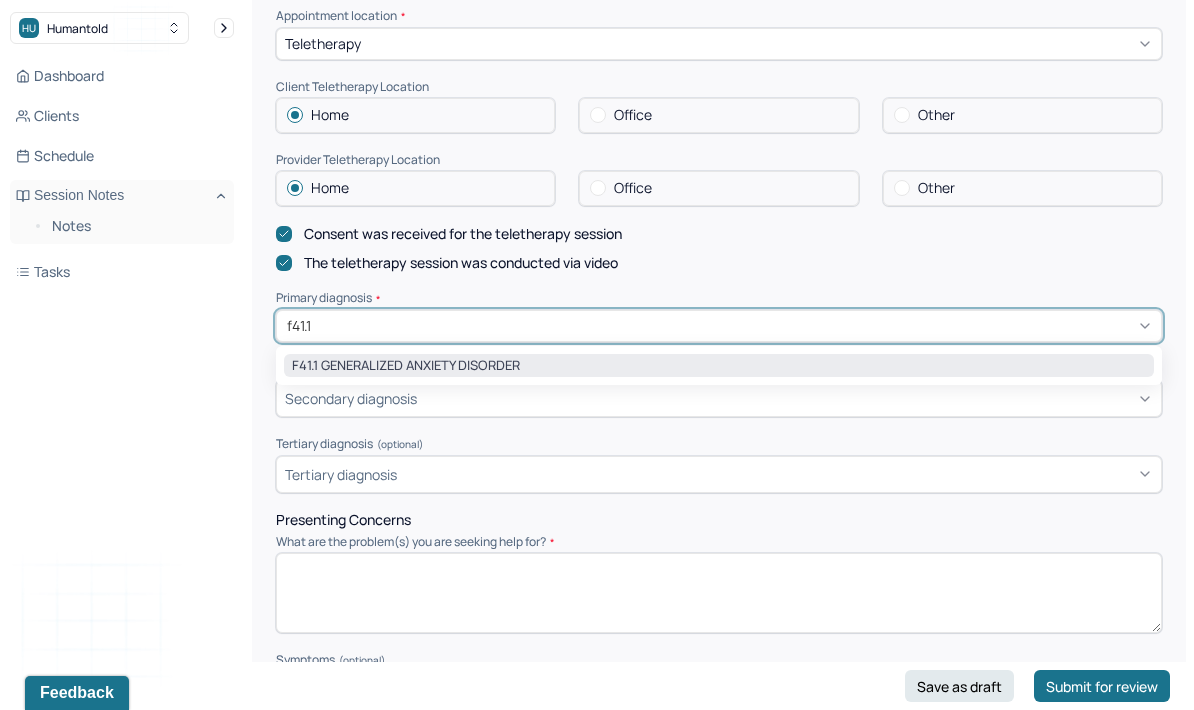click on "F41.1 GENERALIZED ANXIETY DISORDER" at bounding box center [719, 366] 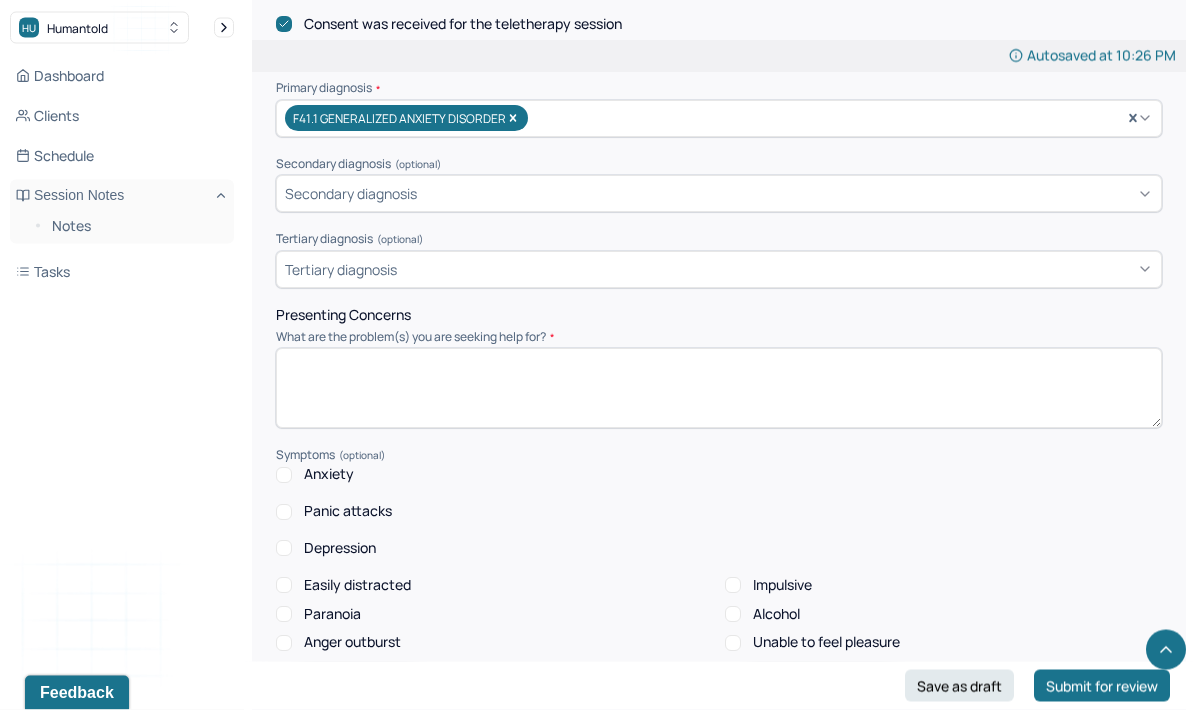 scroll, scrollTop: 636, scrollLeft: 0, axis: vertical 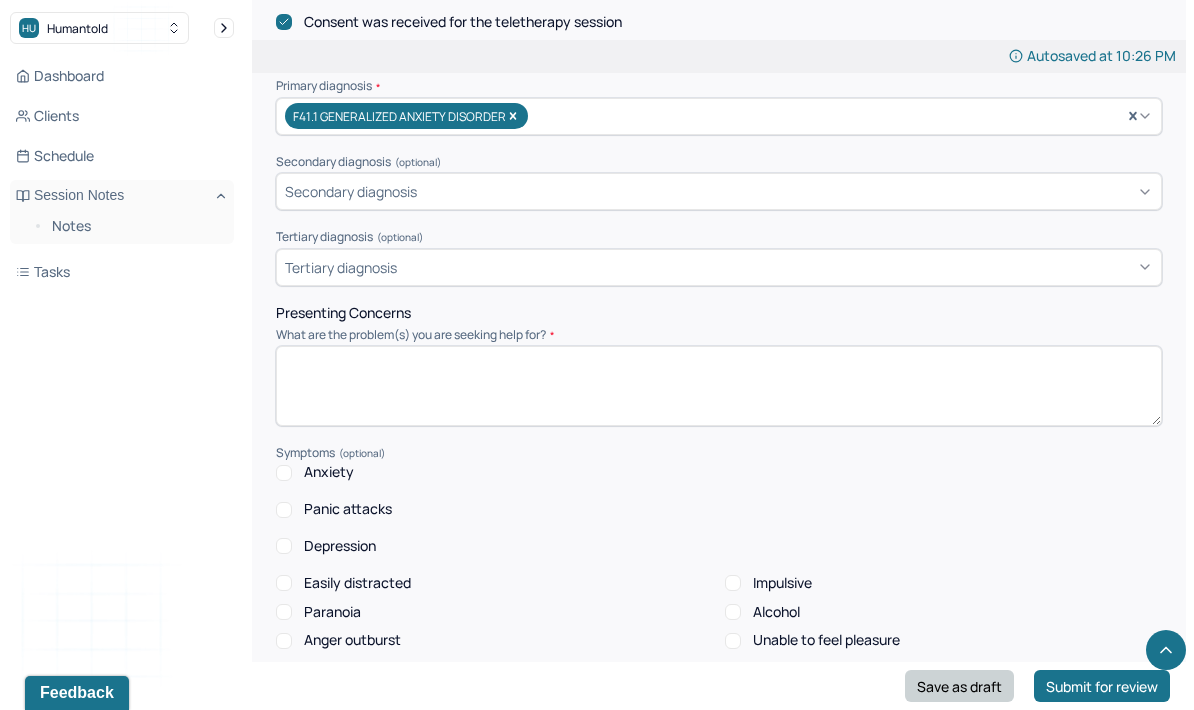 click on "Save as draft" at bounding box center (959, 686) 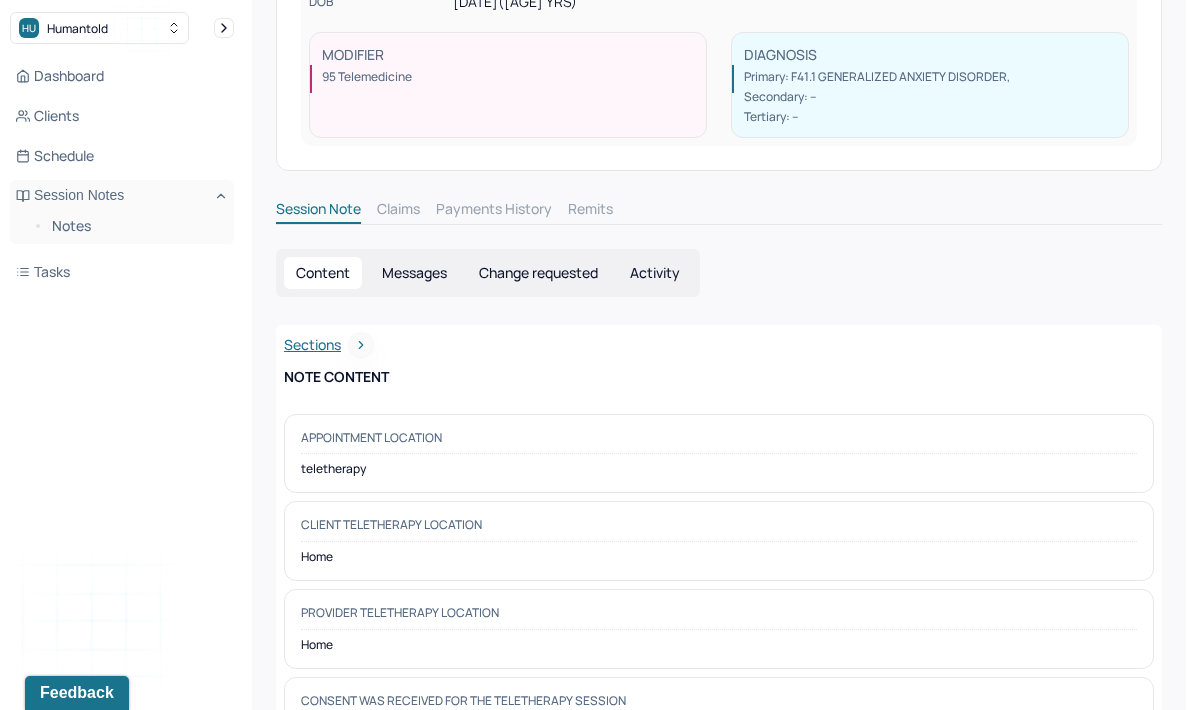 scroll, scrollTop: 332, scrollLeft: 0, axis: vertical 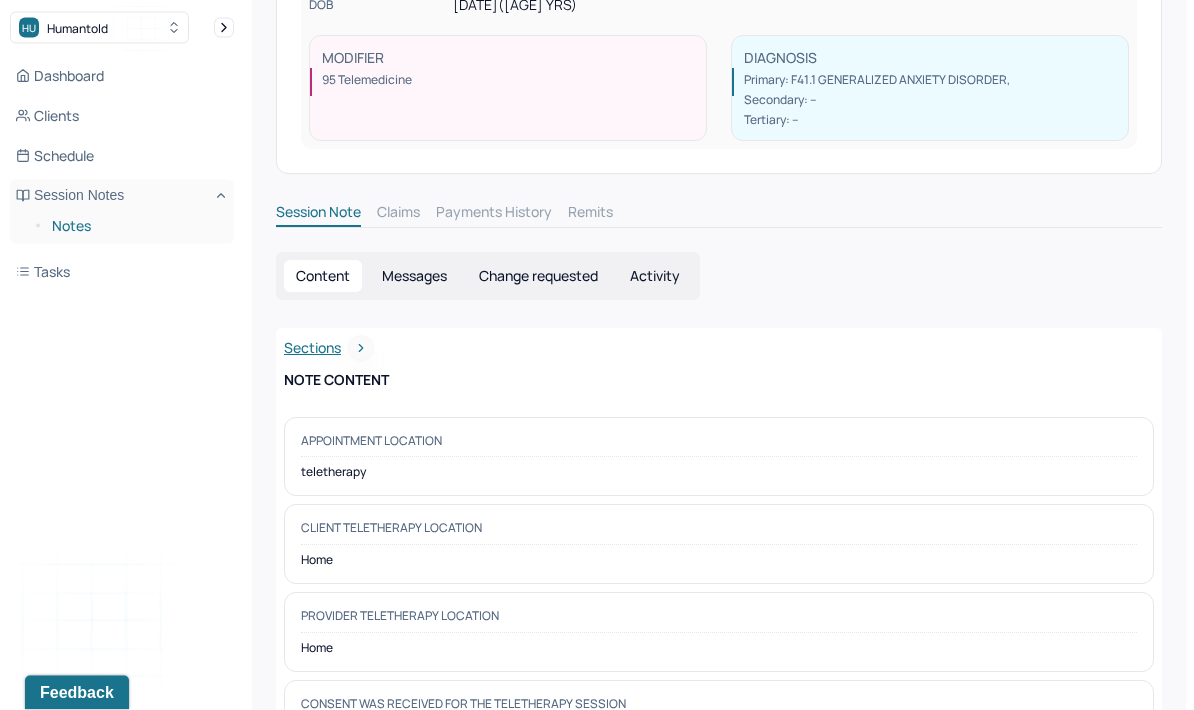 click on "Notes" at bounding box center [135, 226] 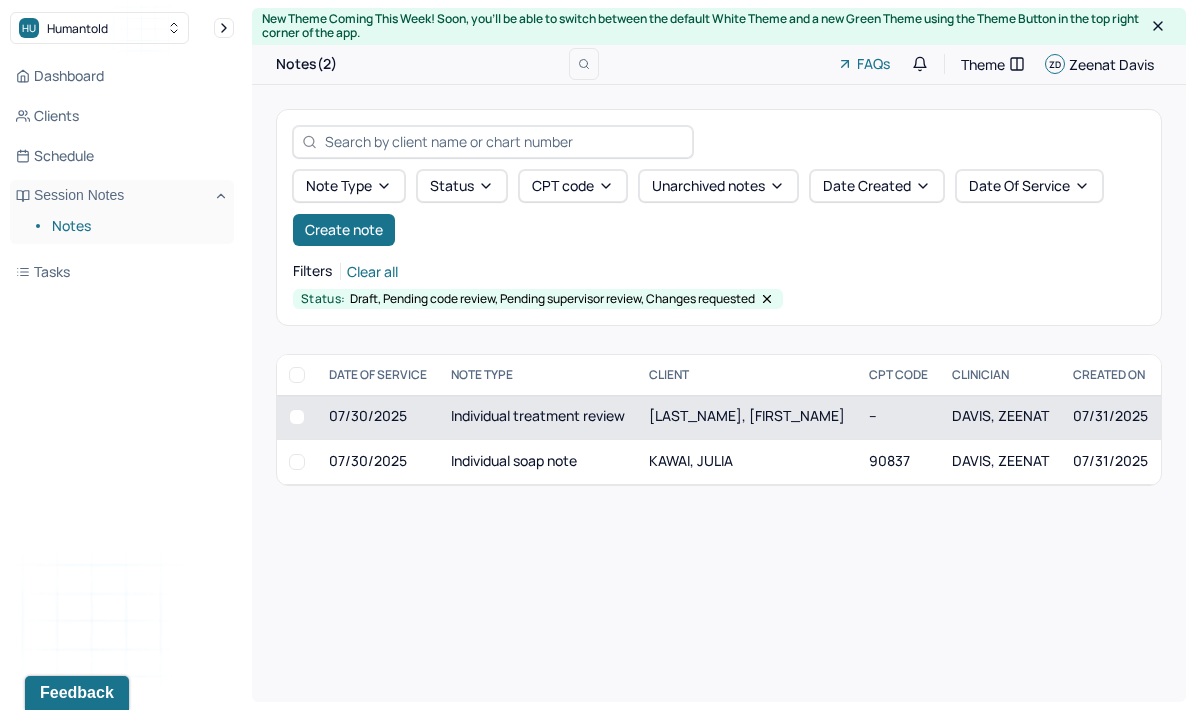 click on "[LAST_NAME], [FIRST_NAME]" at bounding box center [747, 415] 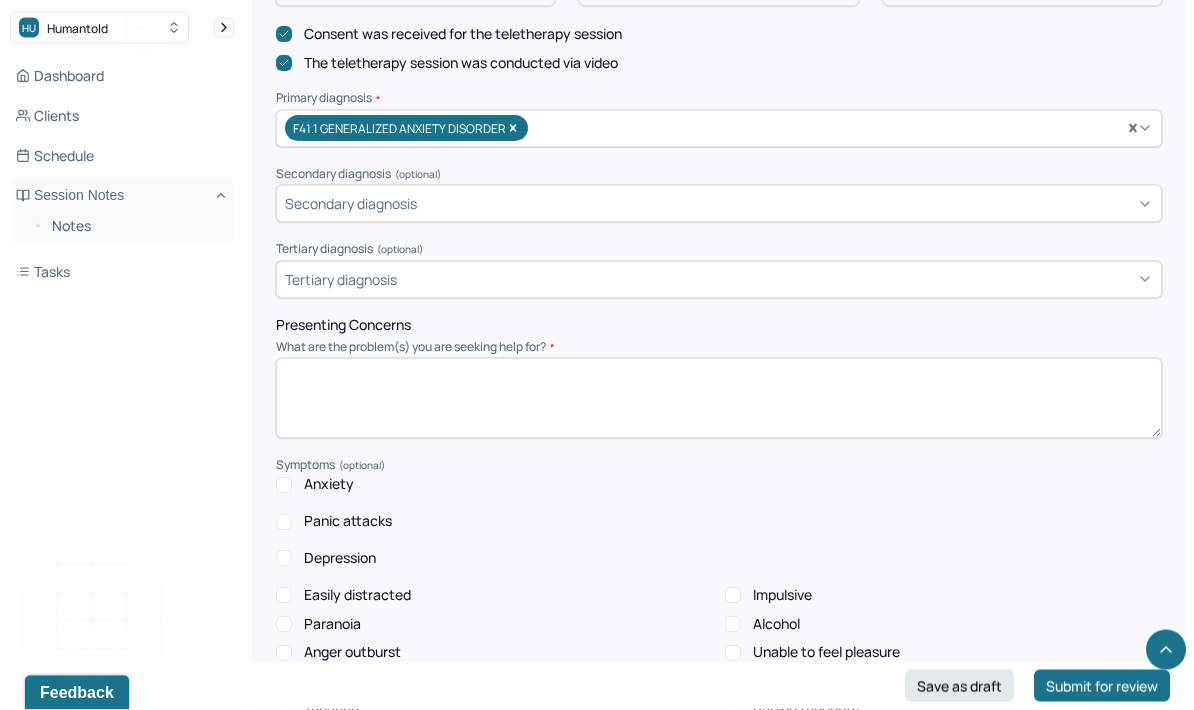 scroll, scrollTop: 625, scrollLeft: 0, axis: vertical 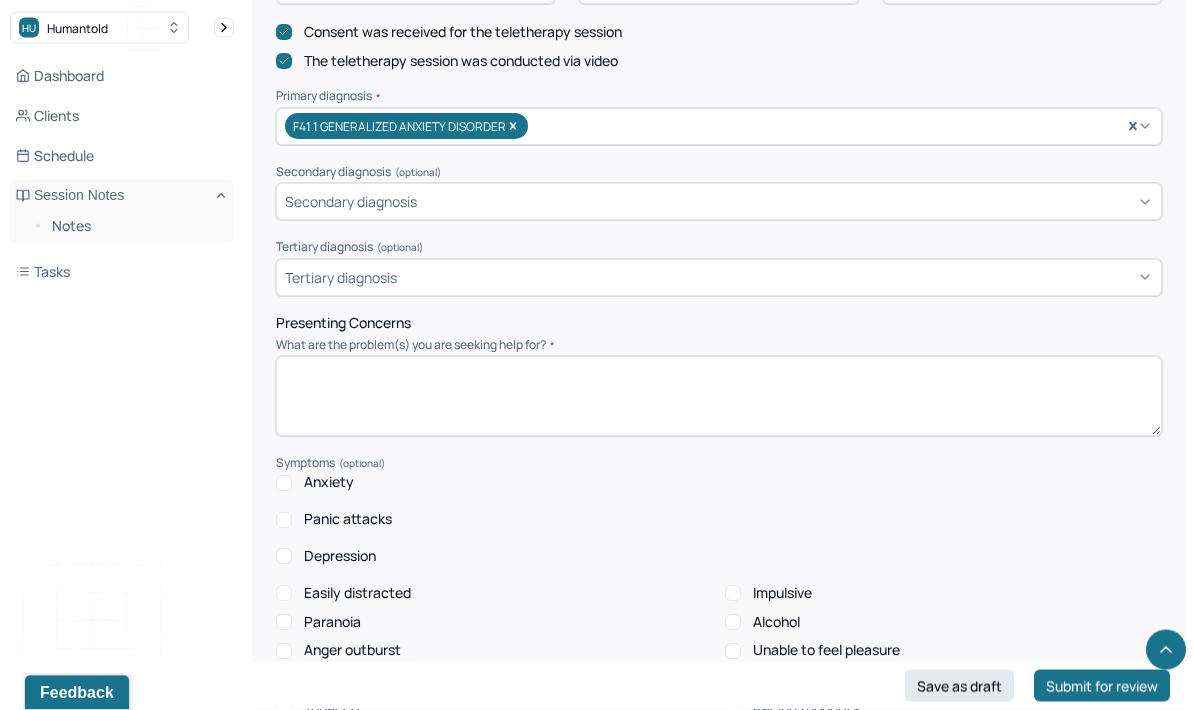 click at bounding box center (719, 397) 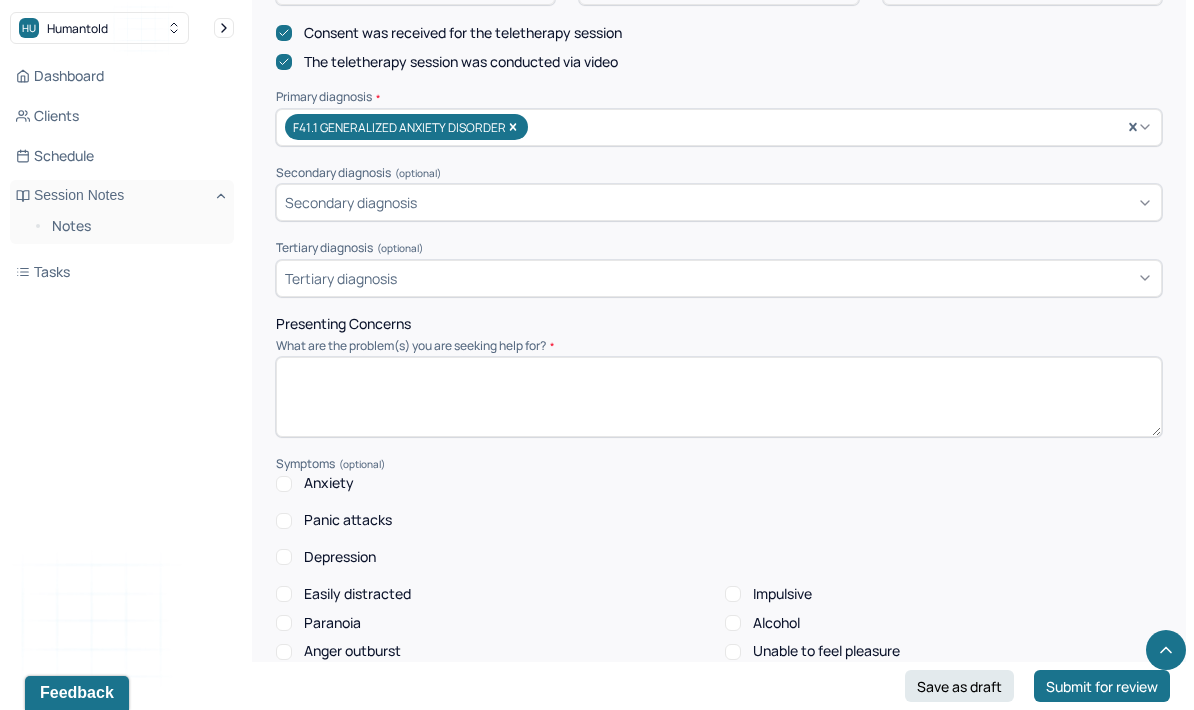 paste on "Client has been self harming since he was 12 years old and continues to self harm when he feels overwhelmed. Client reports having difficulty with emotional regulation and communicating his needs to people. Client reports feeling confused about how to process his anger and has a habit of throwing or breaking objects when he feels angry." 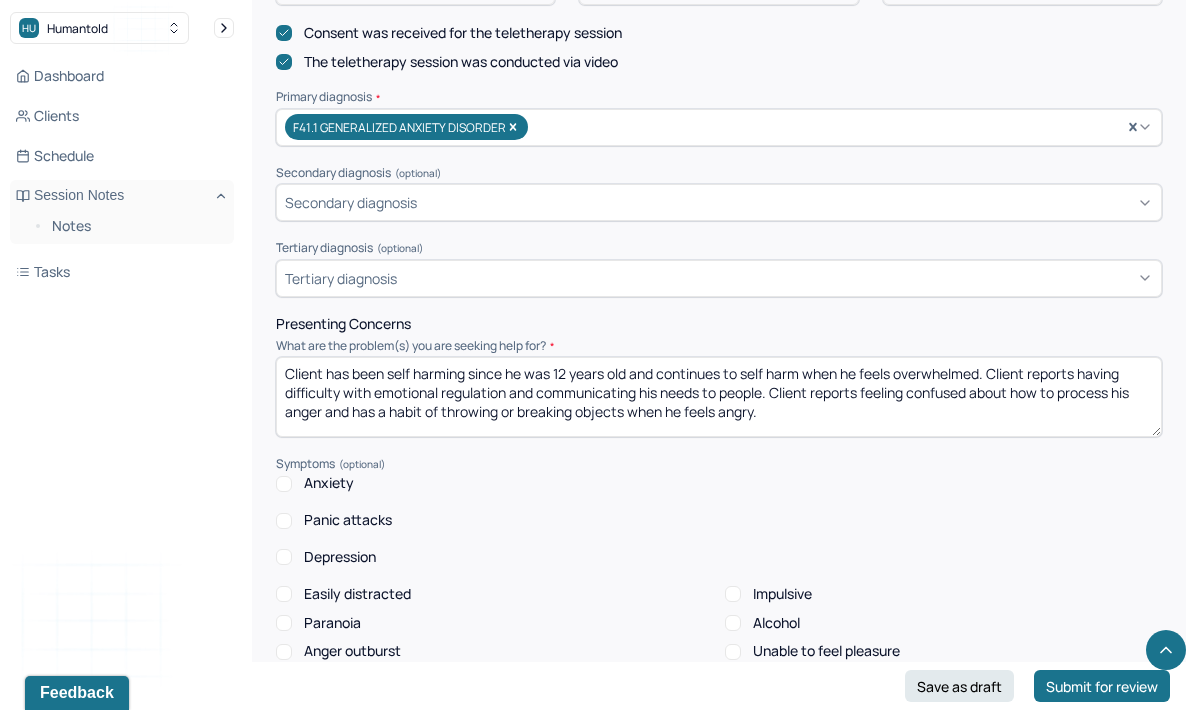 scroll, scrollTop: 8, scrollLeft: 0, axis: vertical 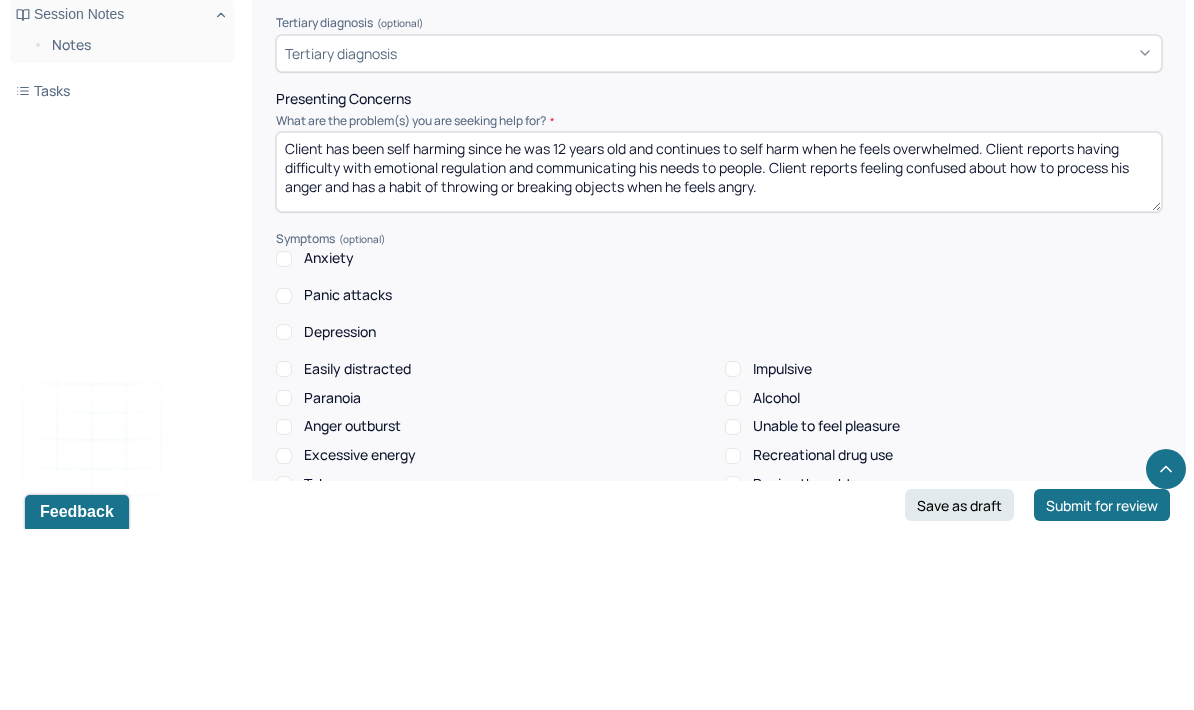 type on "Client has been self harming since he was 12 years old and continues to self harm when he feels overwhelmed. Client reports having difficulty with emotional regulation and communicating his needs to people. Client reports feeling confused about how to process his anger and has a habit of throwing or breaking objects when he feels angry." 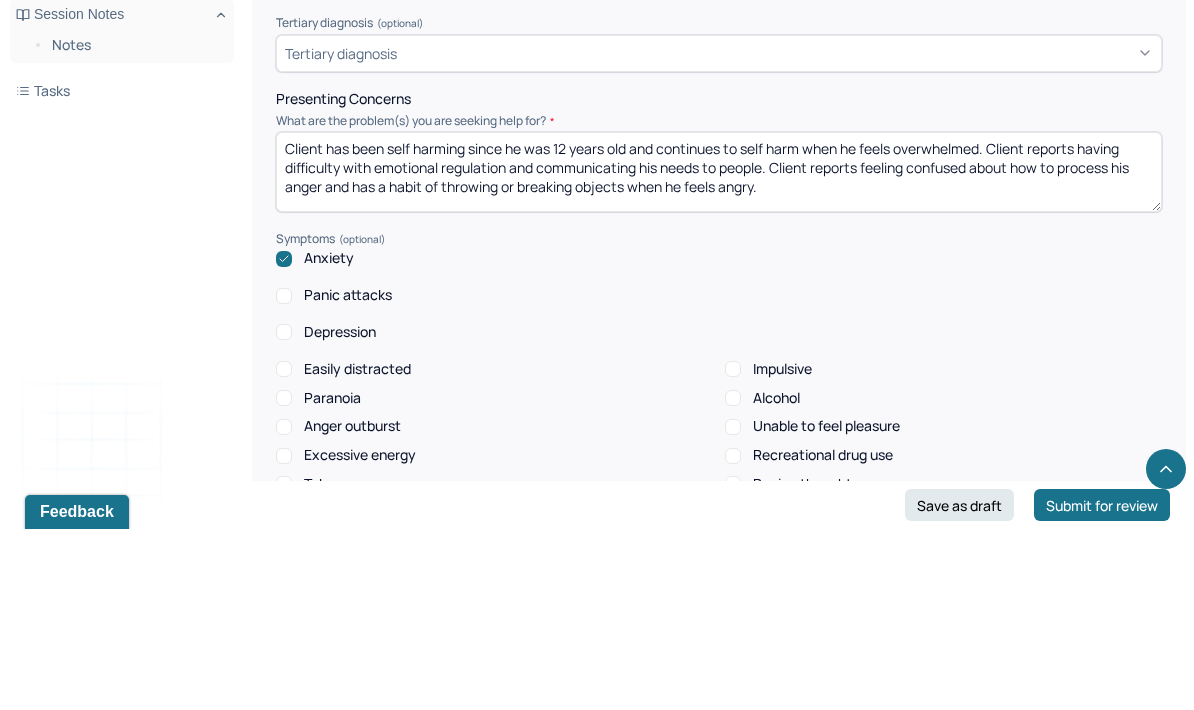 scroll, scrollTop: 850, scrollLeft: 0, axis: vertical 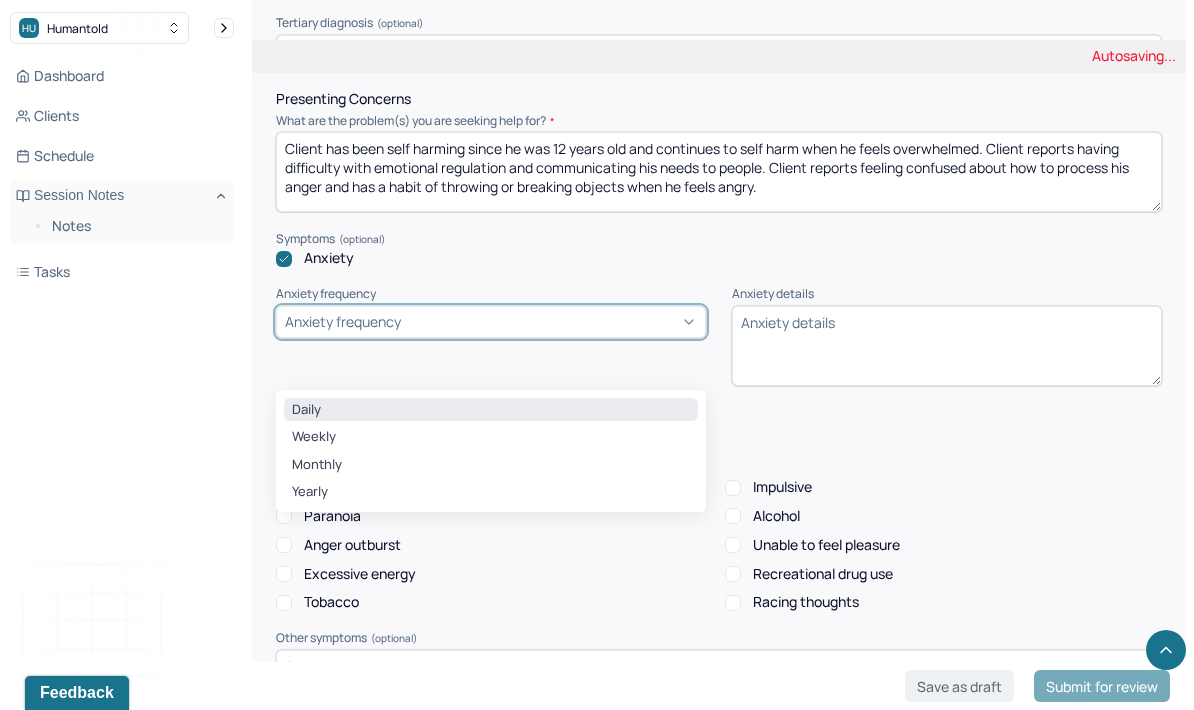 click on "Daily" at bounding box center (491, 410) 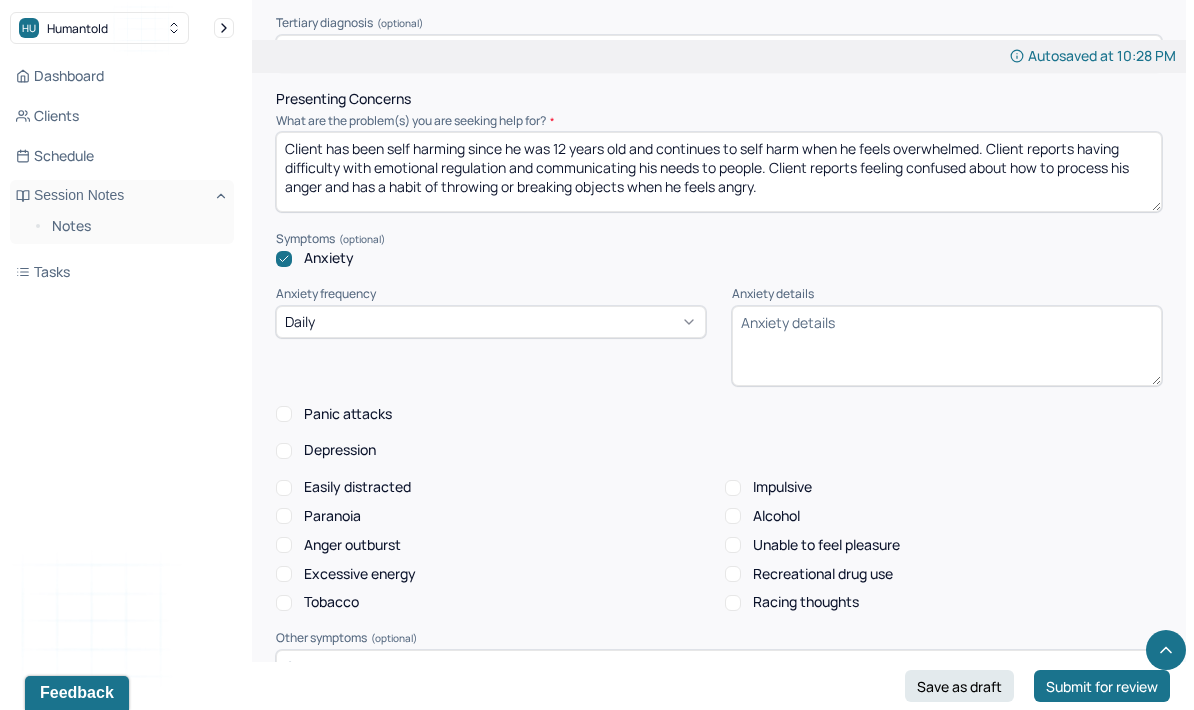 click on "Anxiety details" at bounding box center (947, 346) 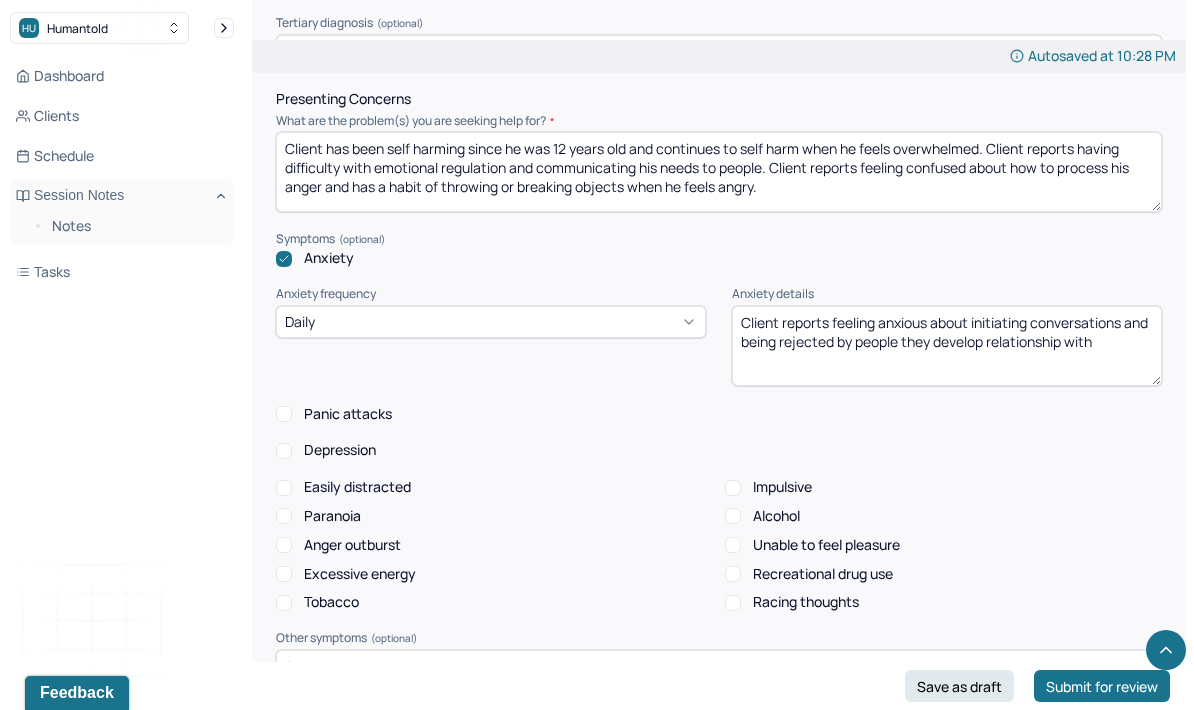 click on "Client reports feeling anxious about initiating conversations and being rejected by people they develop relationship with" at bounding box center (947, 346) 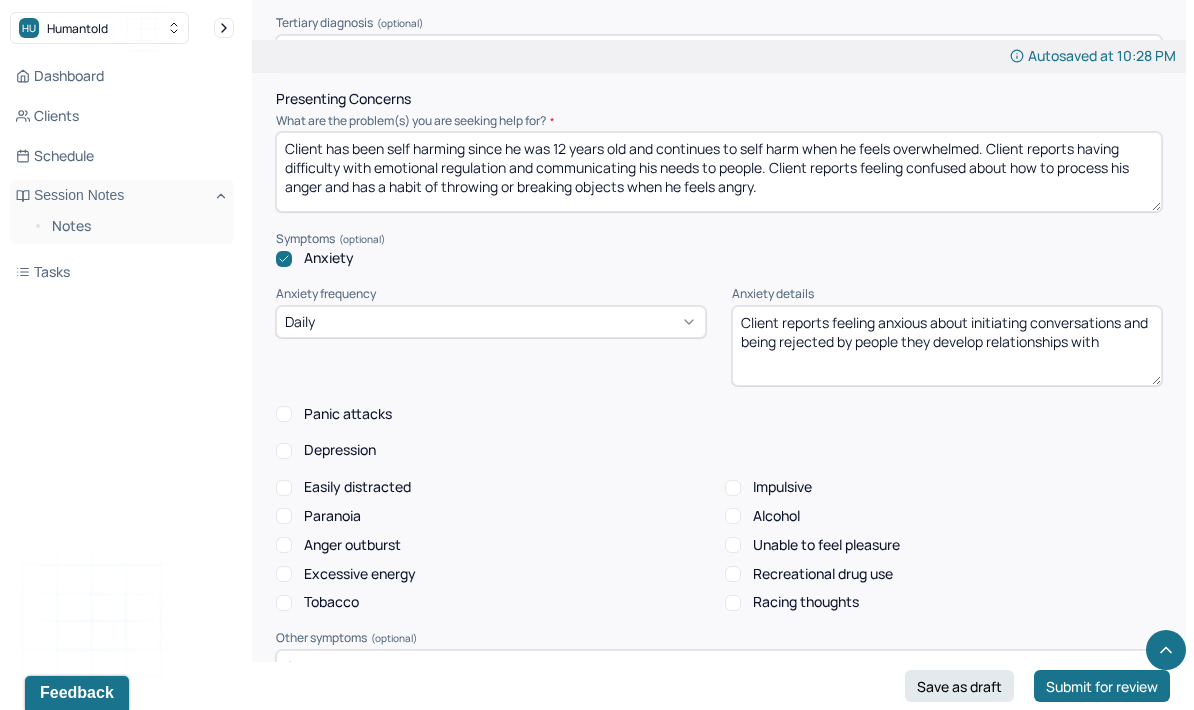 click on "Client reports feeling anxious about initiating conversations and being rejected by people they develop relationships with" at bounding box center [947, 346] 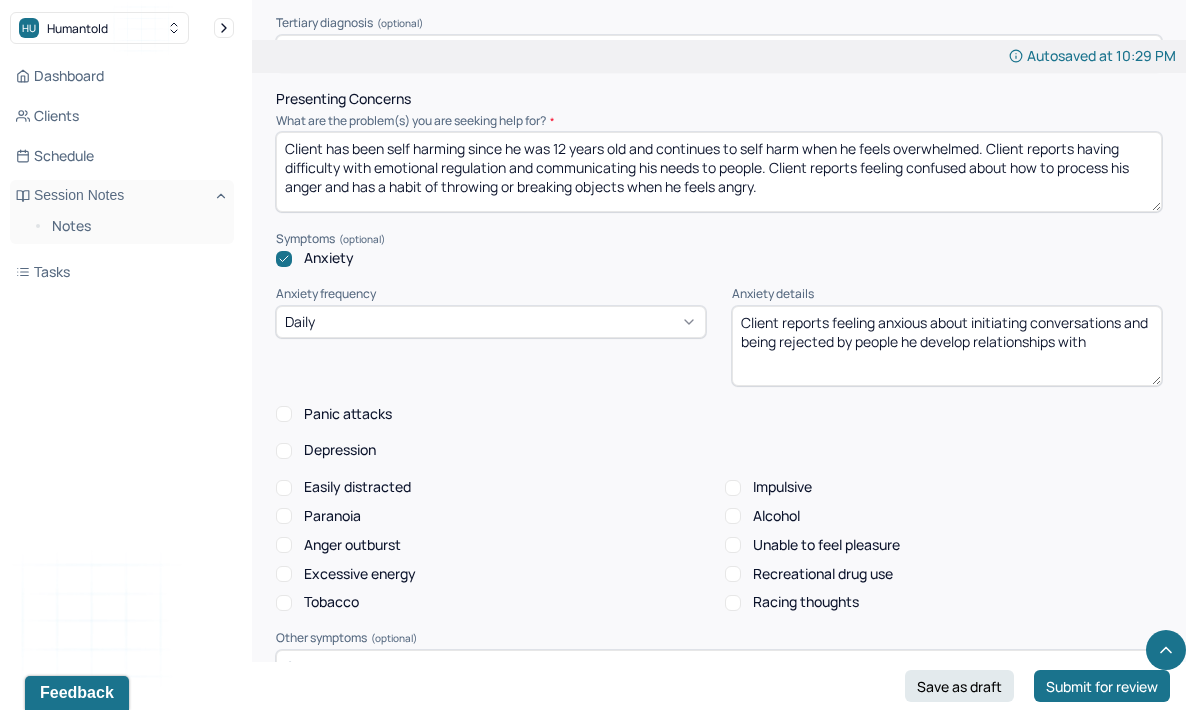 click on "Client reports feeling anxious about initiating conversations and being rejected by people  develop relationships with" at bounding box center [947, 346] 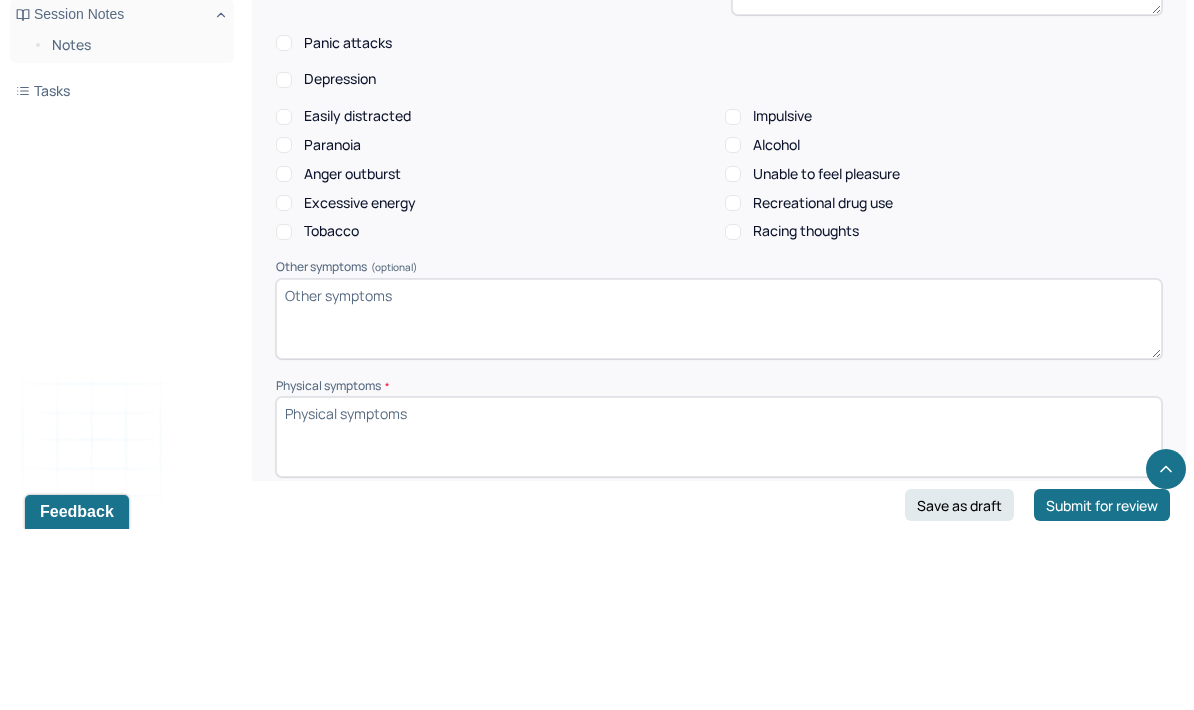 scroll, scrollTop: 1043, scrollLeft: 0, axis: vertical 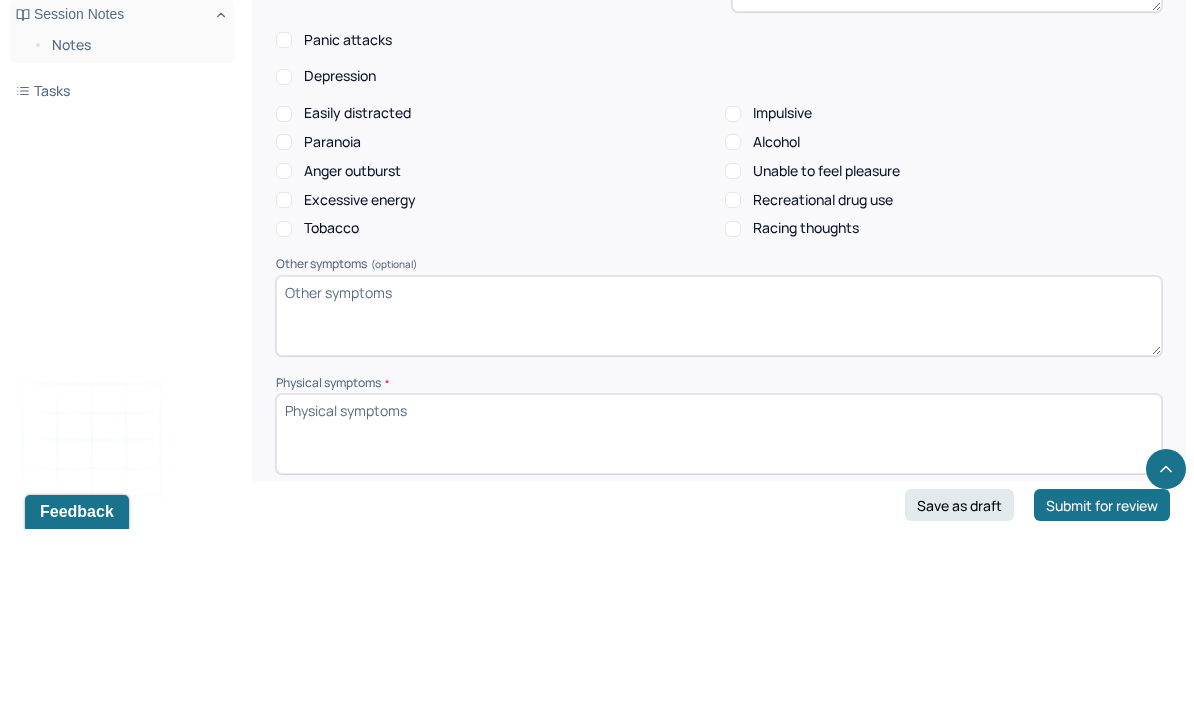 type on "Client reports feeling anxious about initiating conversations and being rejected by people he develops relationships with" 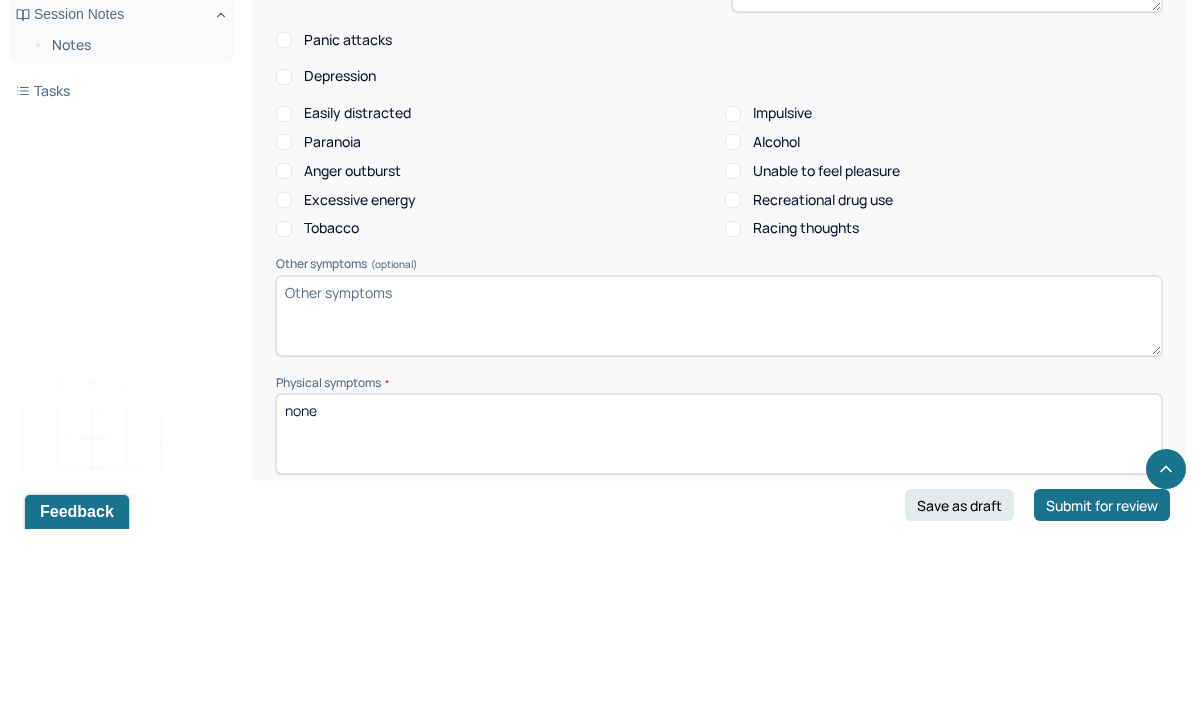 type on "none" 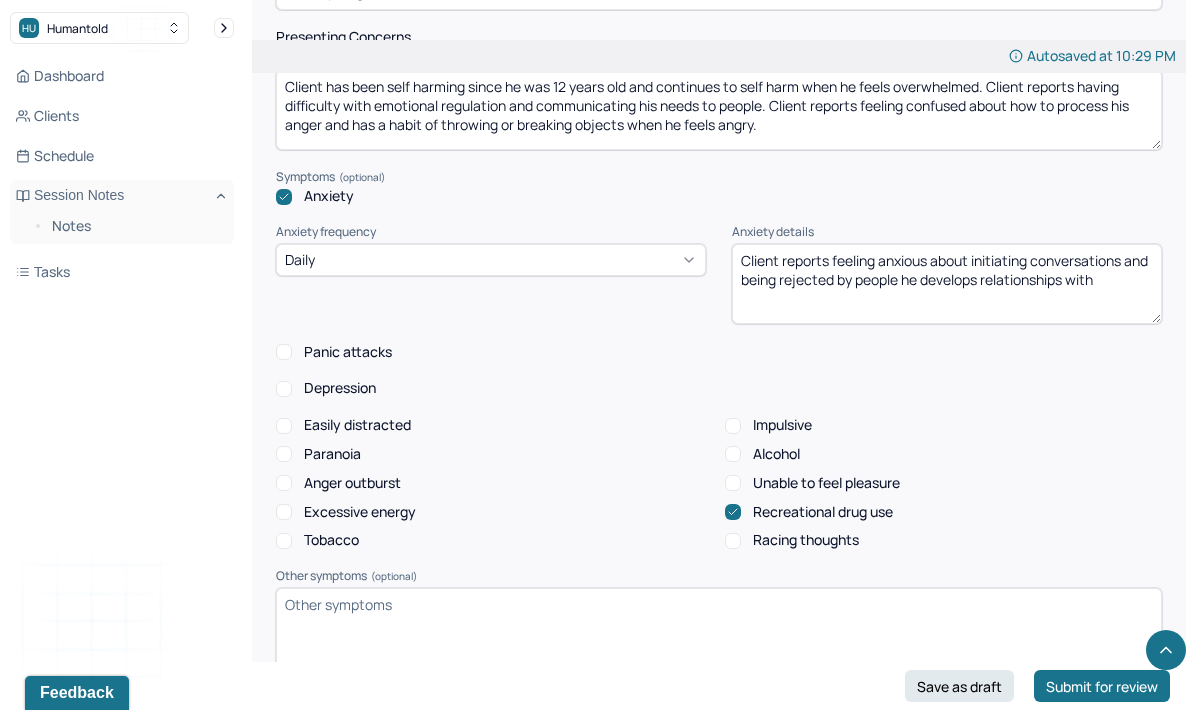 scroll, scrollTop: 925, scrollLeft: 0, axis: vertical 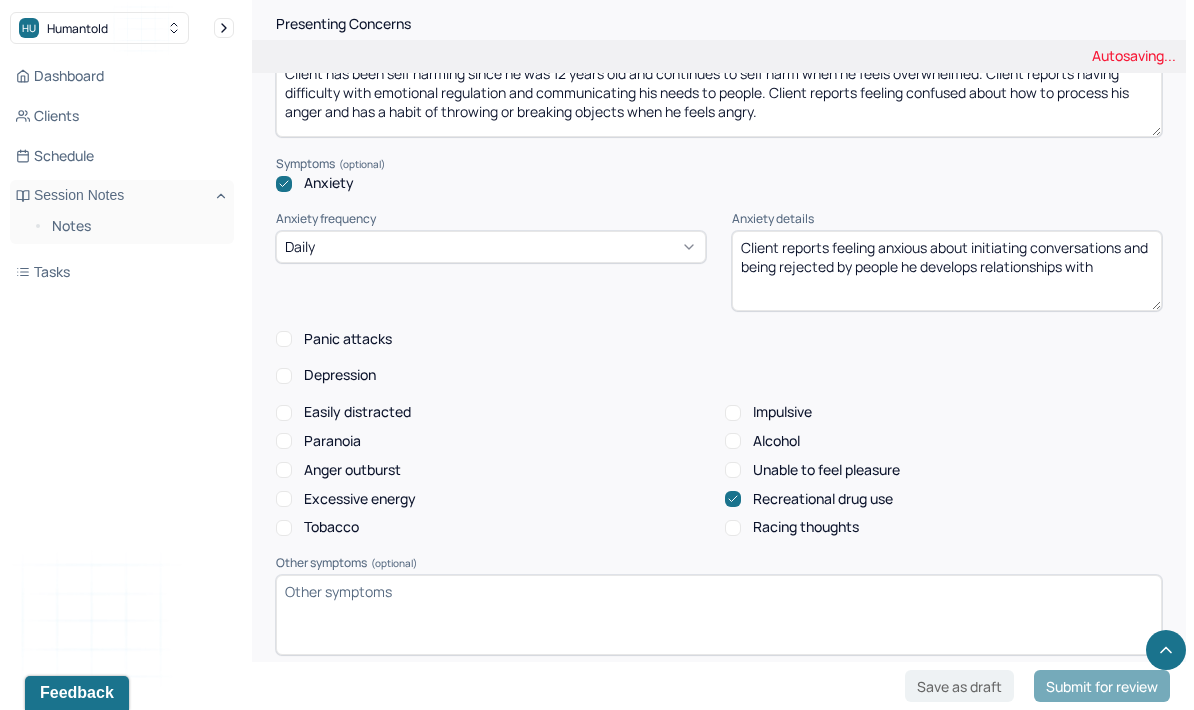 click on "Easily distracted Impulsive Paranoia Alcohol Anger outburst Unable to feel pleasure Excessive energy Recreational drug use Tobacco Racing thoughts" at bounding box center [719, 470] 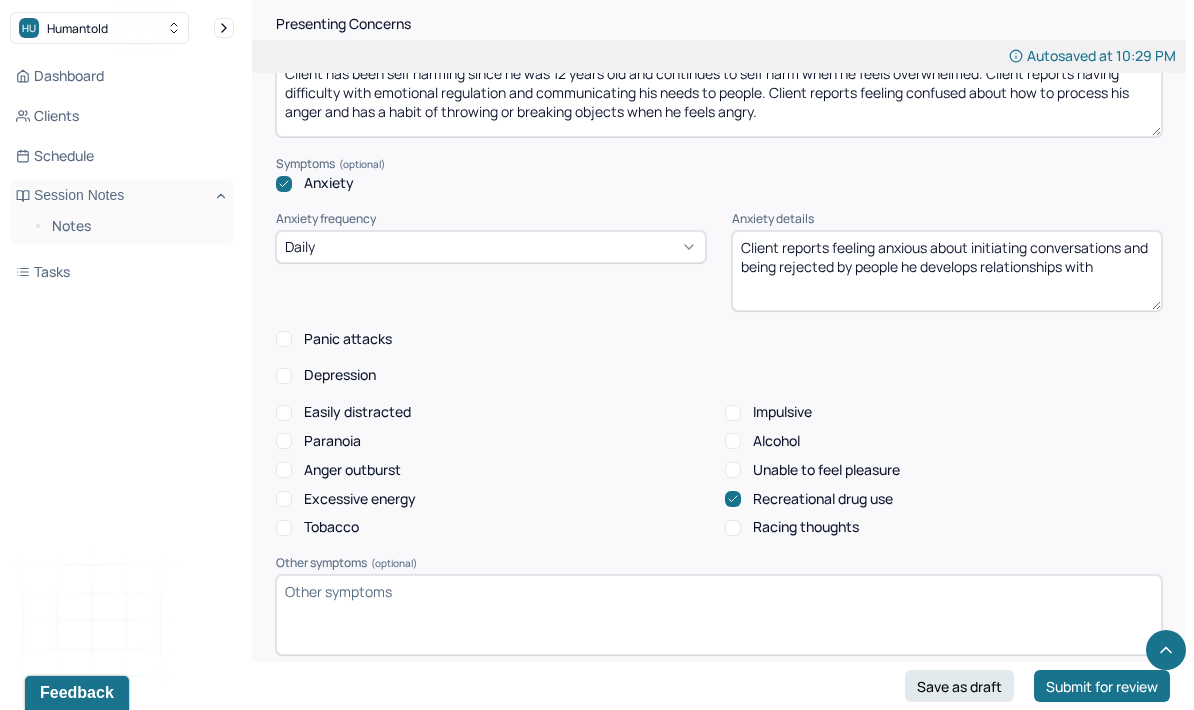 click on "Easily distracted Impulsive Paranoia Alcohol Anger outburst Unable to feel pleasure Excessive energy Recreational drug use Tobacco Racing thoughts" at bounding box center (719, 470) 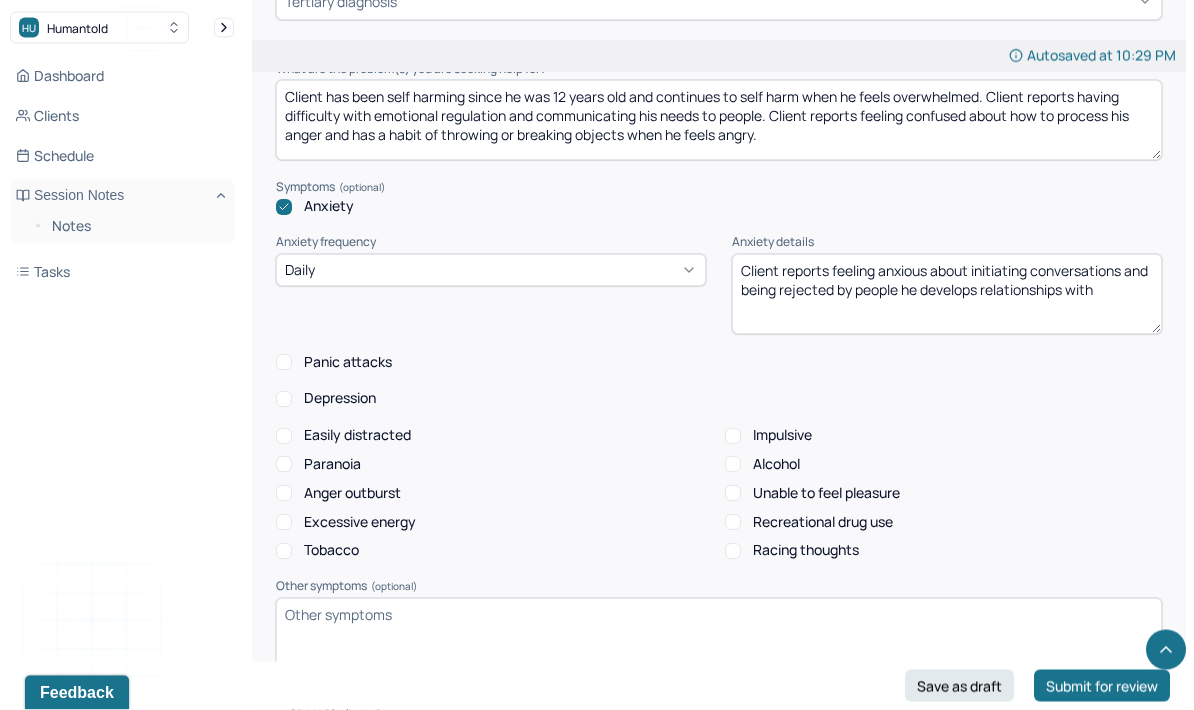scroll, scrollTop: 900, scrollLeft: 0, axis: vertical 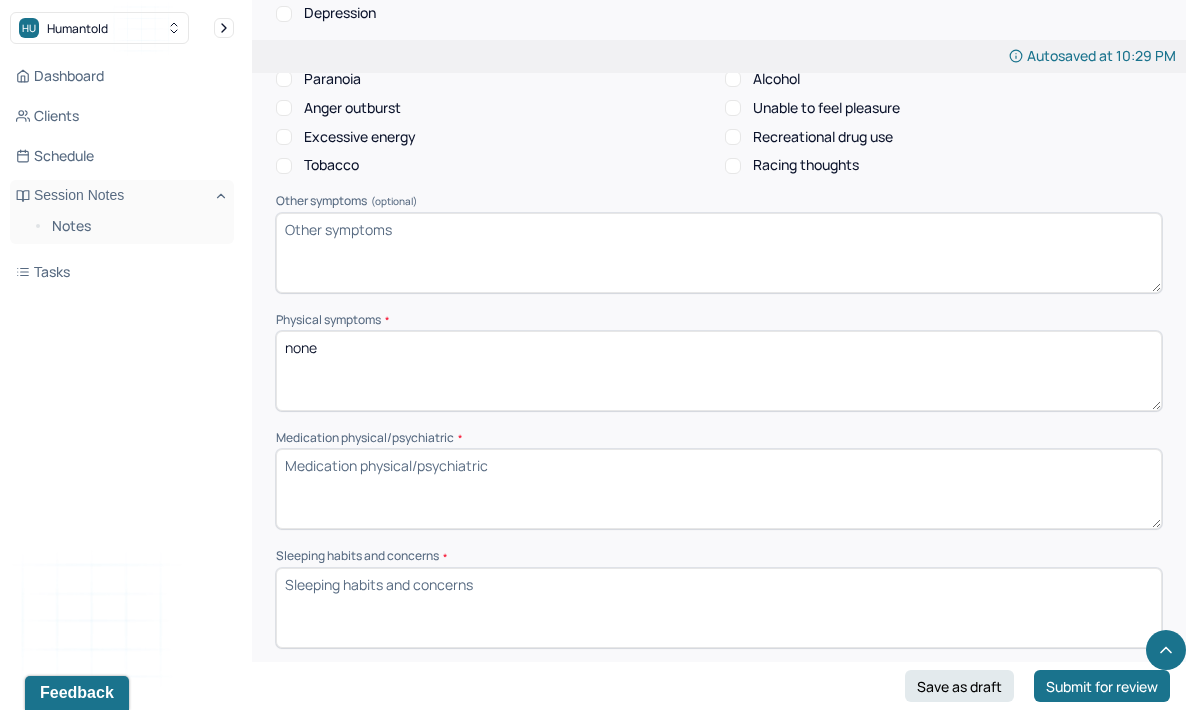 click on "none" at bounding box center (719, 371) 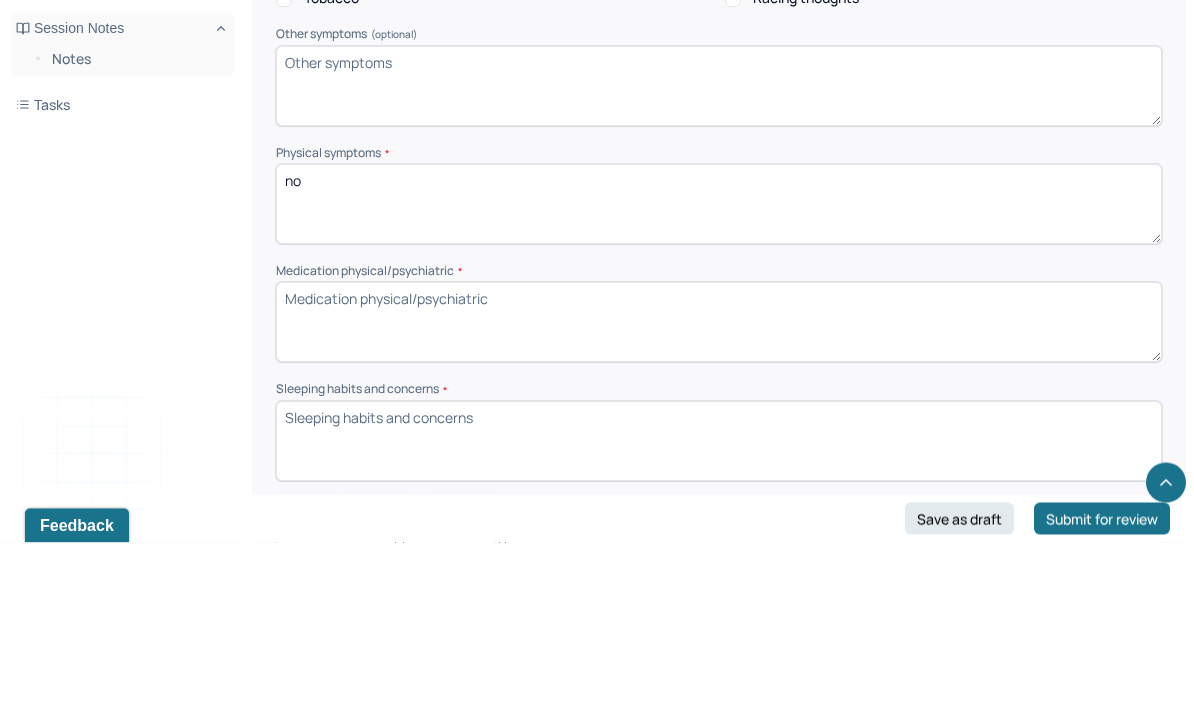 type on "n" 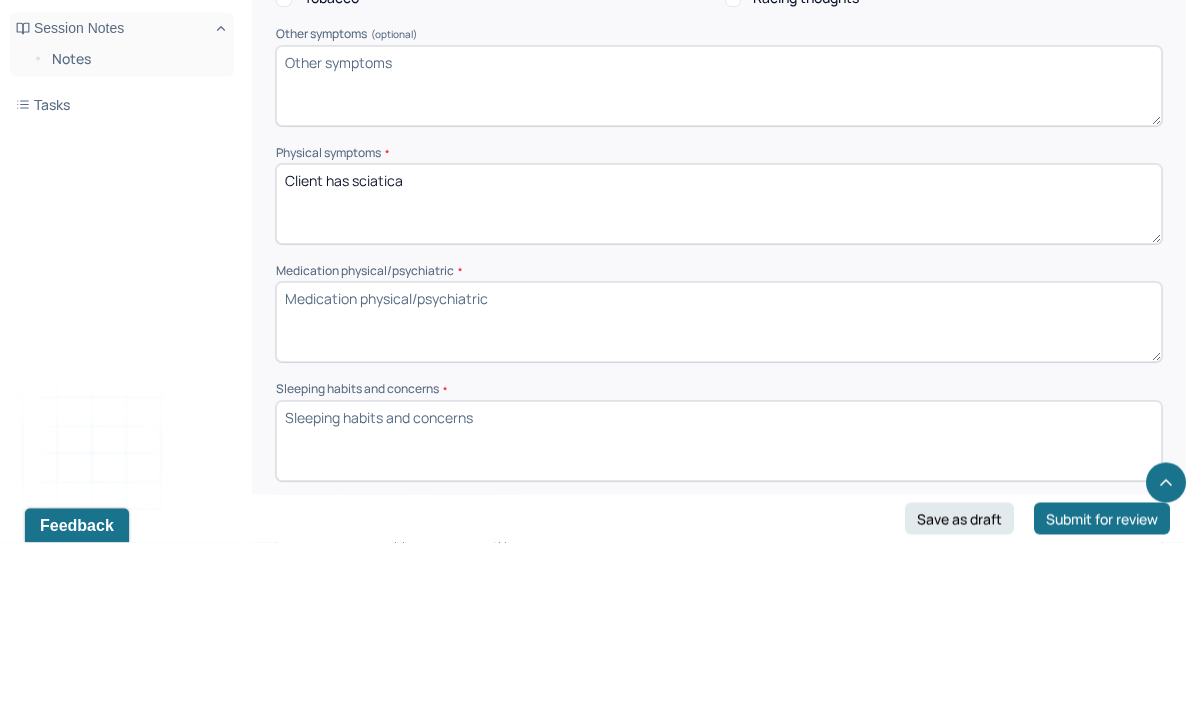 type on "Client has sciatica" 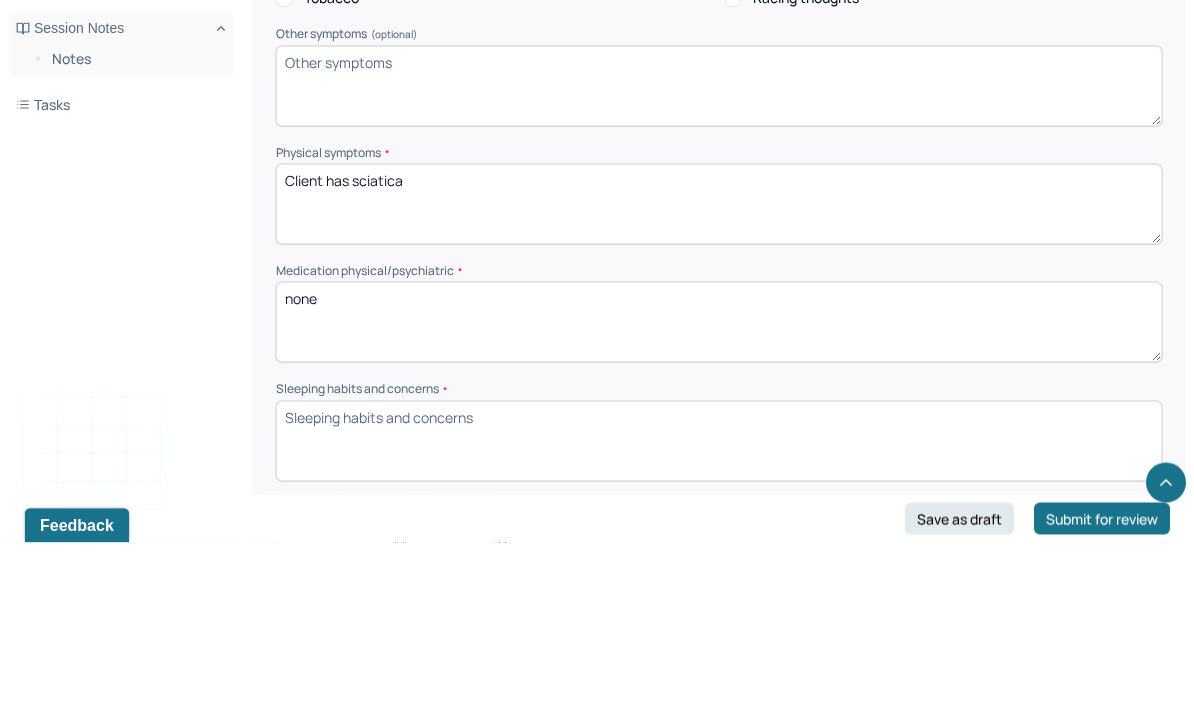 type on "none" 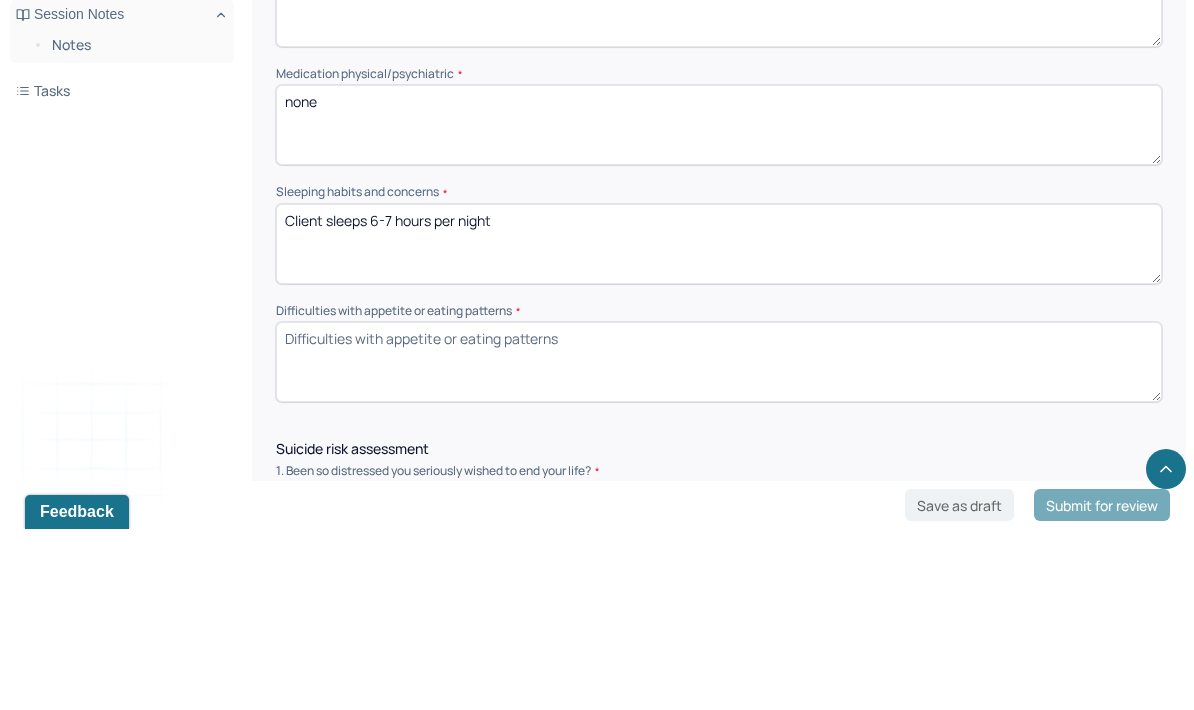 type on "Client sleeps 6-7 hours per night" 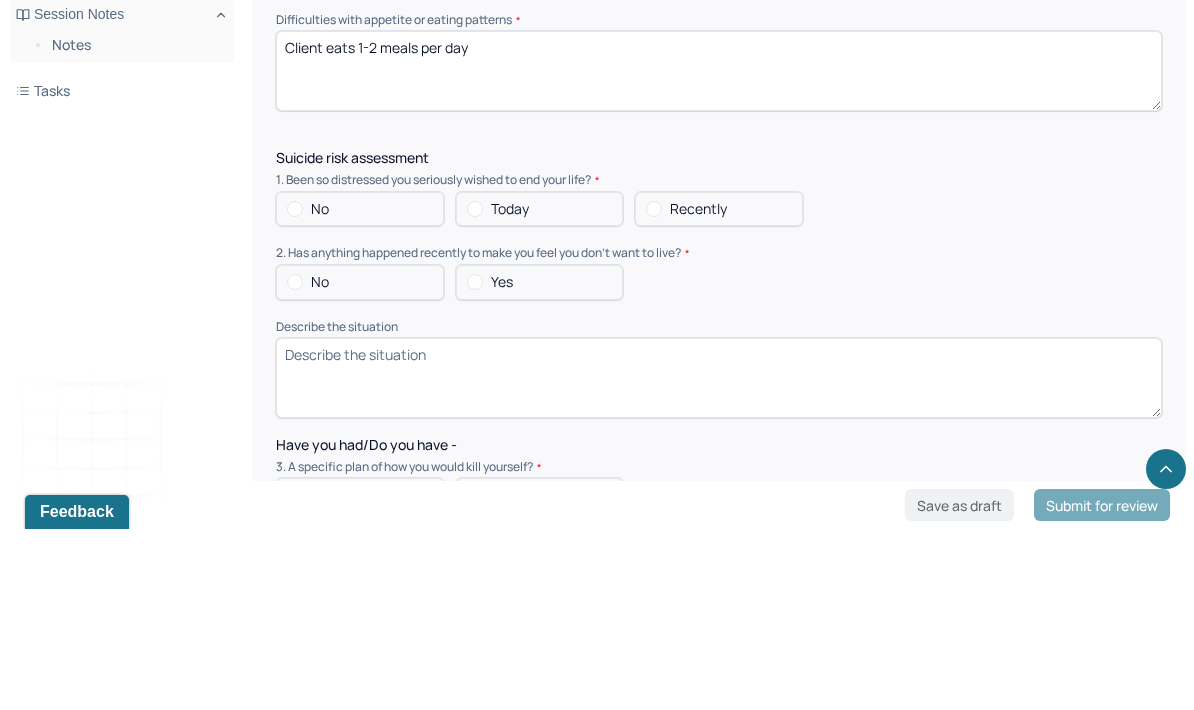scroll, scrollTop: 1765, scrollLeft: 0, axis: vertical 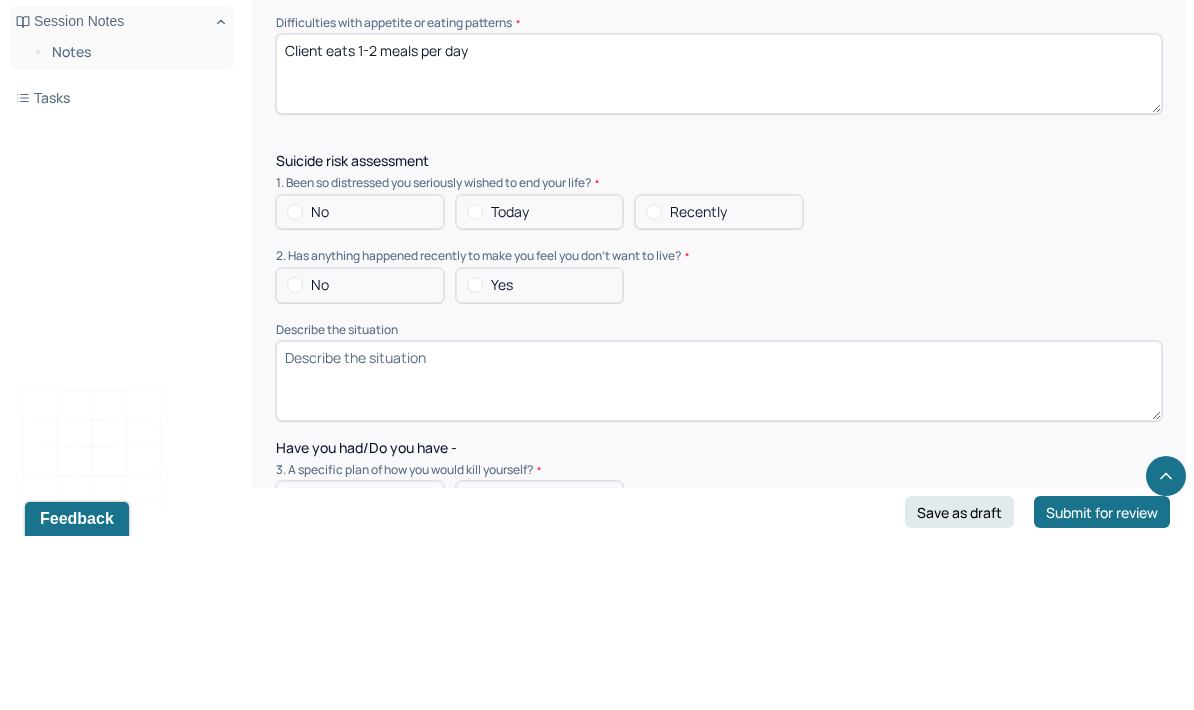 type on "Client eats 1-2 meals per day" 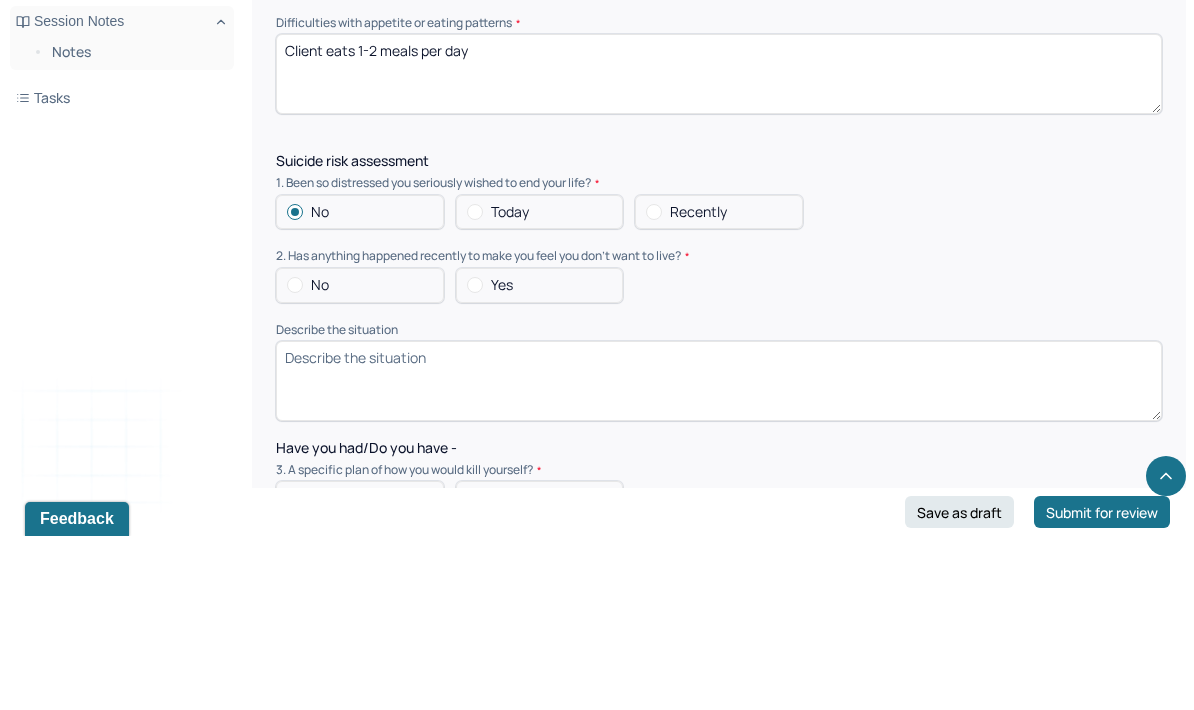 scroll, scrollTop: 1939, scrollLeft: 0, axis: vertical 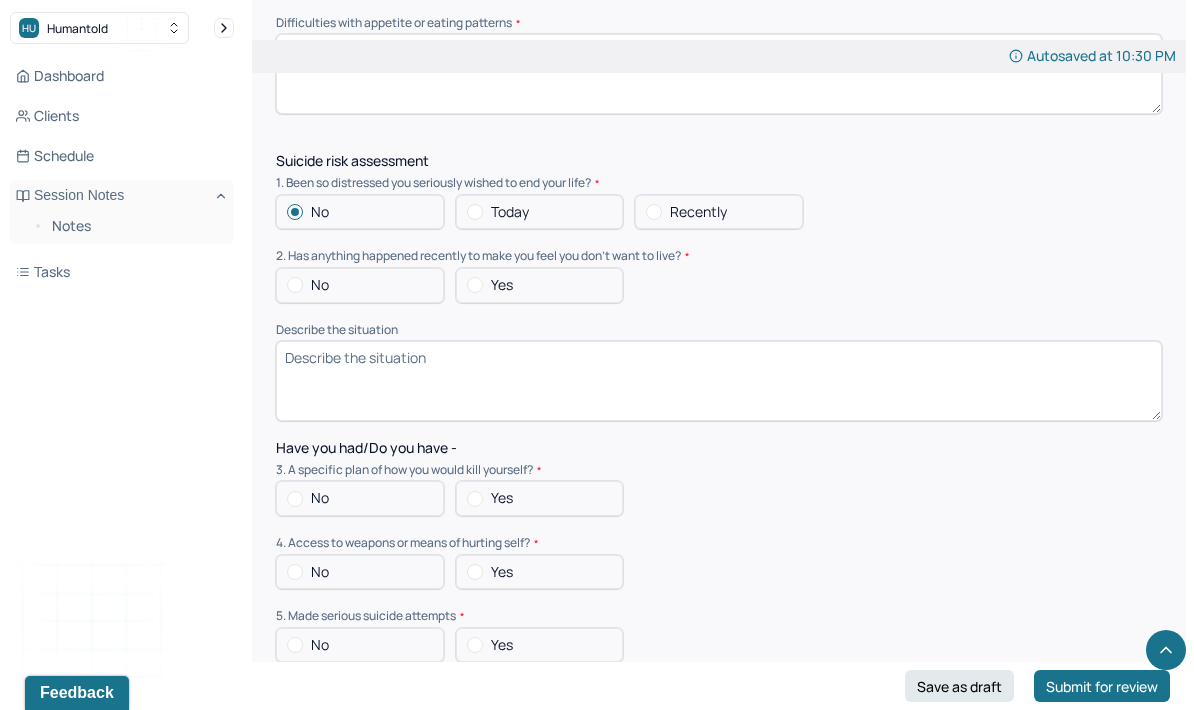 click on "No" at bounding box center (360, 285) 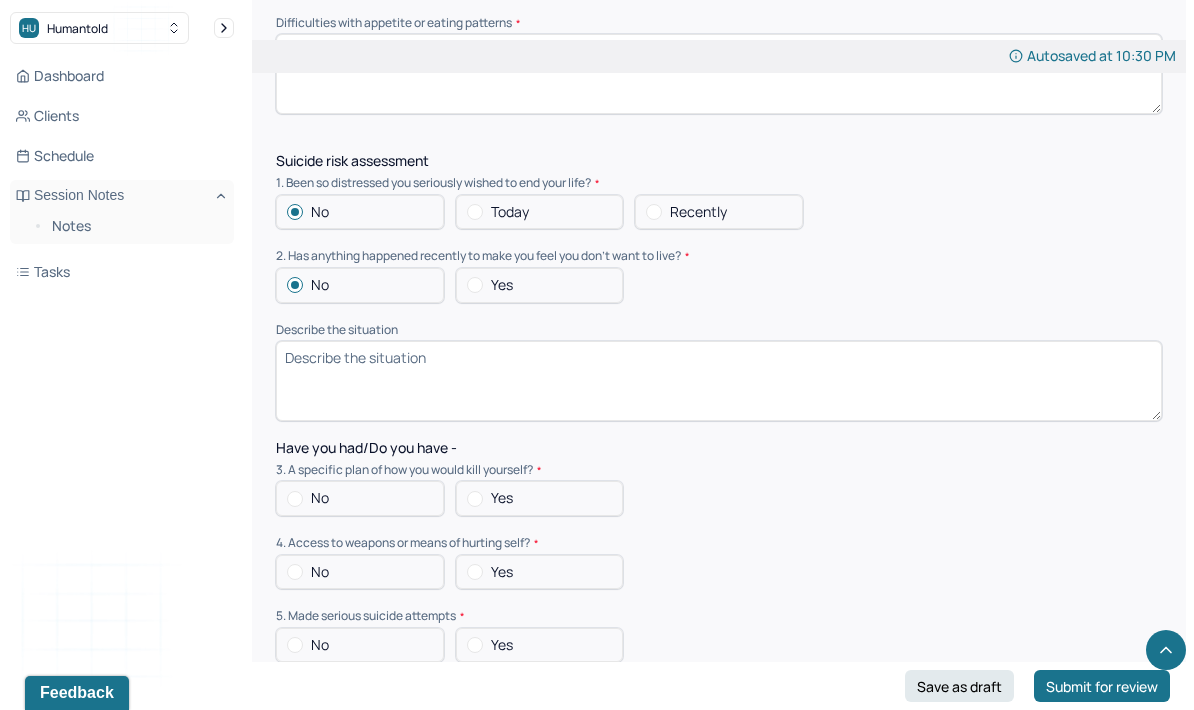 click on "No" at bounding box center (360, 498) 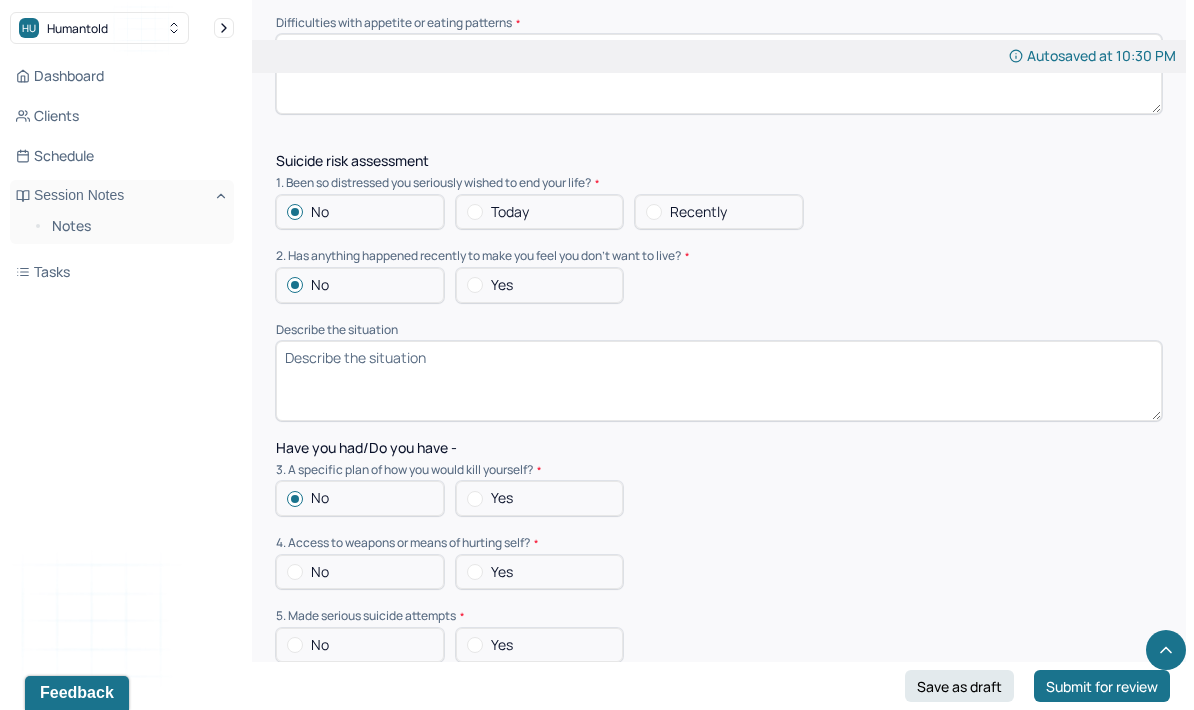 click on "No" at bounding box center [360, 572] 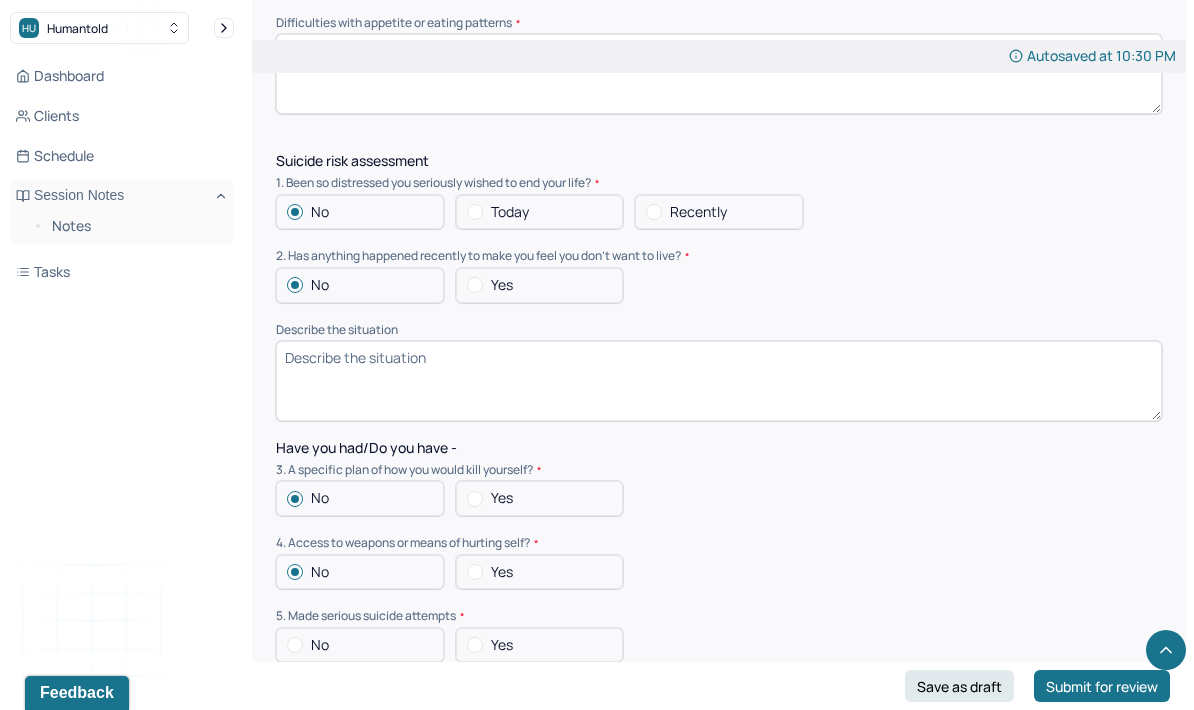 click on "No" at bounding box center [360, 645] 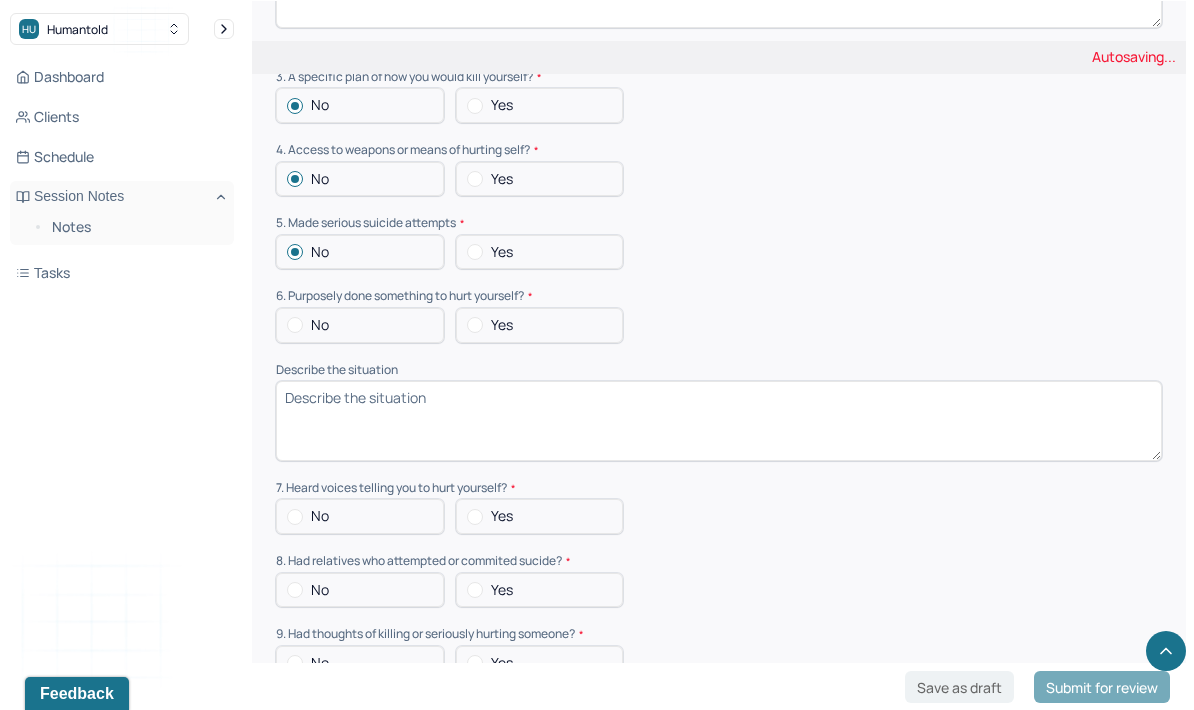 scroll, scrollTop: 2332, scrollLeft: 0, axis: vertical 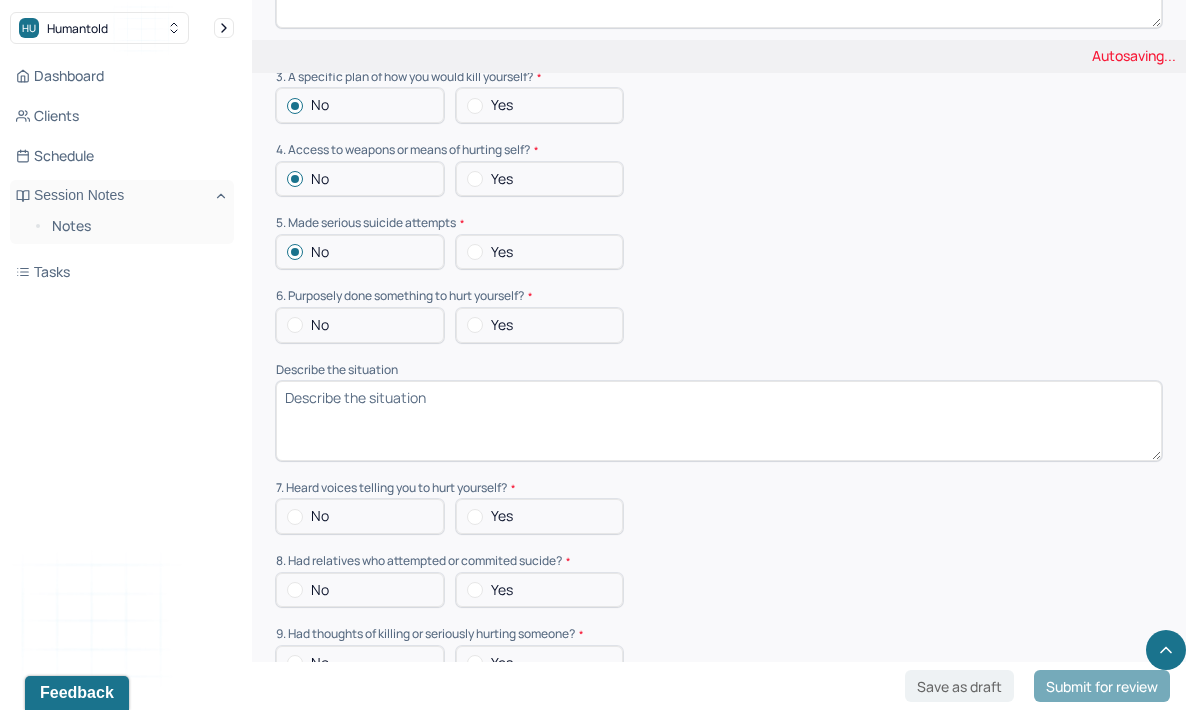 click on "No" at bounding box center [360, 325] 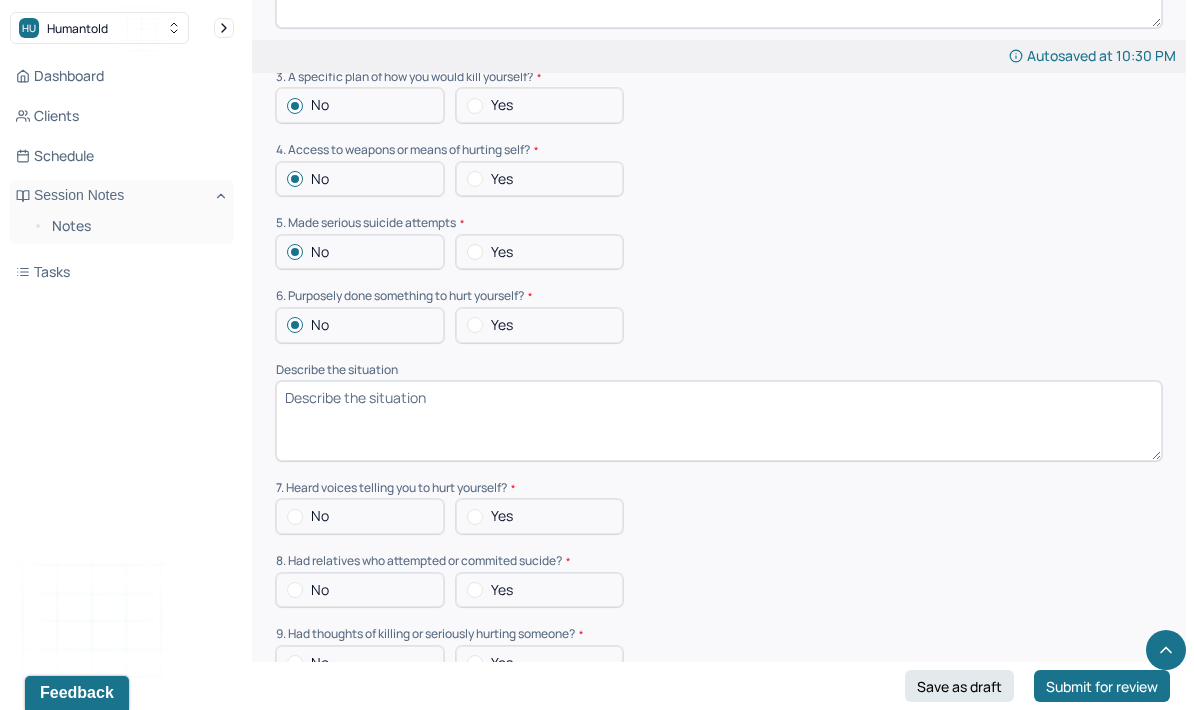 click on "Yes" at bounding box center [540, 325] 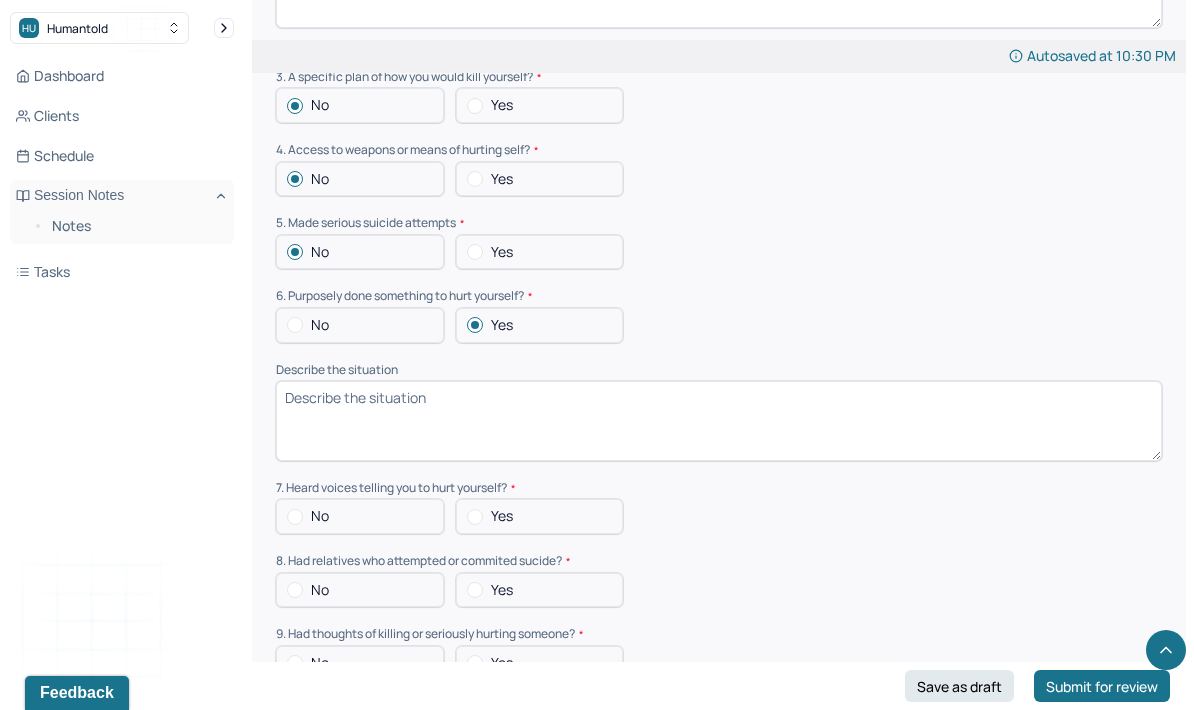 click on "Describe the situation" at bounding box center (719, 421) 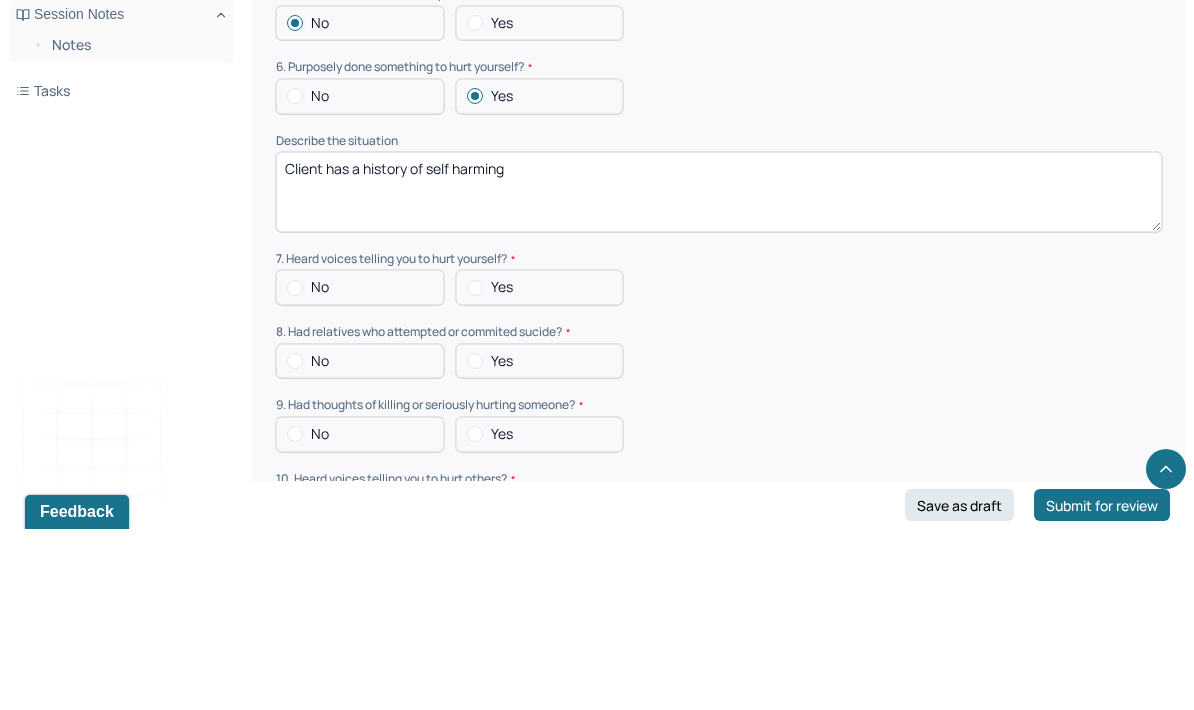 type on "Client has a history of self harming" 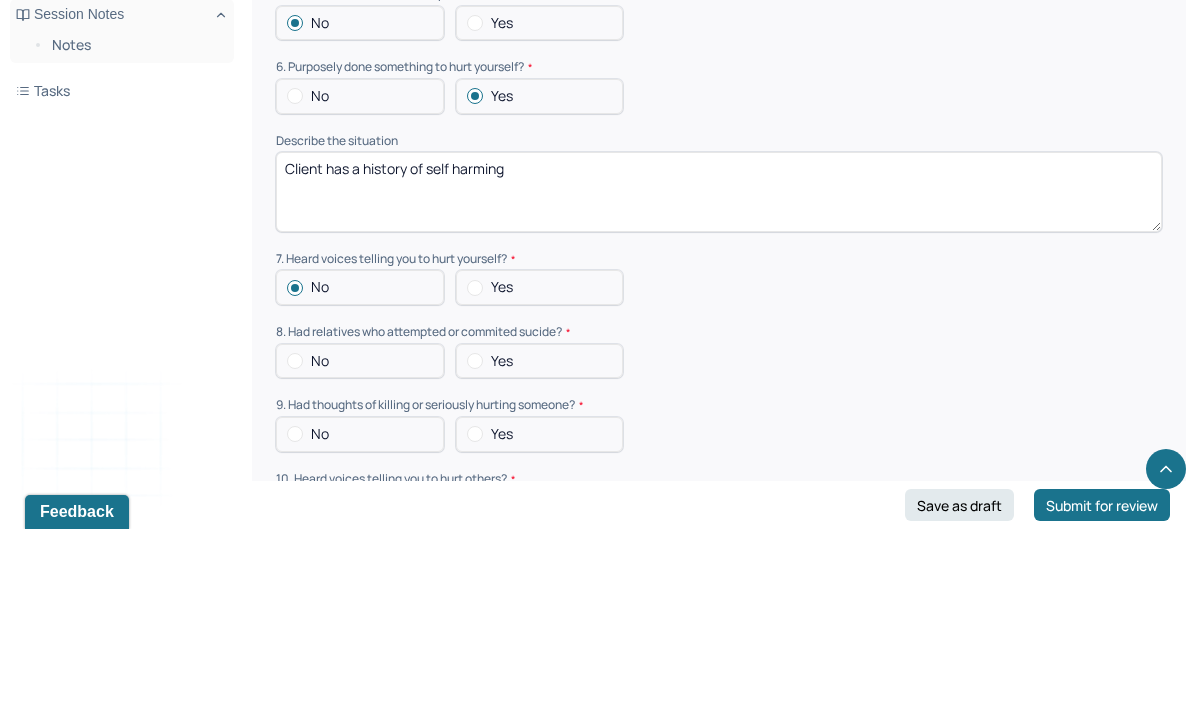 scroll, scrollTop: 2562, scrollLeft: 0, axis: vertical 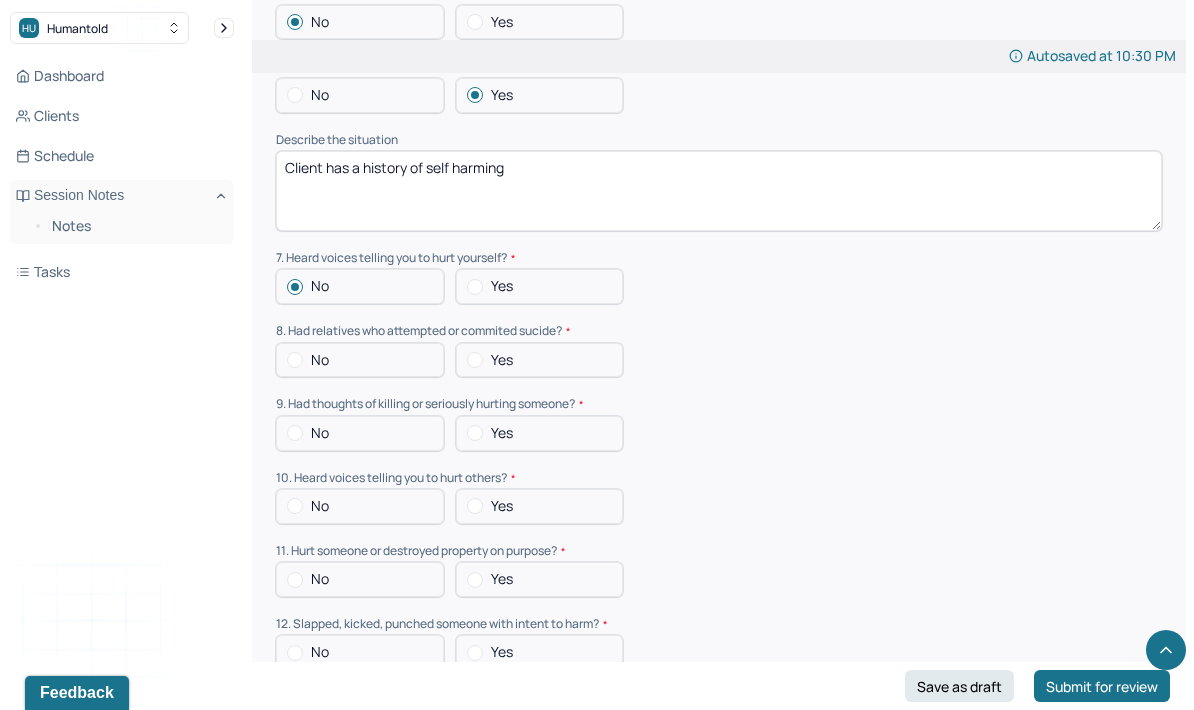 click on "No" at bounding box center [360, 360] 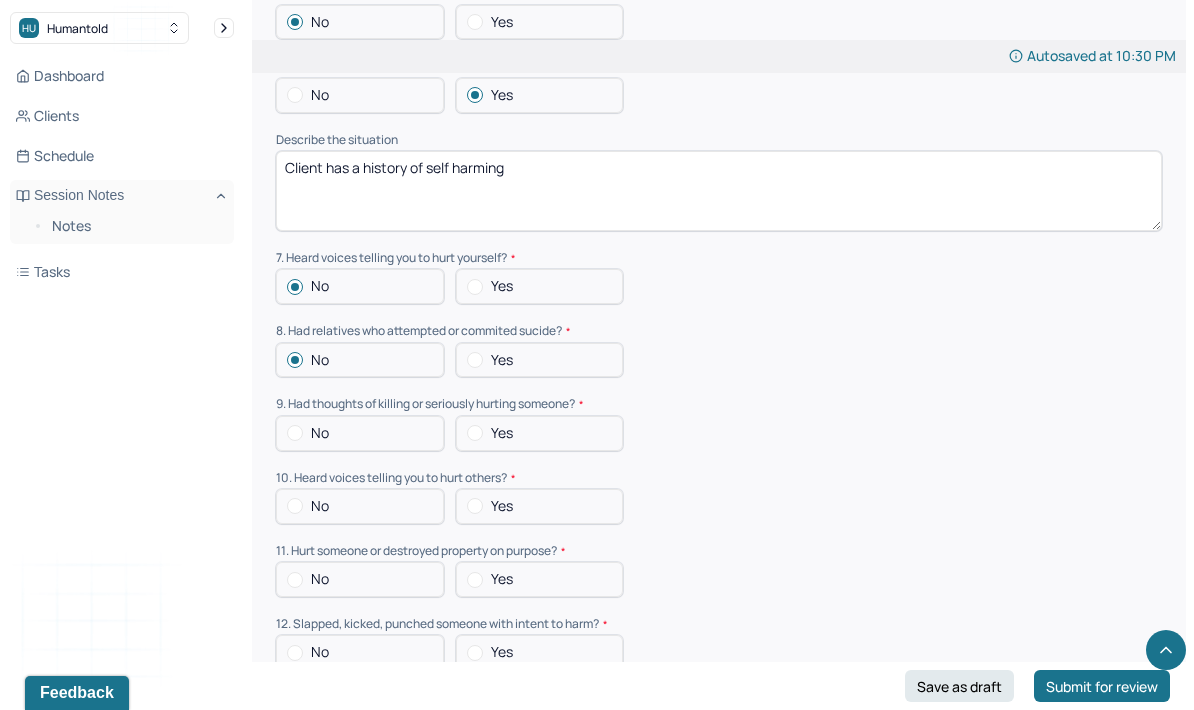 click on "No" at bounding box center [360, 433] 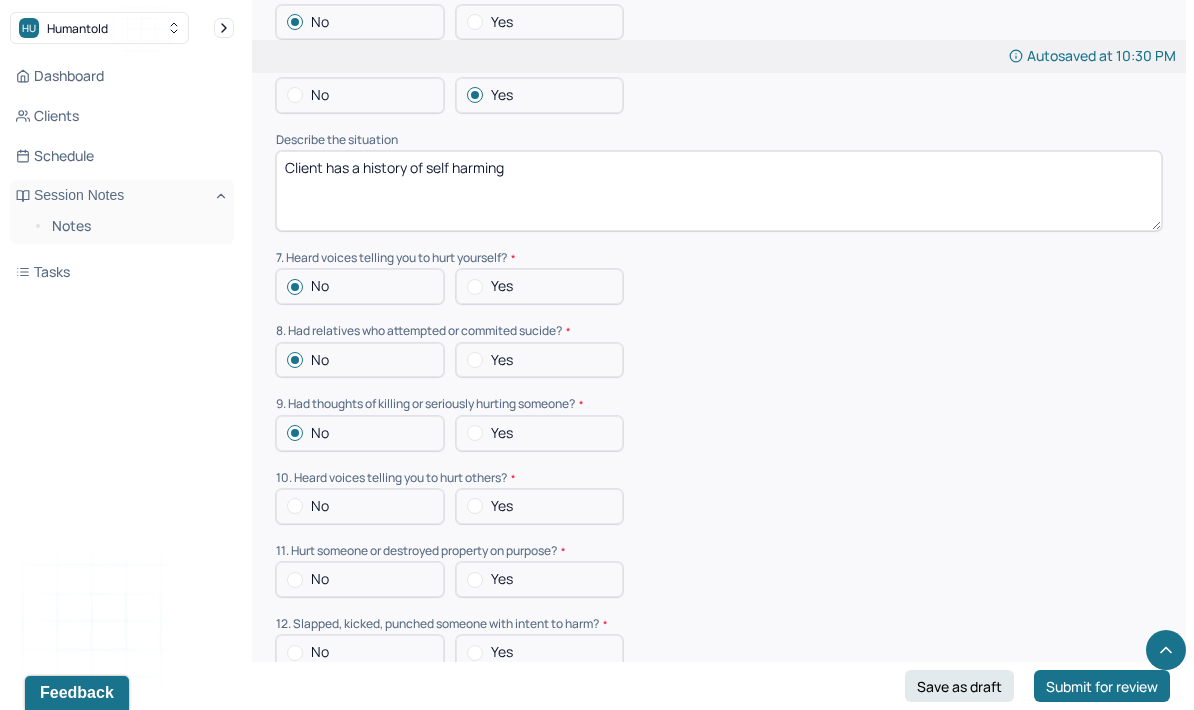 click on "No" at bounding box center [360, 506] 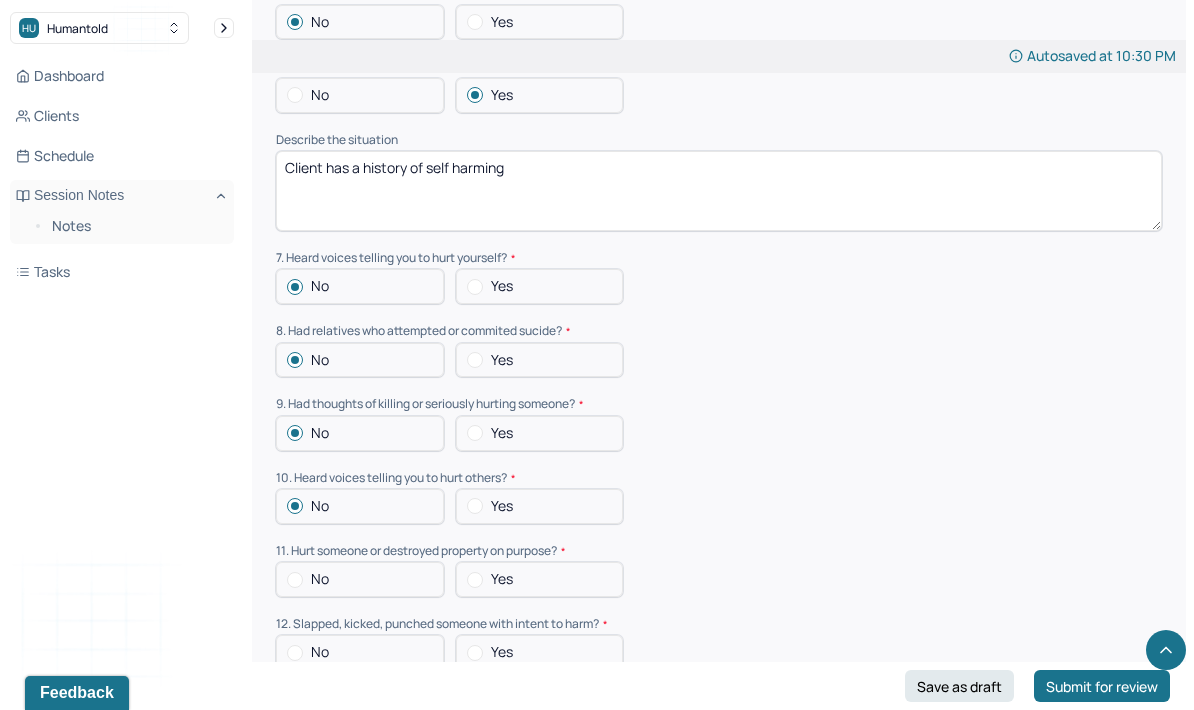 click on "No" at bounding box center (360, 579) 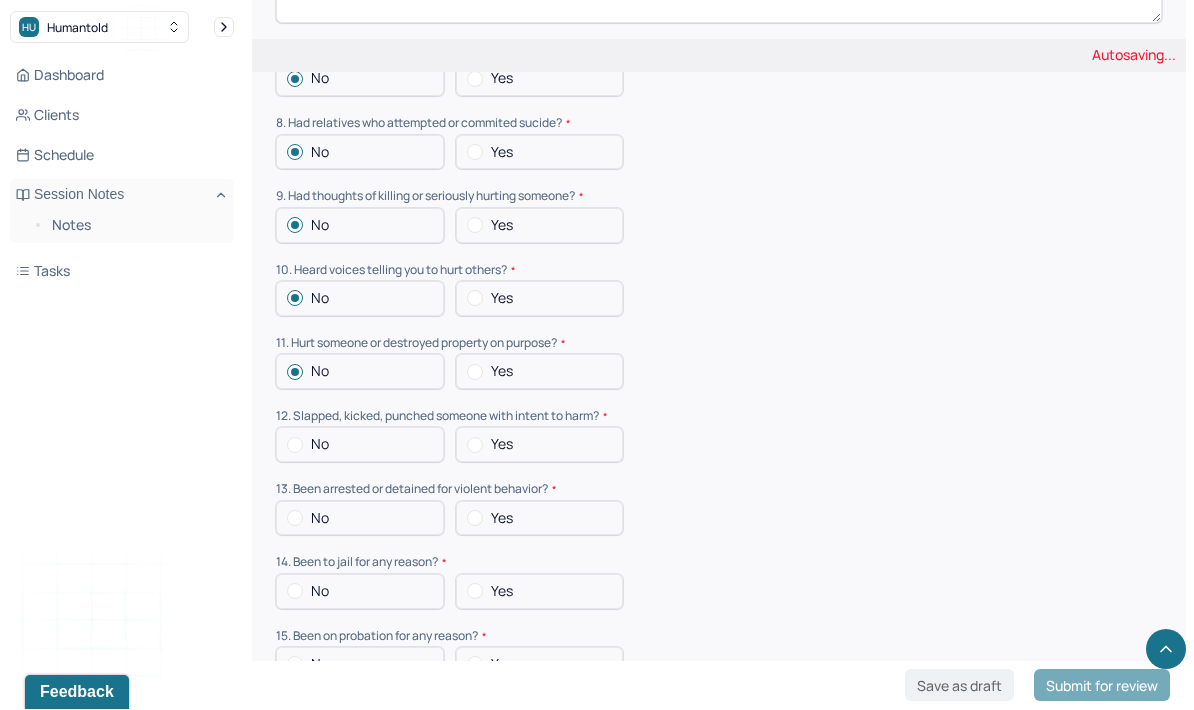 scroll, scrollTop: 2770, scrollLeft: 0, axis: vertical 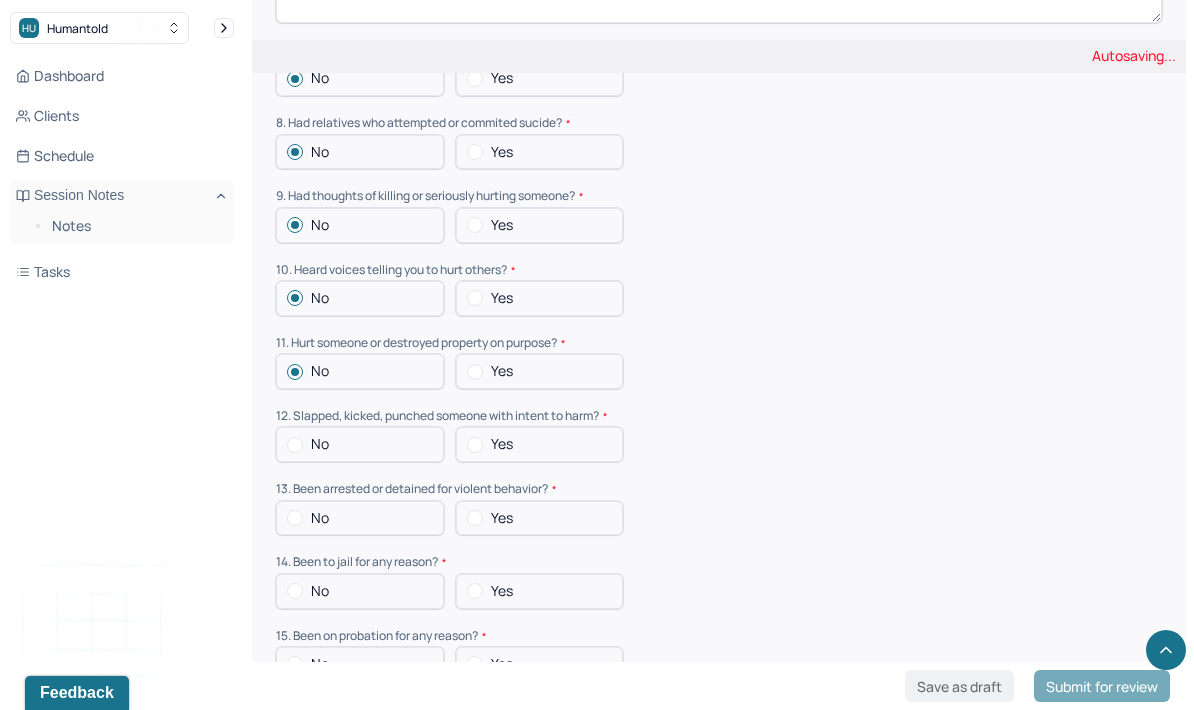 click on "No" at bounding box center (360, 444) 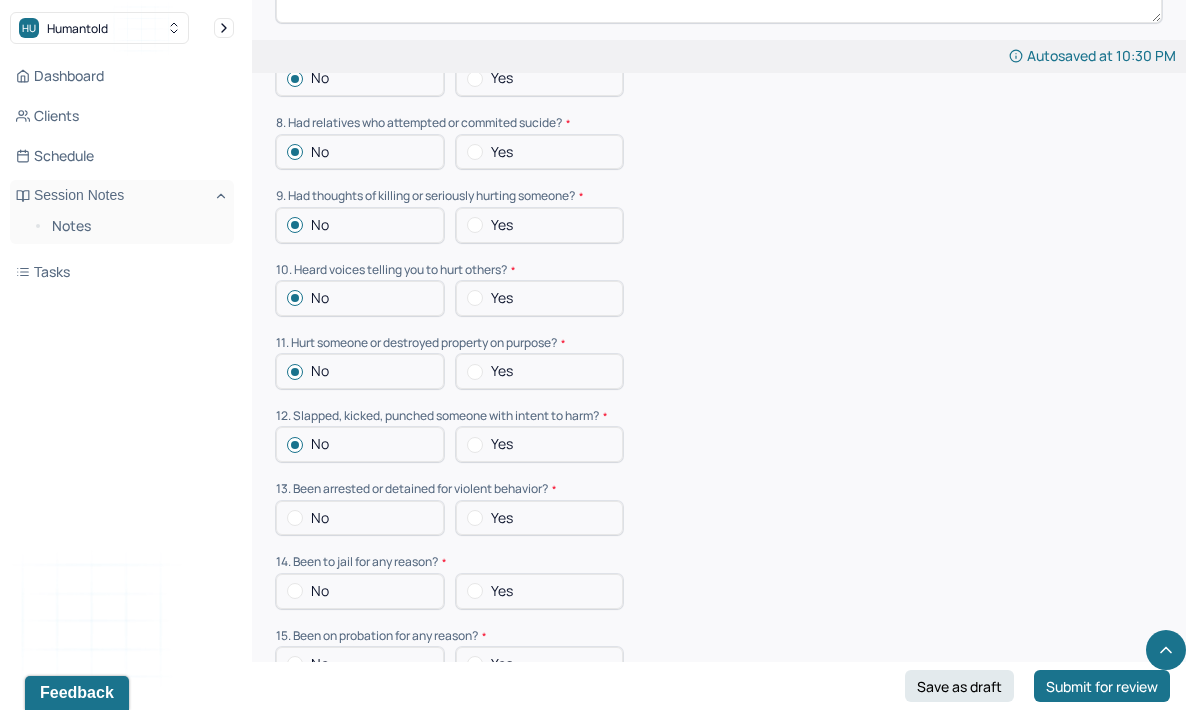 click on "No" at bounding box center (360, 518) 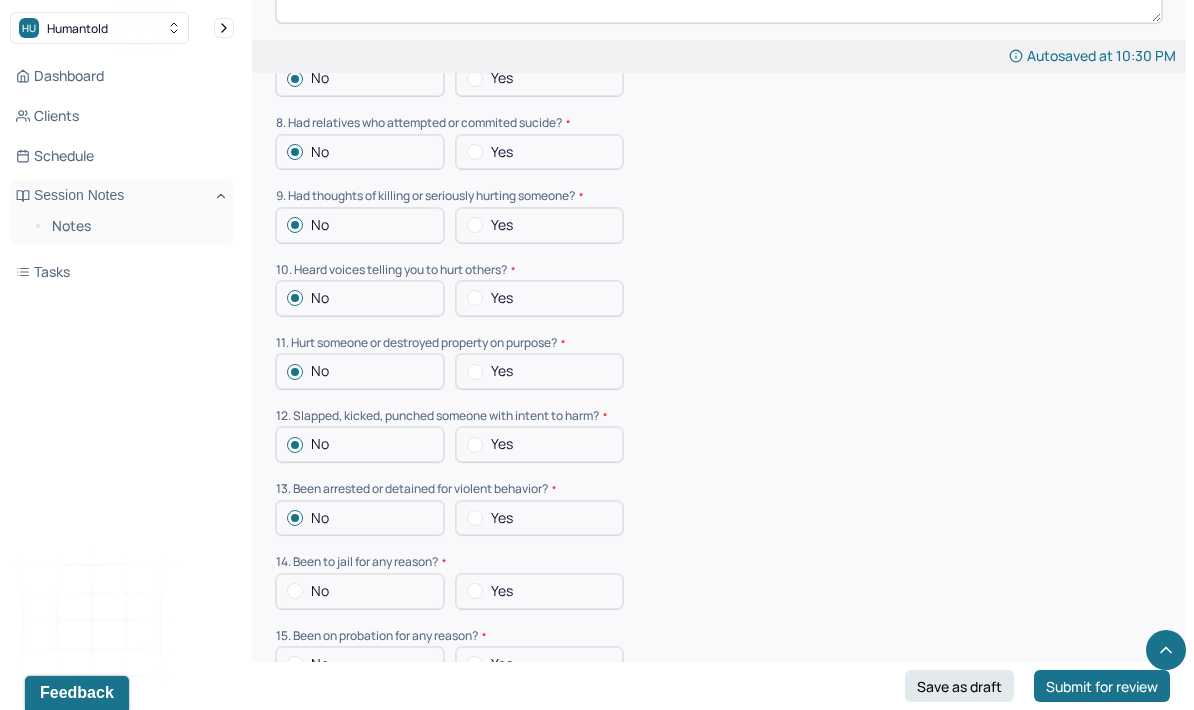 click on "No" at bounding box center (360, 591) 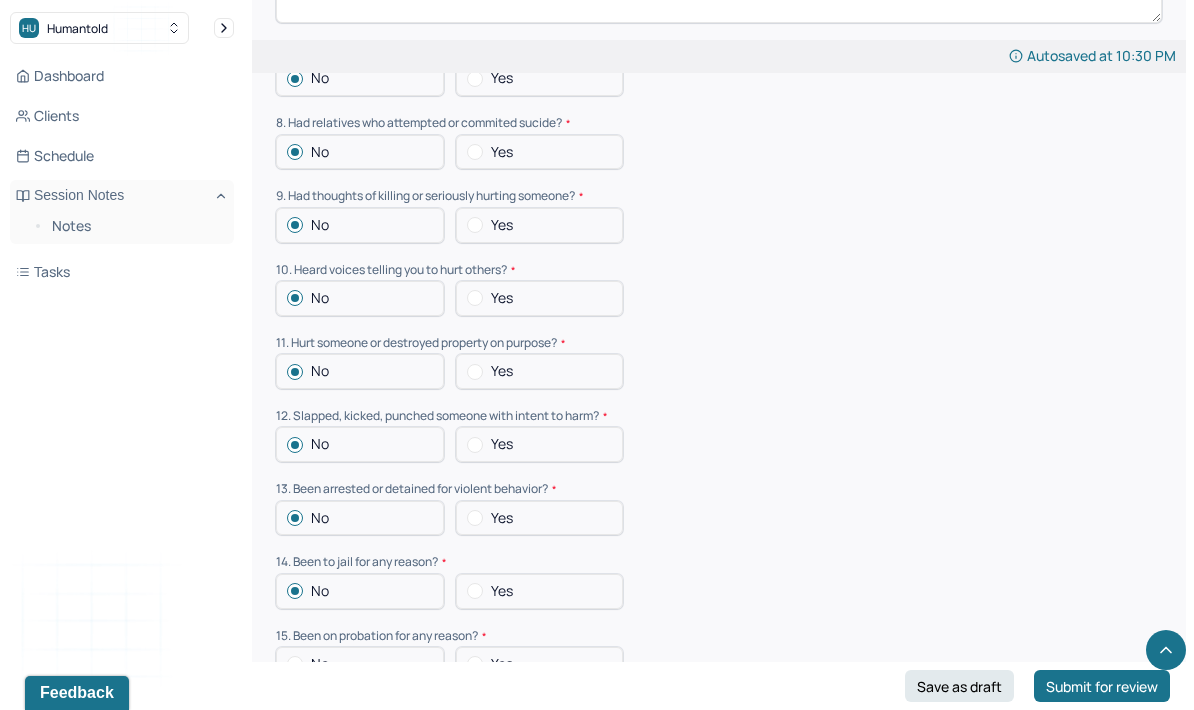 click on "No" at bounding box center (360, 664) 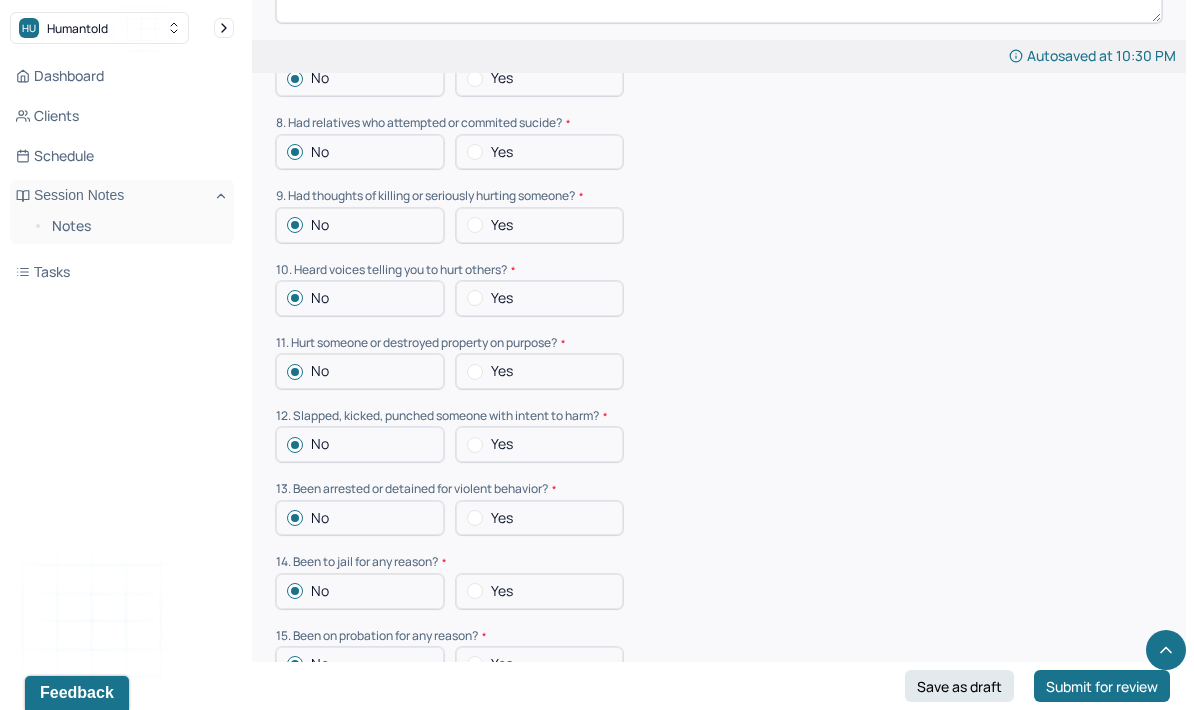click on "No" at bounding box center (360, 737) 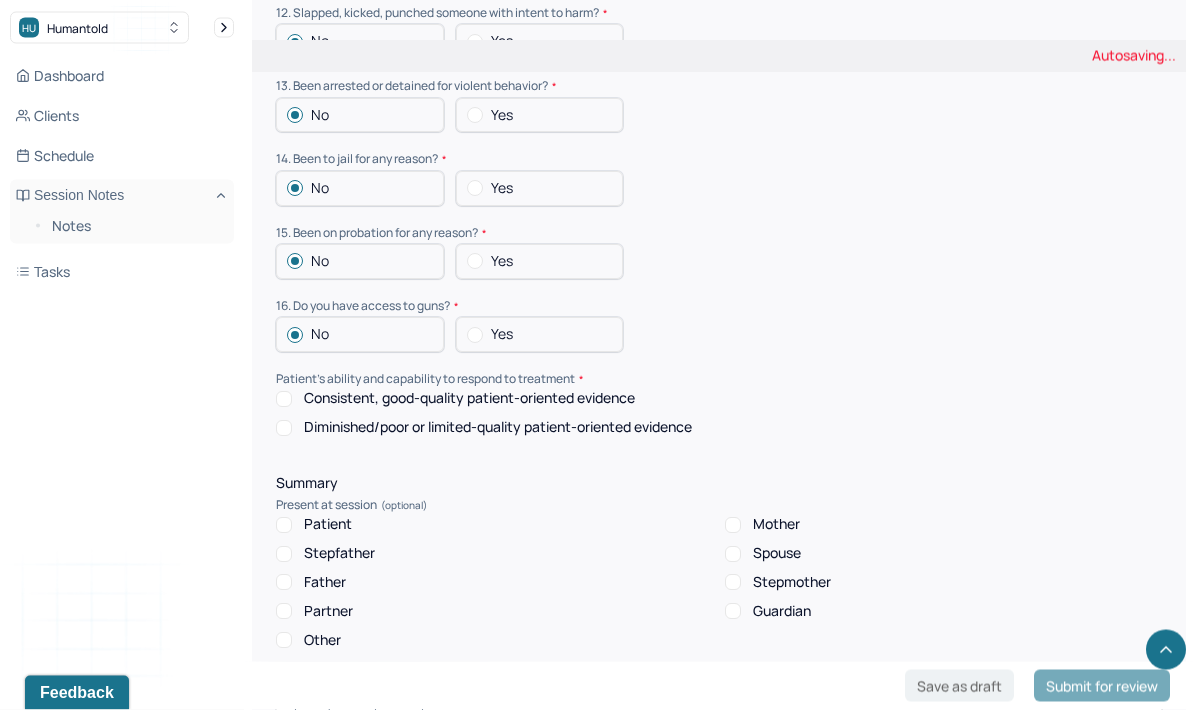 scroll, scrollTop: 3173, scrollLeft: 0, axis: vertical 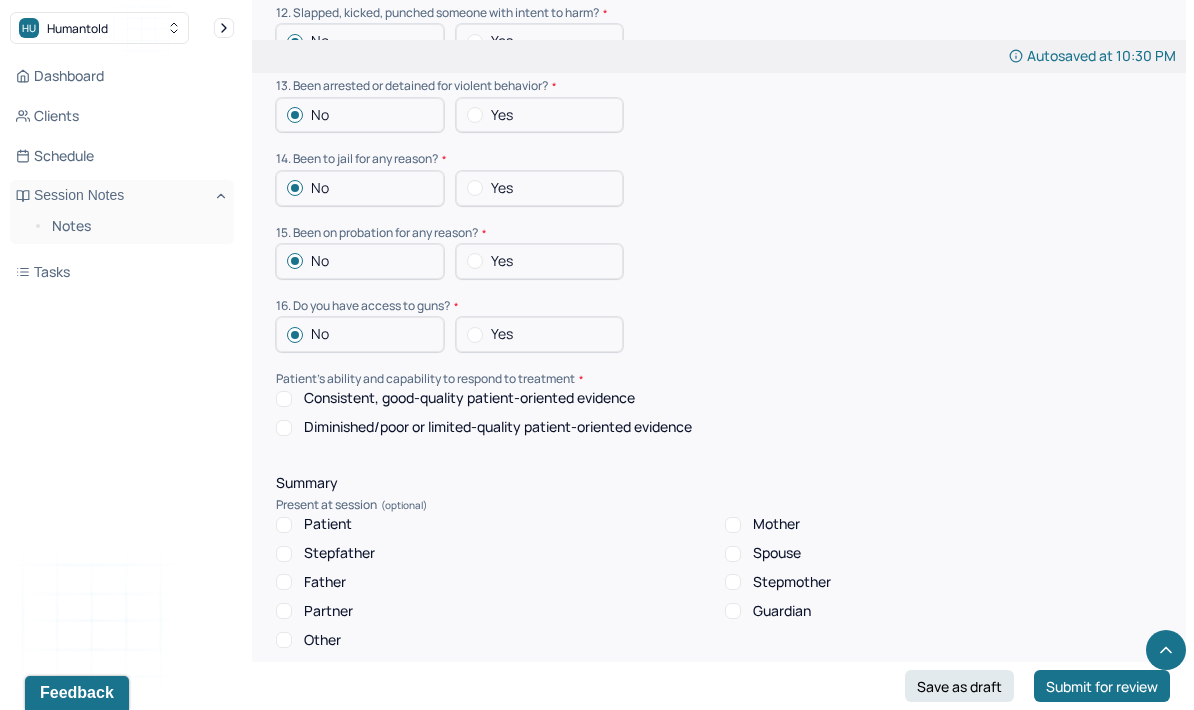 click on "Consistent, good-quality patient-oriented evidence" at bounding box center (469, 398) 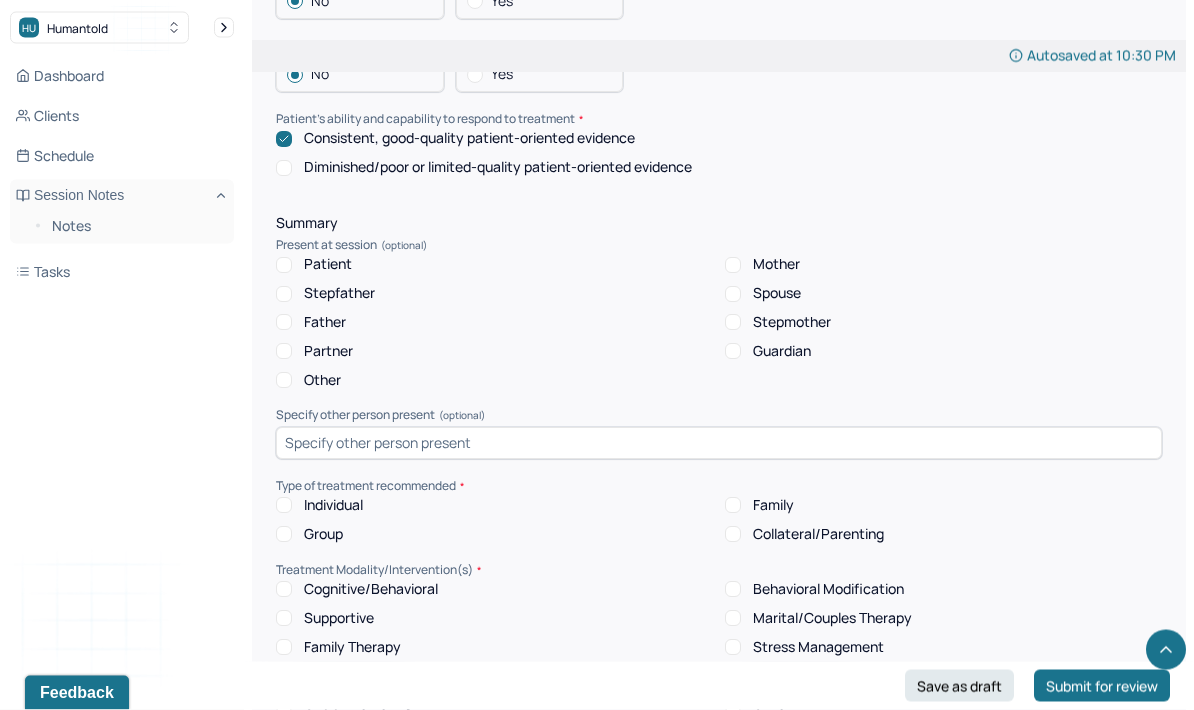 scroll, scrollTop: 3447, scrollLeft: 0, axis: vertical 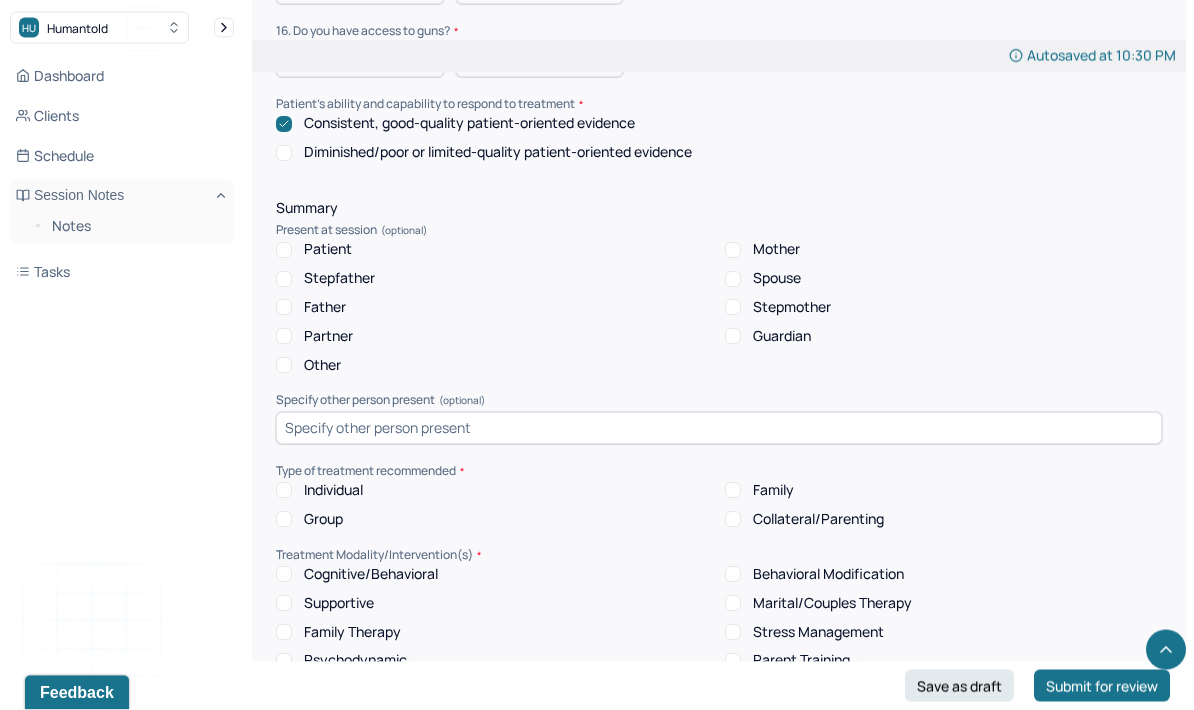 click on "Patient" at bounding box center (328, 250) 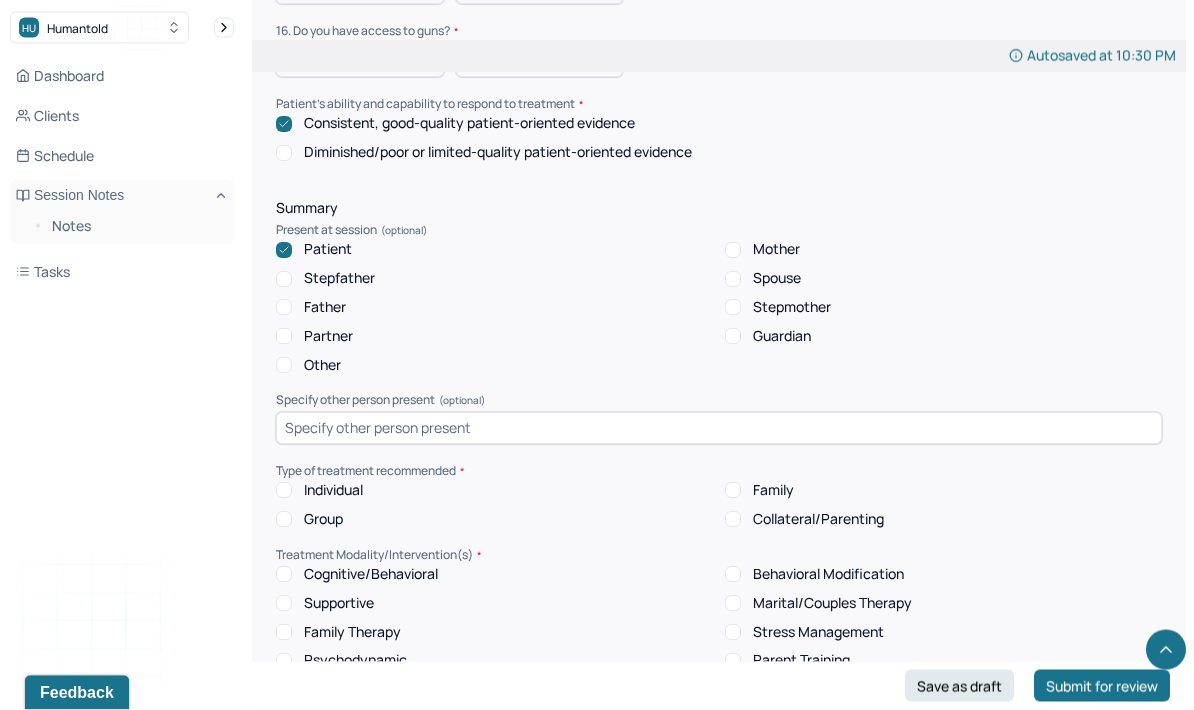 scroll, scrollTop: 3448, scrollLeft: 0, axis: vertical 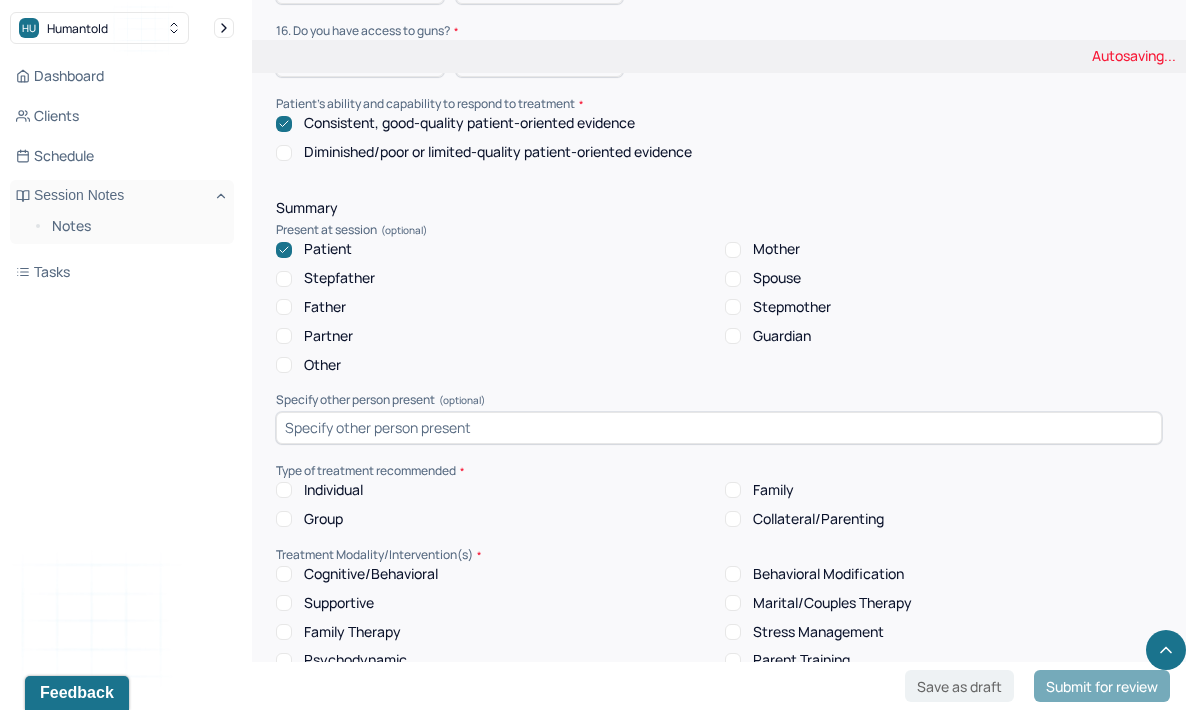 click on "Type of treatment recommended" at bounding box center [719, 471] 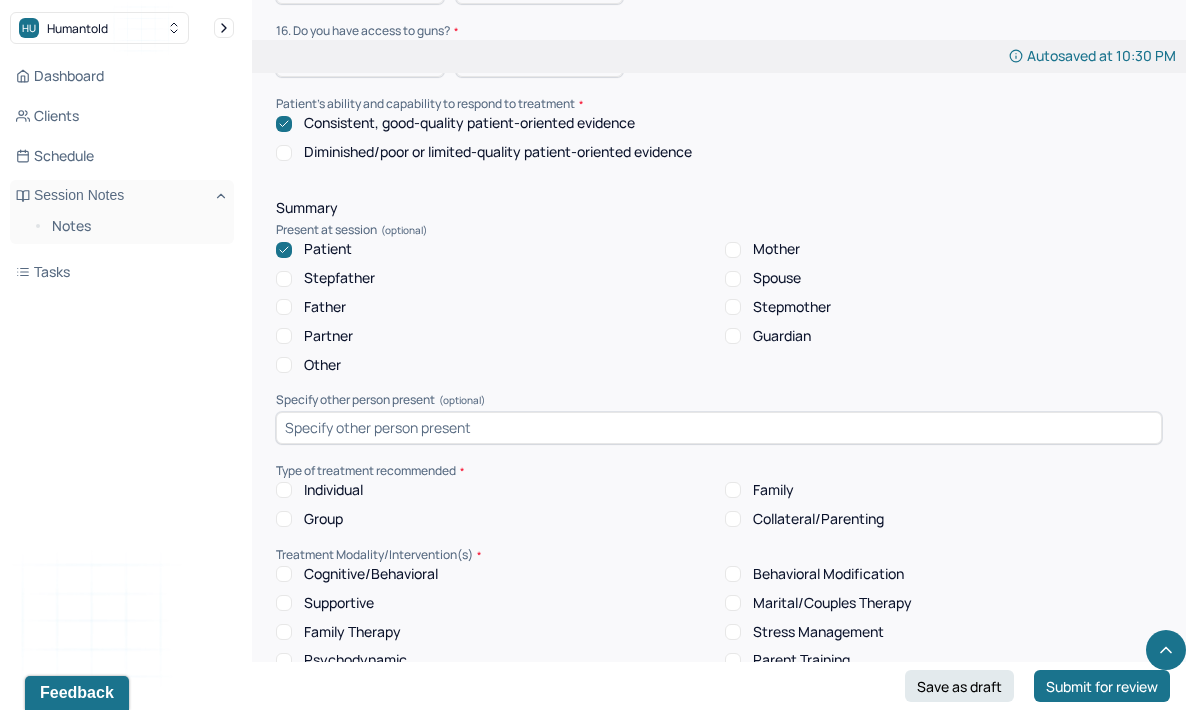 click on "Individual" at bounding box center [333, 490] 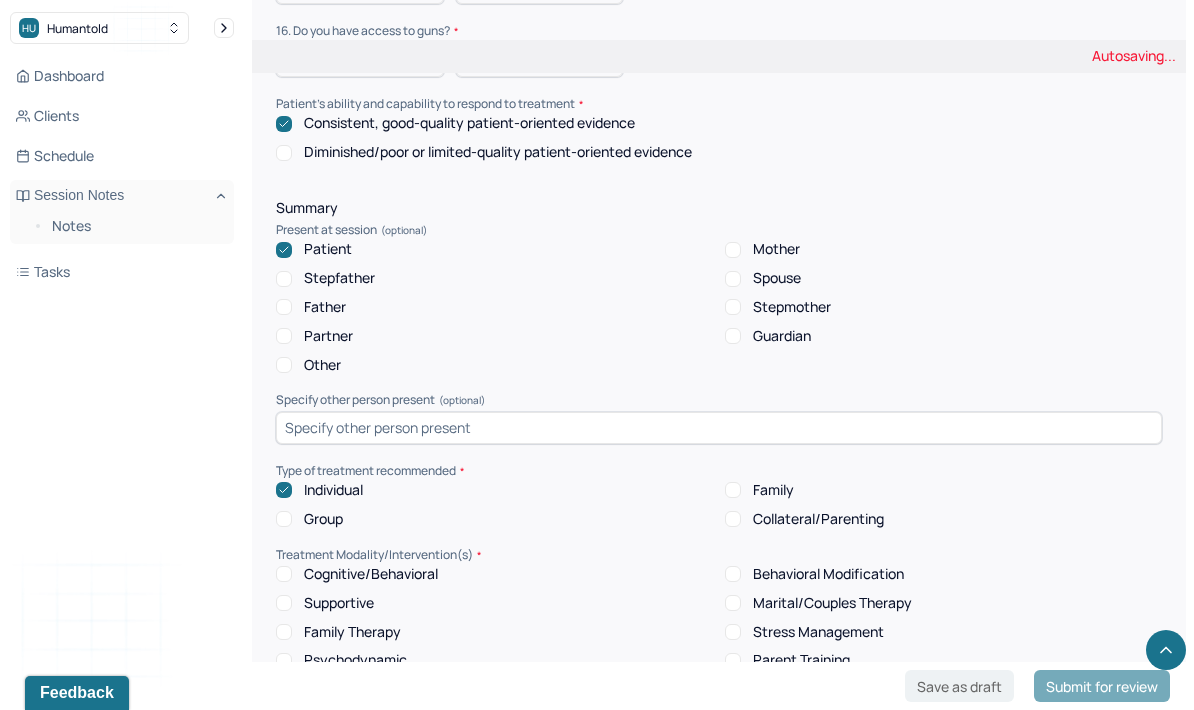 click on "Cognitive/Behavioral" at bounding box center [371, 574] 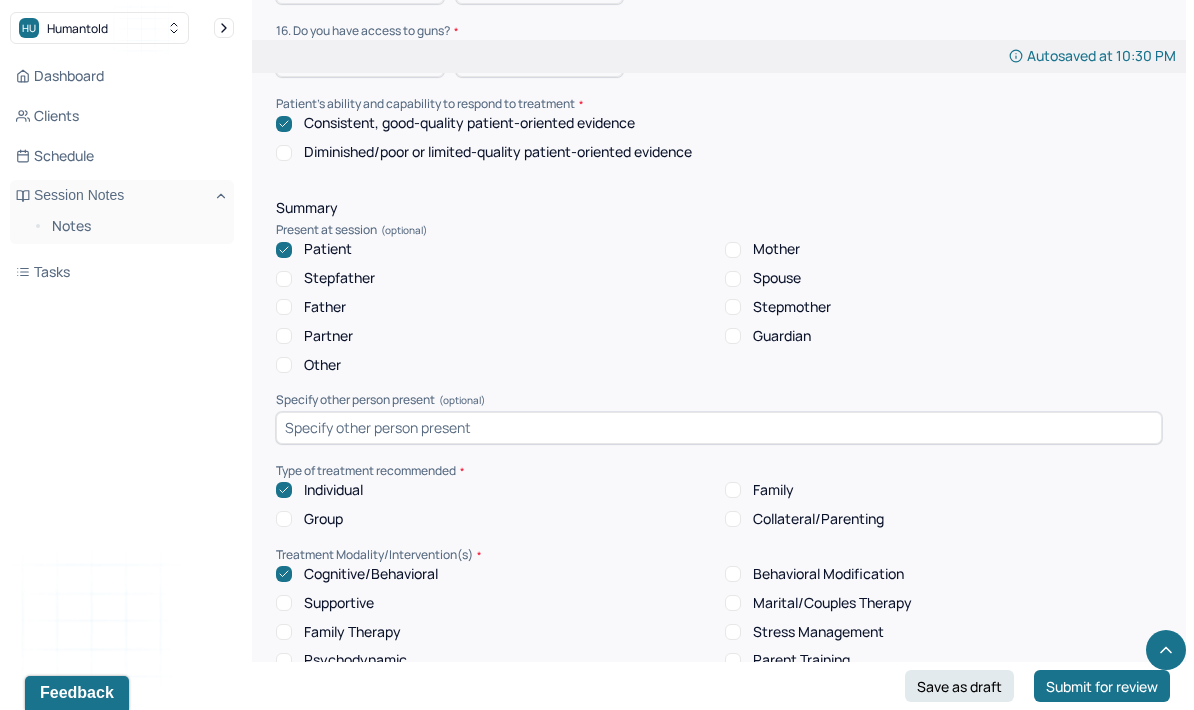 click on "Behavioral Modification" at bounding box center [828, 574] 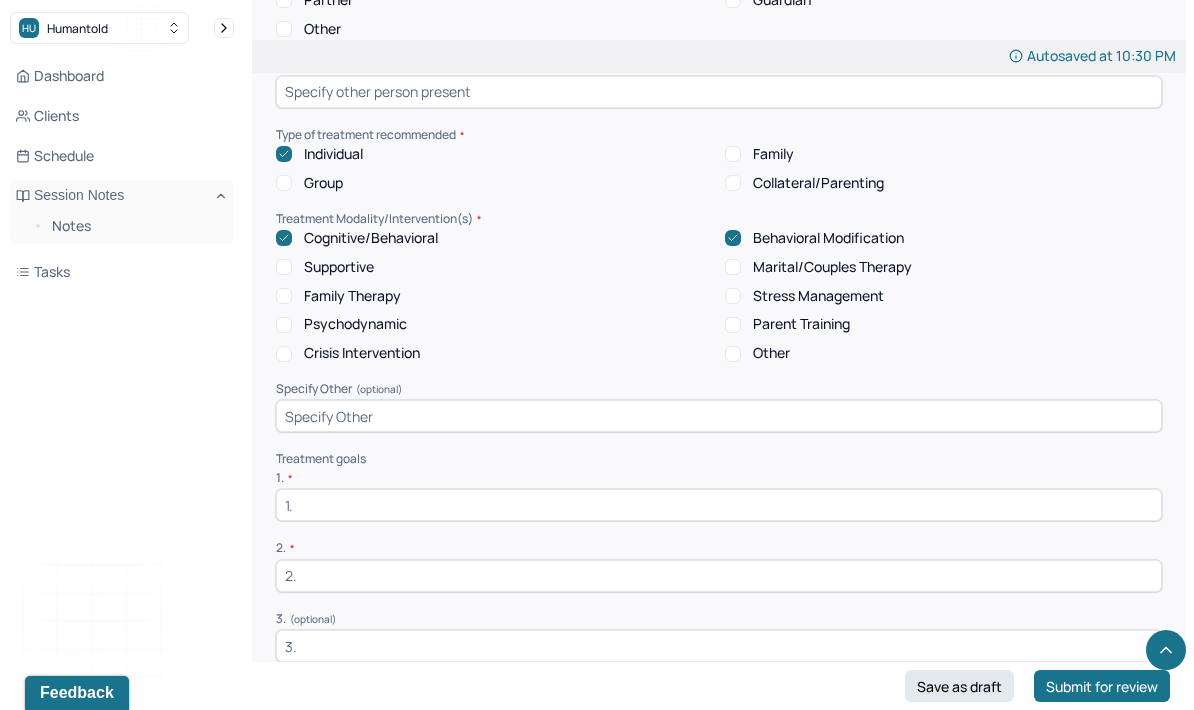 scroll, scrollTop: 3792, scrollLeft: 0, axis: vertical 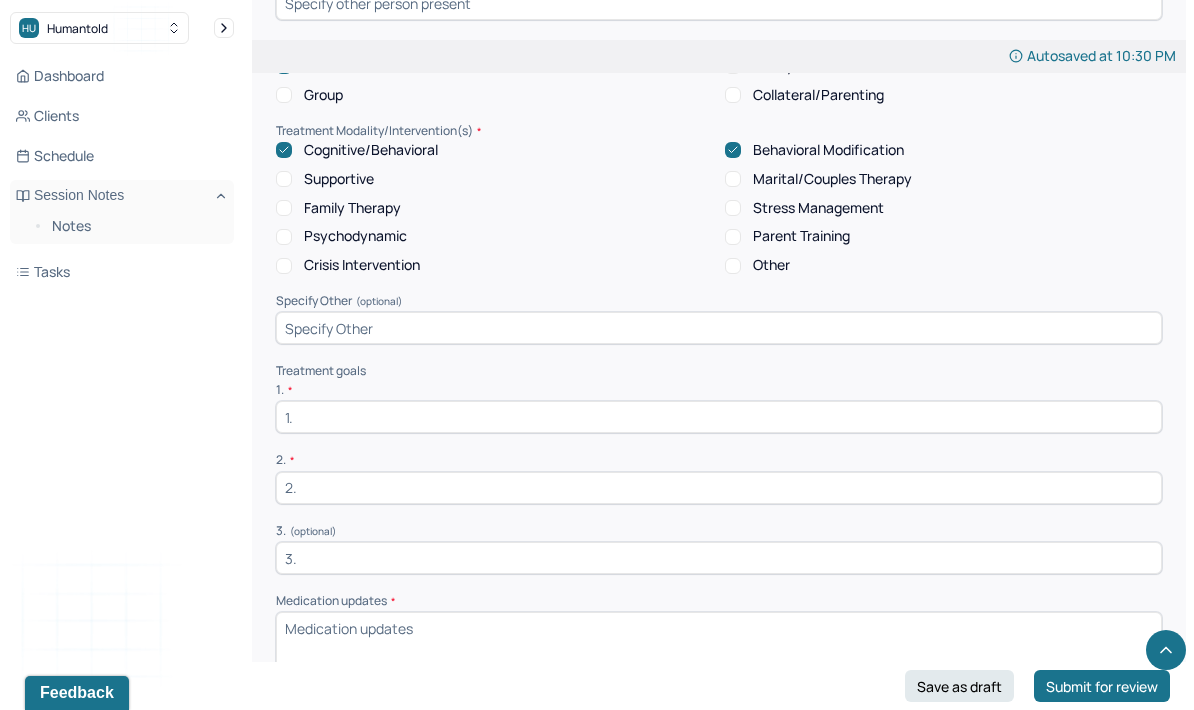 click at bounding box center [719, 417] 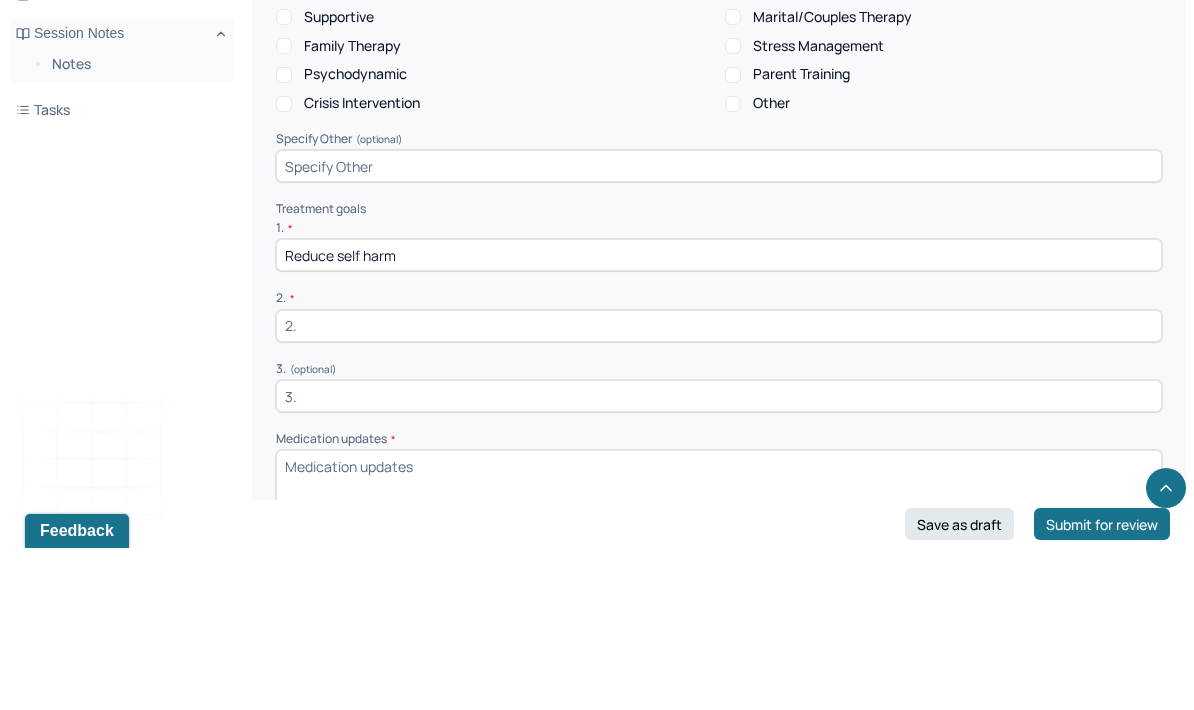 scroll, scrollTop: 4034, scrollLeft: 0, axis: vertical 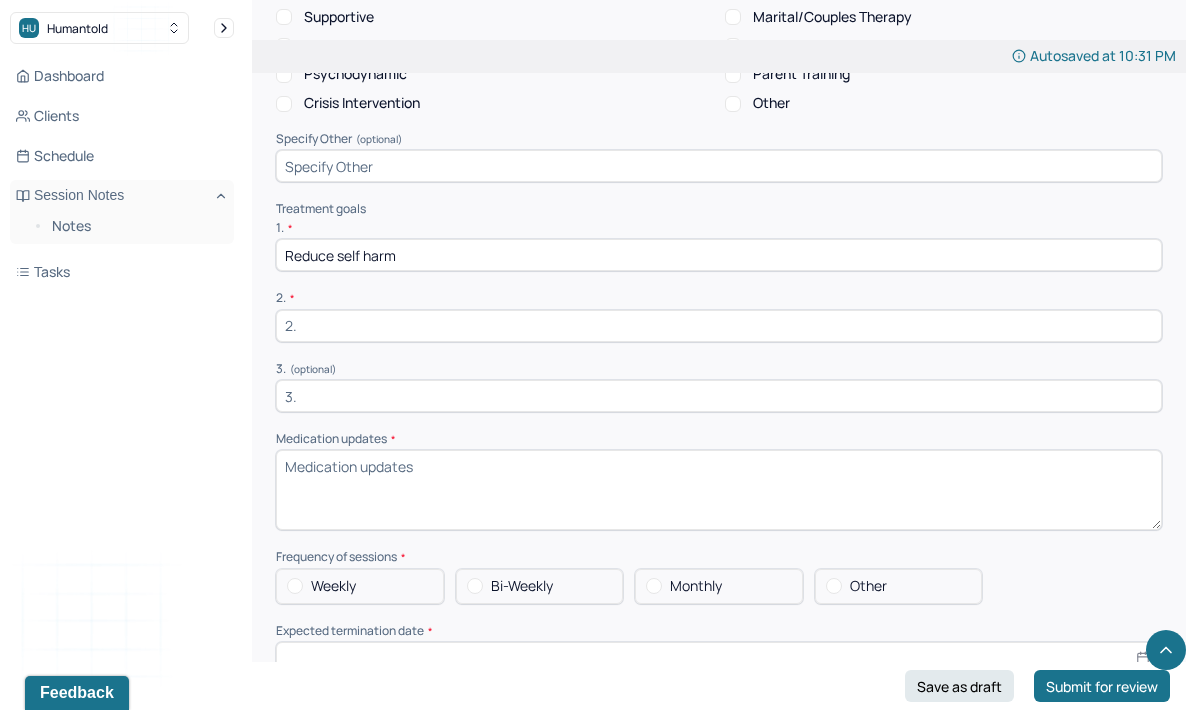 type on "Reduce self harm" 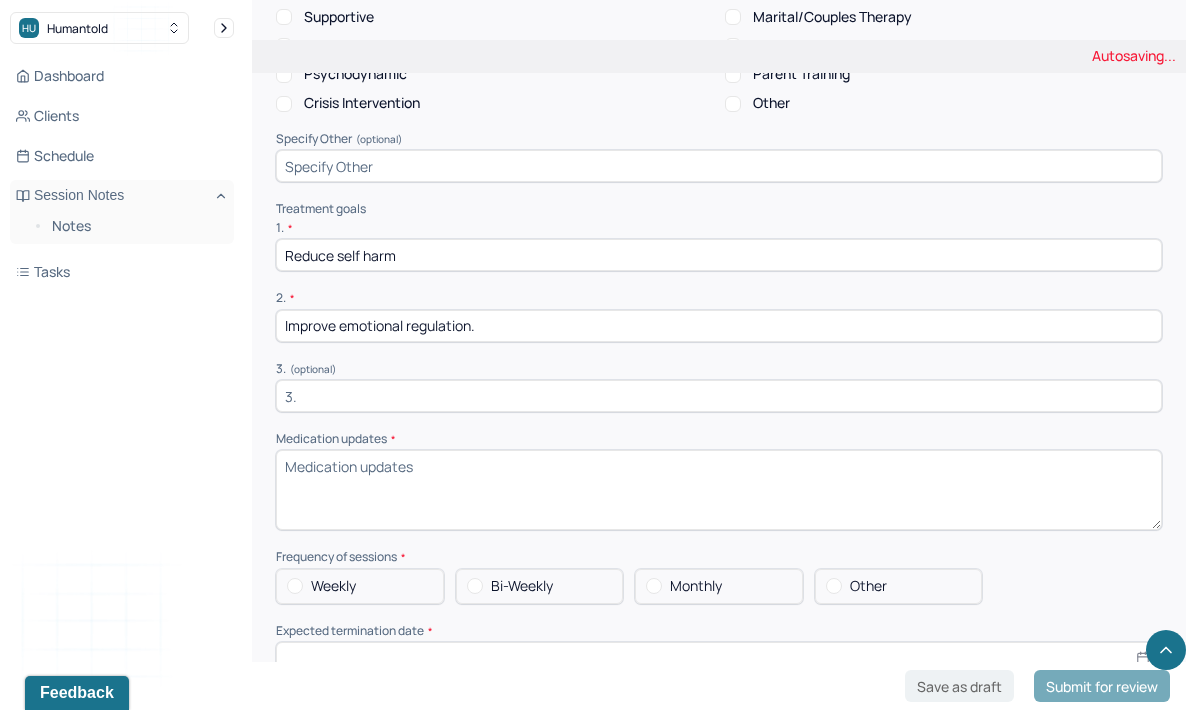 click on "Improve emotional regulation." at bounding box center (719, 326) 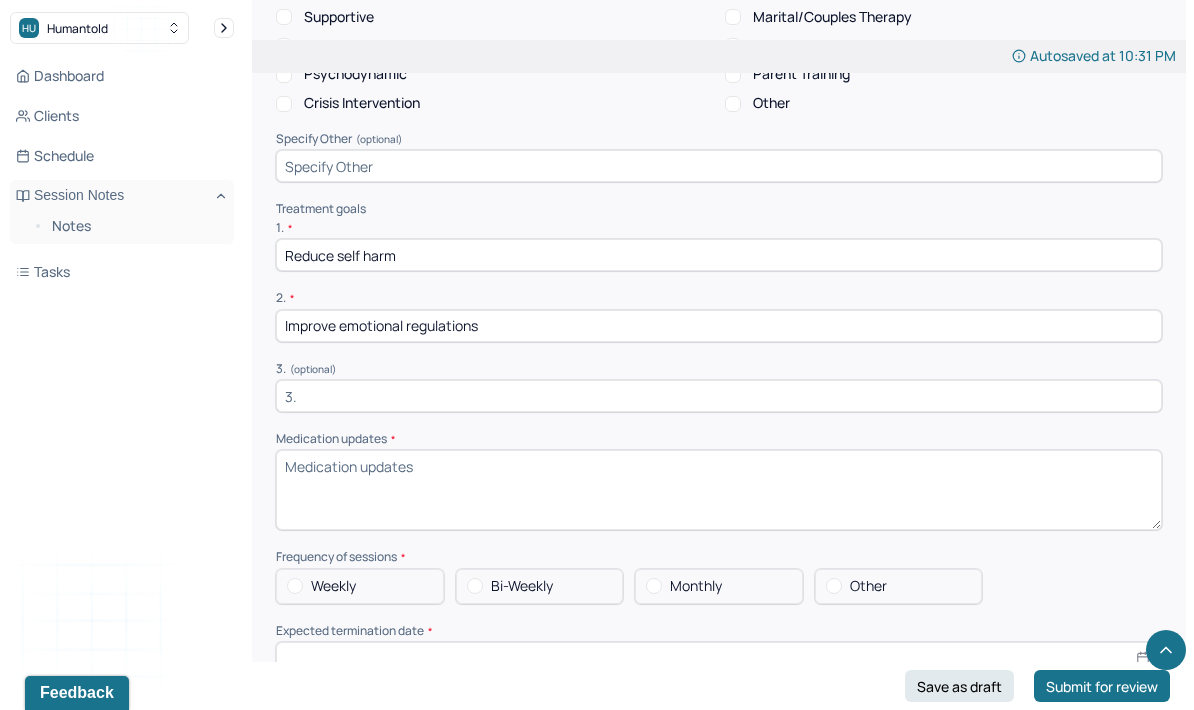 type on "Improve emotional regulations" 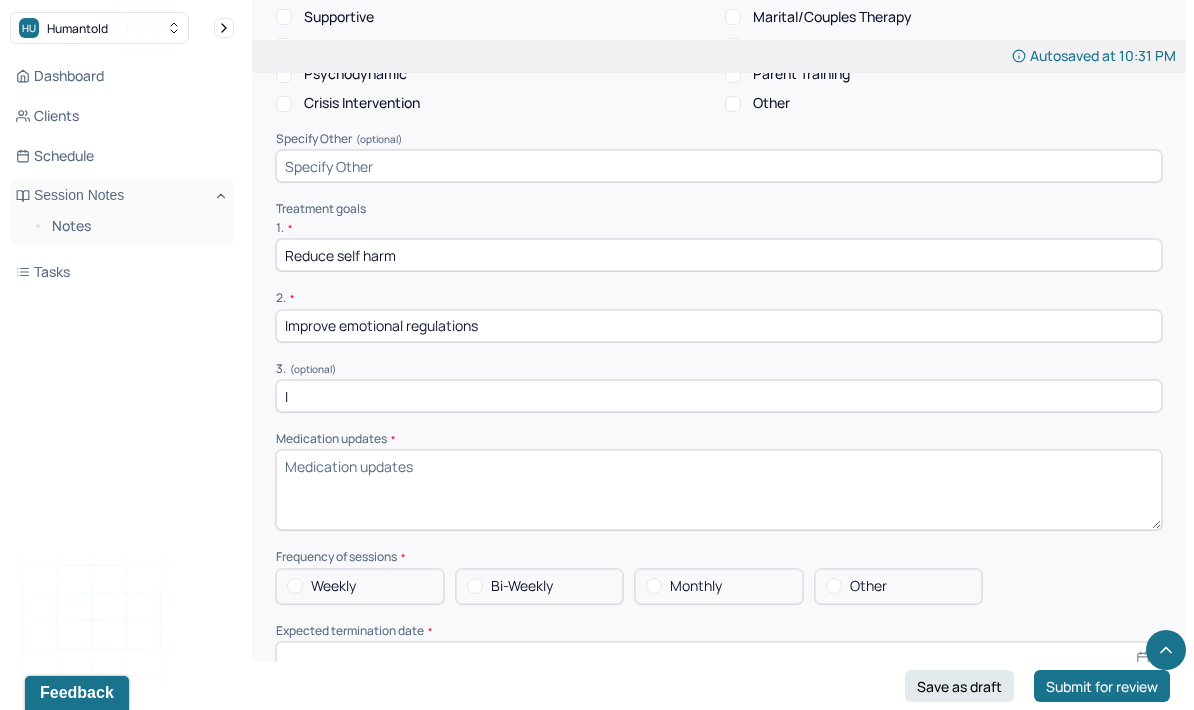 type on "Improve coping strategies" 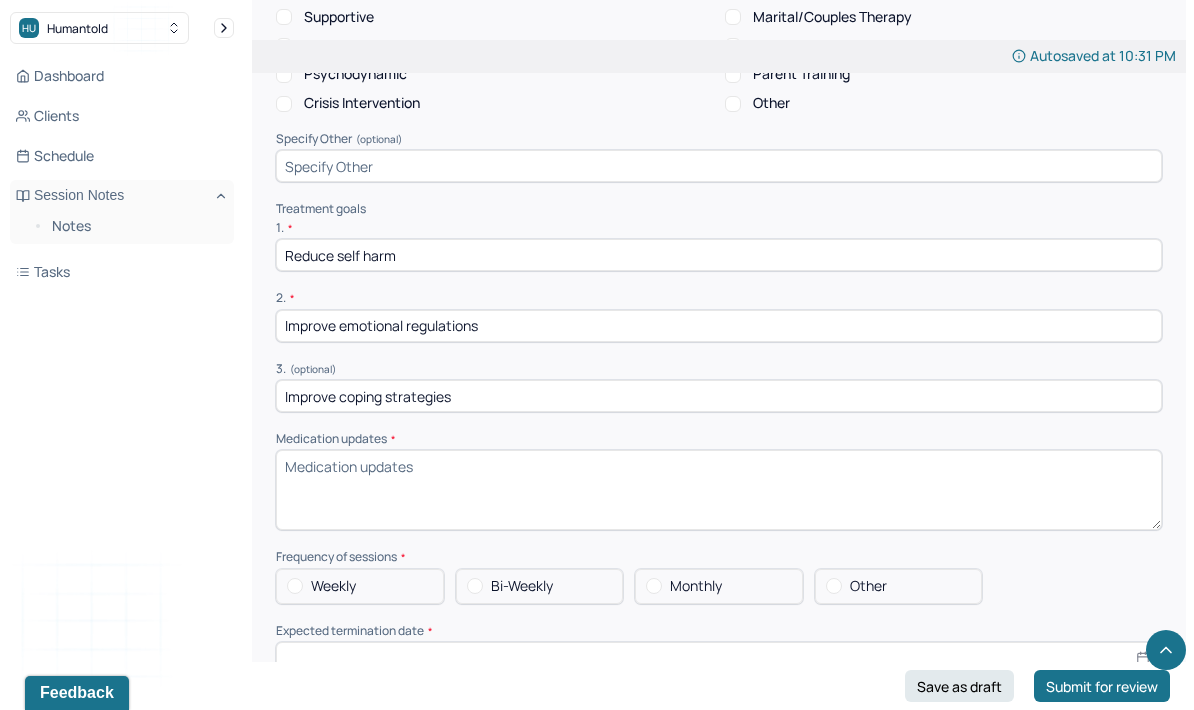 click on "Improve emotional regulations" at bounding box center (719, 326) 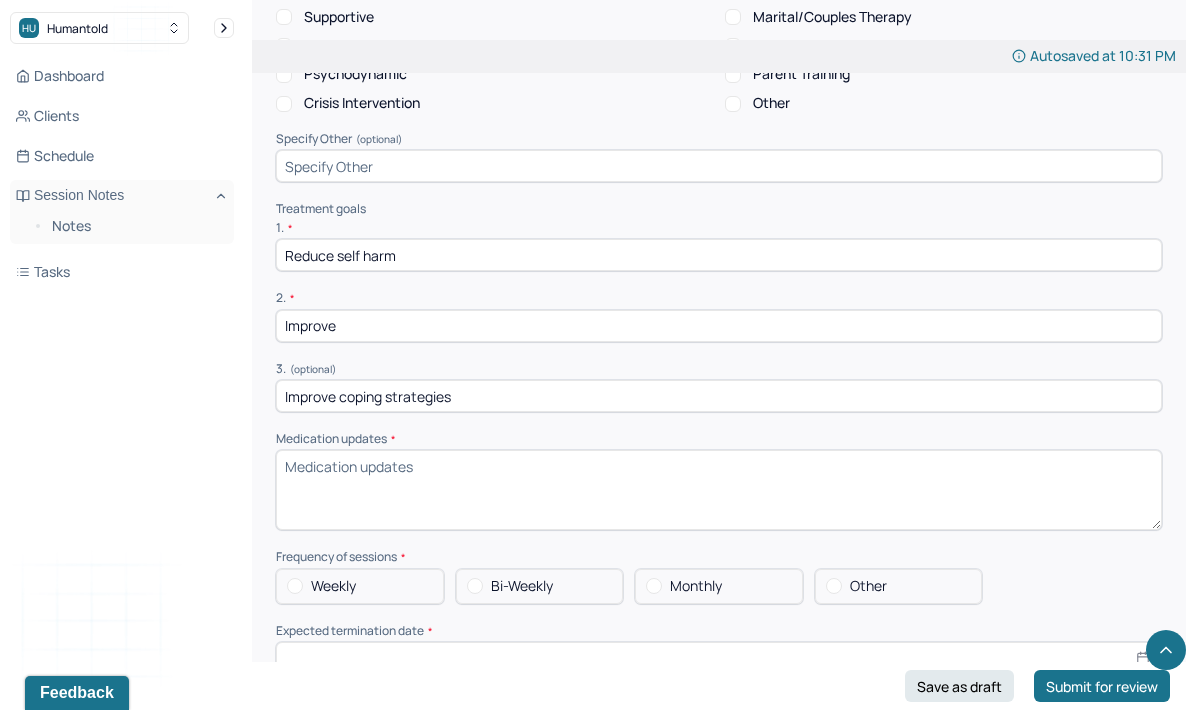 type on "Improve sense-of-self and interpersonal skills." 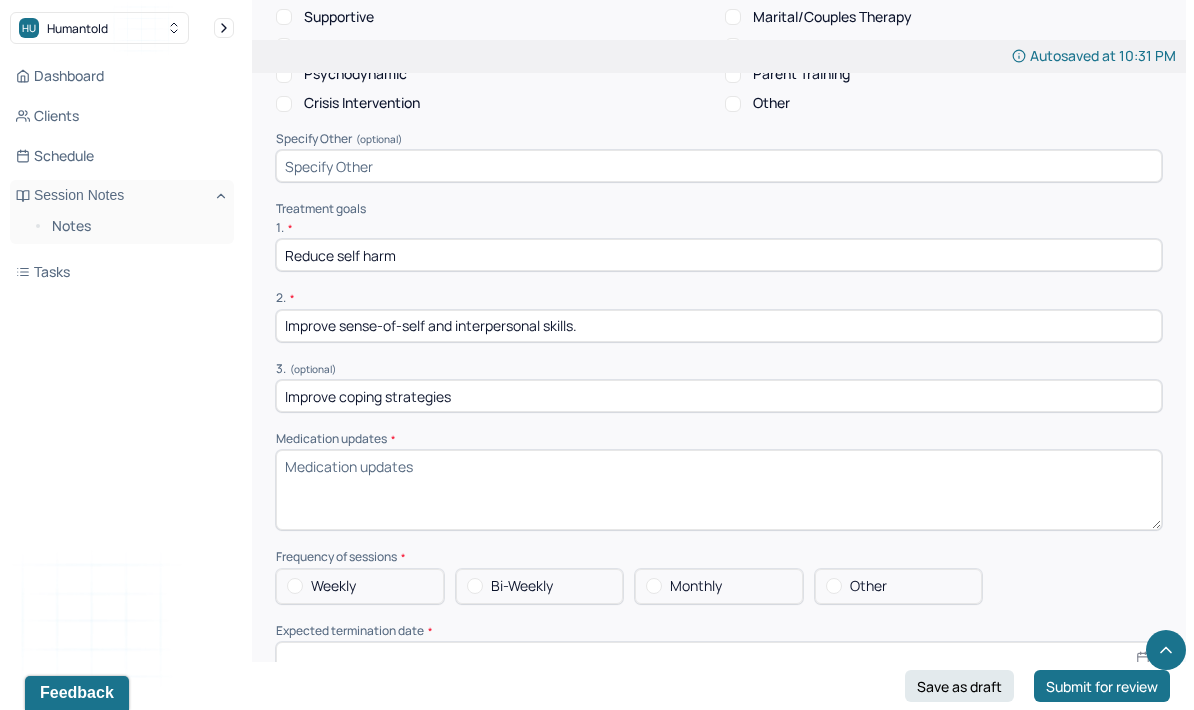 click on "Medication updates *" at bounding box center [719, 490] 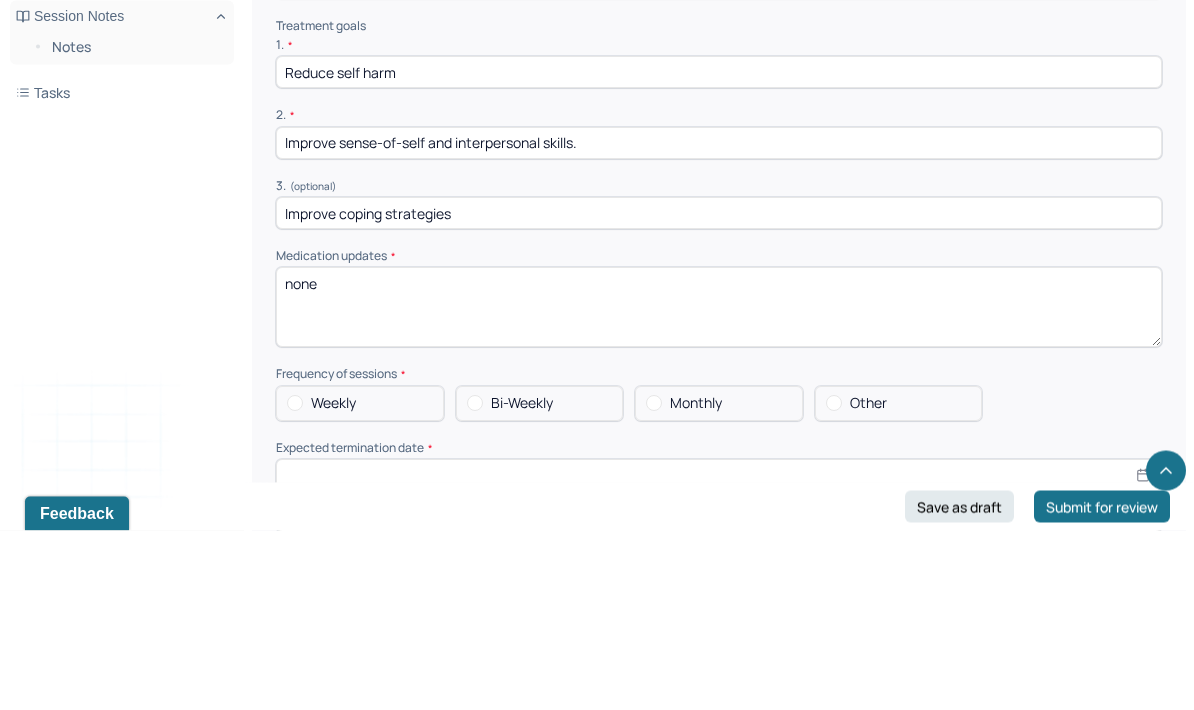 type on "none" 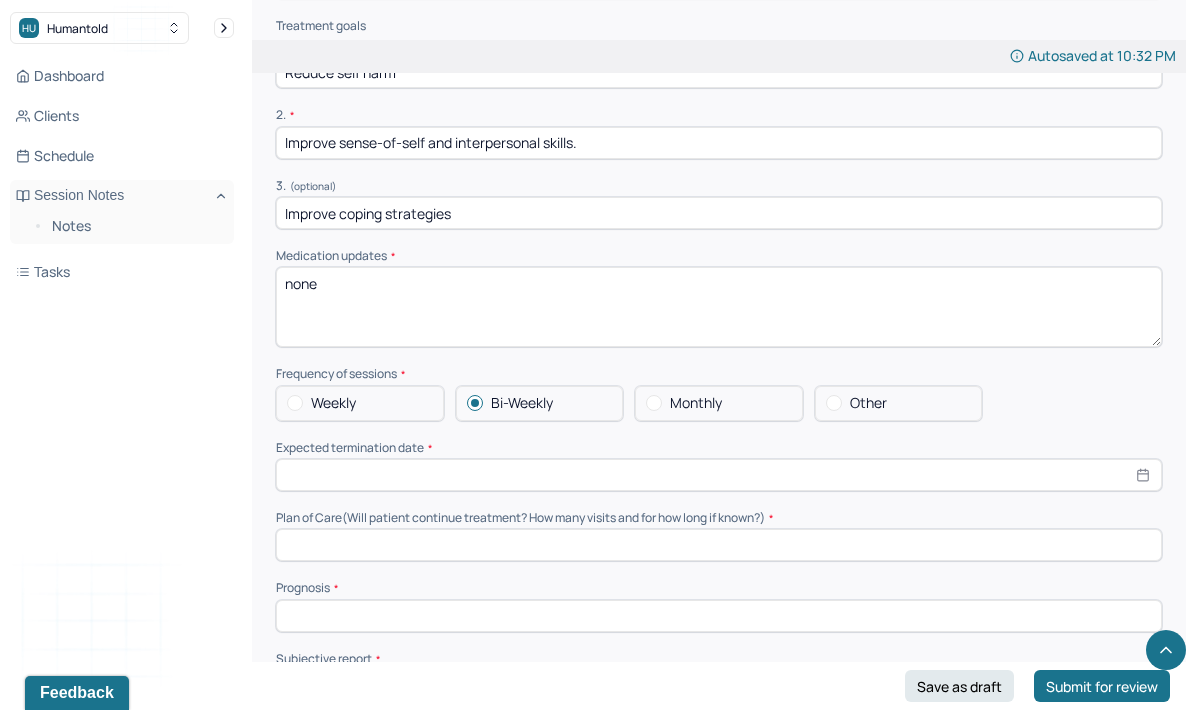 click at bounding box center (719, 475) 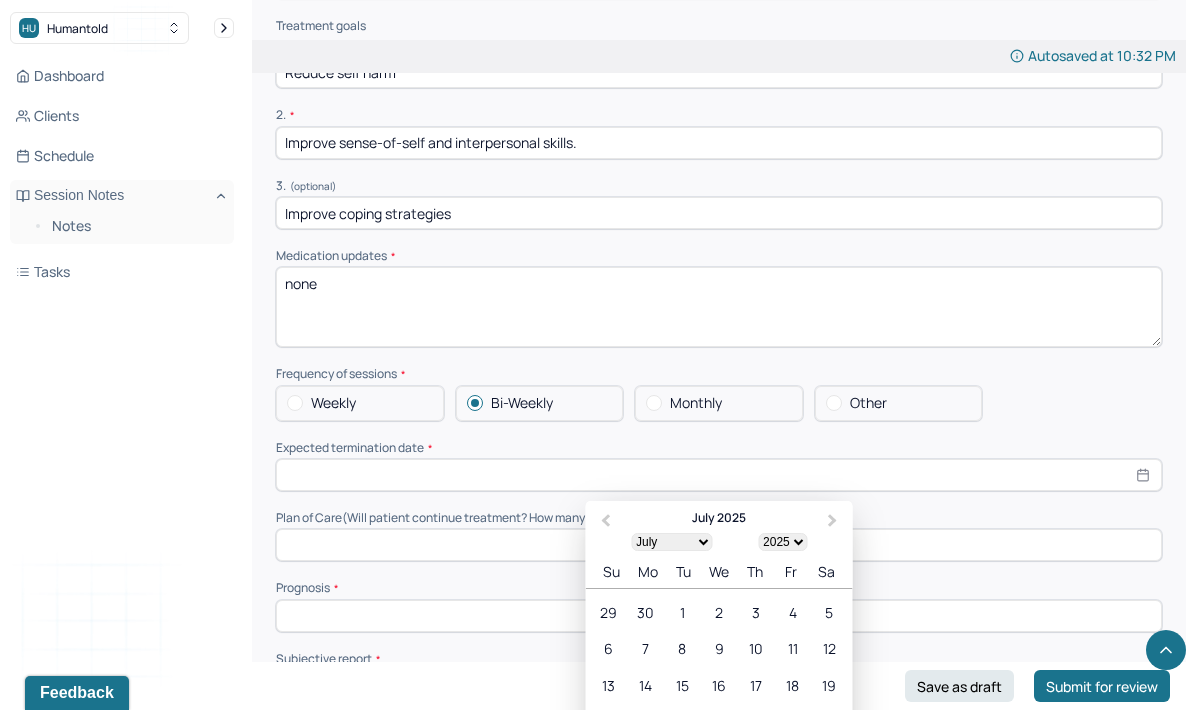 scroll, scrollTop: 4216, scrollLeft: 0, axis: vertical 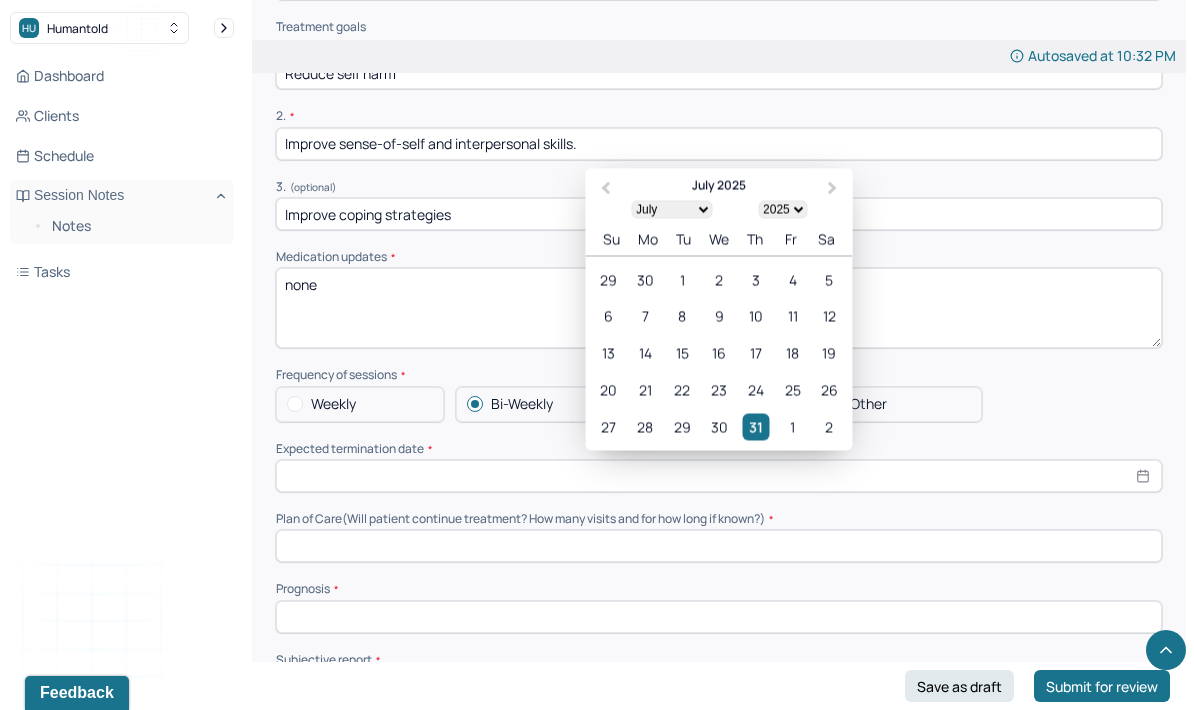 click on "[MONTH] [MONTH] [MONTH] [MONTH] [MONTH] [MONTH] [MONTH] [MONTH] [MONTH] [MONTH] [MONTH] [MONTH]" at bounding box center (671, 209) 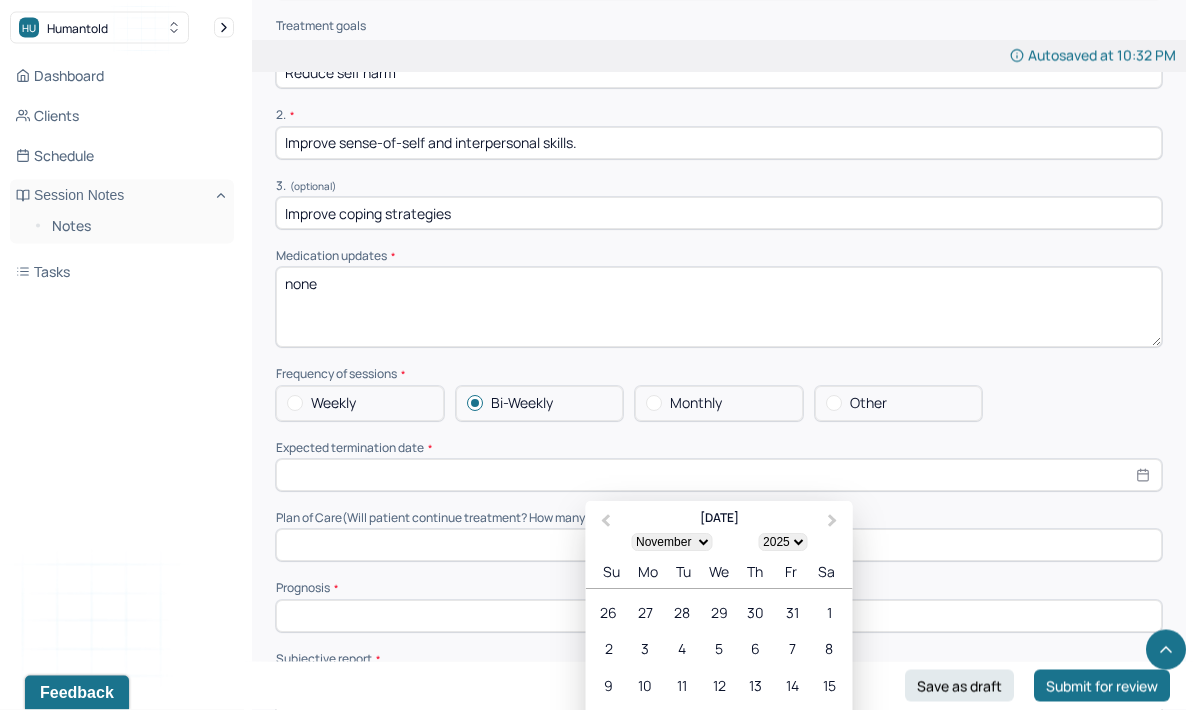 scroll, scrollTop: 4217, scrollLeft: 0, axis: vertical 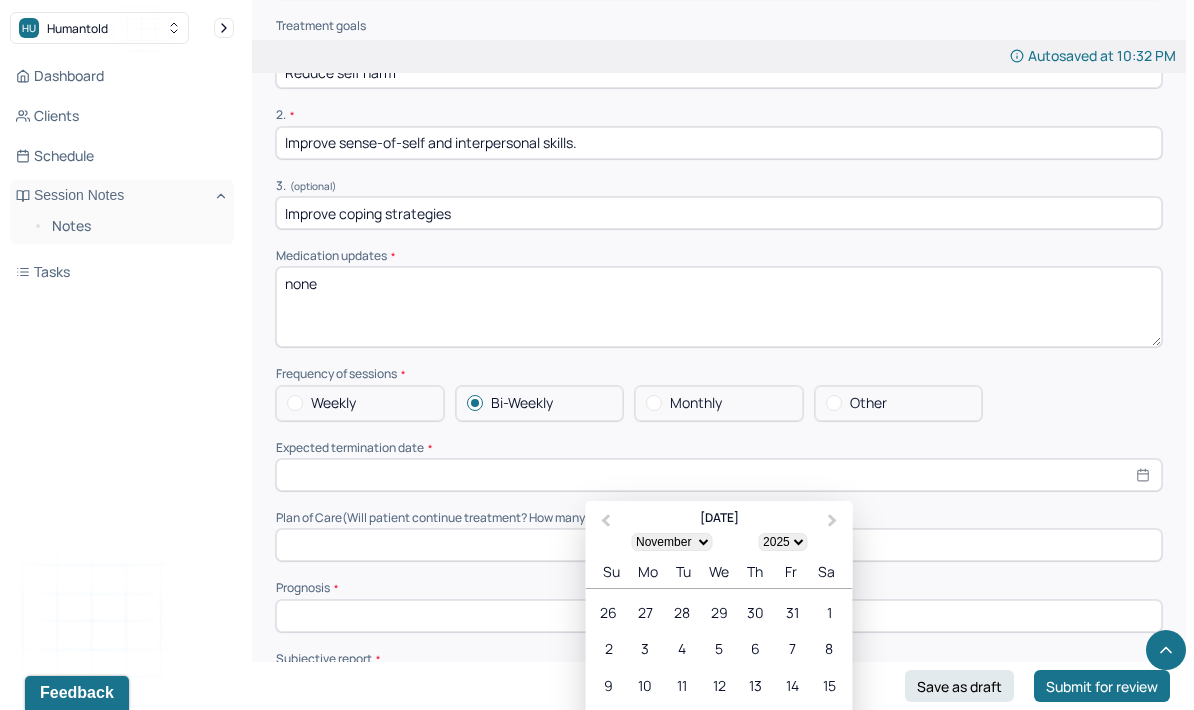 click on "[MONTH] [MONTH] [MONTH] [MONTH] [MONTH] [MONTH] [MONTH] [MONTH] [MONTH] [MONTH] [MONTH] [MONTH]" at bounding box center (671, 542) 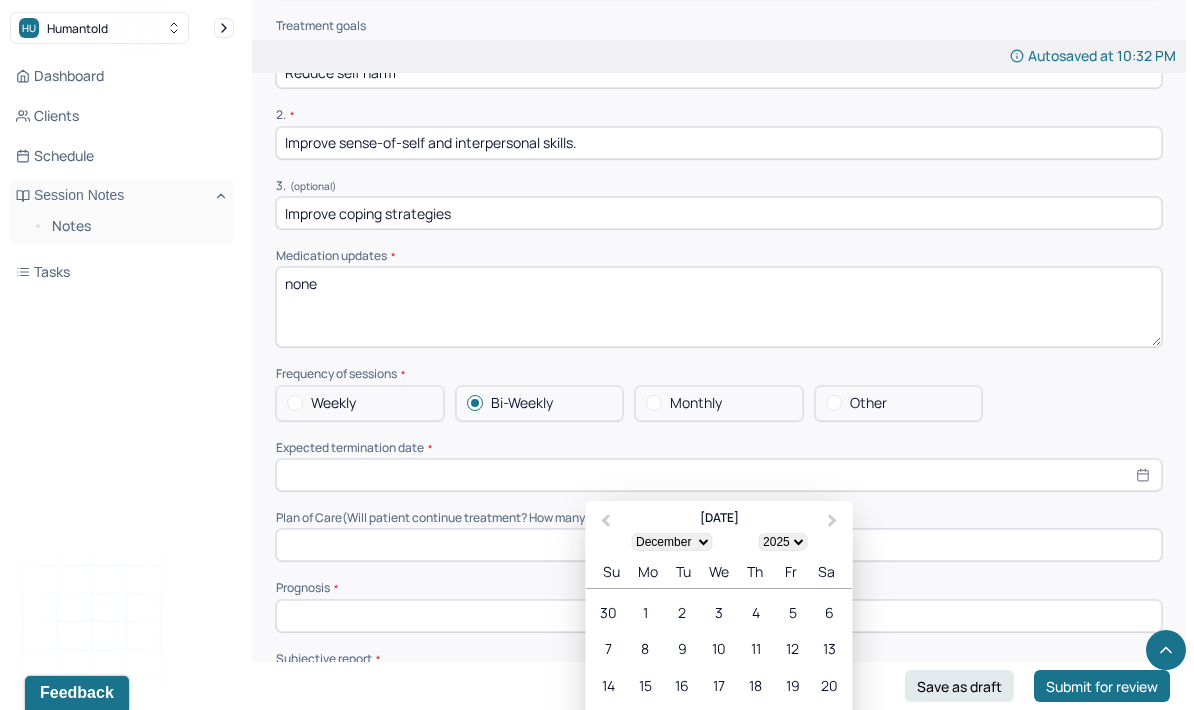 click on "31" at bounding box center [718, 759] 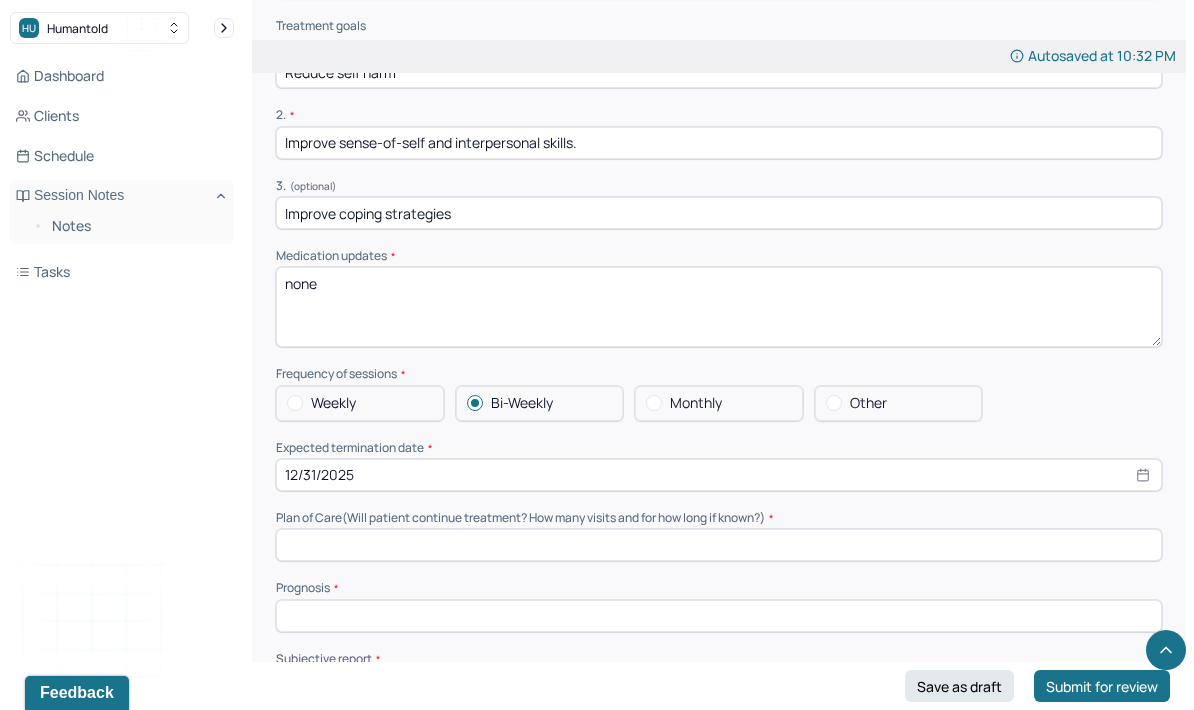 scroll, scrollTop: 4216, scrollLeft: 0, axis: vertical 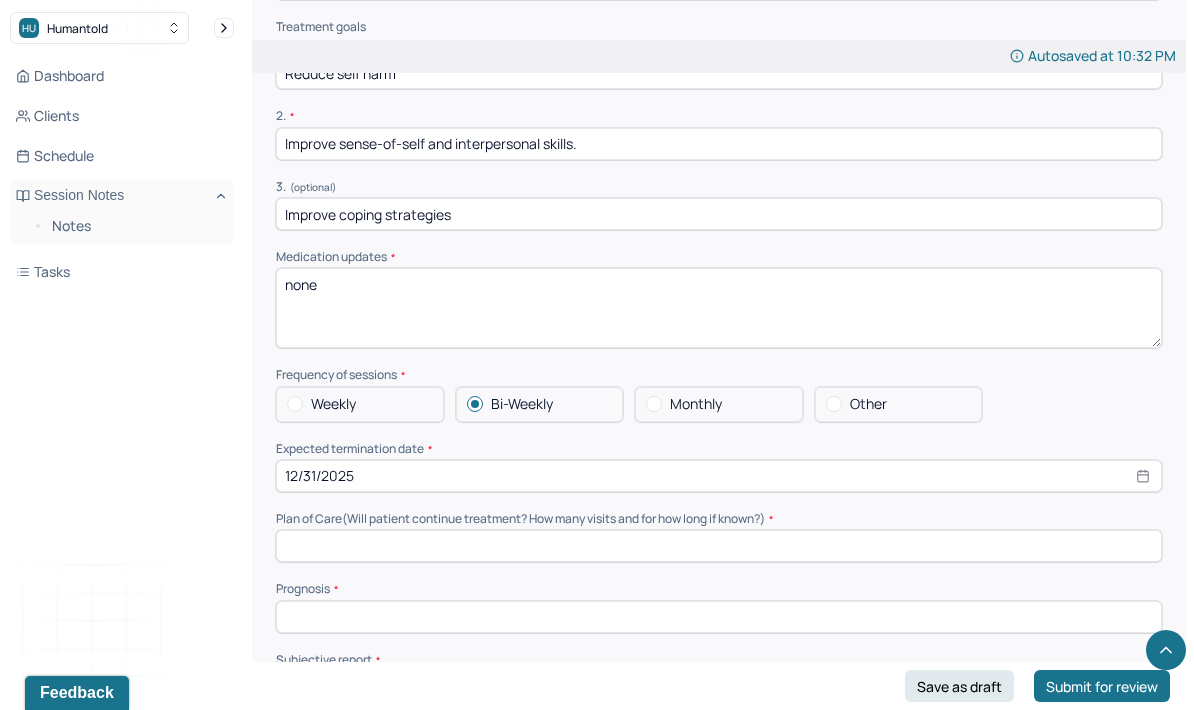click at bounding box center [719, 546] 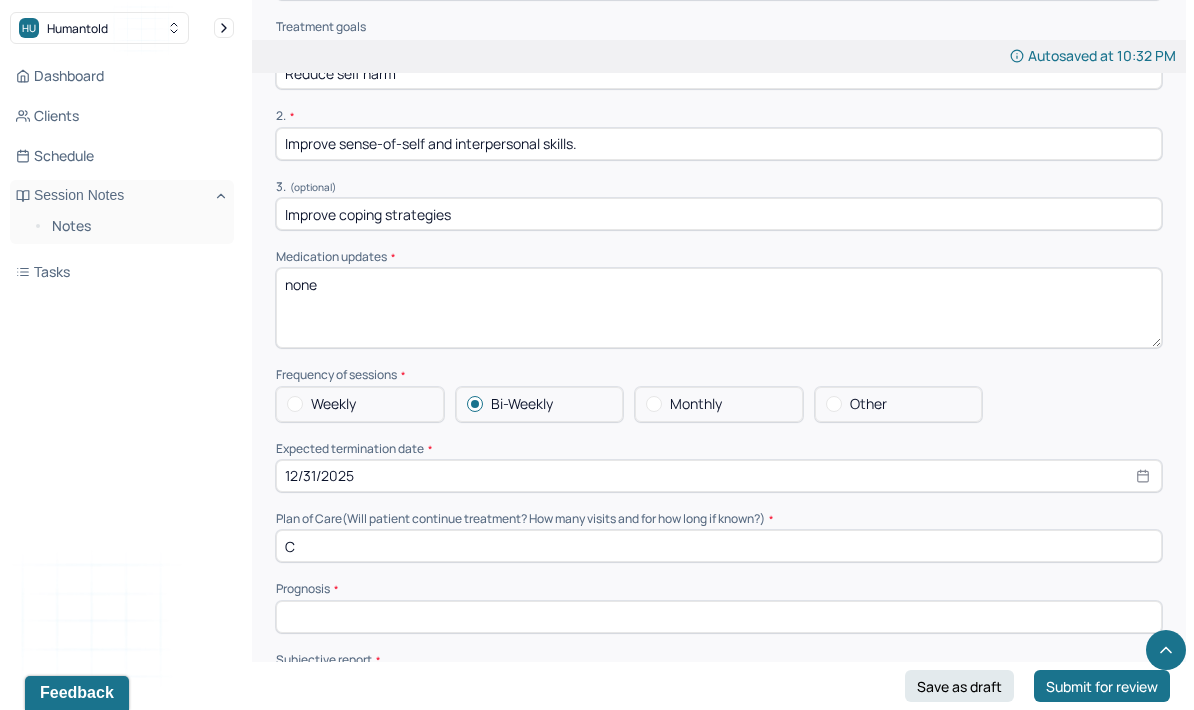 type on "Continue with biweekly sessions to improve client’s coping strategies and practice self compassion" 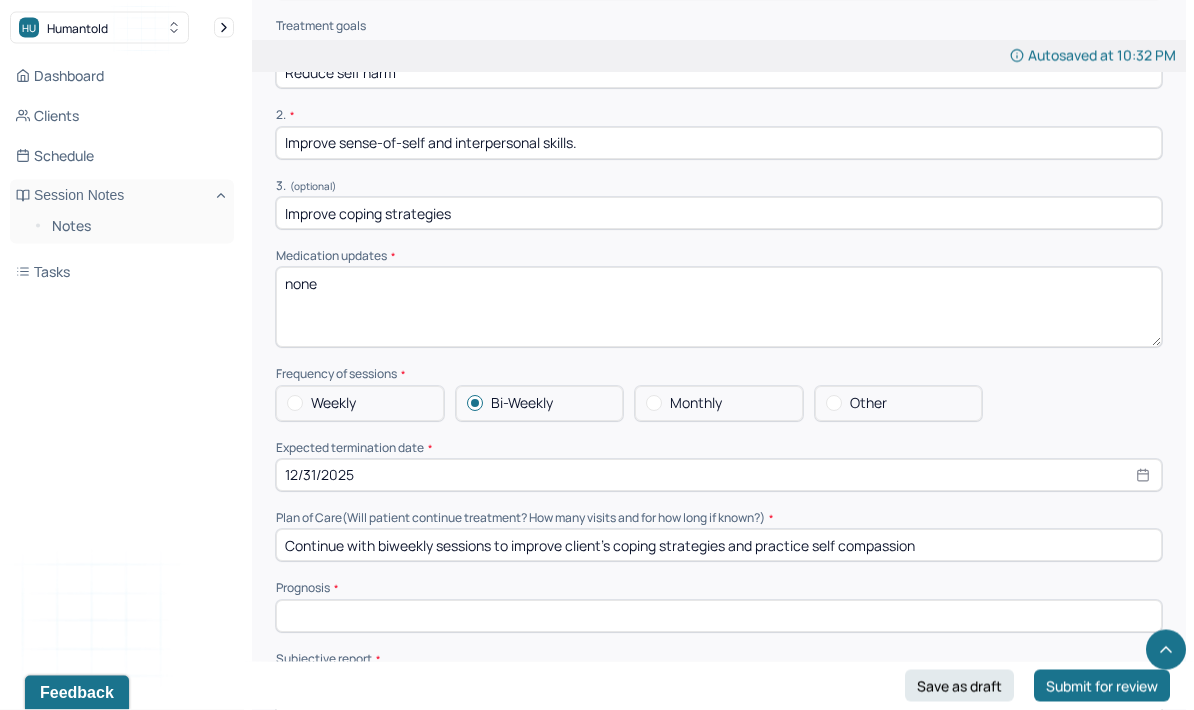 click at bounding box center [719, 617] 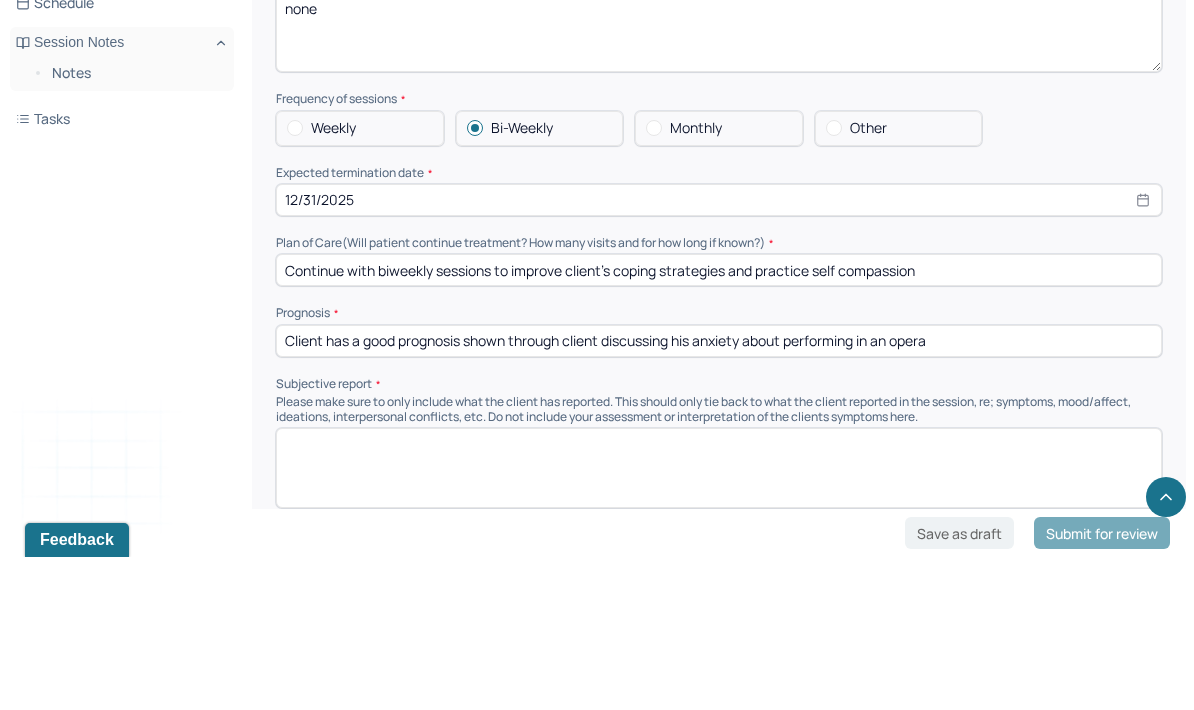 scroll, scrollTop: 4353, scrollLeft: 0, axis: vertical 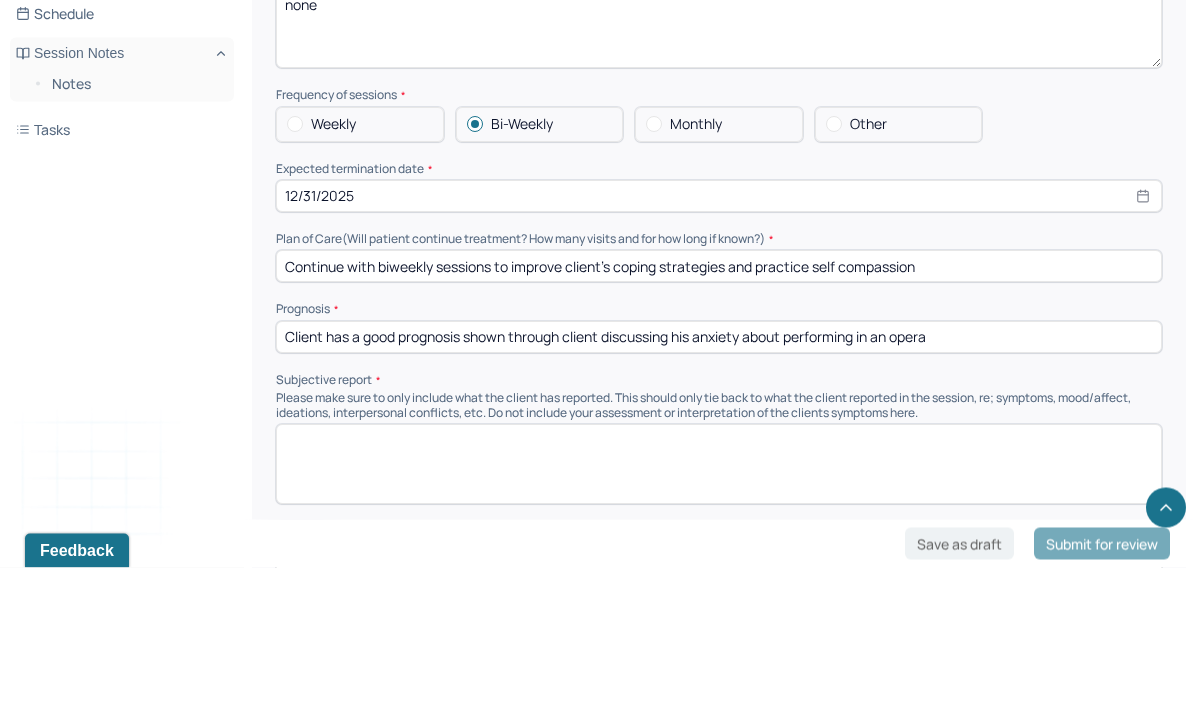 type on "Client has a good prognosis shown through client discussing his anxiety about performing in an opera" 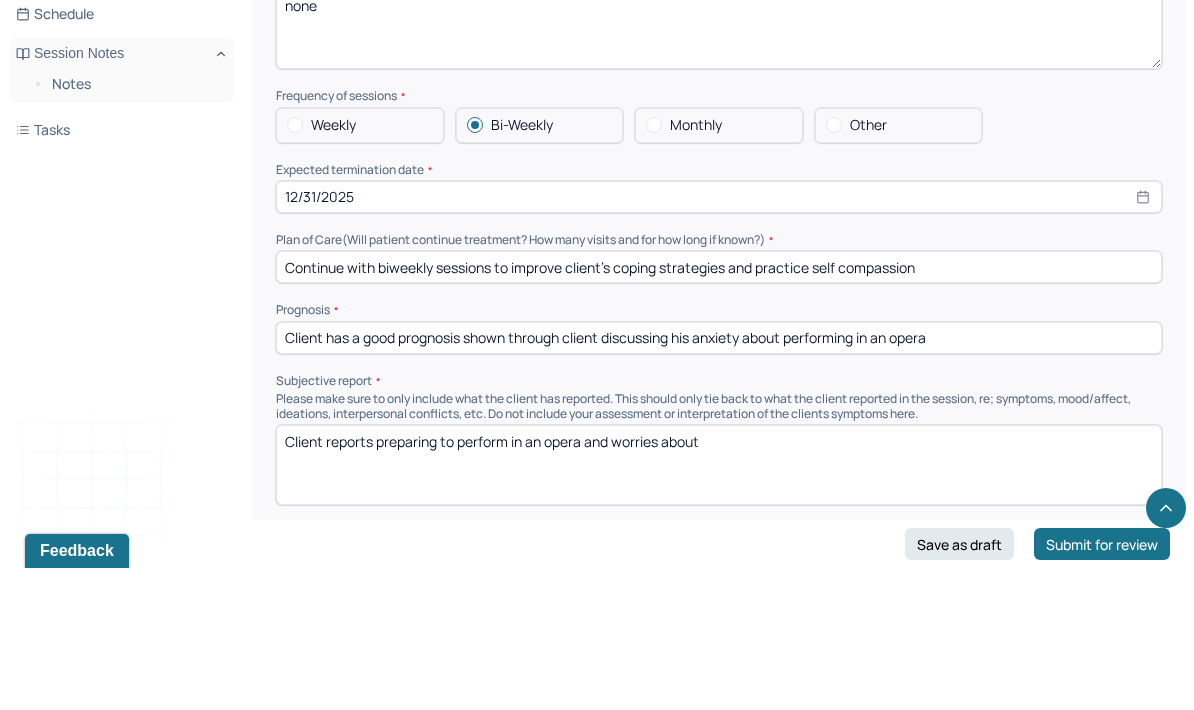 scroll, scrollTop: 4394, scrollLeft: 0, axis: vertical 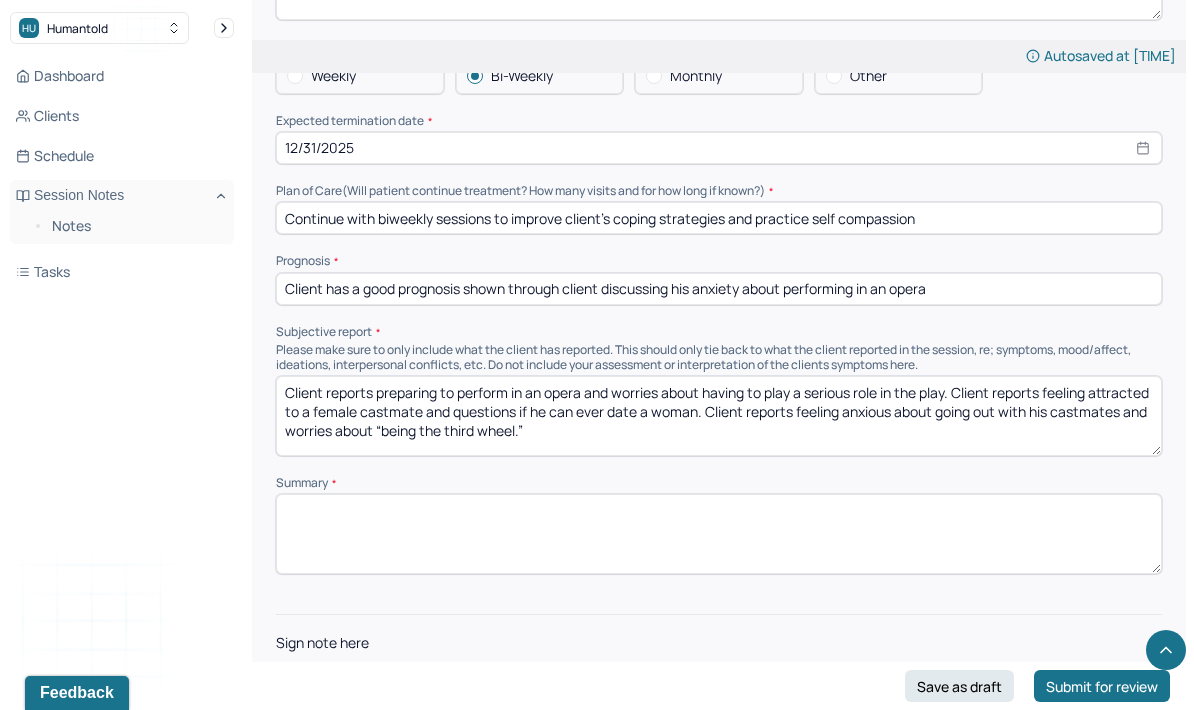 type on "Client reports preparing to perform in an opera and worries about having to play a serious role in the play. Client reports feeling attracted to a female castmate and questions if he can ever date a woman. Client reports feeling anxious about going out with his castmates and worries about “being the third wheel.”" 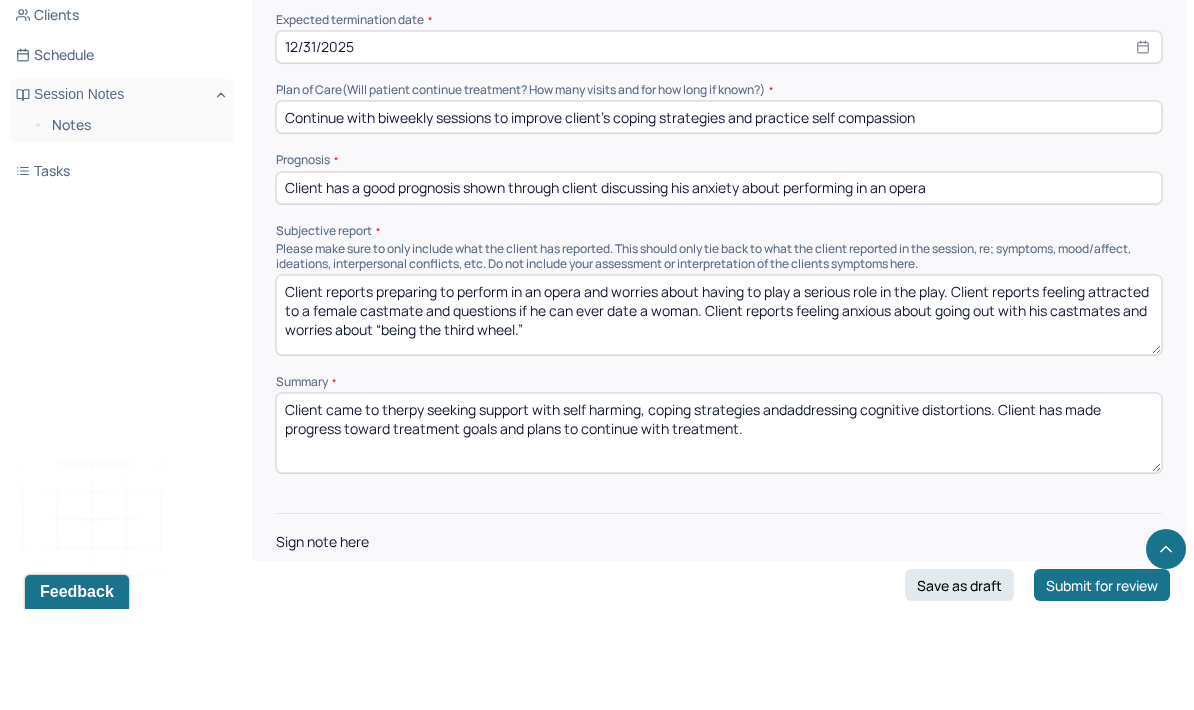type on "Client came to therpy seeking support with self harming, coping strategies andaddressing cognitive distortions. Client has made progress toward treatment goals and plans to continue with treatment." 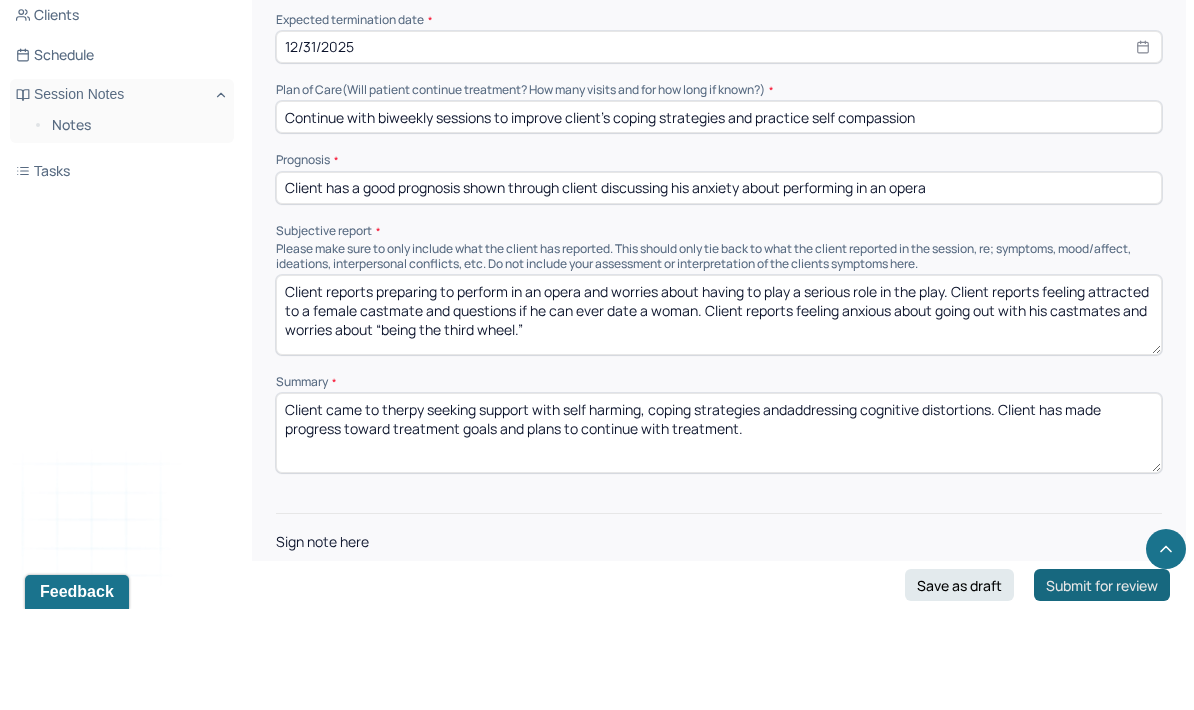 type on "zd" 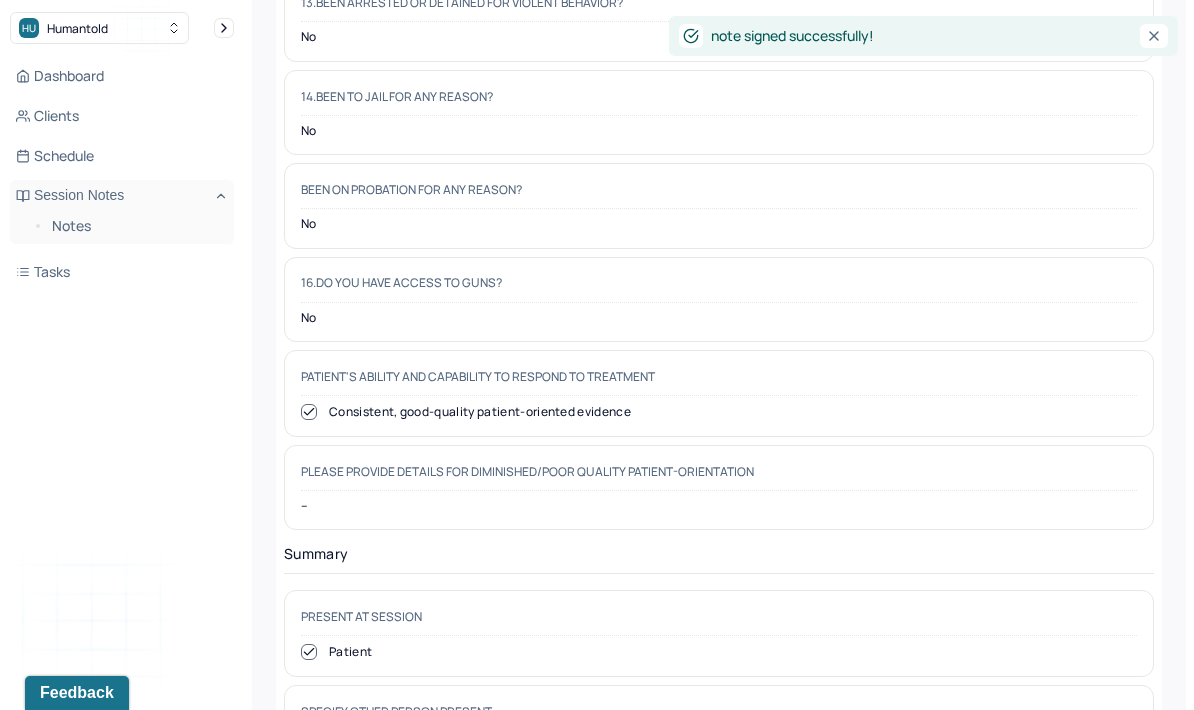 scroll, scrollTop: 80, scrollLeft: 0, axis: vertical 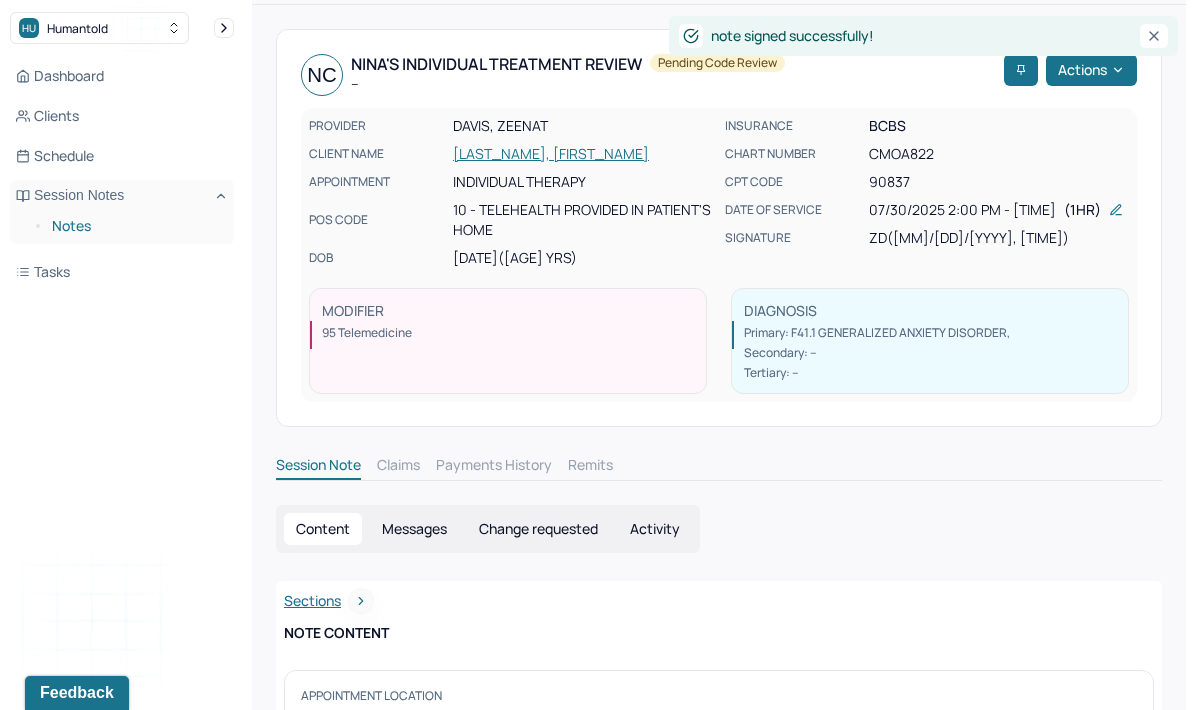 click on "Notes" at bounding box center (135, 226) 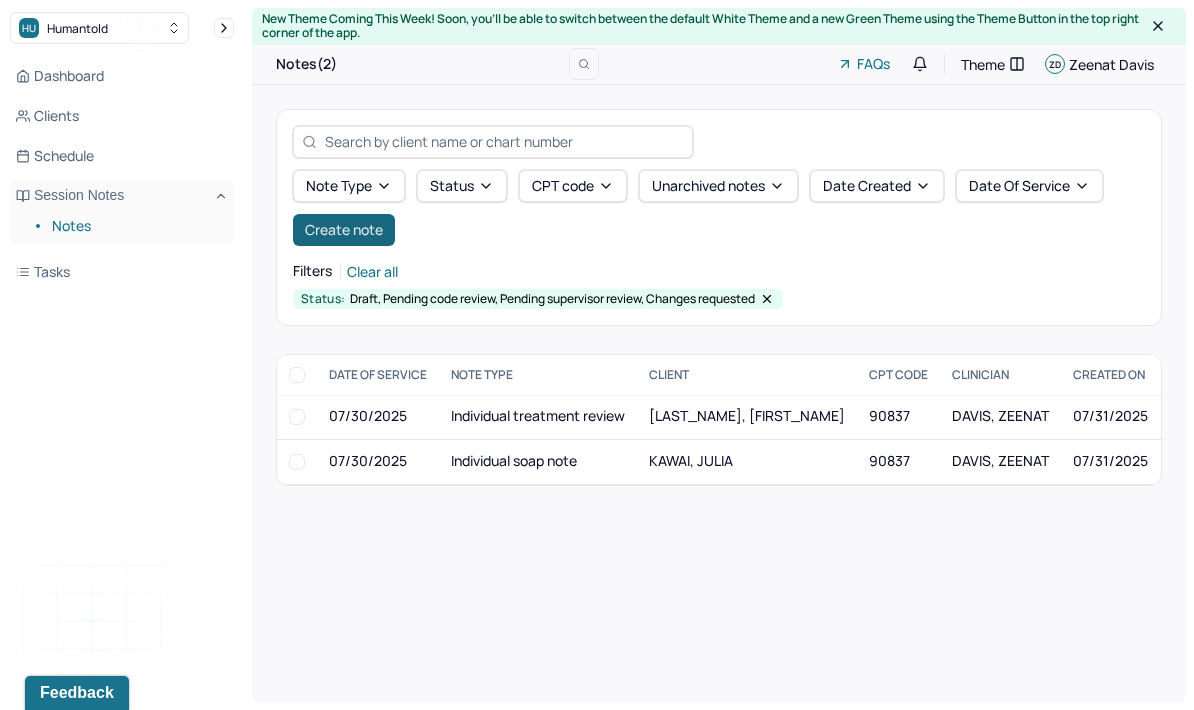 click on "Create note" at bounding box center [344, 230] 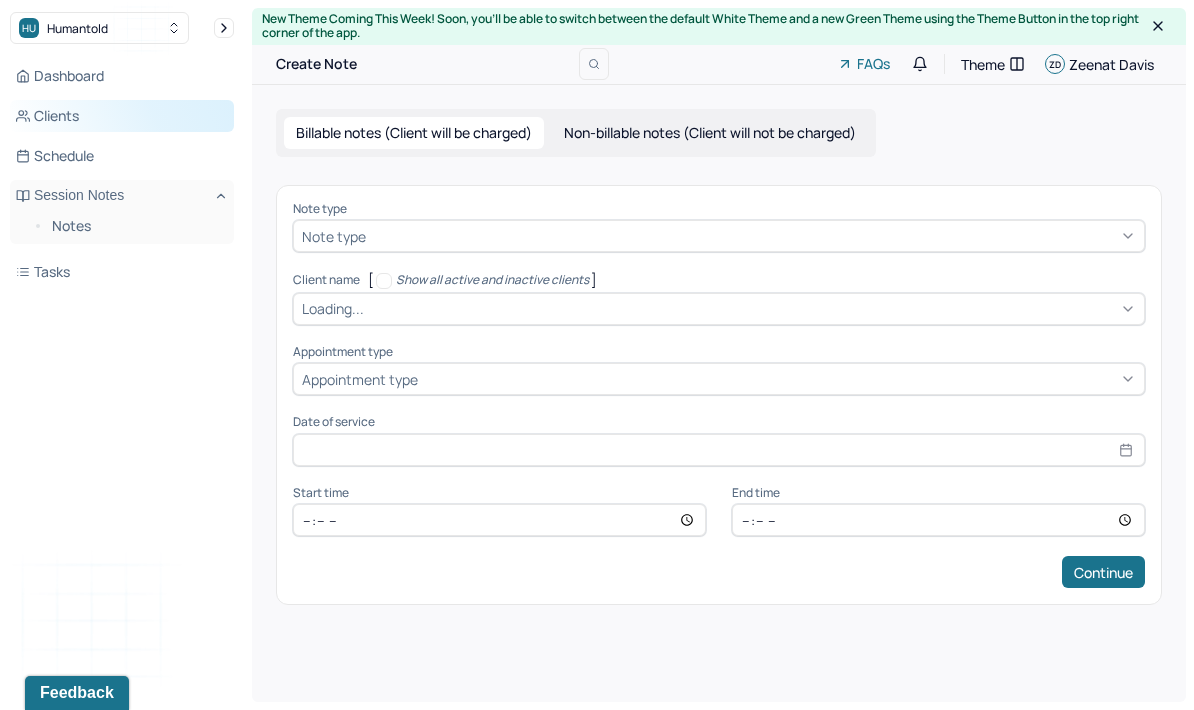 click on "Clients" at bounding box center (122, 116) 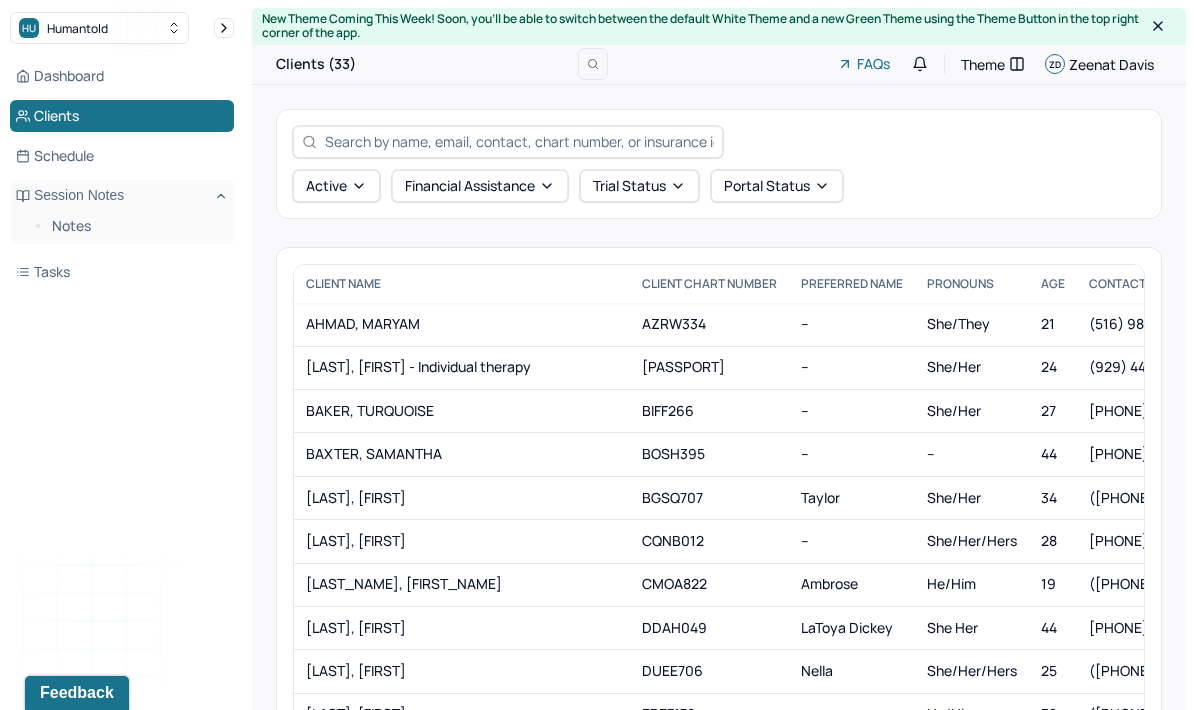 click at bounding box center [519, 141] 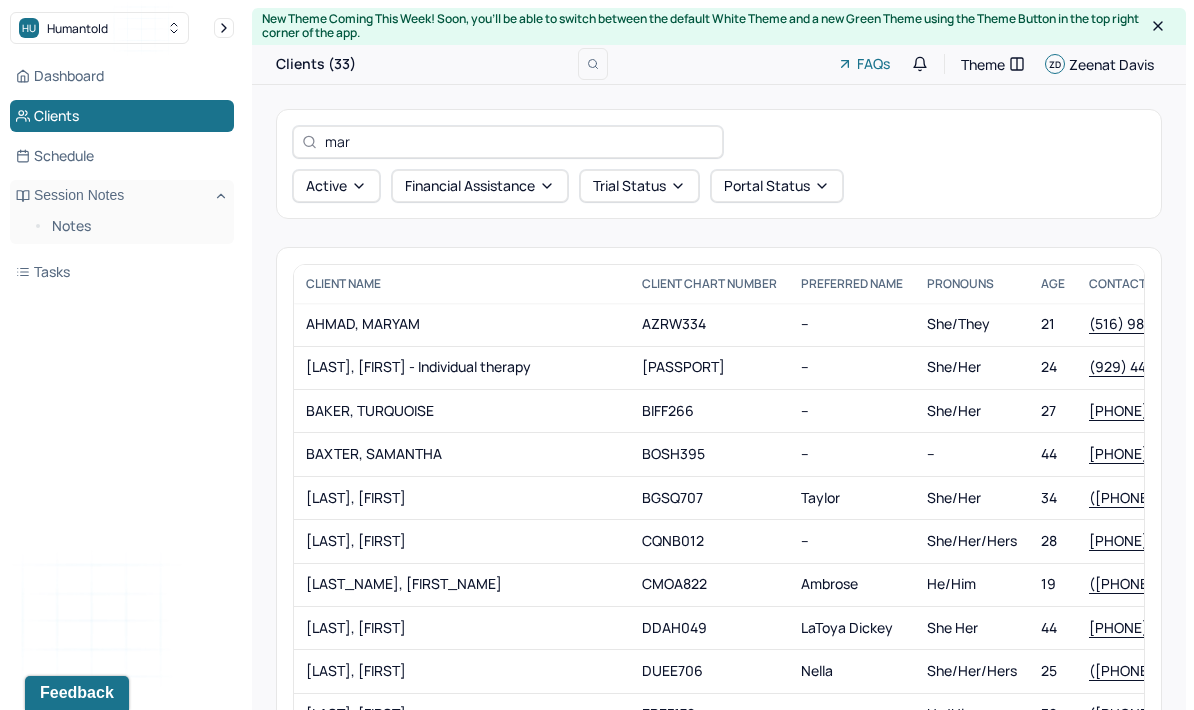 type on "mary" 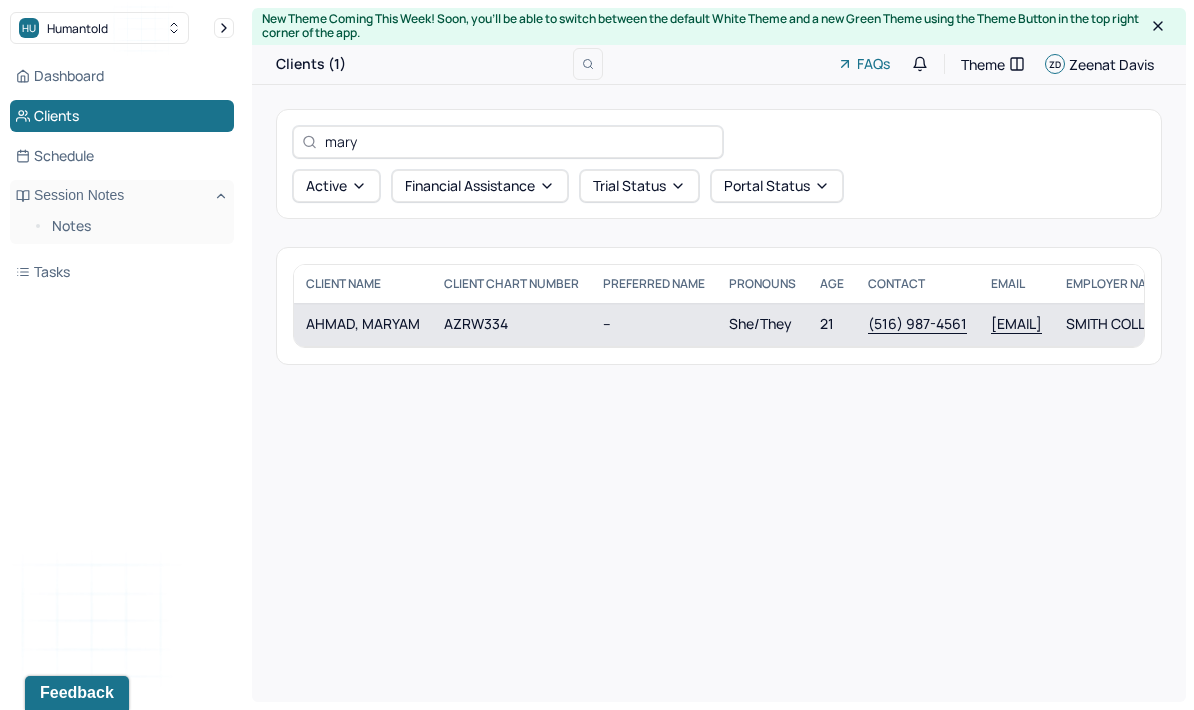 click on "AZRW334" at bounding box center [511, 324] 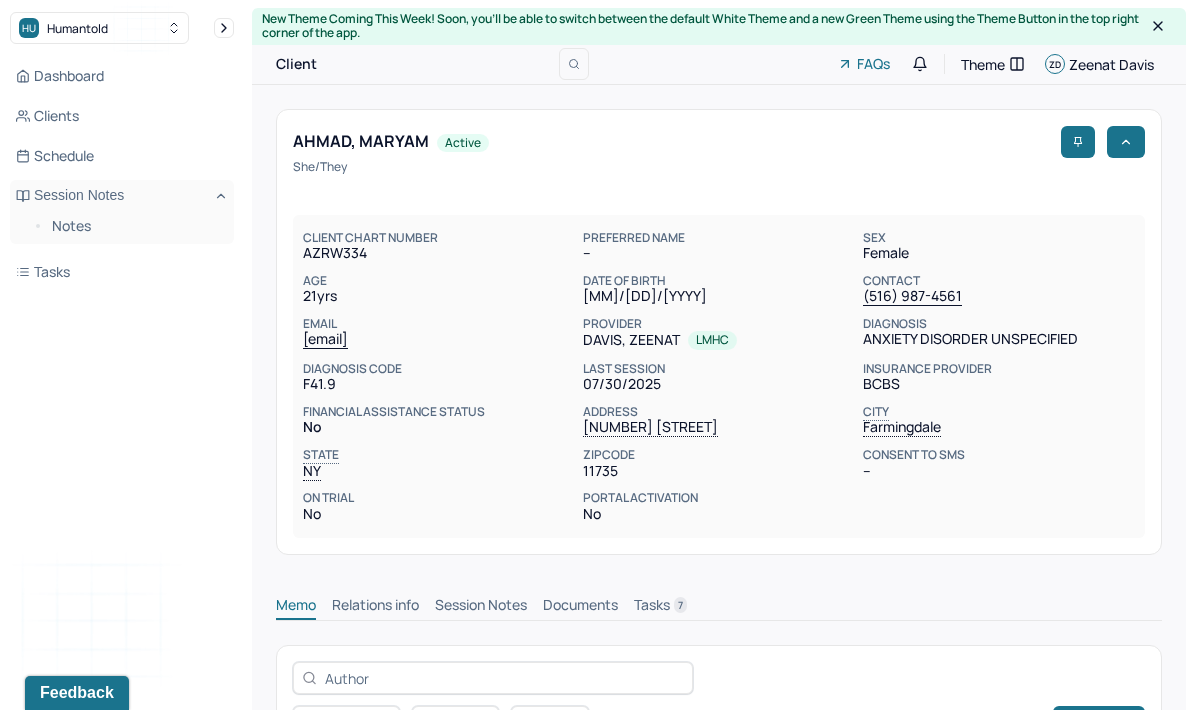 click on "Session Notes" at bounding box center (481, 607) 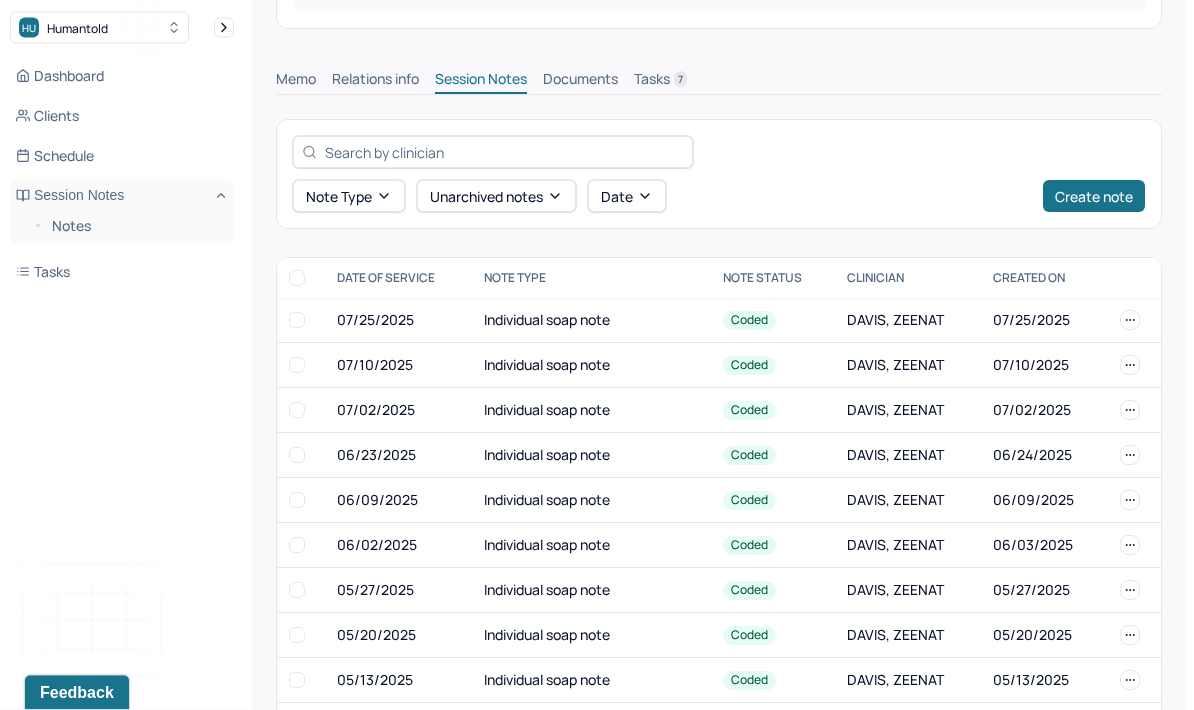 scroll, scrollTop: 647, scrollLeft: 0, axis: vertical 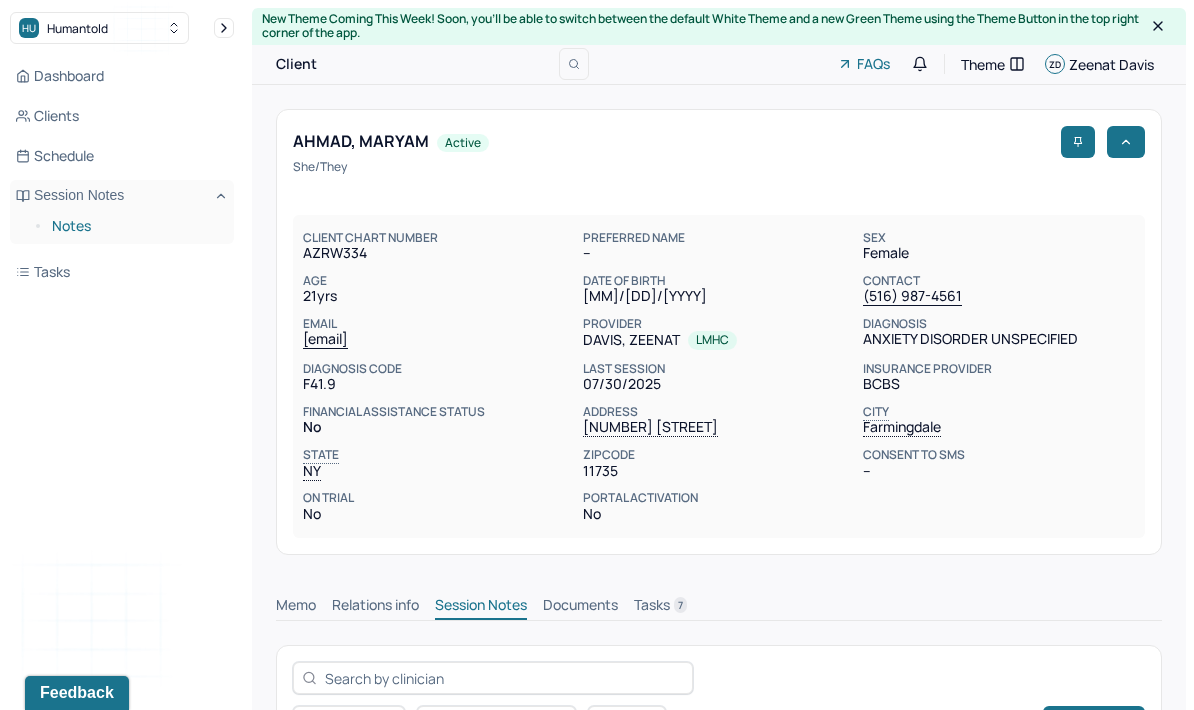 click on "Notes" at bounding box center [135, 226] 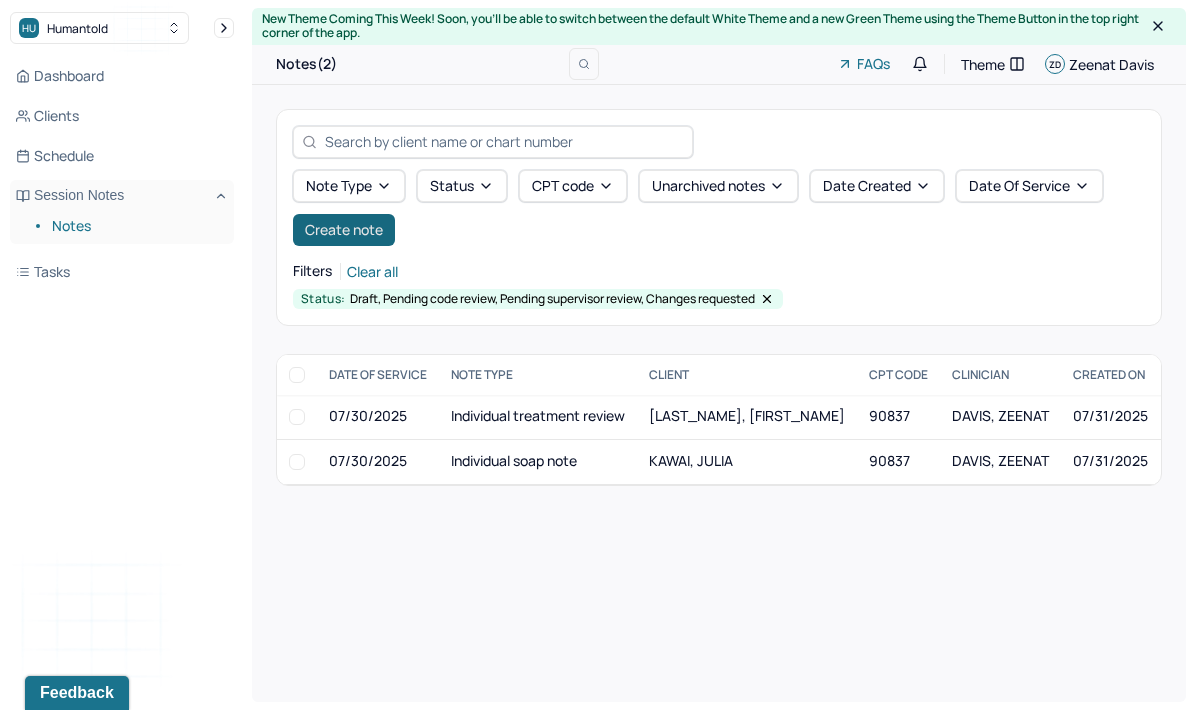 click on "Create note" at bounding box center (344, 230) 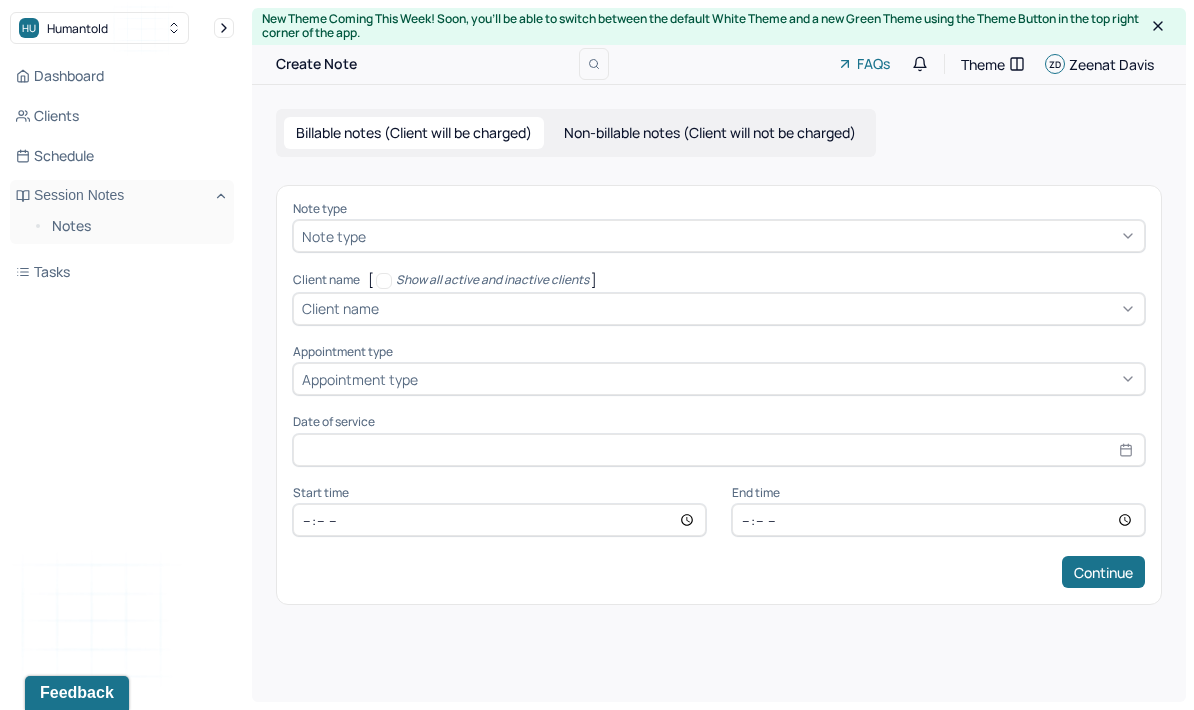 click on "Note type Note type Client name [ Show all active and inactive clients ] Client name Appointment type Appointment type Date of service Start time End time Continue" at bounding box center [719, 395] 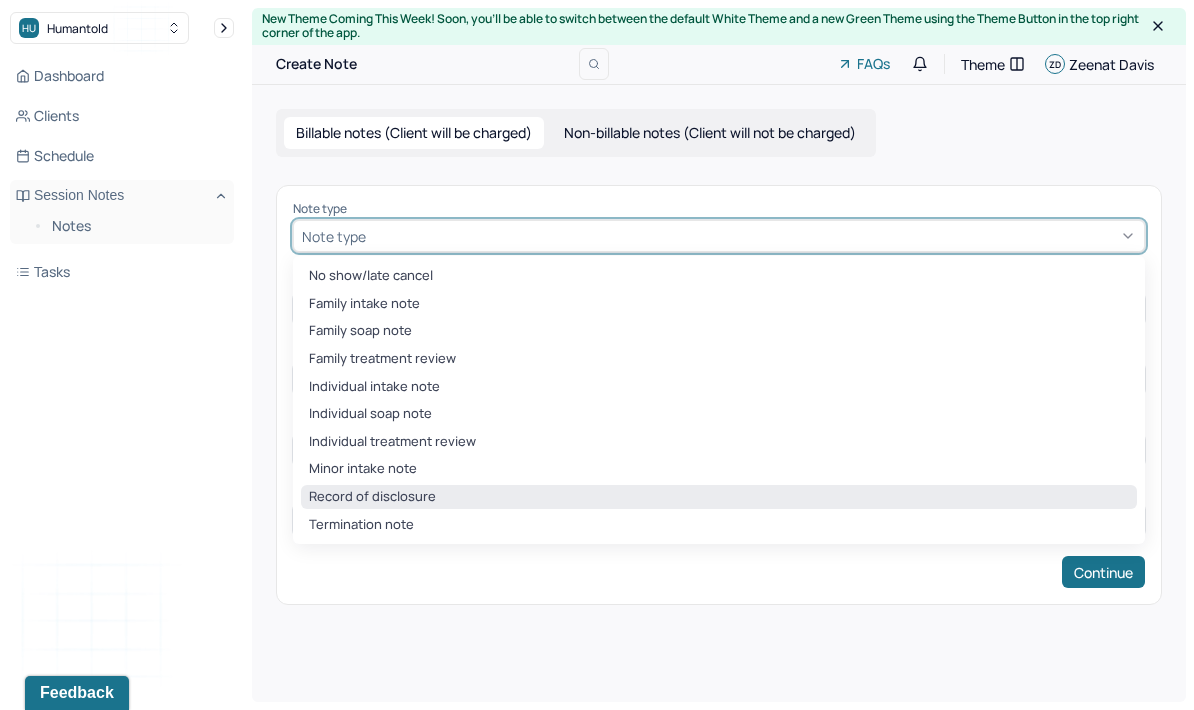 click on "Record of disclosure" at bounding box center (719, 497) 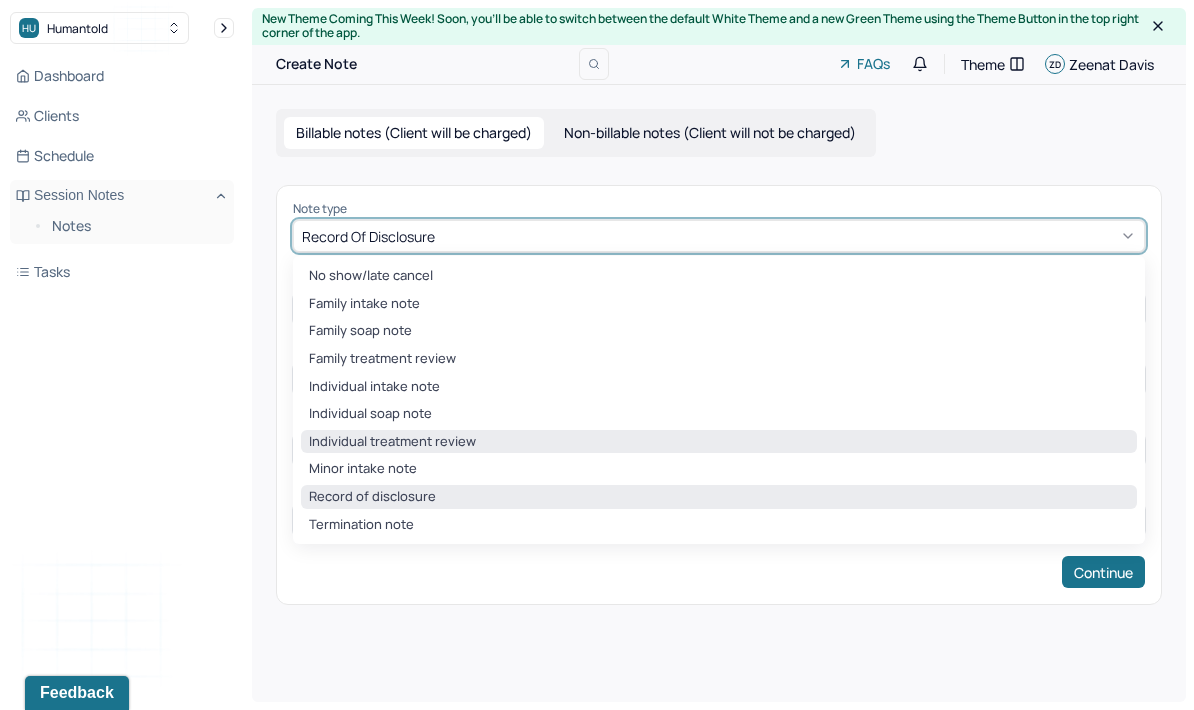 click on "Individual treatment review" at bounding box center [719, 442] 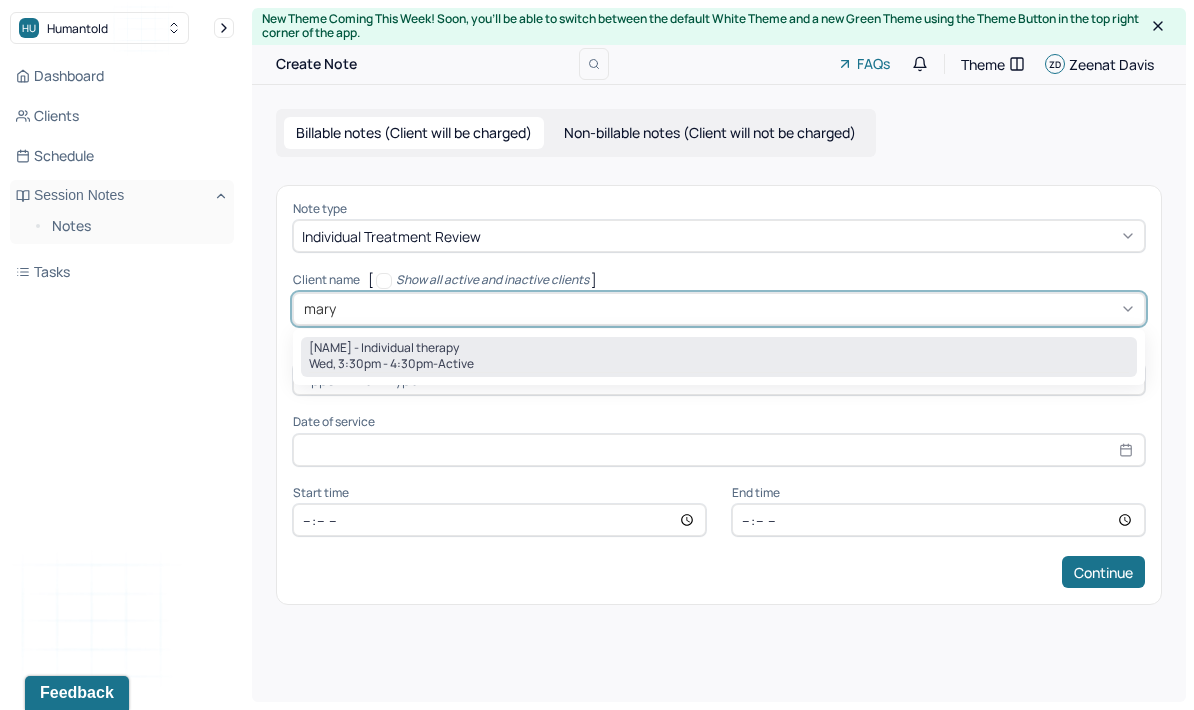 click on "[NAME] - Individual therapy" at bounding box center [719, 348] 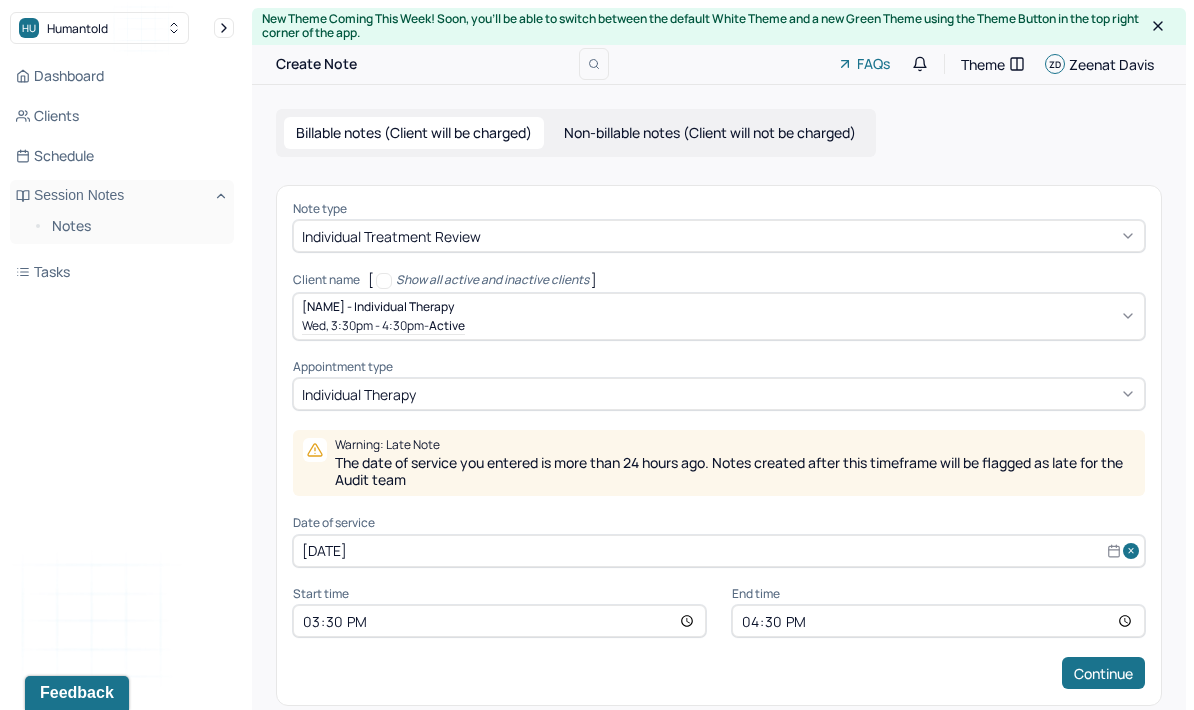 scroll, scrollTop: 21, scrollLeft: 0, axis: vertical 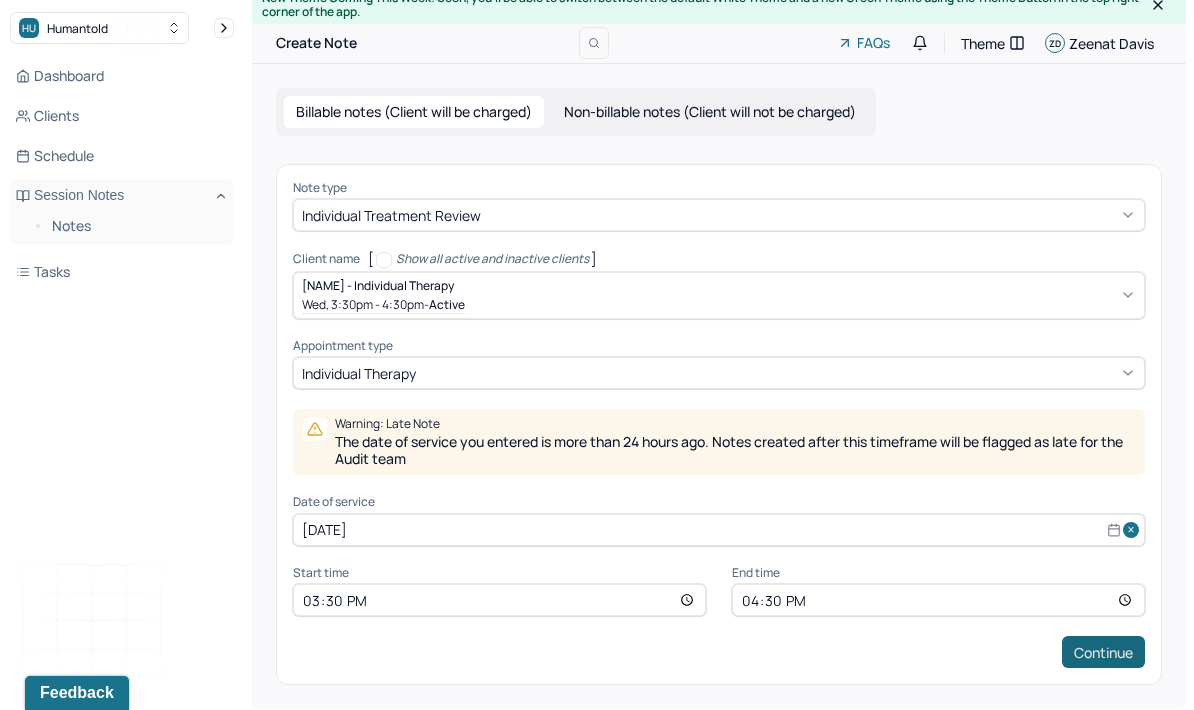 click on "Continue" at bounding box center [1103, 652] 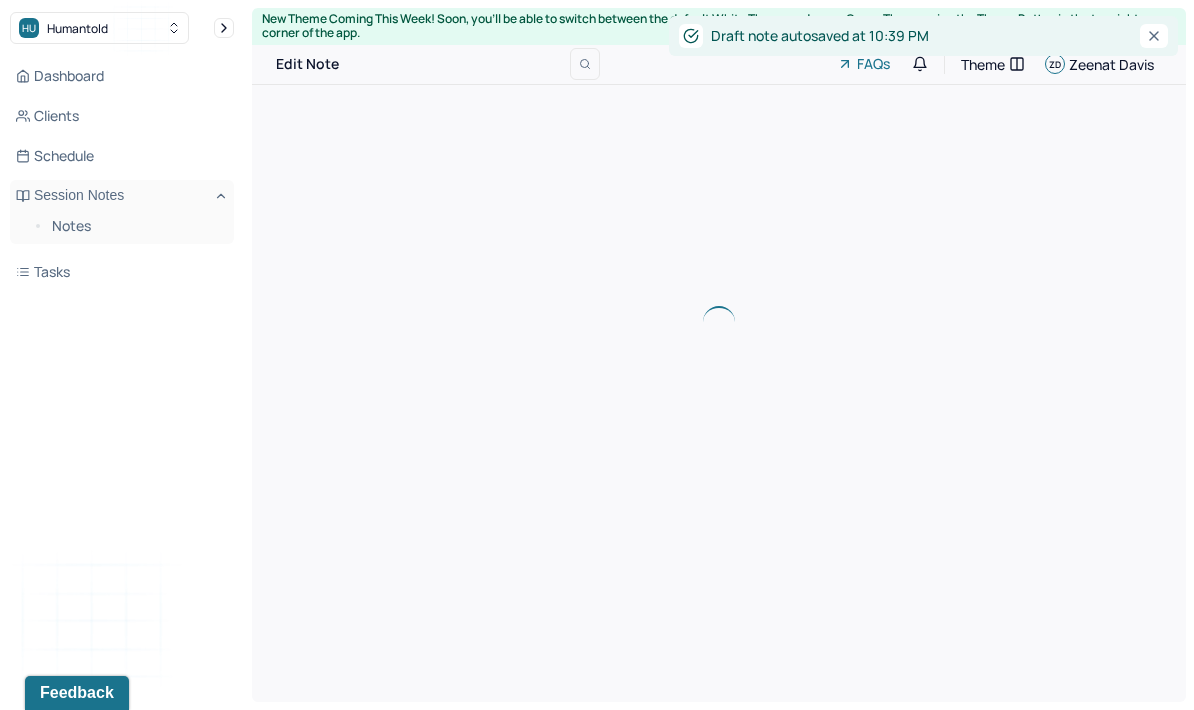 scroll, scrollTop: 0, scrollLeft: 0, axis: both 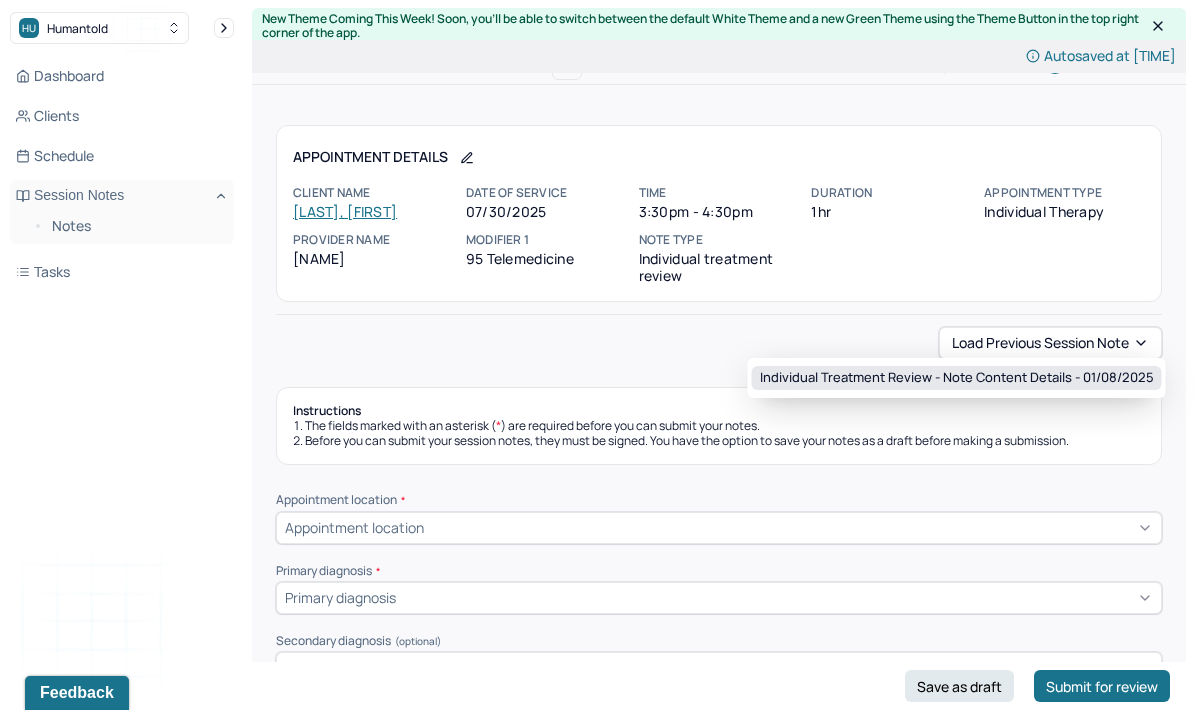click on "Individual treatment review   - Note content Details -   [DATE]" at bounding box center (957, 378) 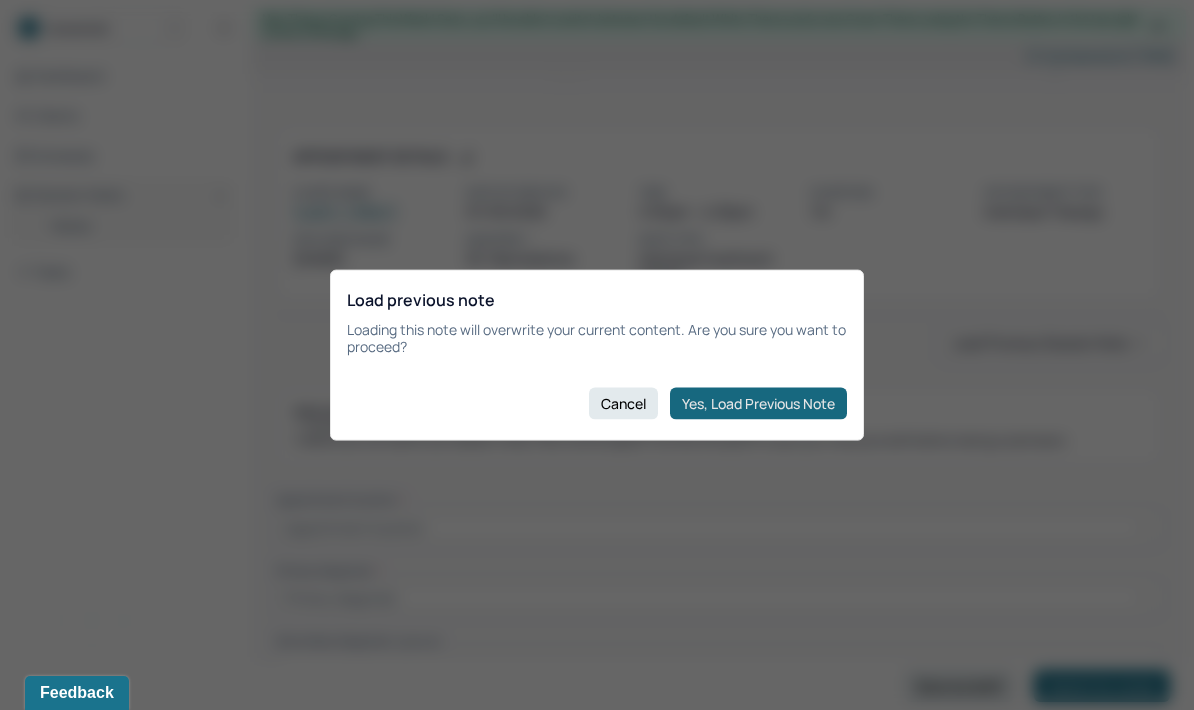 click on "Yes, Load Previous Note" at bounding box center (758, 403) 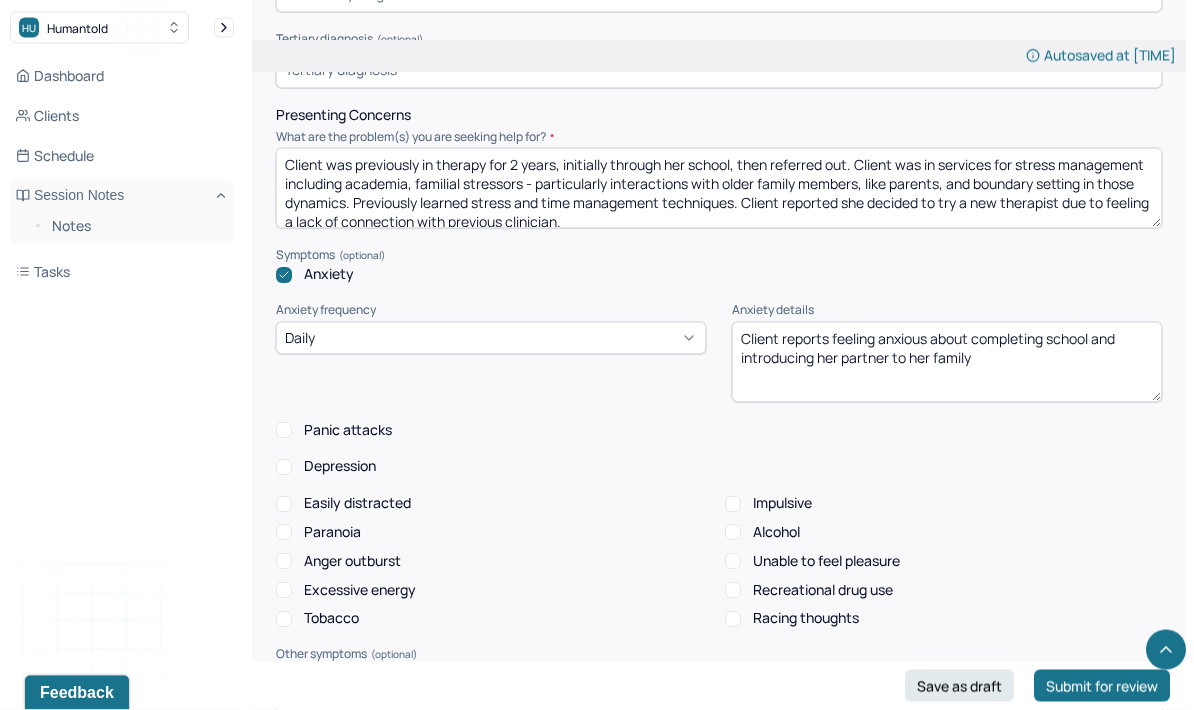 scroll, scrollTop: 895, scrollLeft: 0, axis: vertical 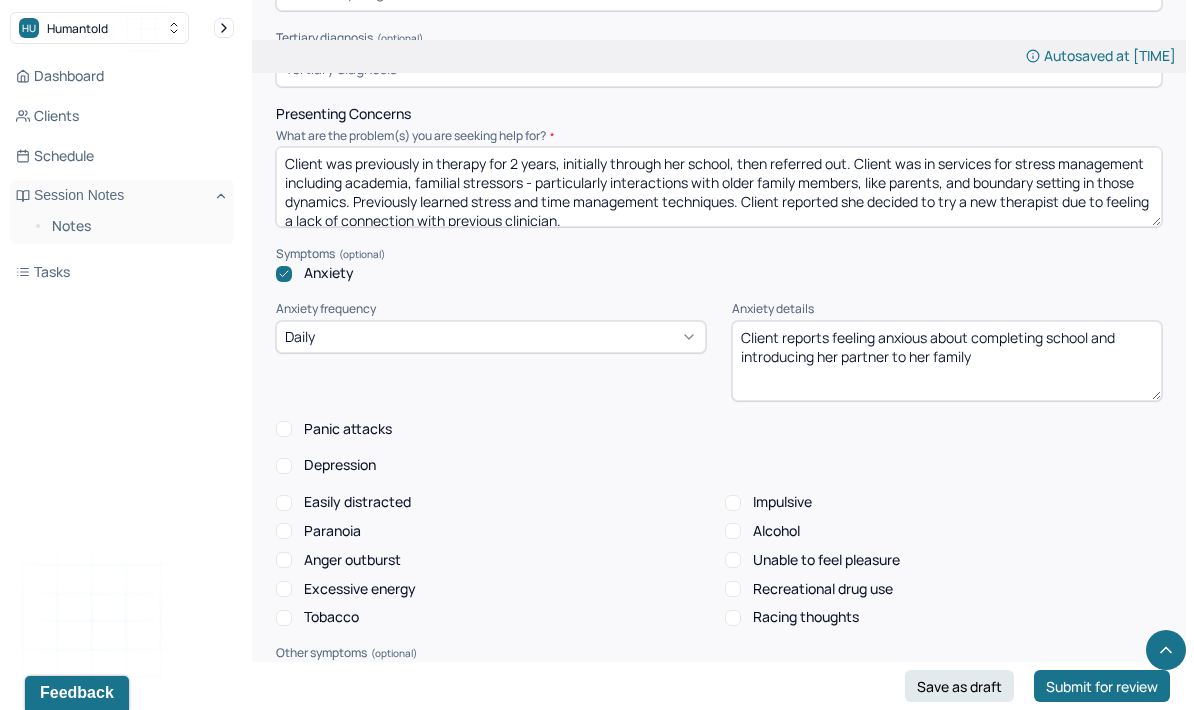 click on "Client reports feeling anxious about completing school and introducing her partner to her family" at bounding box center [947, 361] 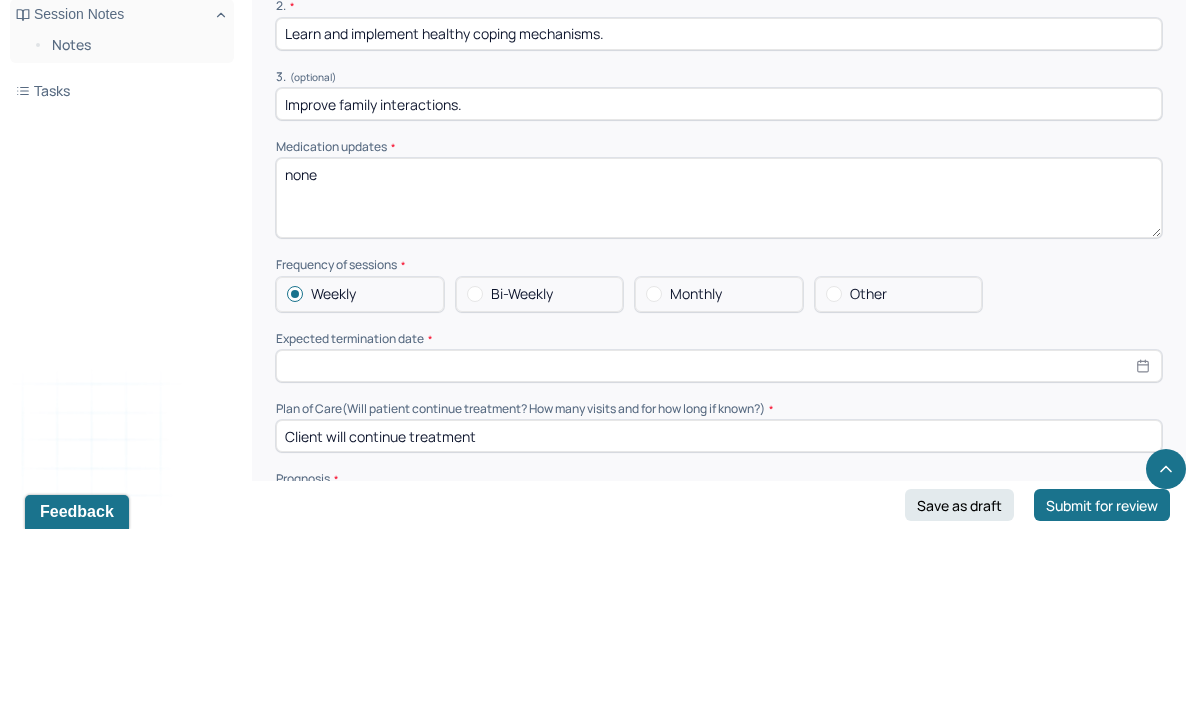 scroll, scrollTop: 4205, scrollLeft: 0, axis: vertical 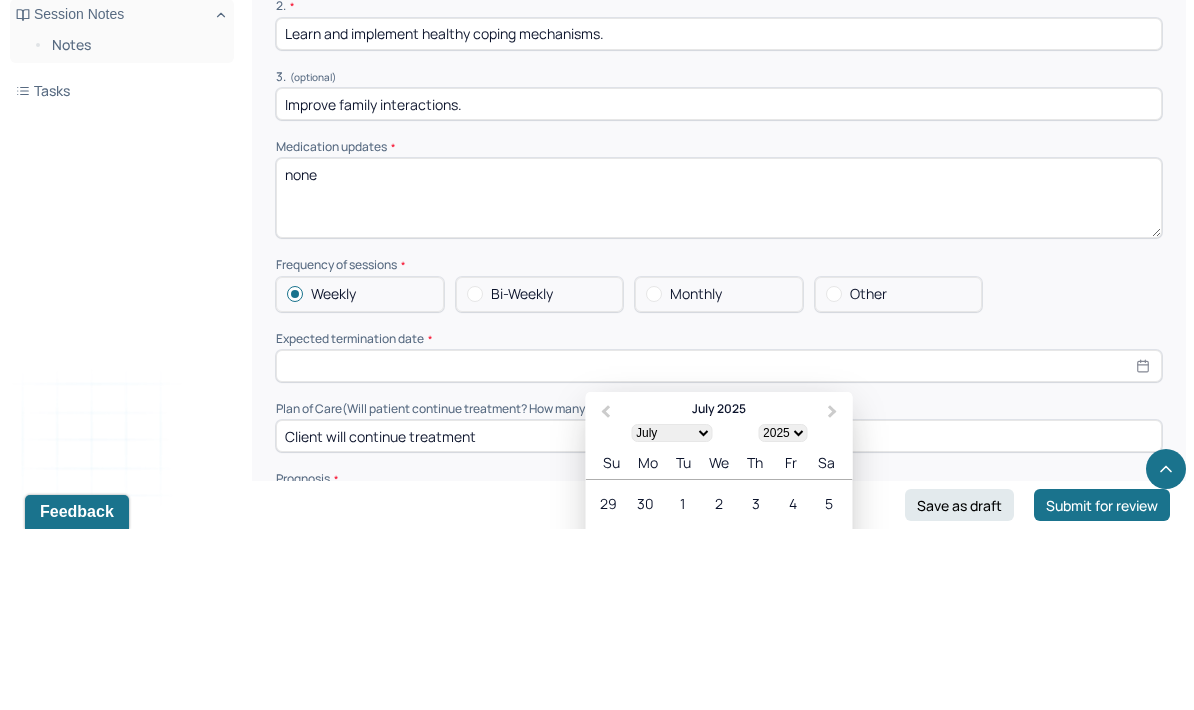 click on "[MONTH] [MONTH] [MONTH] [MONTH] [MONTH] [MONTH] [MONTH] [MONTH] [MONTH] [MONTH] [MONTH] [MONTH]" at bounding box center (671, 614) 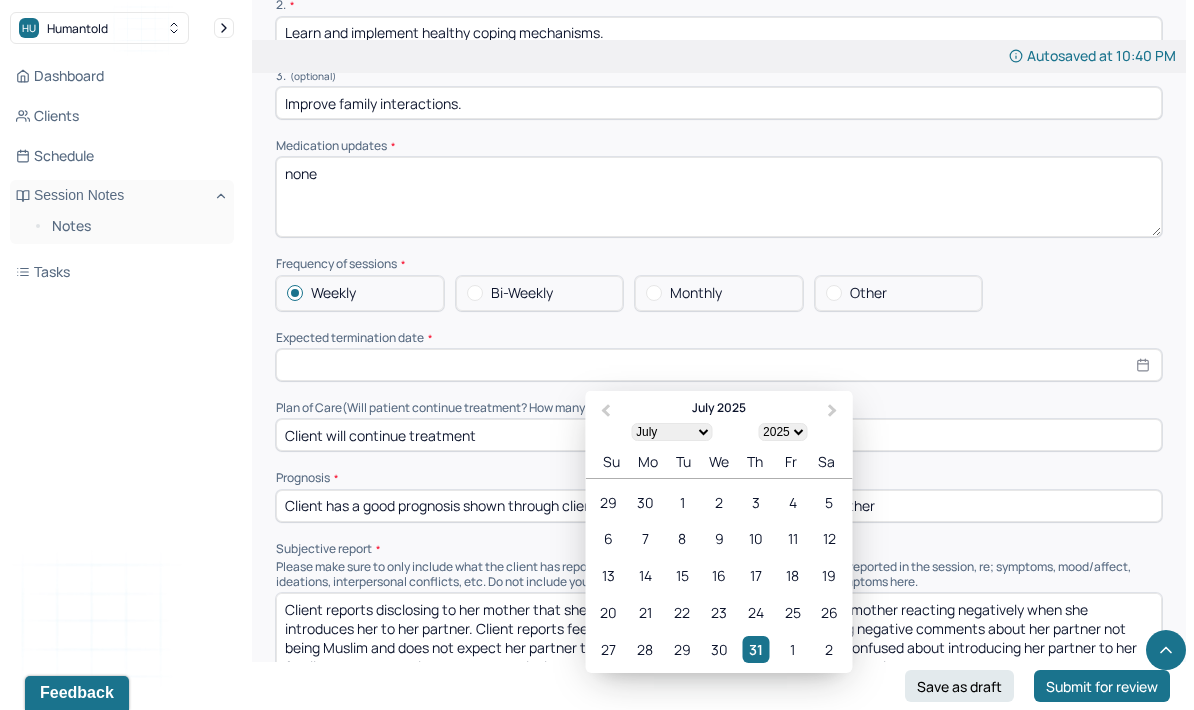 select on "11" 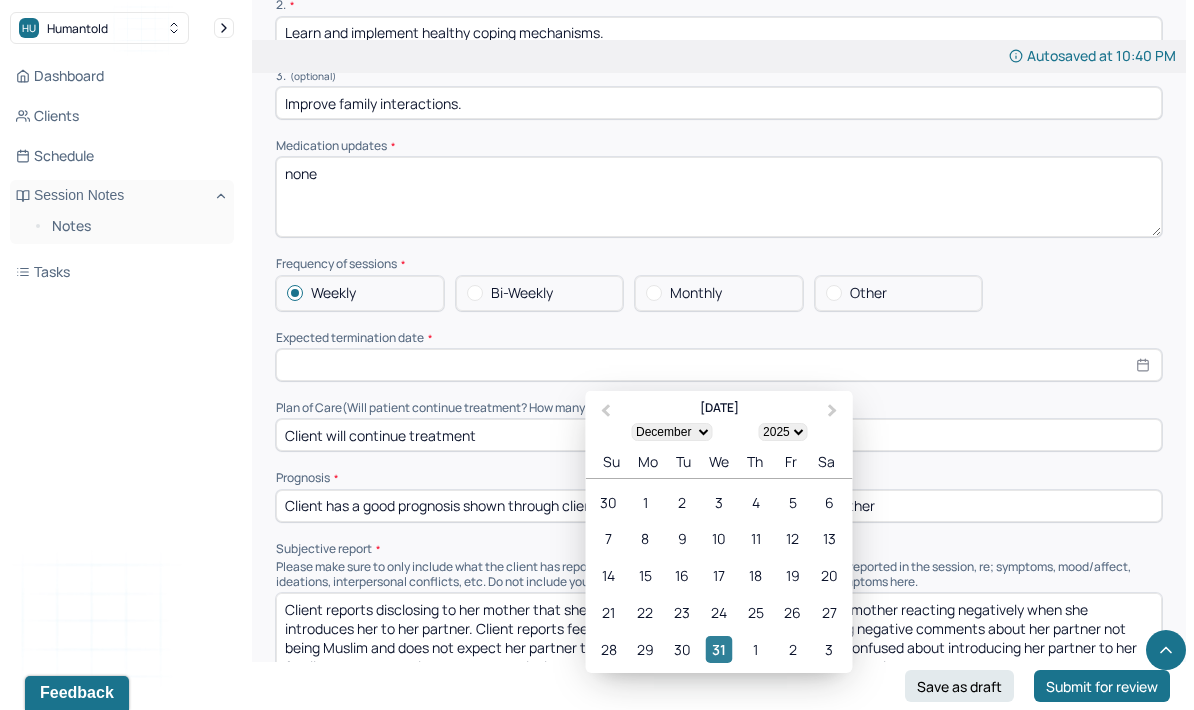 click on "31" at bounding box center [718, 649] 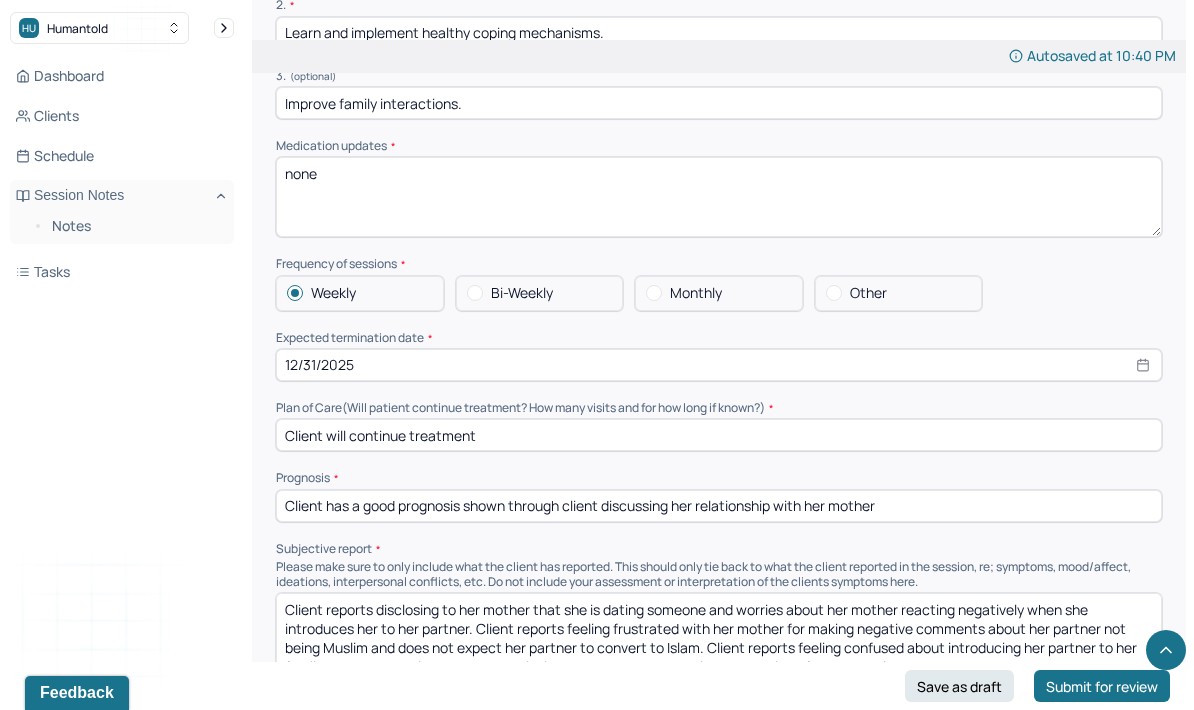 scroll, scrollTop: 4386, scrollLeft: 0, axis: vertical 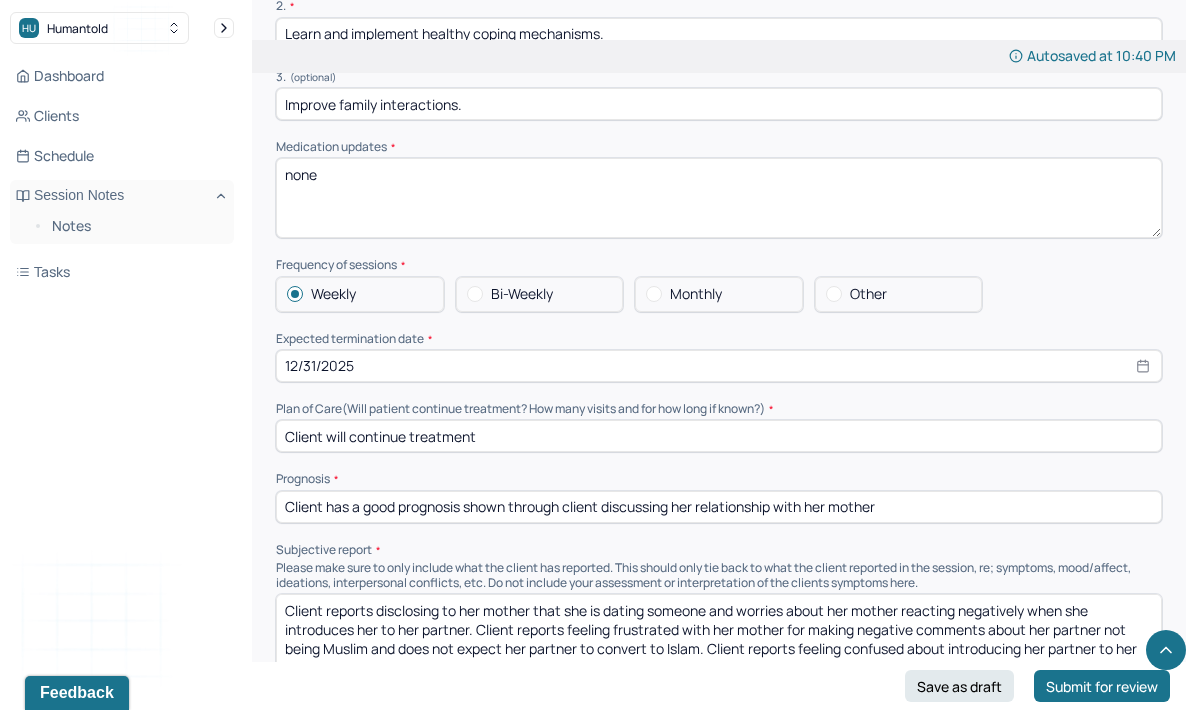 click on "Client will continue treatment" at bounding box center [719, 436] 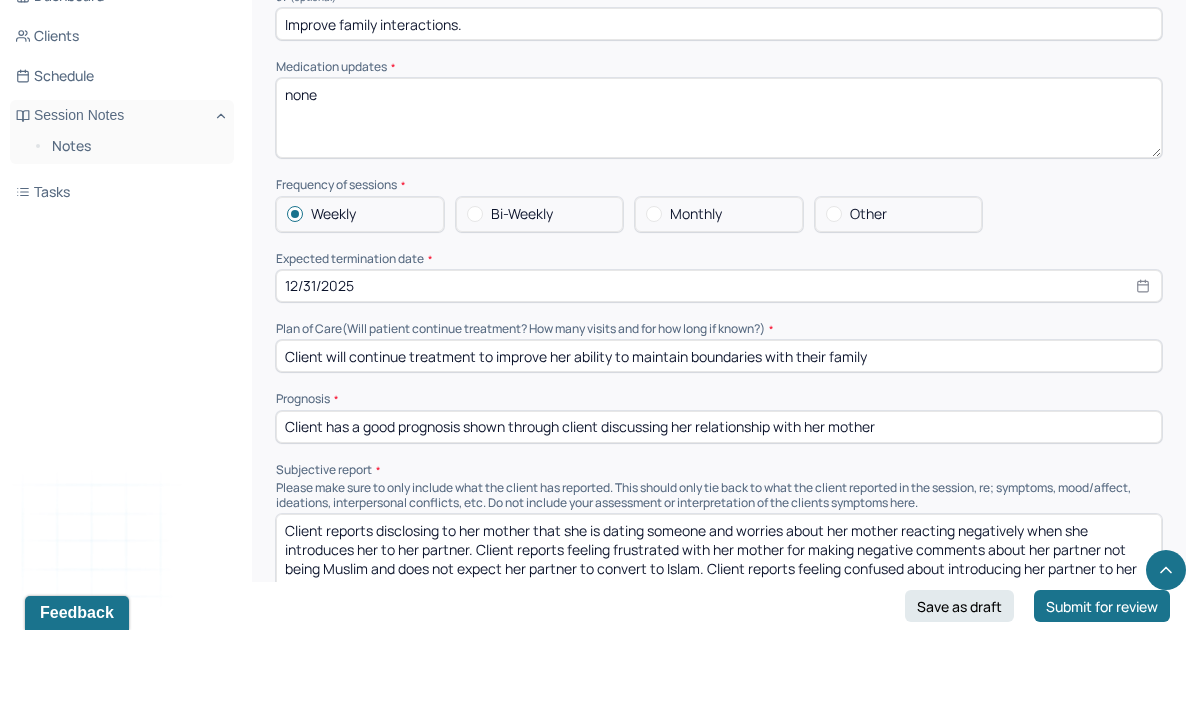 type on "Client will continue treatment to improve her ability to maintain boundaries with their family" 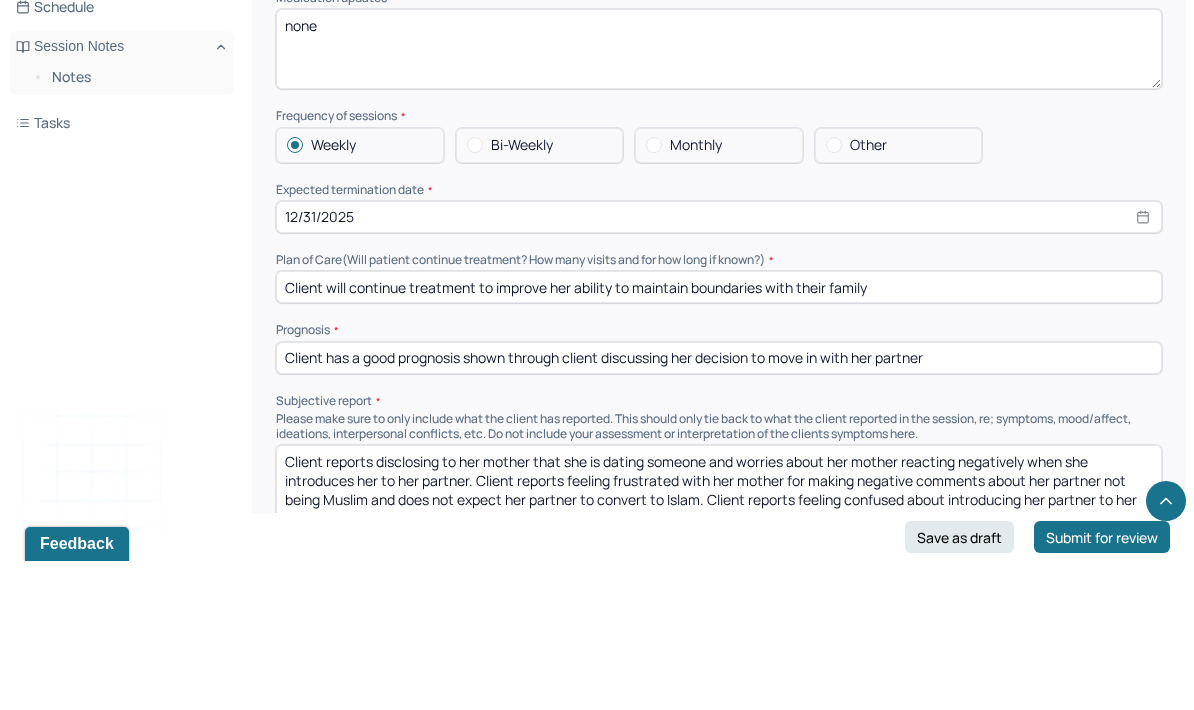 type on "Client has a good prognosis shown through client discussing her decision to move in with her partner" 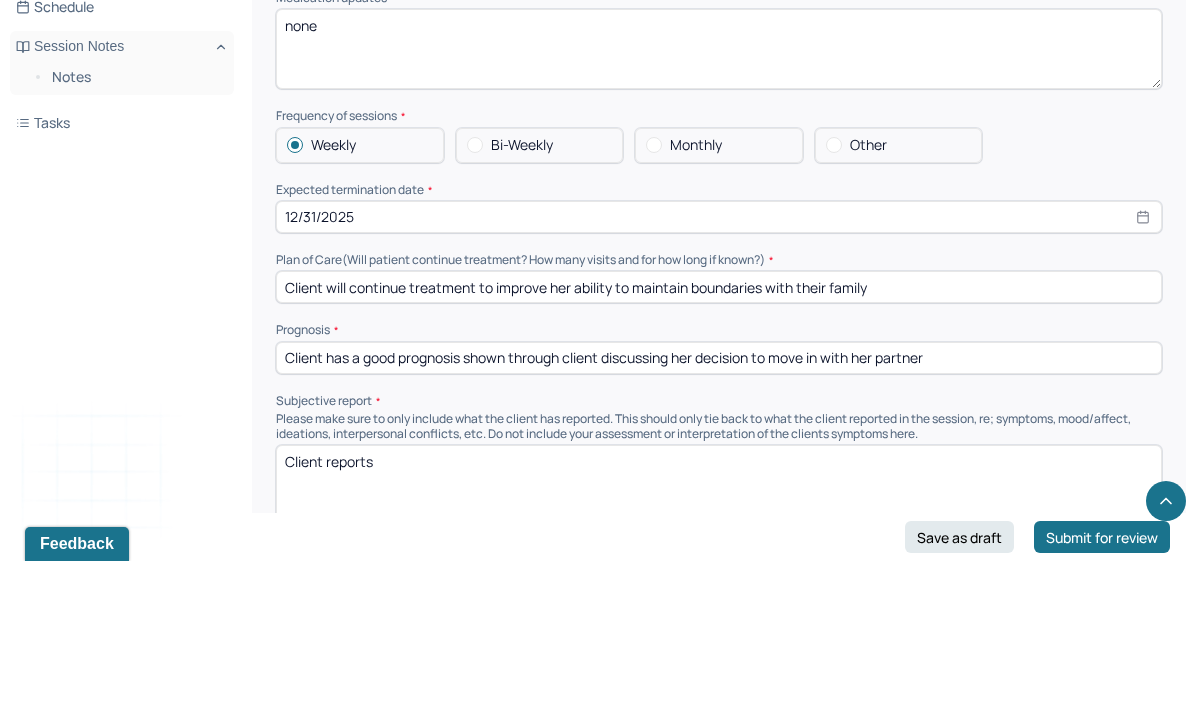 scroll, scrollTop: 0, scrollLeft: 0, axis: both 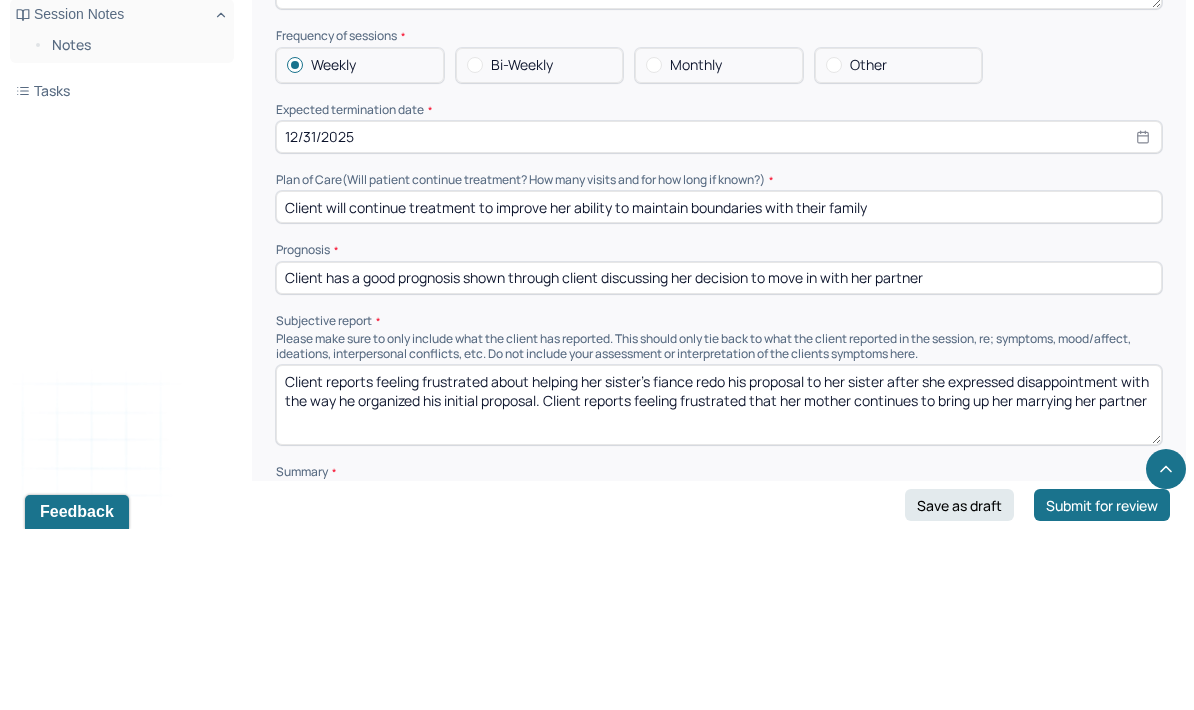 click on "Client reports feeling frustrated about helping her sister’s fiance redo his proposal to her sister after she expressed disappointment with the way he organized his initial proposal. Client reports feeling frustrated that her mother continues to bring up her marrying her partner" at bounding box center [719, 586] 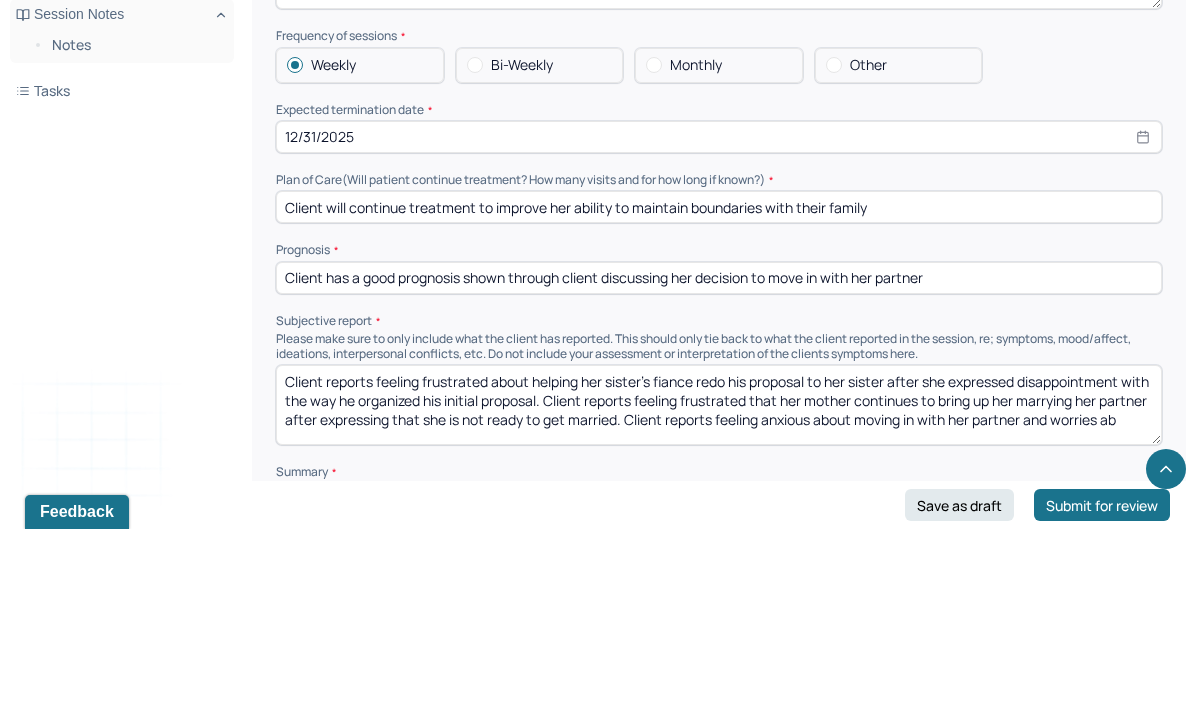 scroll, scrollTop: 8, scrollLeft: 0, axis: vertical 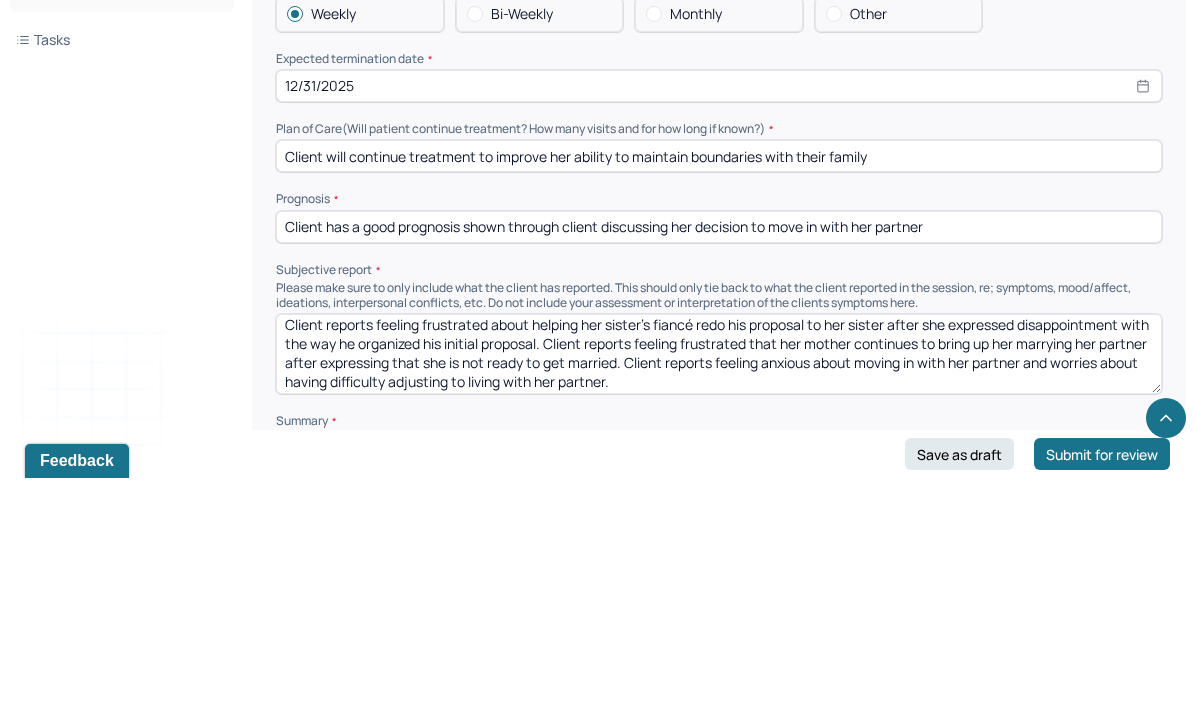 type on "Client reports feeling frustrated about helping her sister’s fiancé redo his proposal to her sister after she expressed disappointment with the way he organized his initial proposal. Client reports feeling frustrated that her mother continues to bring up her marrying her partner after expressing that she is not ready to get married. Client reports feeling anxious about moving in with her partner and worries about having difficulty adjusting to living with her partner." 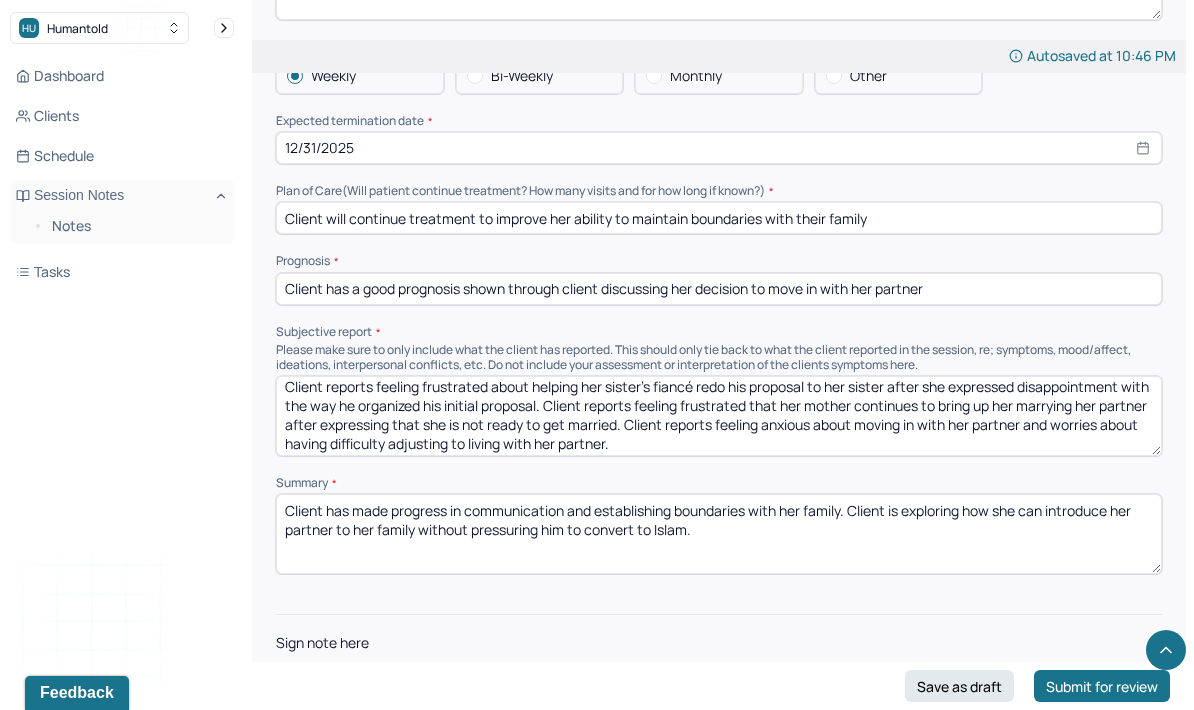 click on "Client has made progress in communication and establishing boundaries with her family. Client is exploring how she can introduce her partner to her family without pressuring him to convert to Islam." at bounding box center (719, 534) 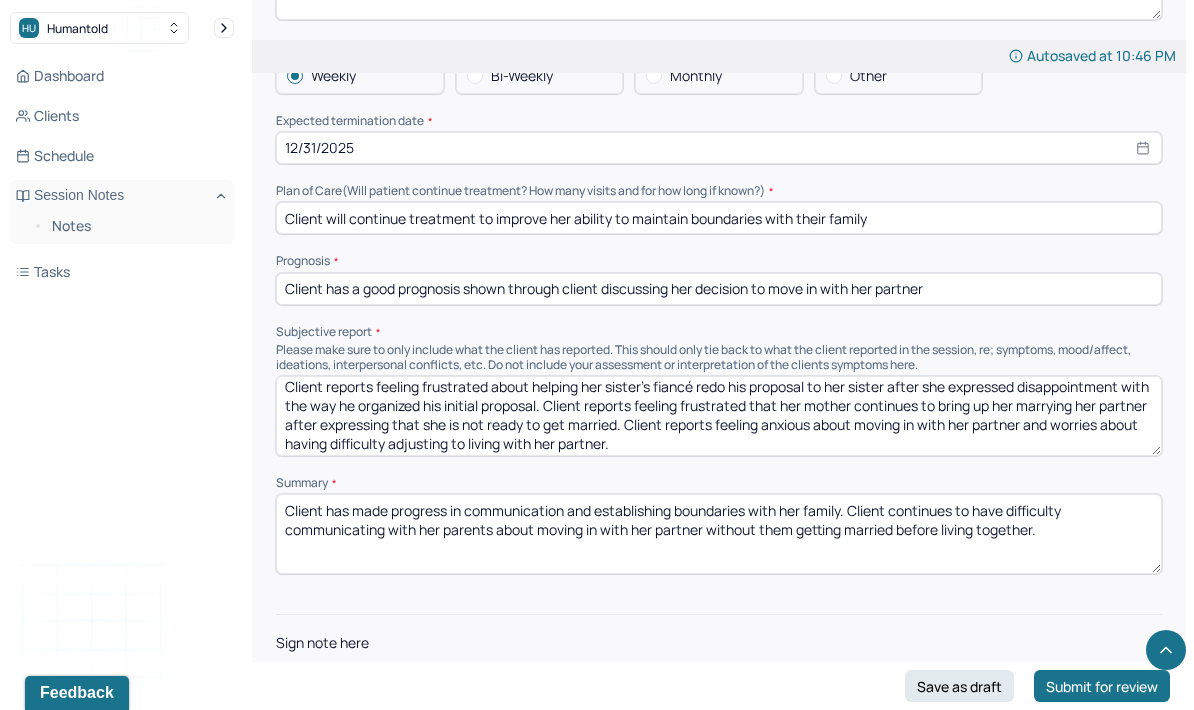 type on "Client has made progress in communication and establishing boundaries with her family. Client continues to have difficulty communicating with her parents about moving in with her partner without them getting married before living together." 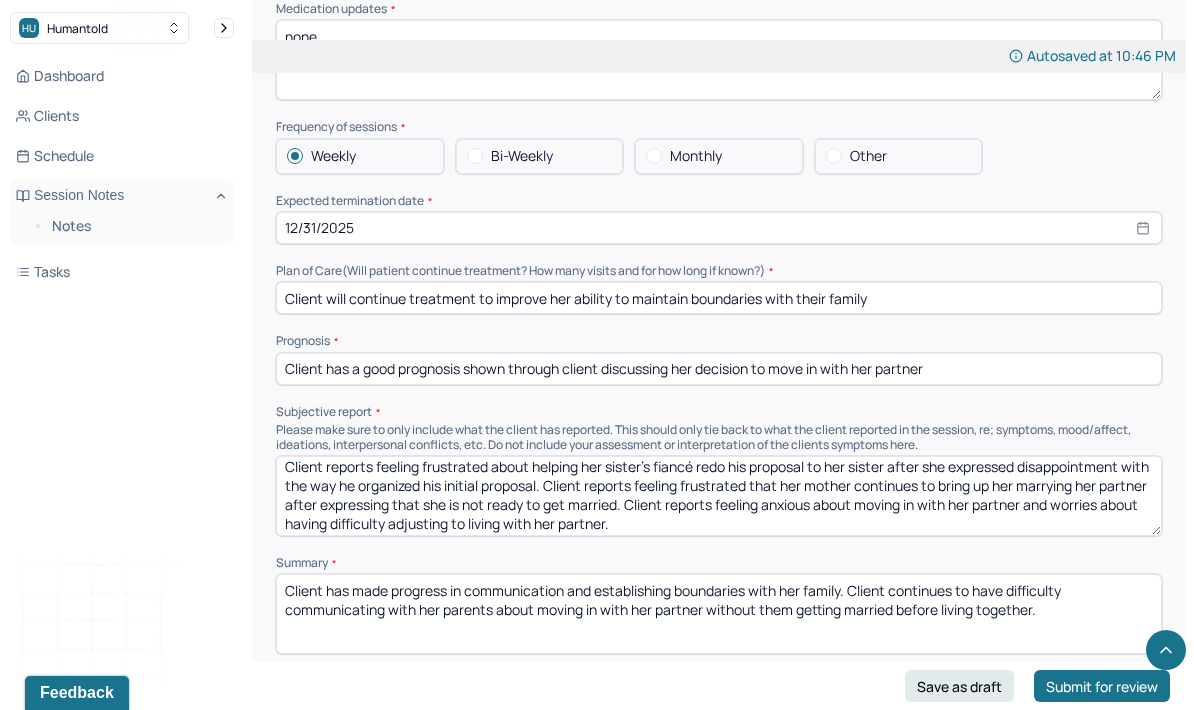 click at bounding box center [719, 779] 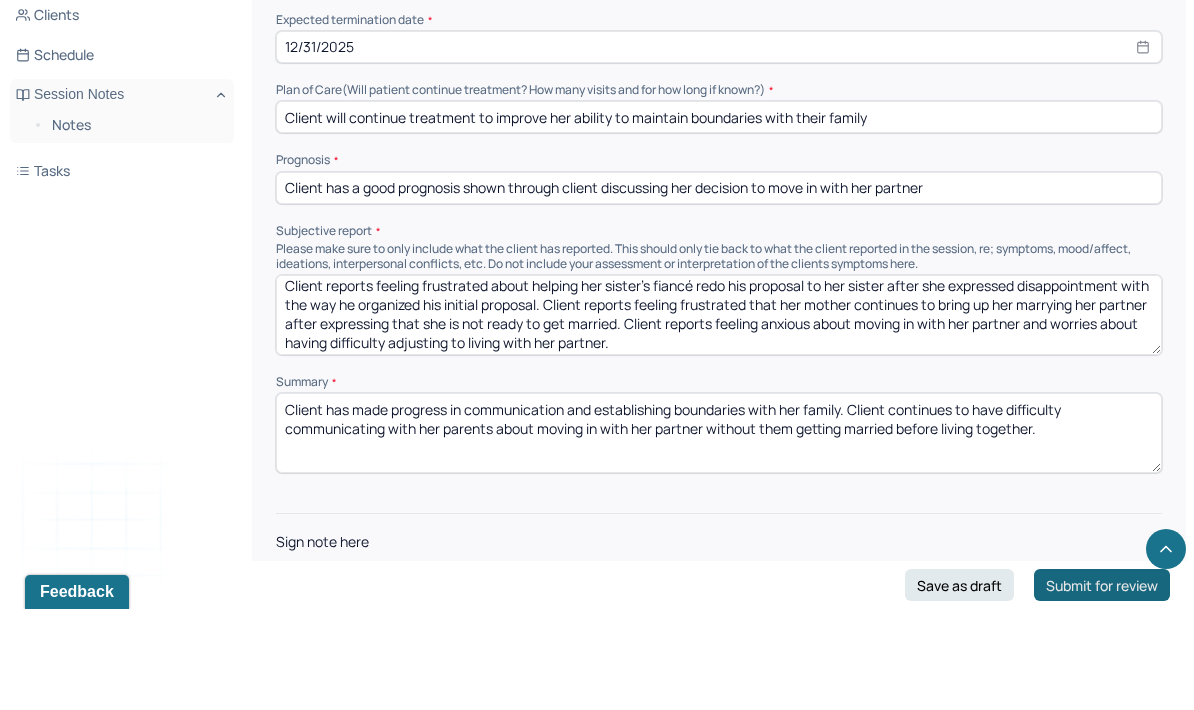 type on "zd" 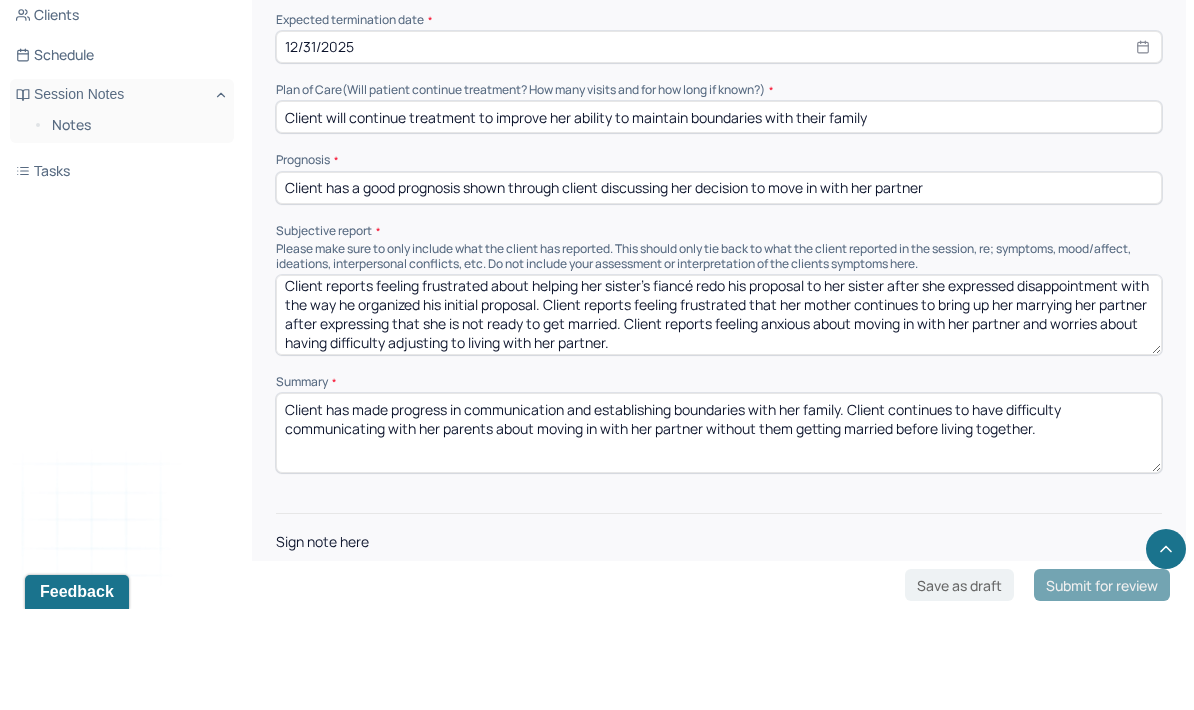 scroll, scrollTop: 4524, scrollLeft: 0, axis: vertical 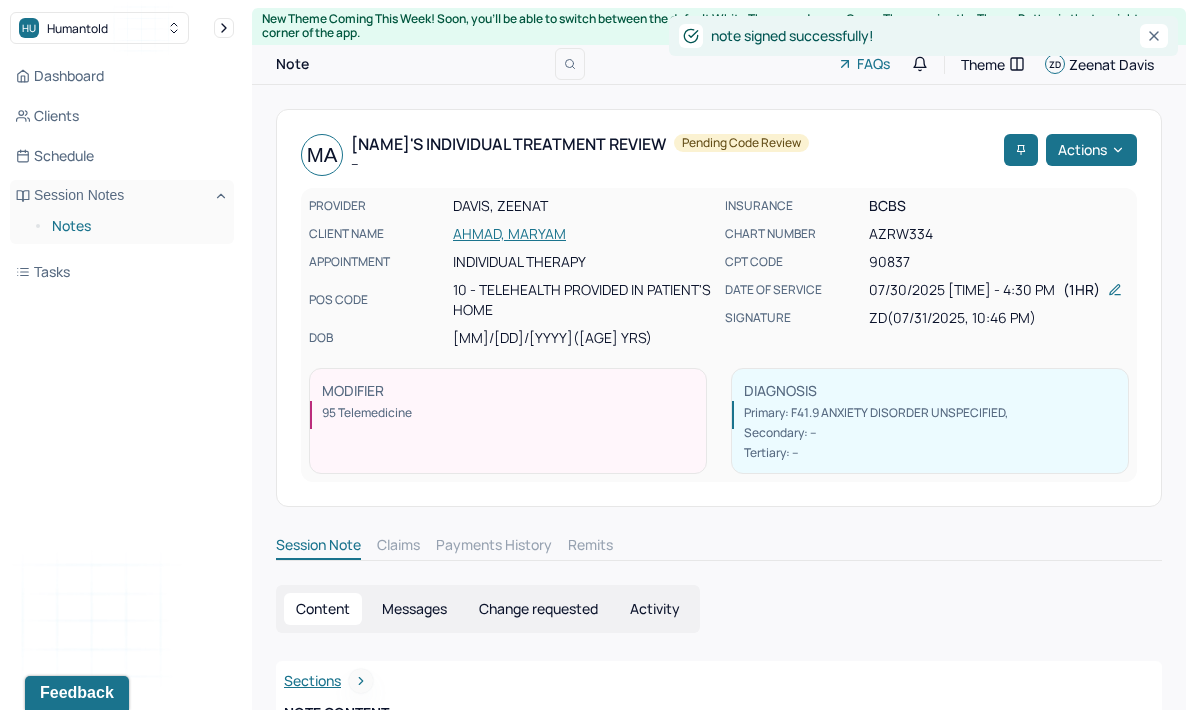 click on "Notes" at bounding box center [135, 226] 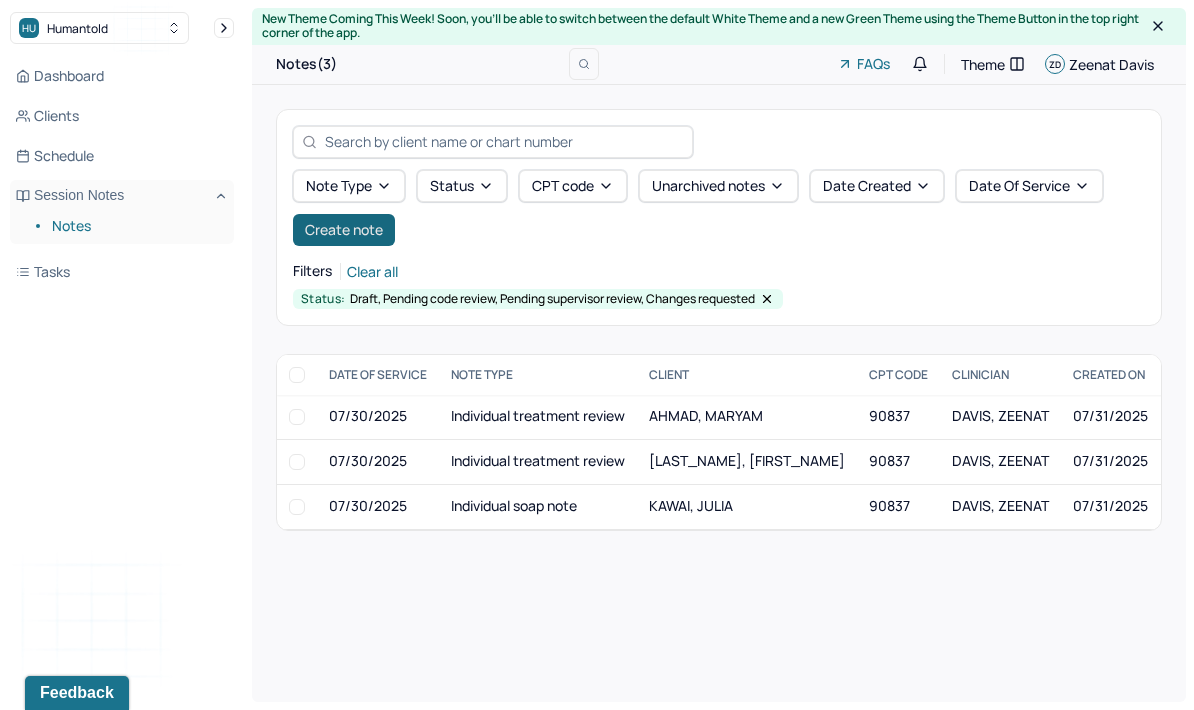 click on "Create note" at bounding box center [344, 230] 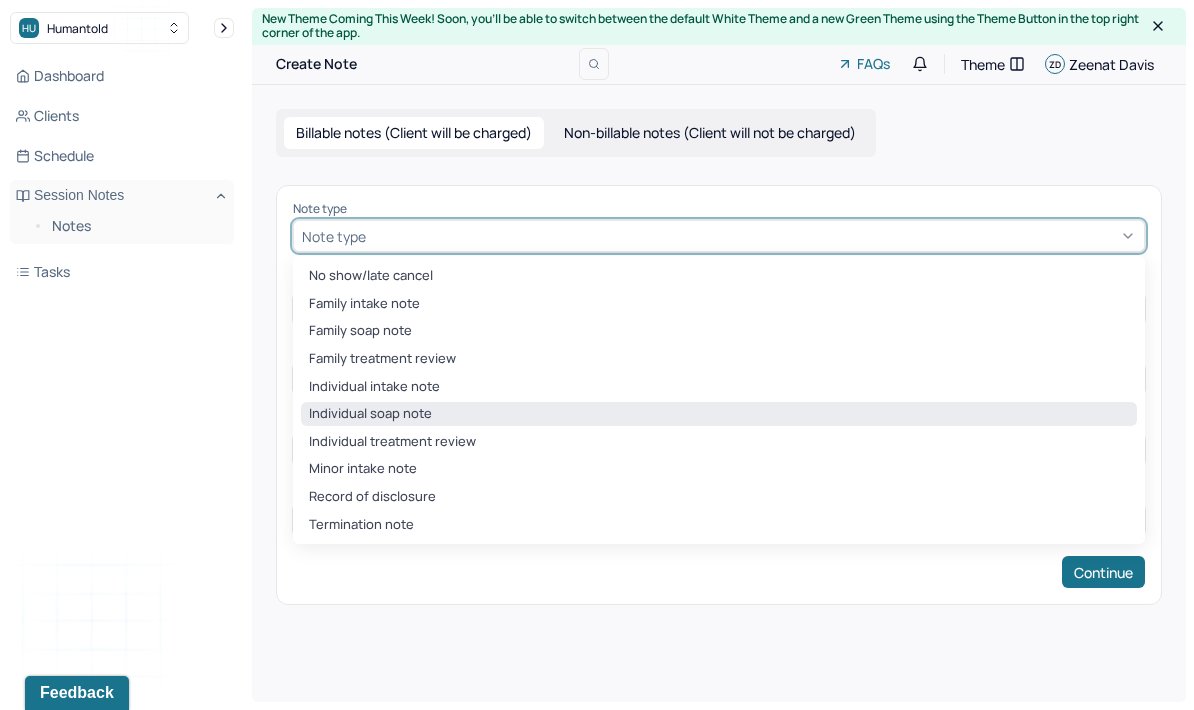 click on "Individual soap note" at bounding box center [719, 414] 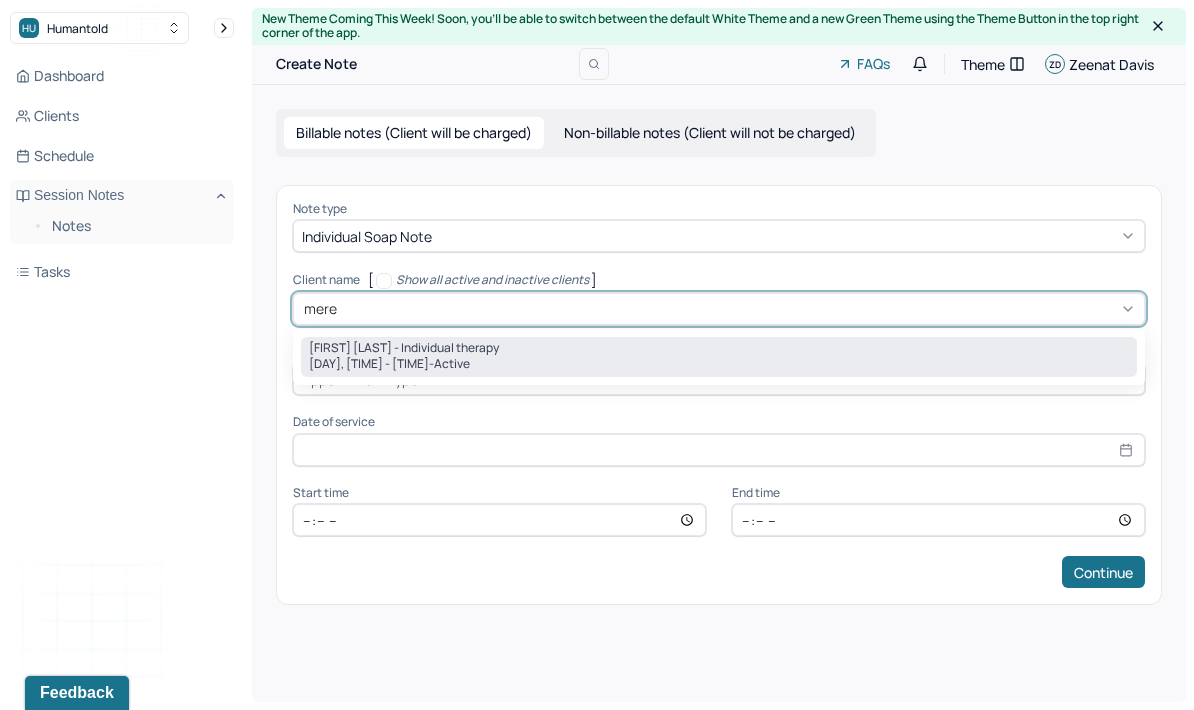 click on "[FIRST] [LAST] - Individual therapy" at bounding box center (719, 348) 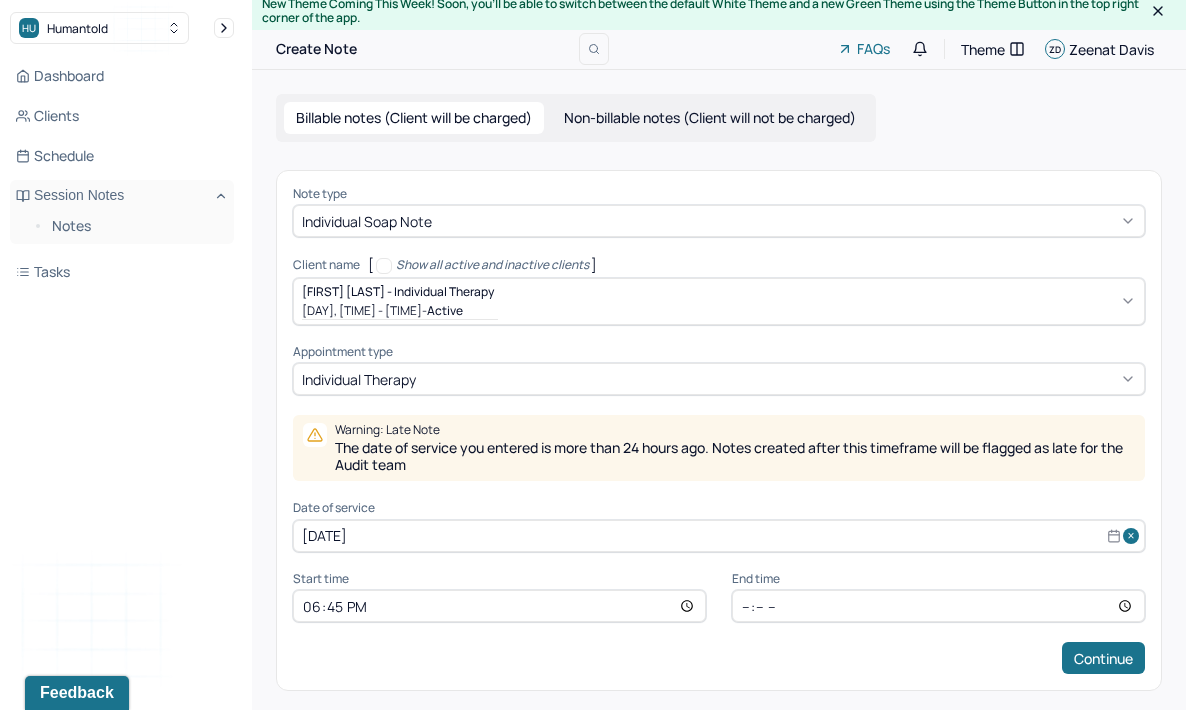 scroll, scrollTop: 21, scrollLeft: 0, axis: vertical 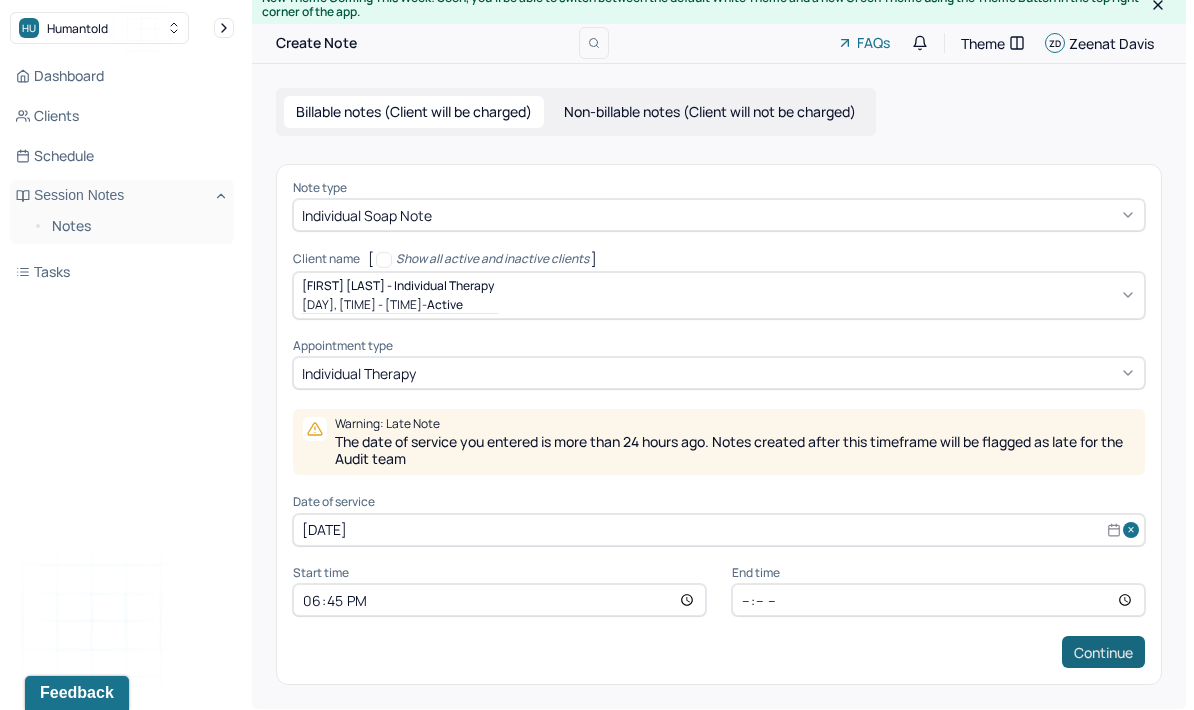 click on "Continue" at bounding box center (1103, 652) 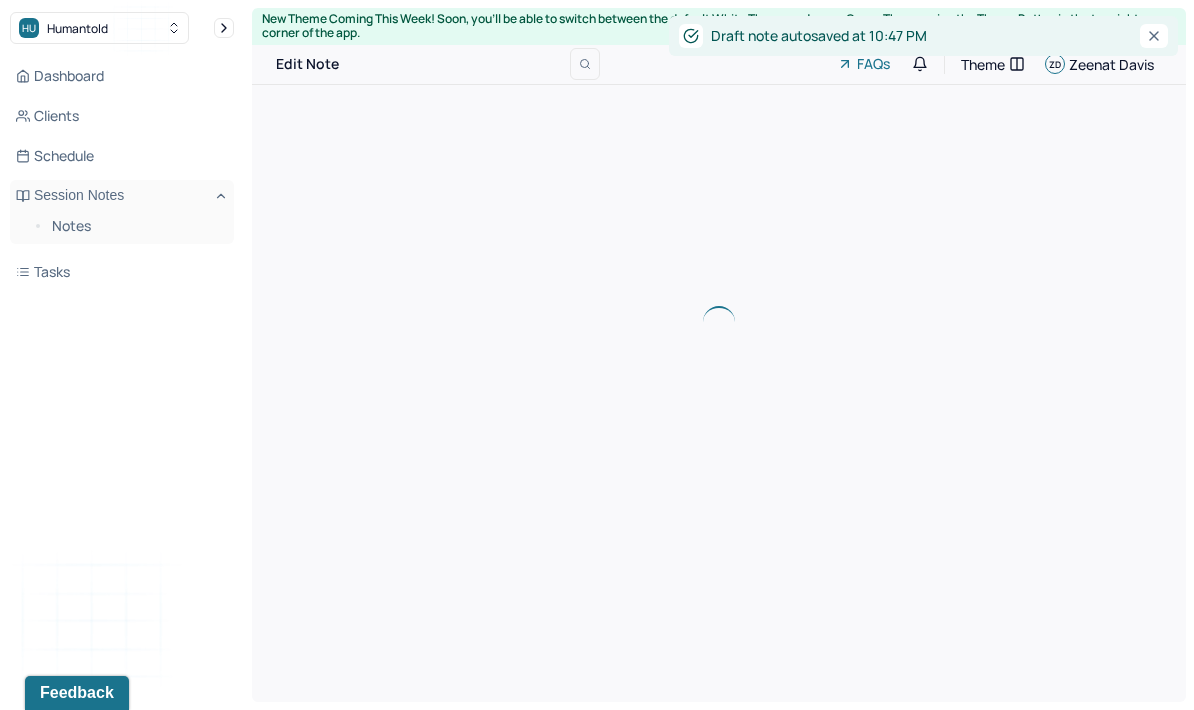 scroll, scrollTop: 0, scrollLeft: 0, axis: both 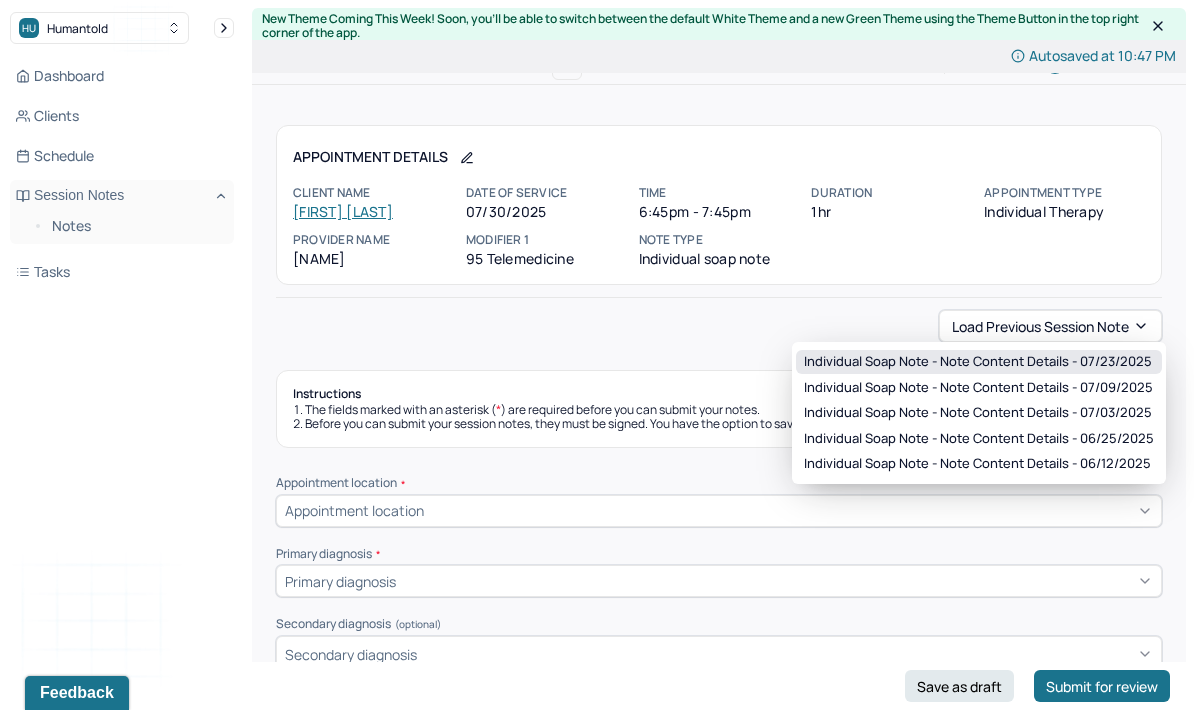 click on "Individual soap note   - Note content Details -   07/23/2025" at bounding box center (979, 362) 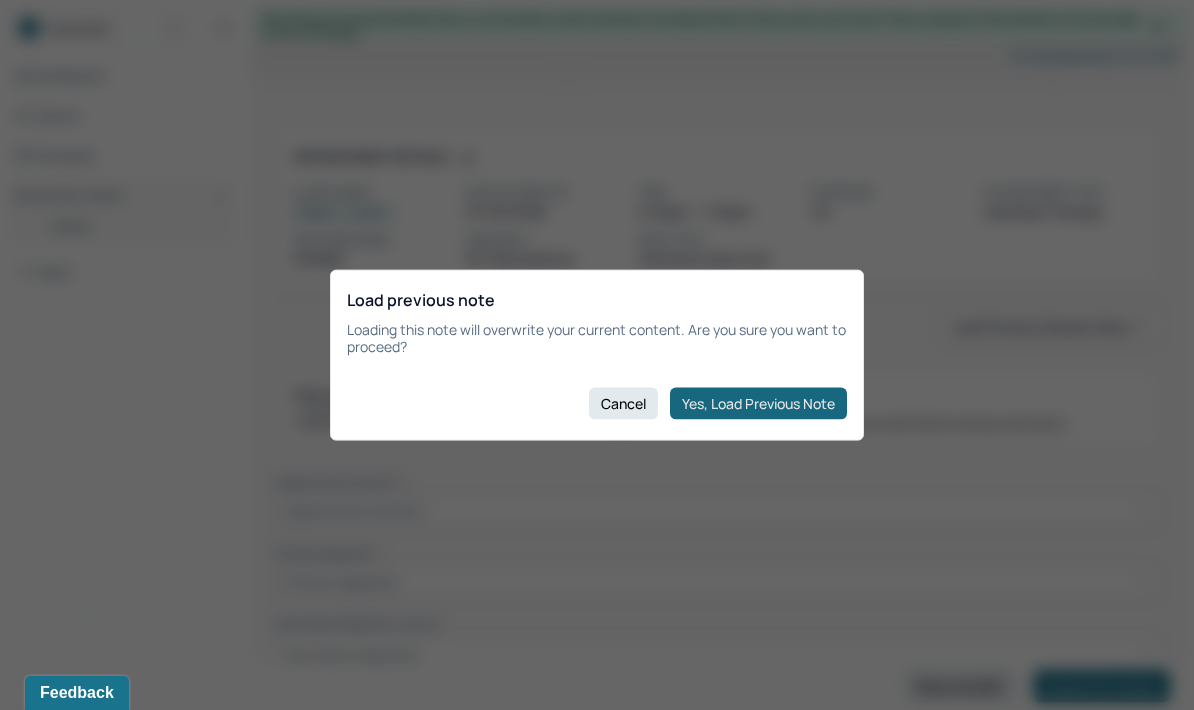 click on "Yes, Load Previous Note" at bounding box center (758, 403) 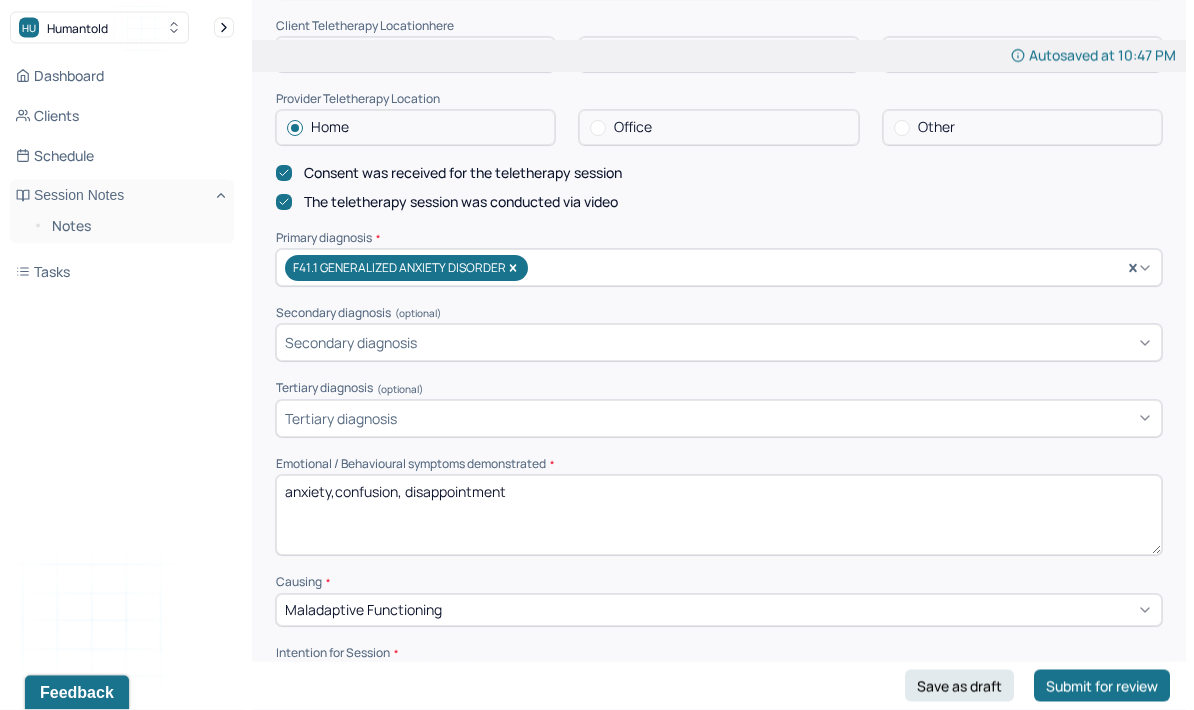 scroll, scrollTop: 536, scrollLeft: 0, axis: vertical 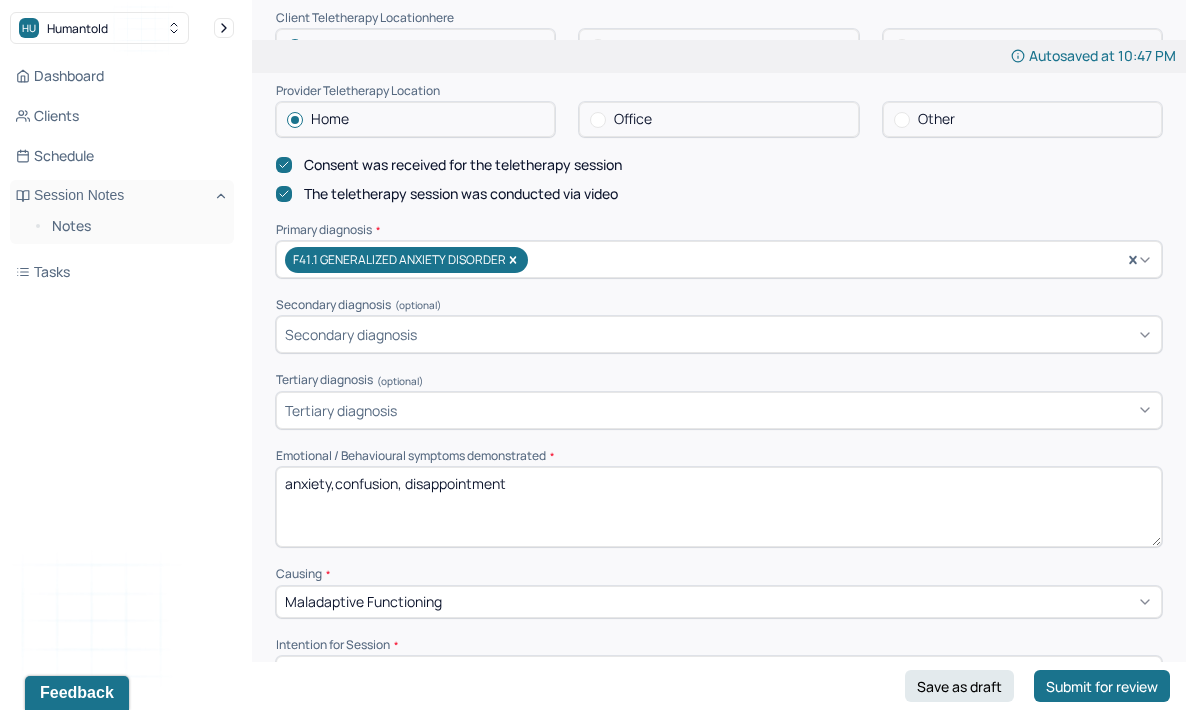 click on "anxiety,confusion, disappointment" at bounding box center [719, 507] 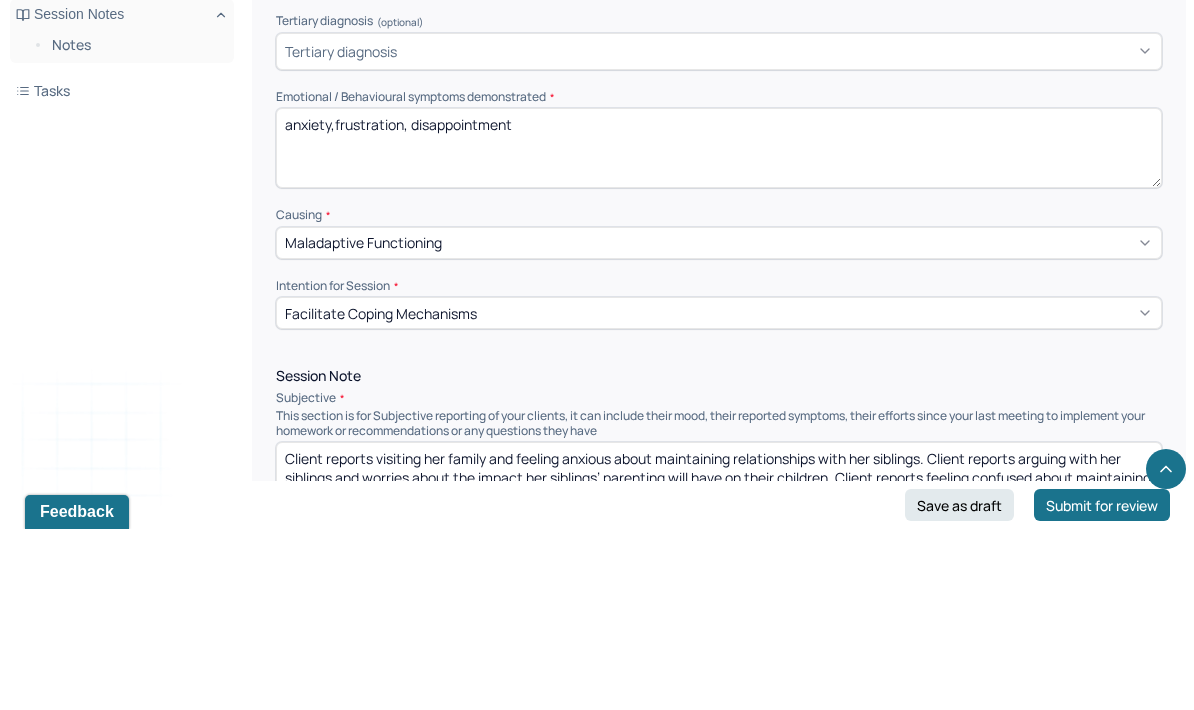 scroll, scrollTop: 761, scrollLeft: 0, axis: vertical 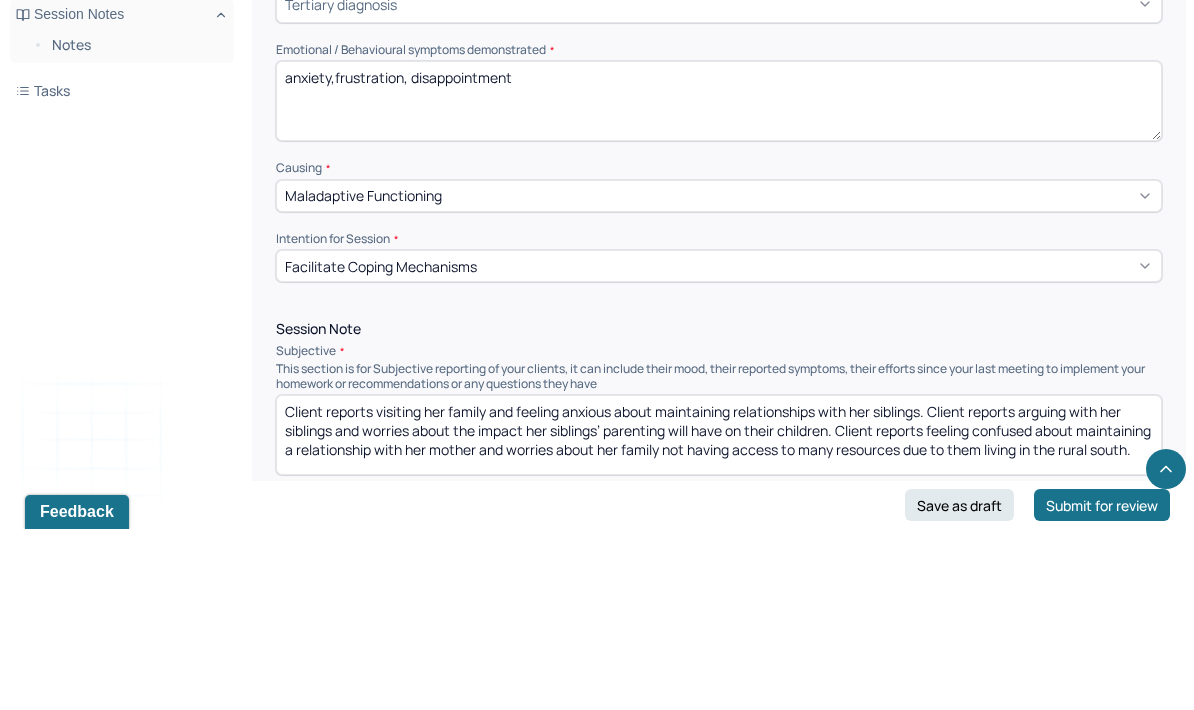 type on "anxiety,frustration, disappointment" 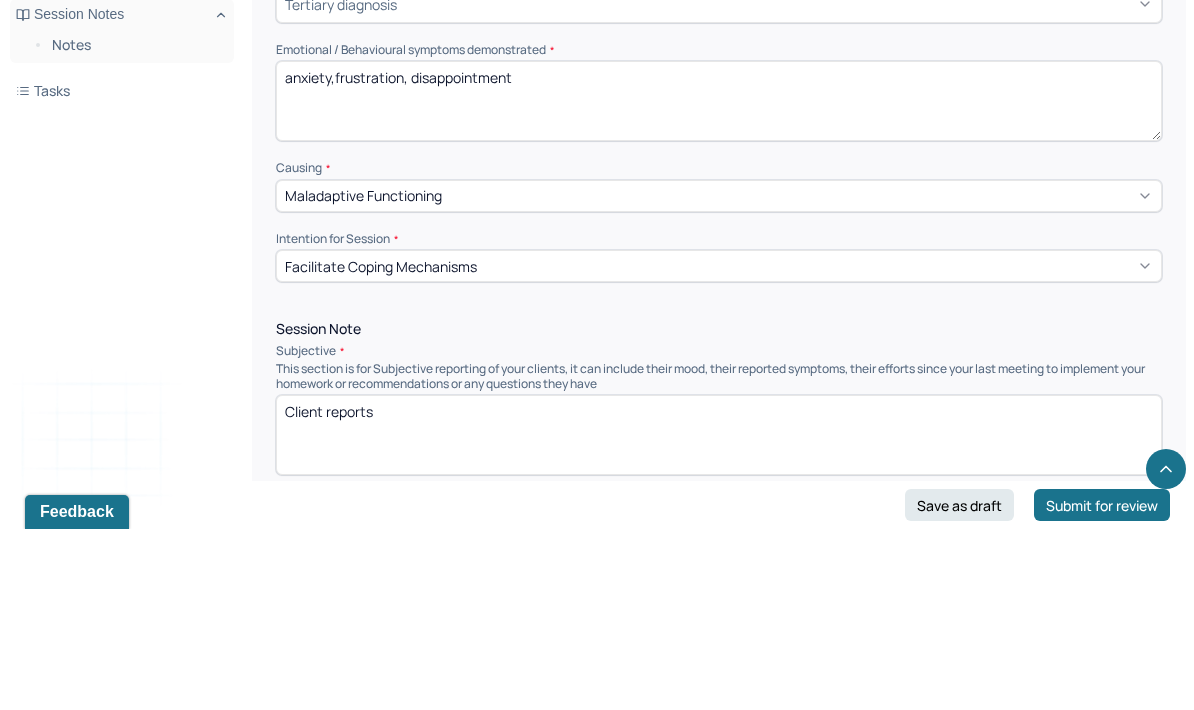 scroll, scrollTop: 0, scrollLeft: 0, axis: both 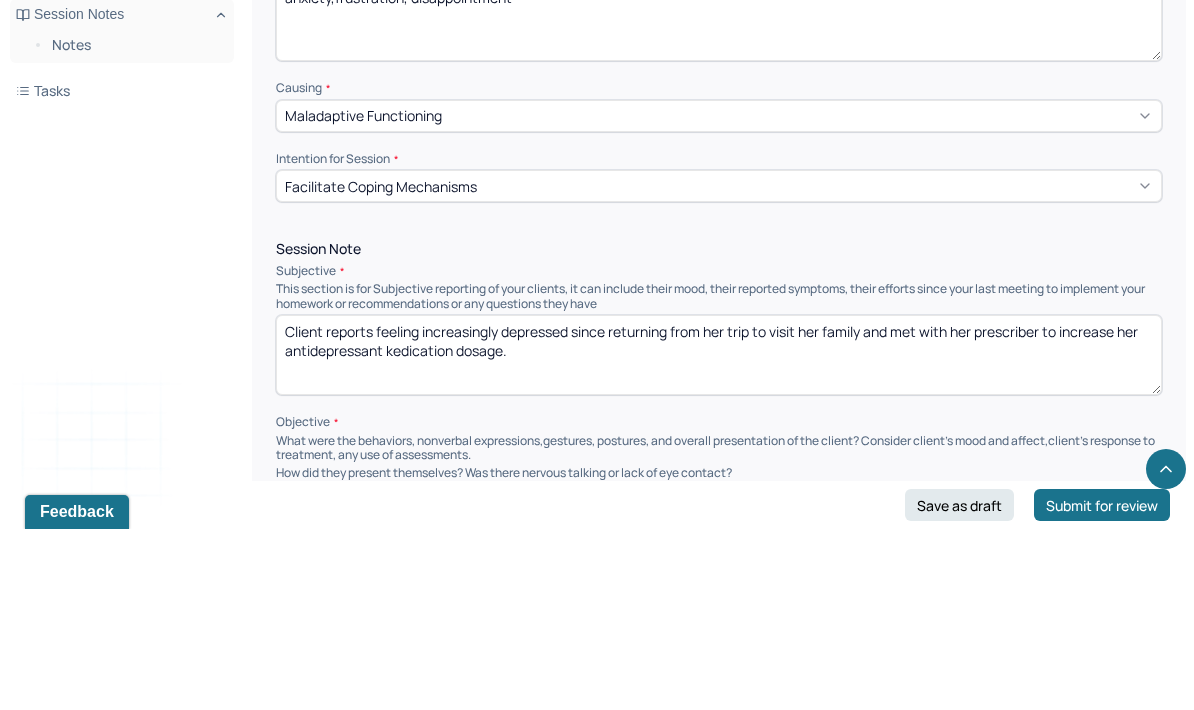 click on "Client reports feeling increasingly depressed since returning from her trip to visit her family and met with her prescriber to increase her antidepressant kedication dosage" at bounding box center [719, 536] 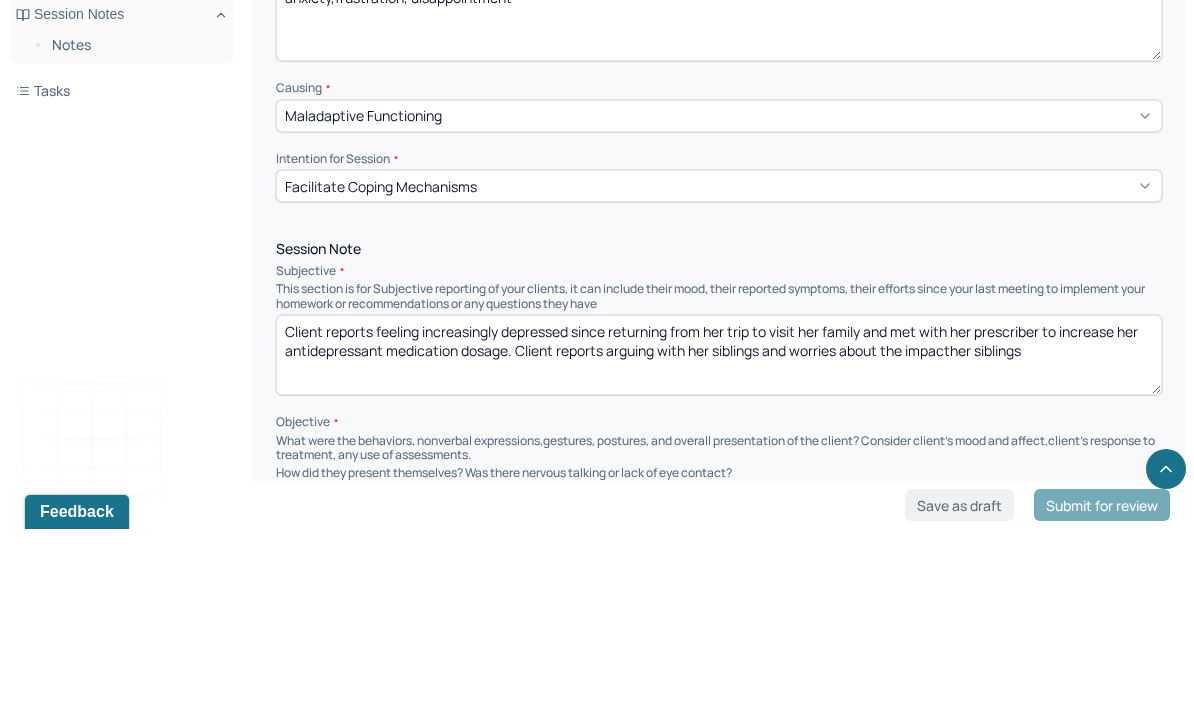 click on "Client reports feeling increasingly depressed since returning from her trip to visit her family and met with her prescriber to increase her antidepressant medication dosage. Client reports arguing with her siblings and worries about the impacther sibling" at bounding box center [719, 536] 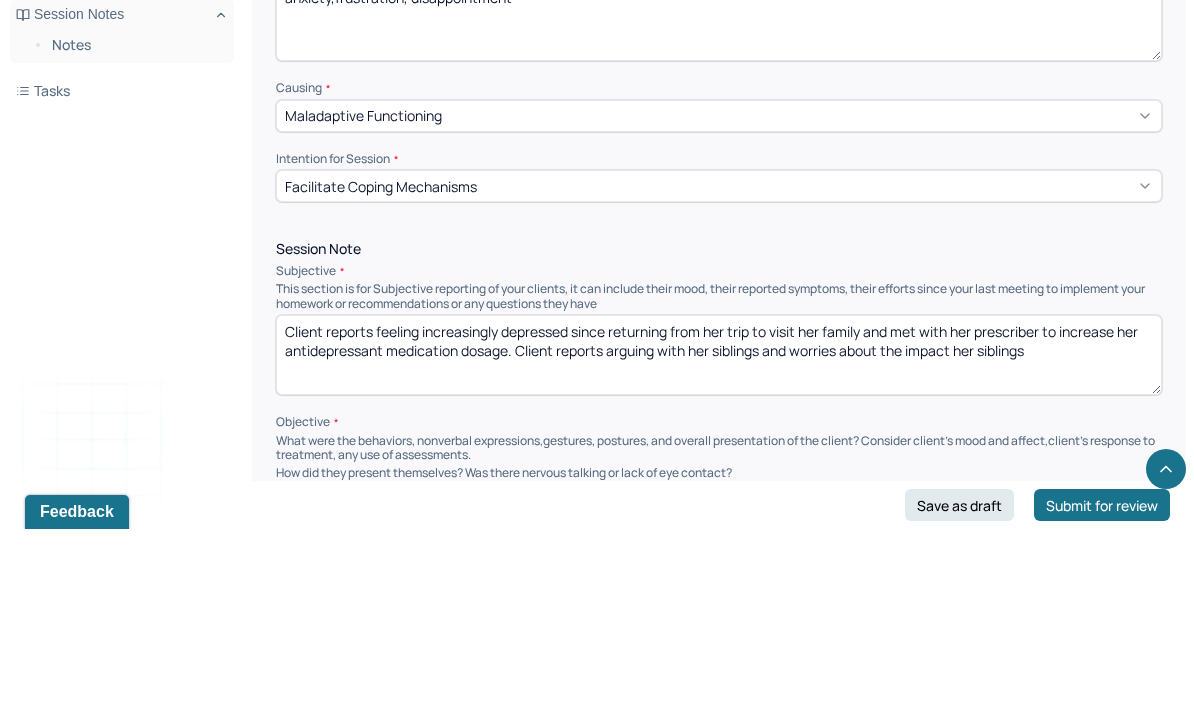 click on "Client reports feeling increasingly depressed since returning from her trip to visit her family and met with her prescriber to increase her antidepressant medication dosage. Client reports arguing with her siblings and worries about the impact her siblings" at bounding box center (719, 536) 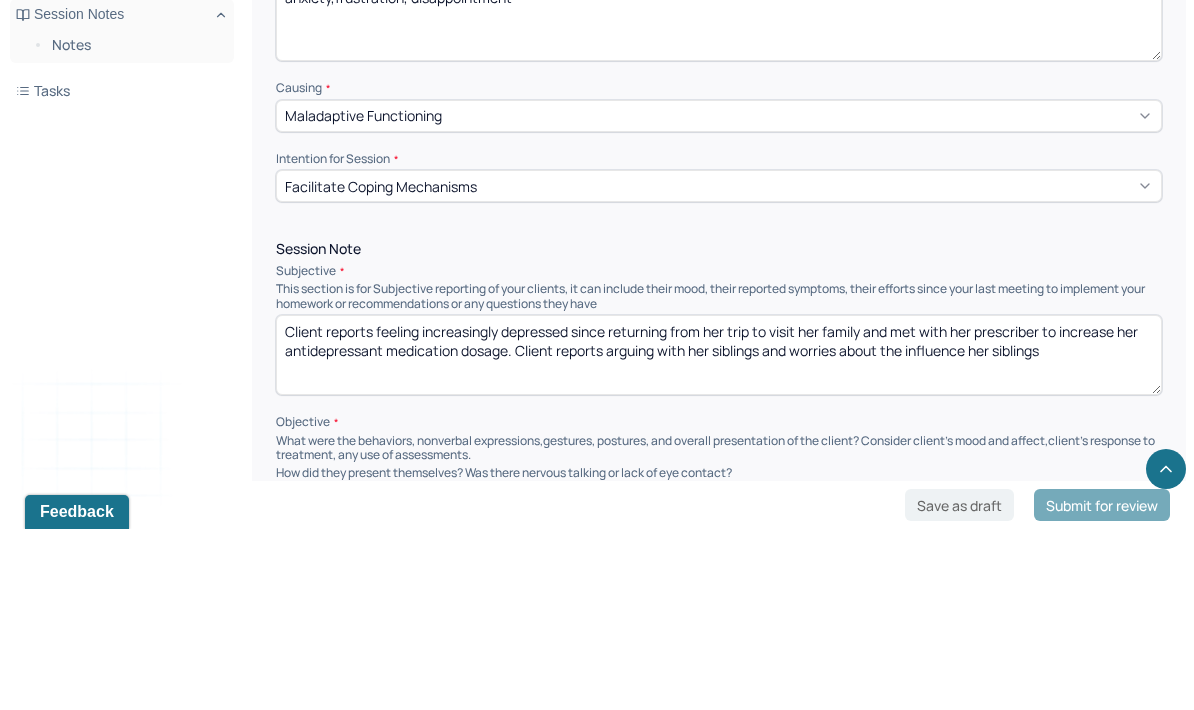 click on "Client reports feeling increasingly depressed since returning from her trip to visit her [FAMILY] and met with her prescriber to increase her antidepressant medication dosage. Client reports arguing with her [FAMILY] and worries about the influence her [FAMILY] are having on their children. Client reports feeling unfulfil" at bounding box center (719, 536) 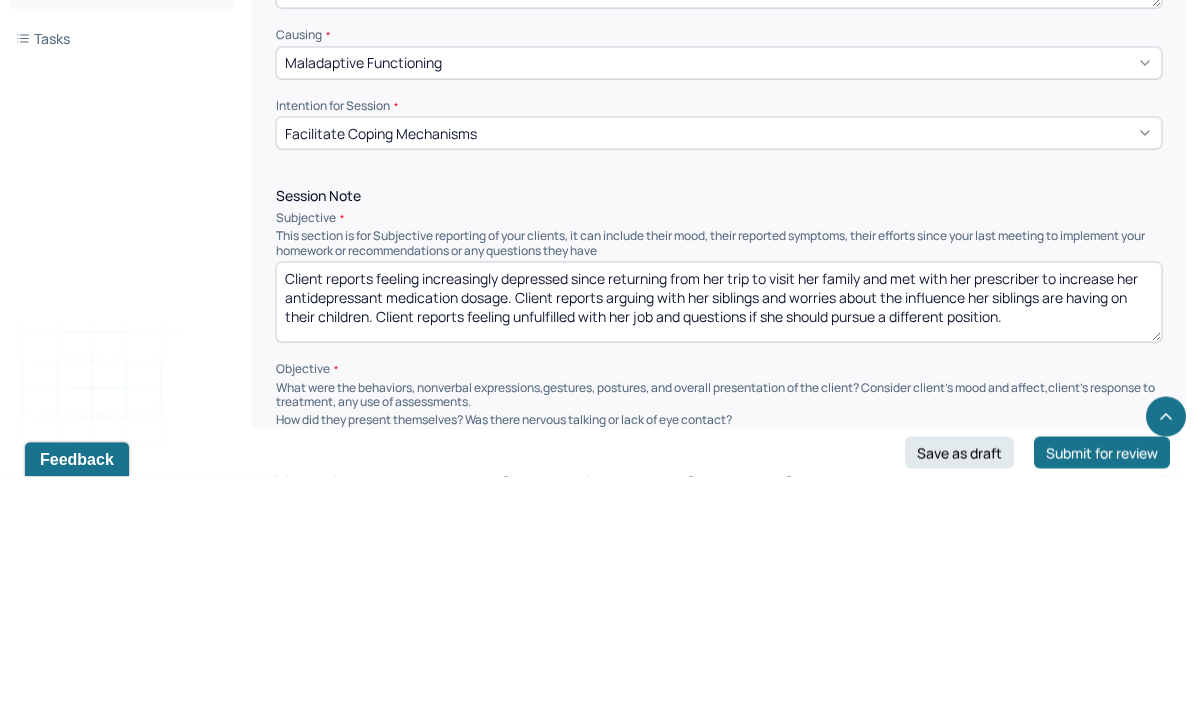 type on "Client reports feeling increasingly depressed since returning from her trip to visit her family and met with her prescriber to increase her antidepressant medication dosage. Client reports arguing with her siblings and worries about the influence her siblings are having on their children. Client reports feeling unfulfilled with her job and questions if she should pursue a different position." 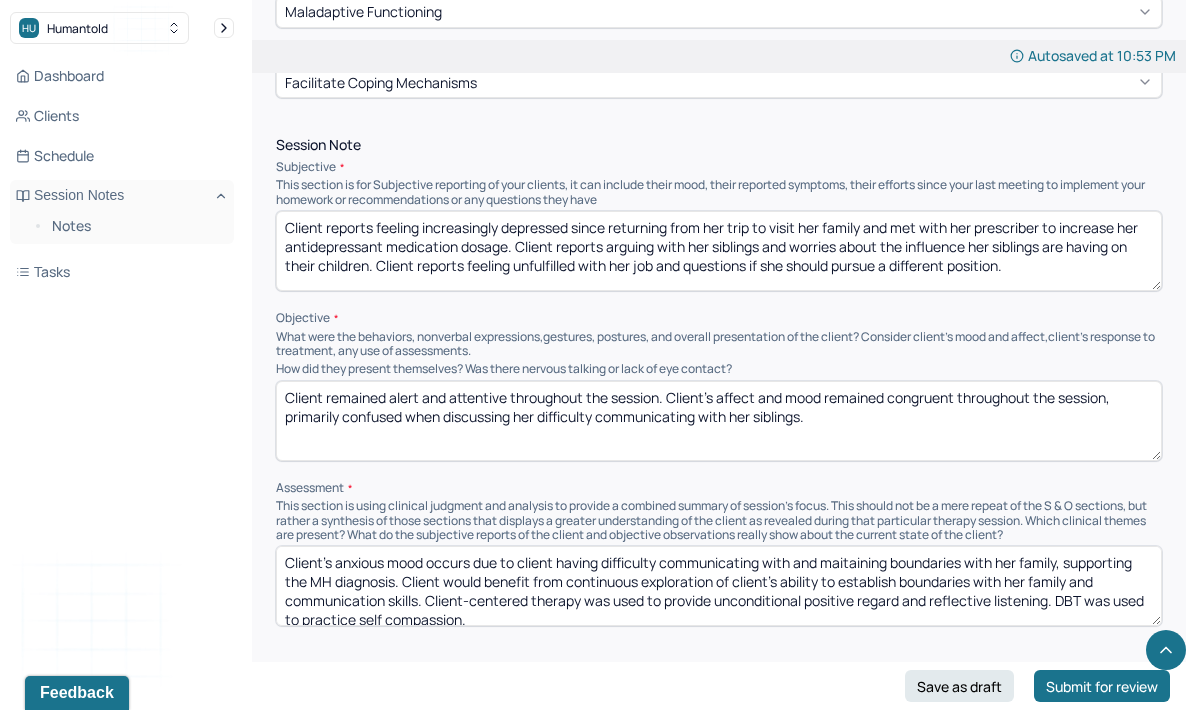 scroll, scrollTop: 1122, scrollLeft: 0, axis: vertical 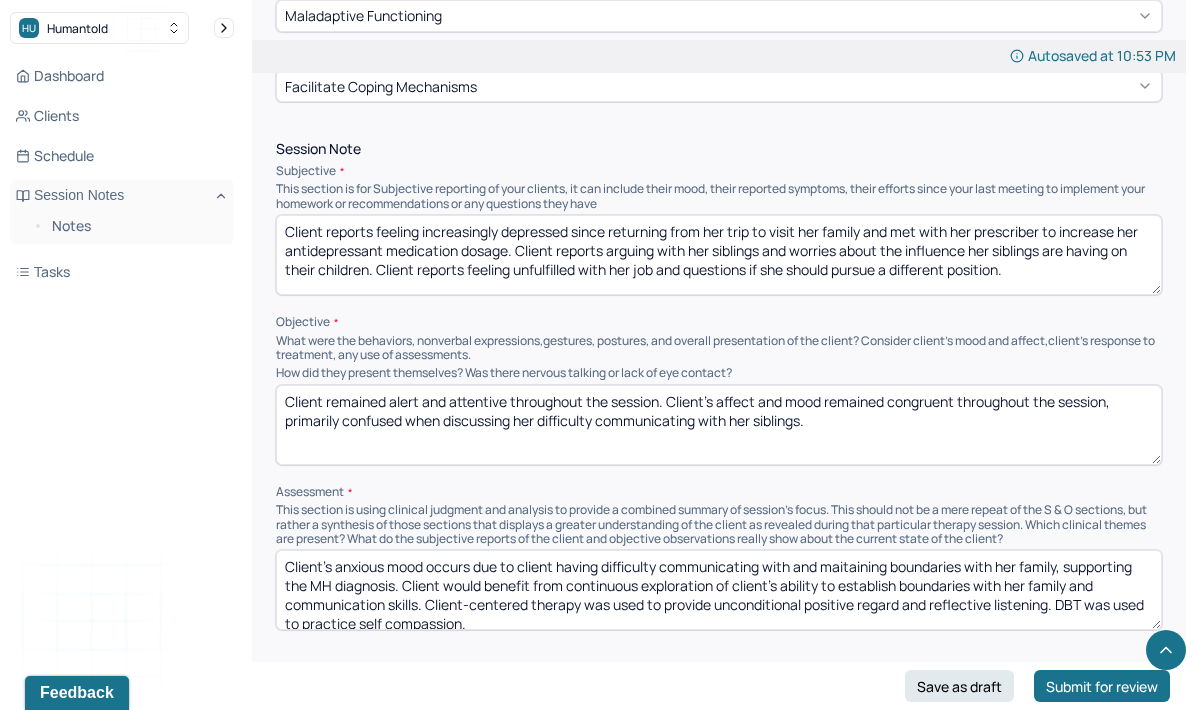 click on "Client remained alert and attentive throughout the session. Client’s affect and mood remained congruent throughout the session, primarily confused when discussing her difficulty communicating with her siblings." at bounding box center (719, 425) 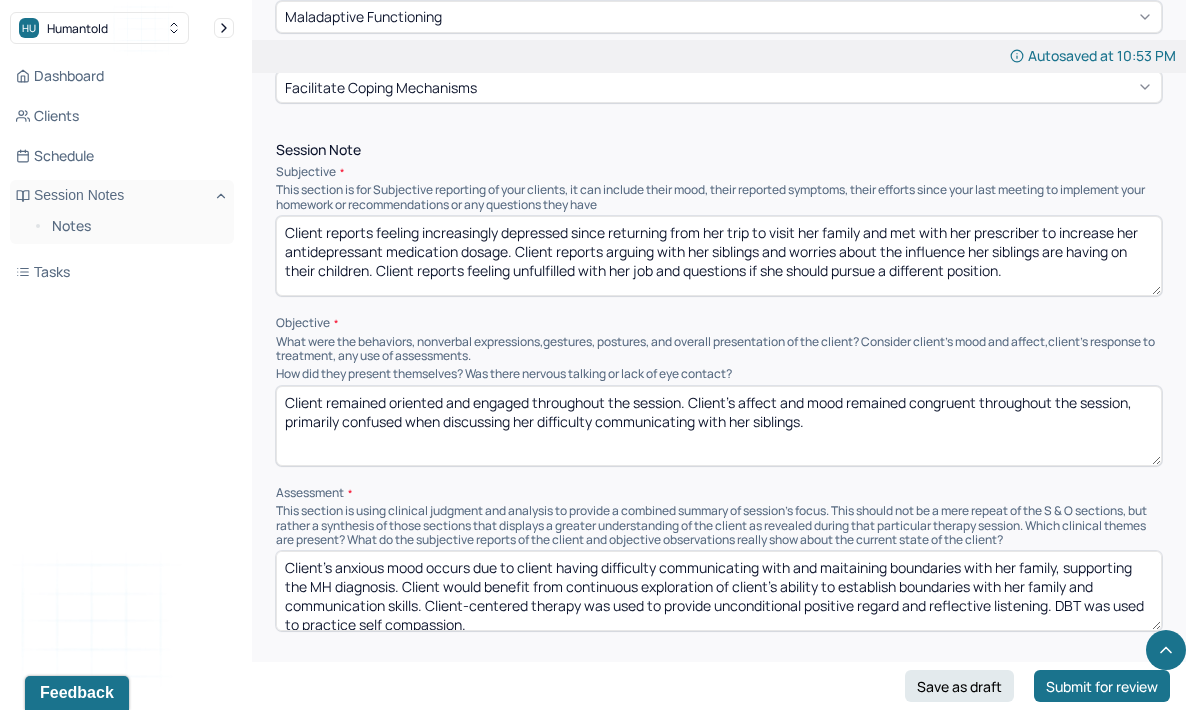 click on "Client remained oriented and engaged throughout the session. Client’s affect and mood remained congruent throughout the session, primarily confused when discussing her difficulty communicating with her siblings." at bounding box center [719, 426] 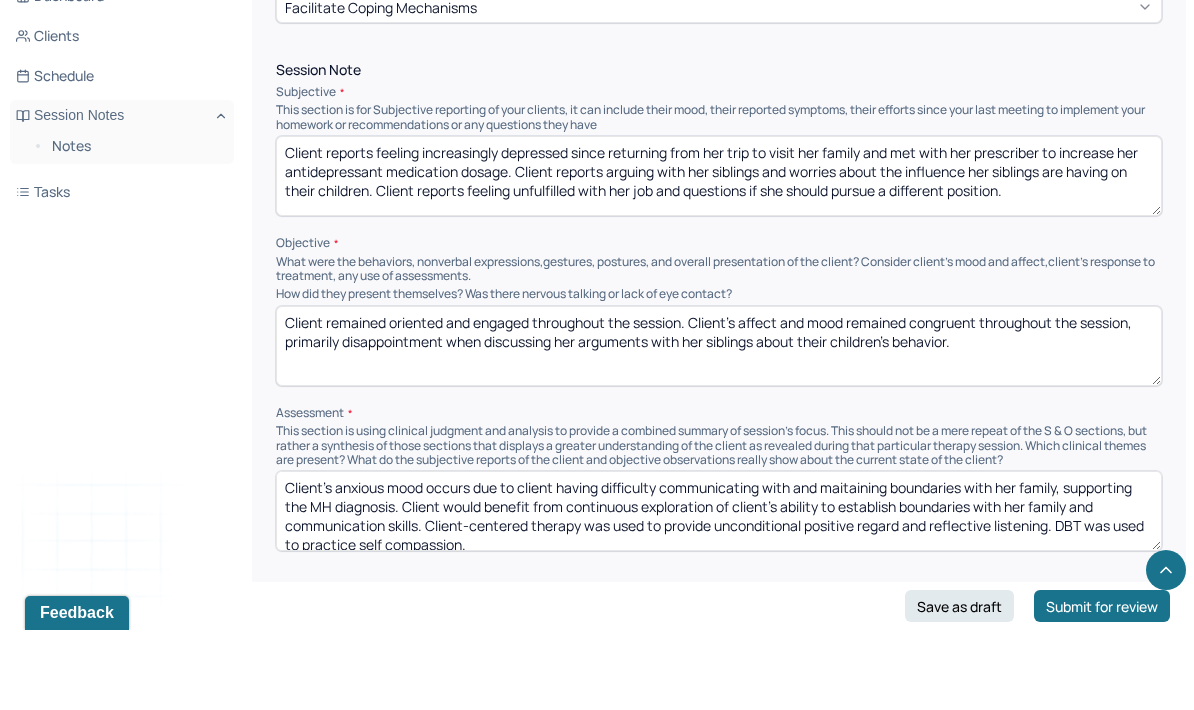 type on "Client remained oriented and engaged throughout the session. Client’s affect and mood remained congruent throughout the session, primarily disappointment when discussing her arguments with her siblings about their children’s behavior." 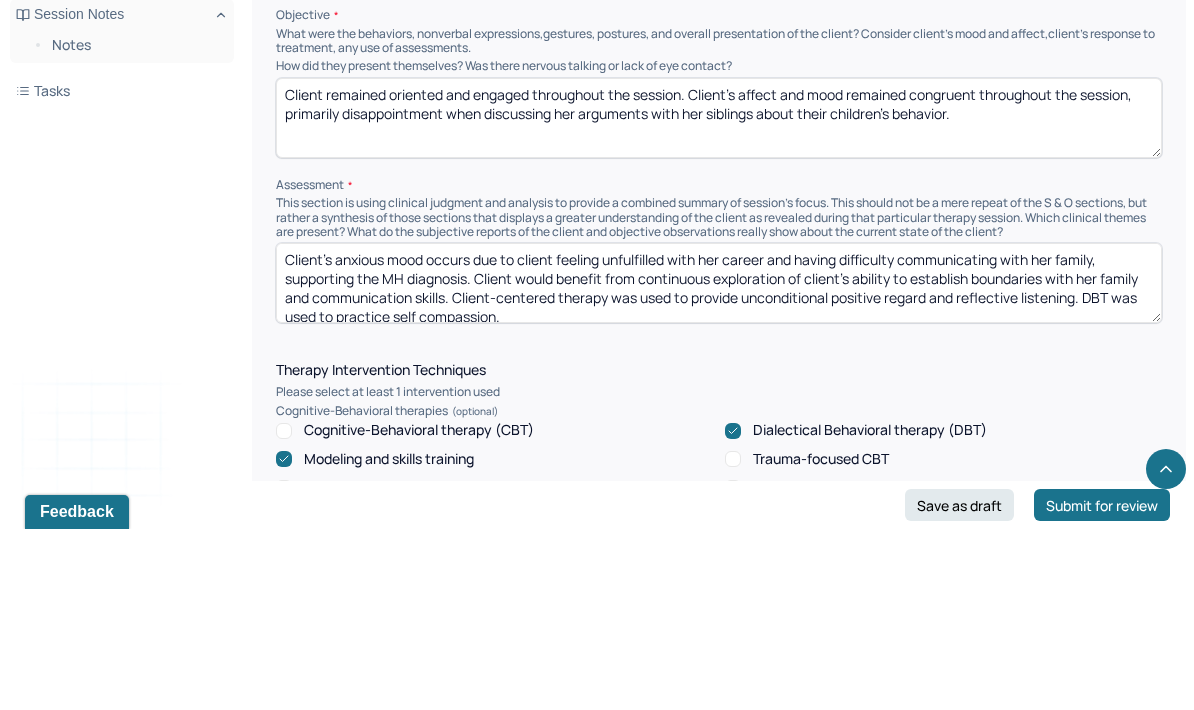 click on "Client’s anxious mood occurs due to client feeling unfulfilled with her career and having difficulty communicating with her family, supporting the MH diagnosis. Client would benefit from continuous exploration of client’s ability to establish boundaries with her family and communication skills. Client-centered therapy was used to provide unconditional positive regard and reflective listening. DBT was used to practice self compassion." at bounding box center [719, 464] 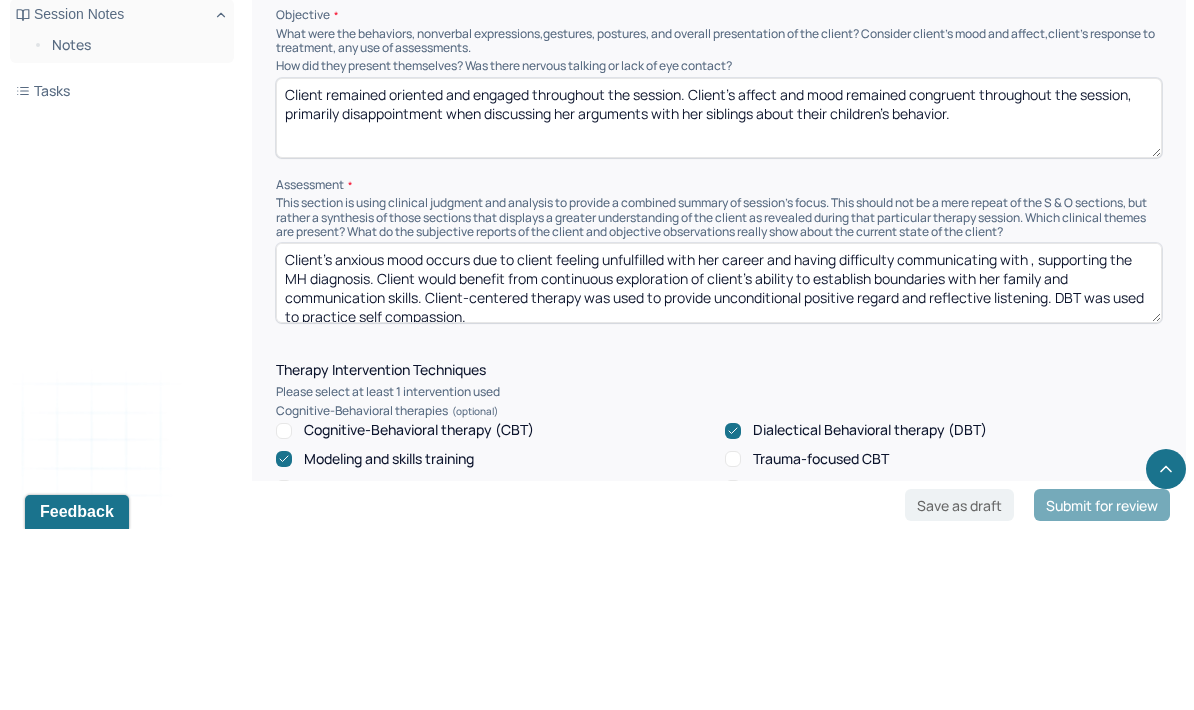 click on "Client’s anxious mood occurs due to client feeling unfulfilled with her career and having difficulty communicating with her family, supporting the MH diagnosis. Client would benefit from continuous exploration of client’s ability to establish boundaries with her family and communication skills. Client-centered therapy was used to provide unconditional positive regard and reflective listening. DBT was used to practice self compassion." at bounding box center (719, 464) 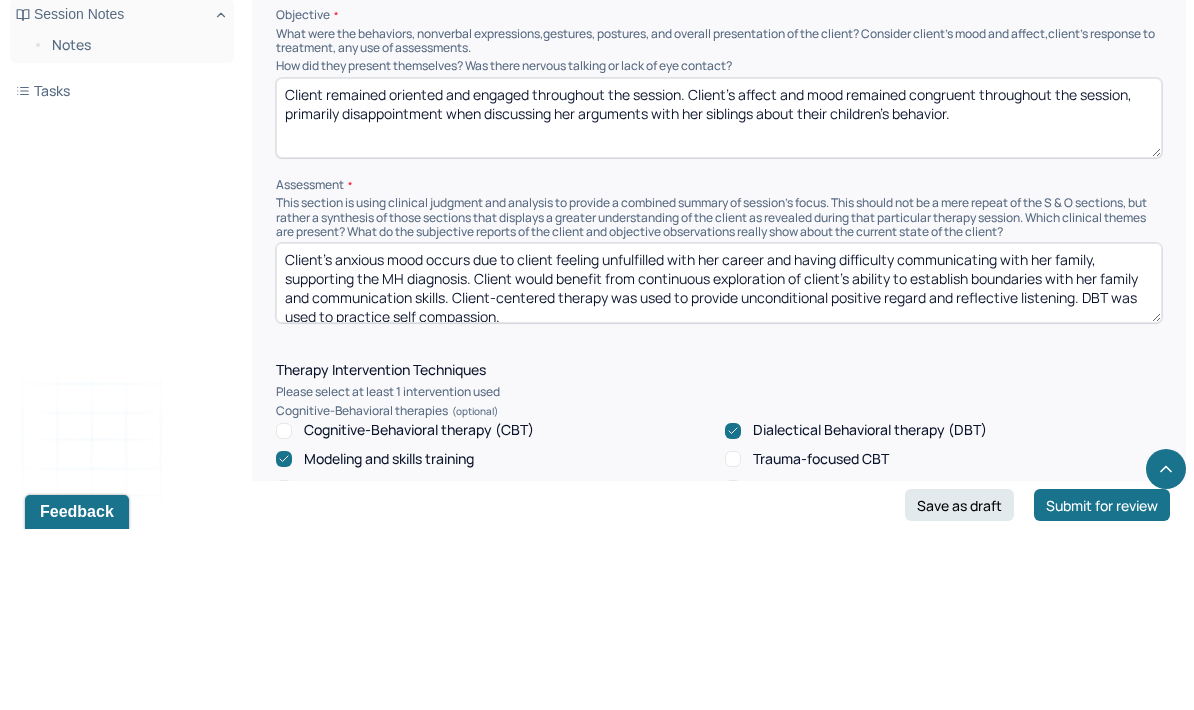 click on "Client’s anxious mood occurs due to client feeling unfulfilled with her career and having difficulty communicating with her family, supporting the MH diagnosis. Client would benefit from continuous exploration of client’s ability to establish boundaries with her family and communication skills. Client-centered therapy was used to provide unconditional positive regard and reflective listening. DBT was used to practice self compassion." at bounding box center [719, 464] 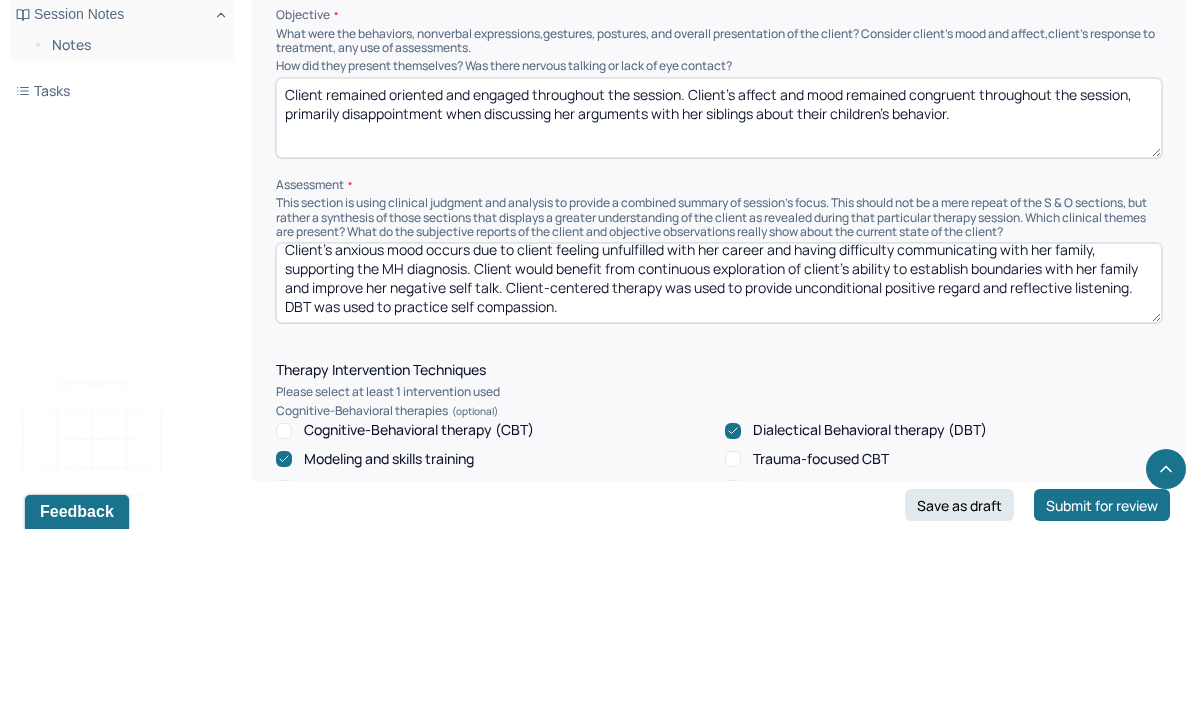 scroll, scrollTop: 13, scrollLeft: 0, axis: vertical 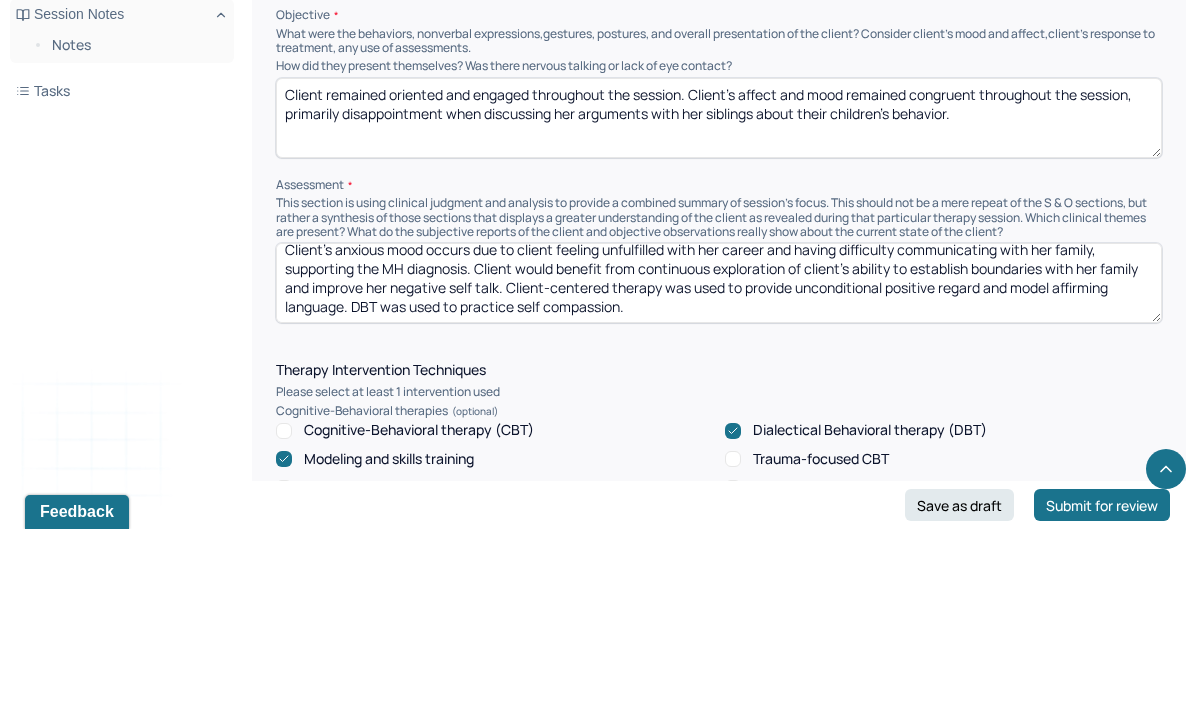 click on "Client’s anxious mood occurs due to client feeling unfulfilled with her career and having difficulty communicating with her family, supporting the MH diagnosis. Client would benefit from continuous exploration of client’s ability to establish boundaries with her family and improve her negative self talk. Client-centered therapy was used to provide unconditional positive regard and model affirming language. DBT was used to practice self compassion." at bounding box center (719, 464) 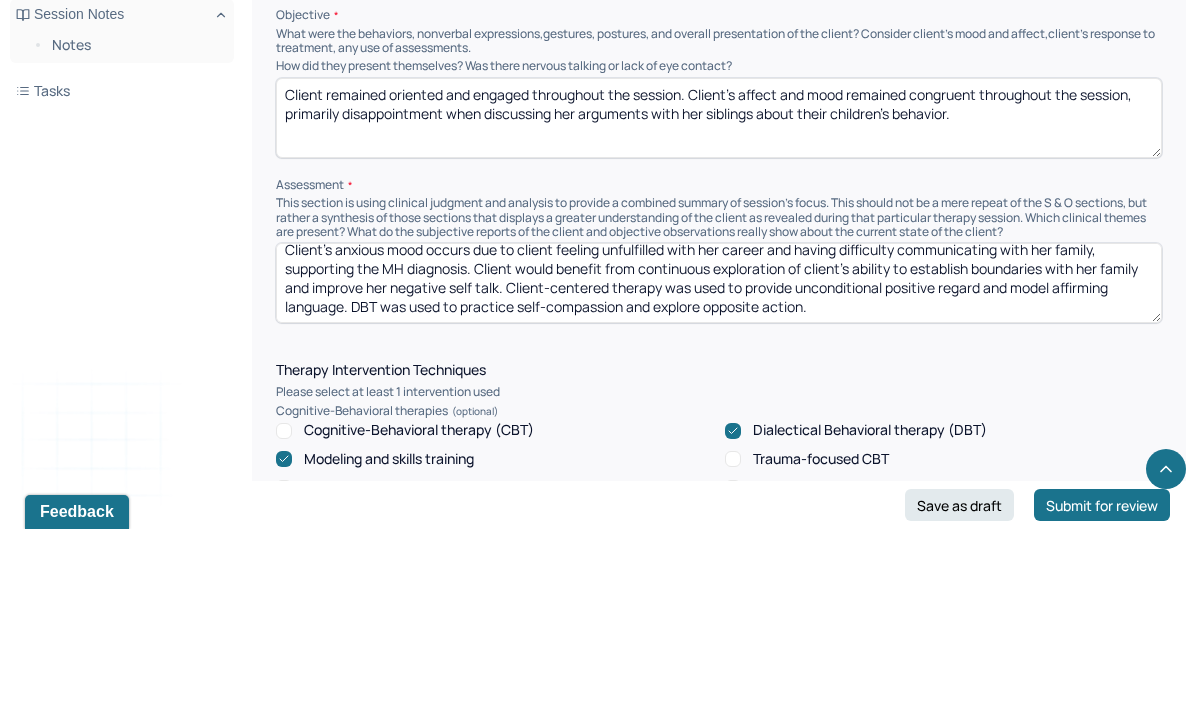type on "Client’s anxious mood occurs due to client feeling unfulfilled with her career and having difficulty communicating with her family, supporting the MH diagnosis. Client would benefit from continuous exploration of client’s ability to establish boundaries with her family and improve her negative self talk. Client-centered therapy was used to provide unconditional positive regard and model affirming language. DBT was used to practice self-compassion and explore opposite action." 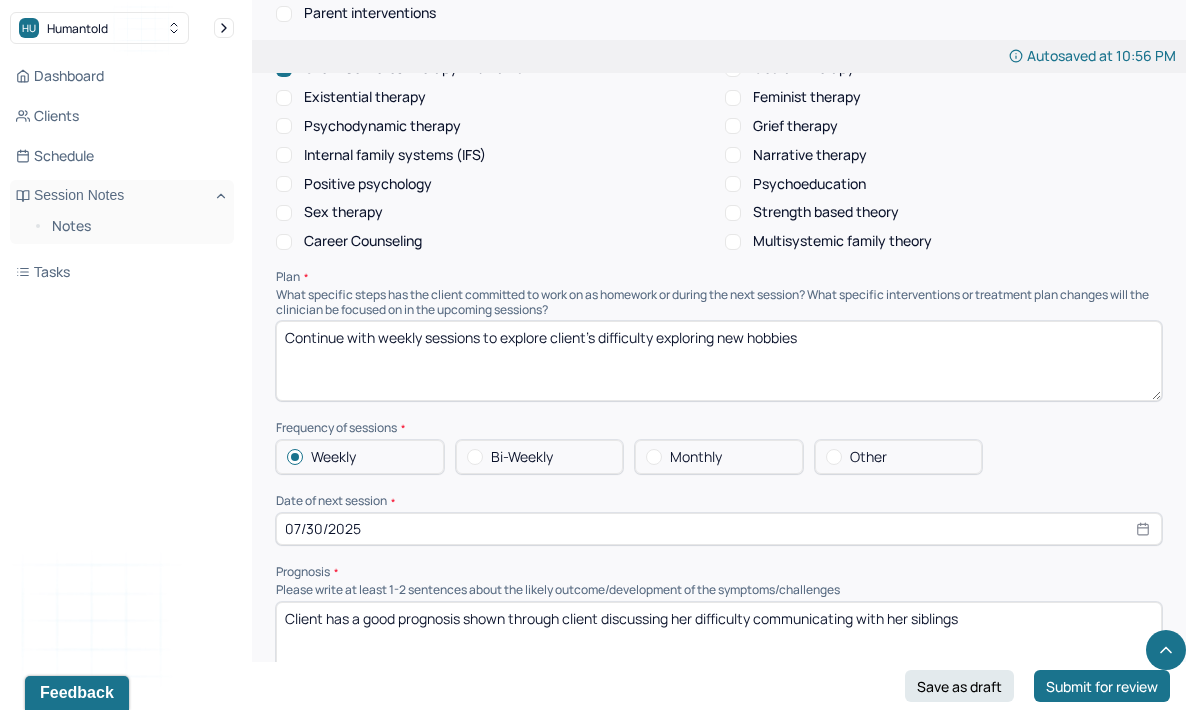 click on "07/30/2025" at bounding box center [719, 529] 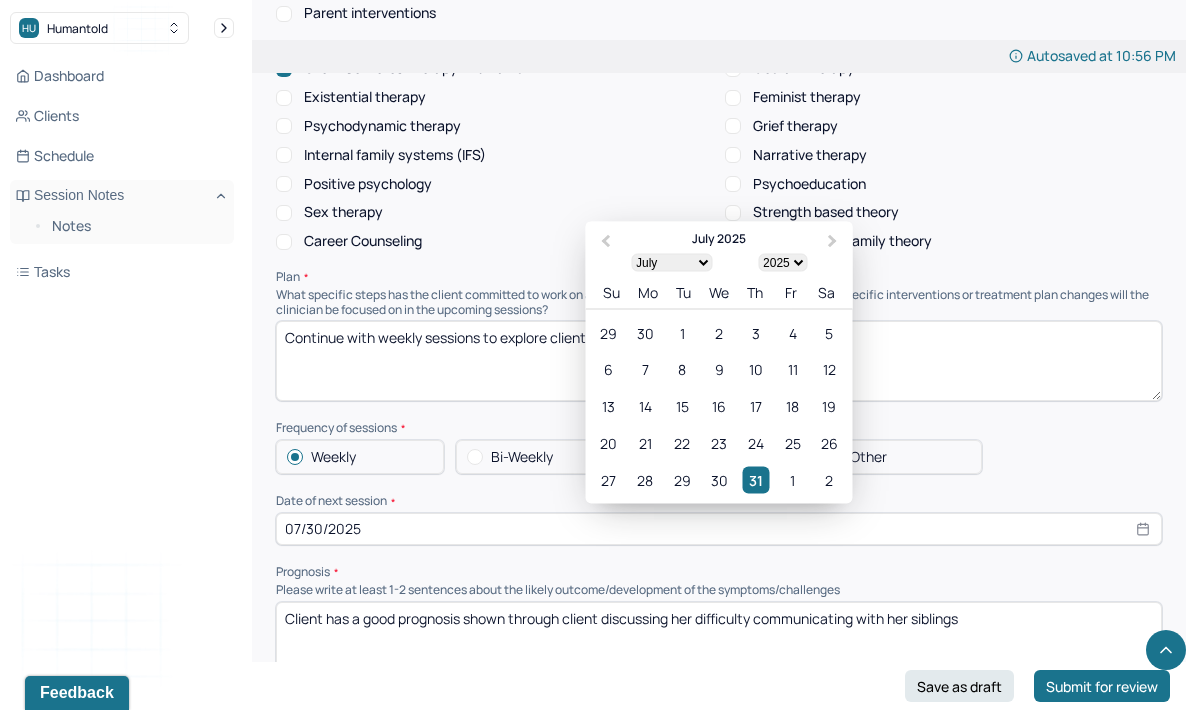 scroll, scrollTop: 2044, scrollLeft: 0, axis: vertical 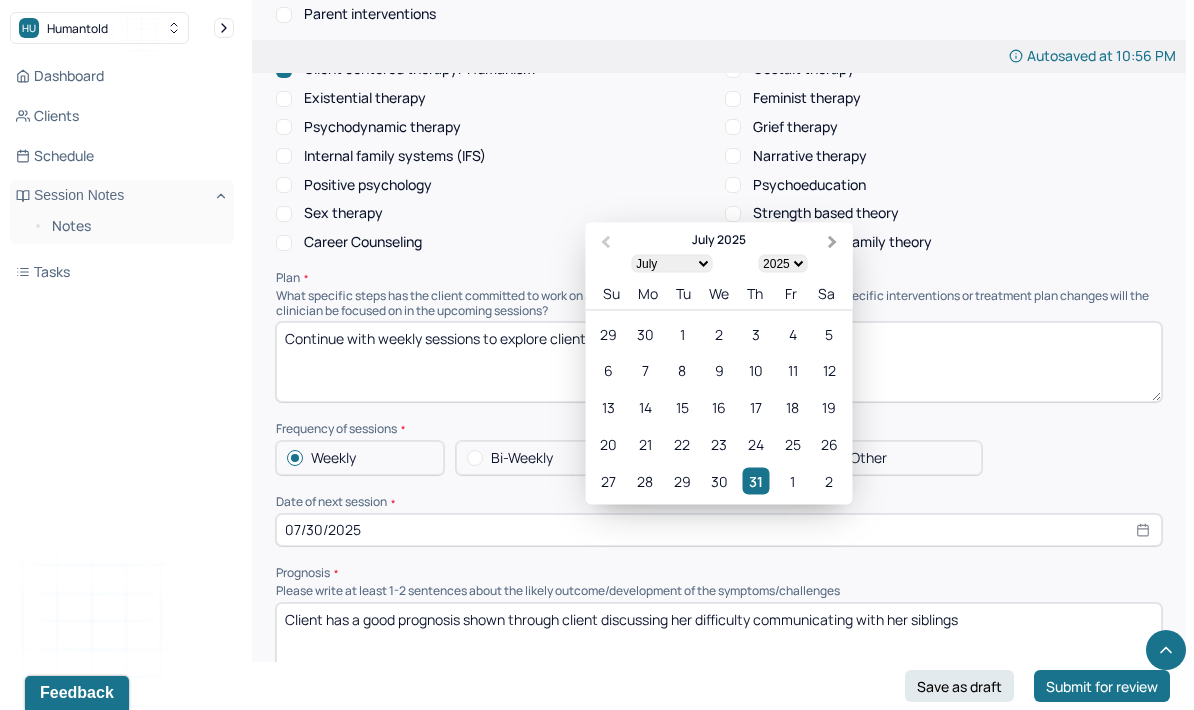 click on "Next Month" at bounding box center (835, 243) 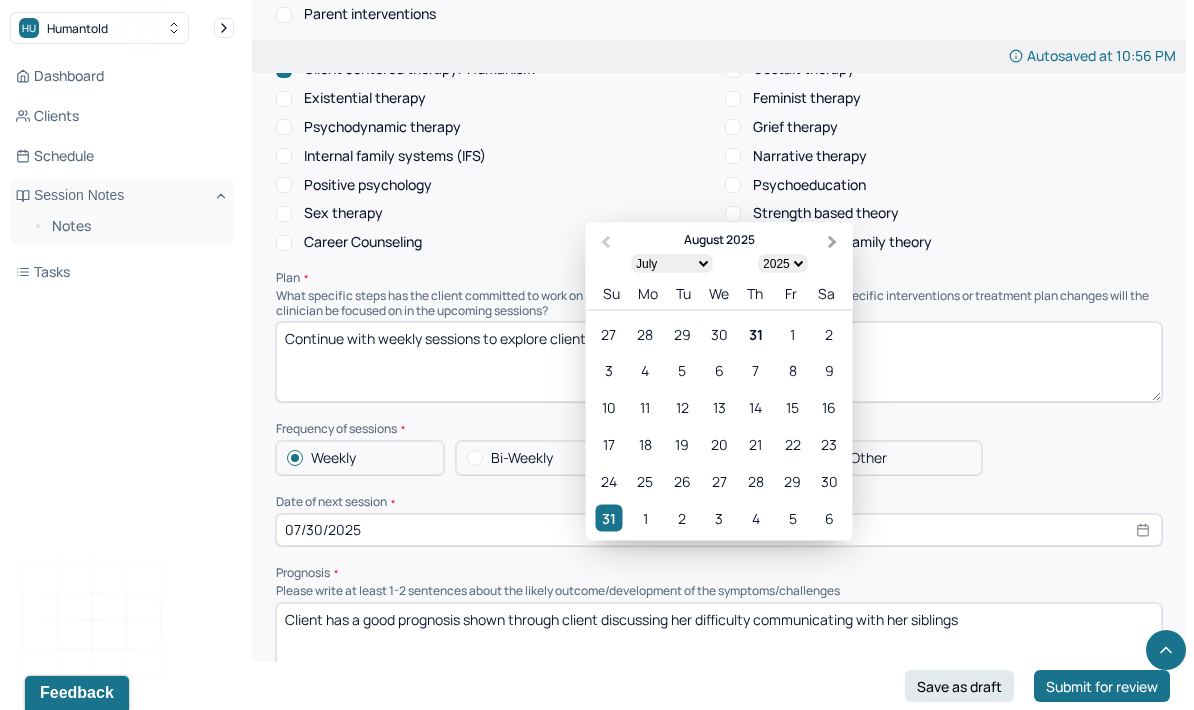 select on "7" 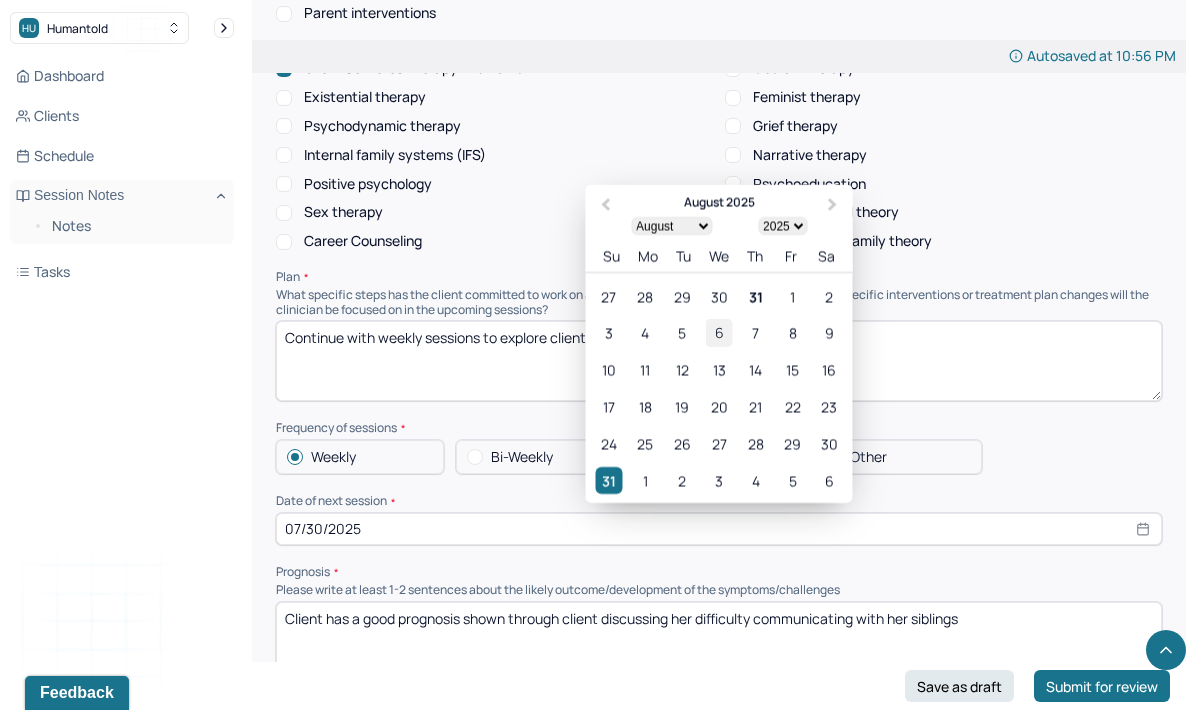 click on "6" at bounding box center [718, 332] 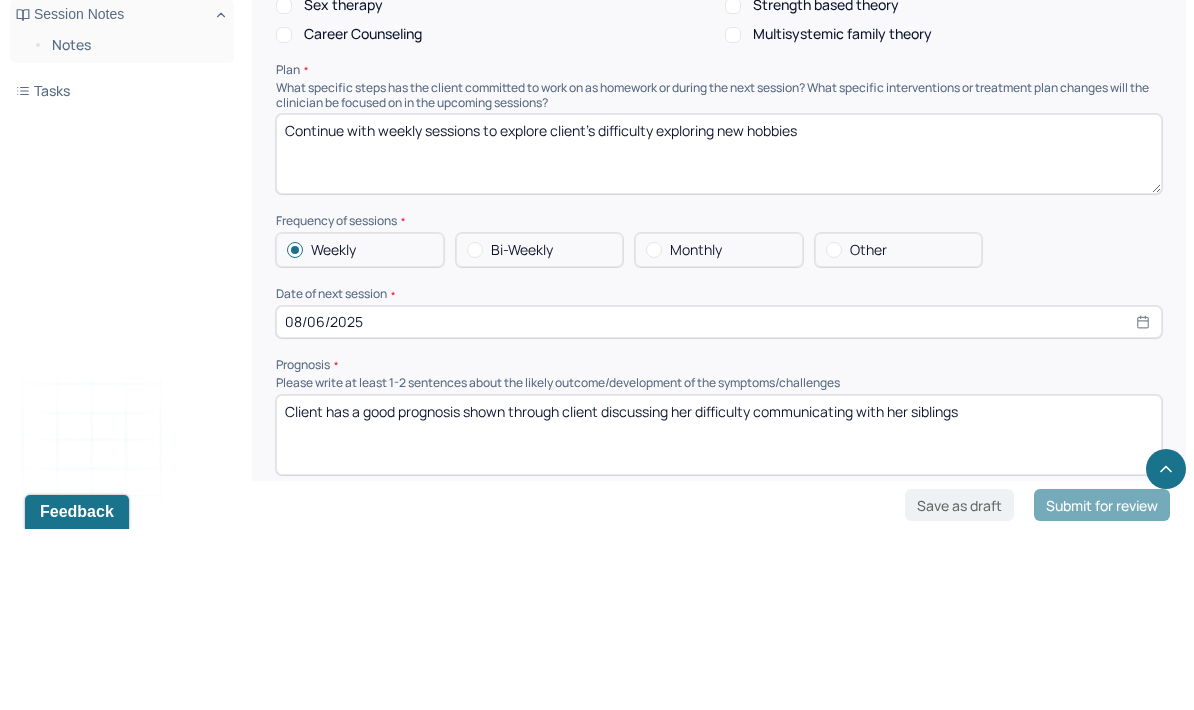 scroll, scrollTop: 2077, scrollLeft: 0, axis: vertical 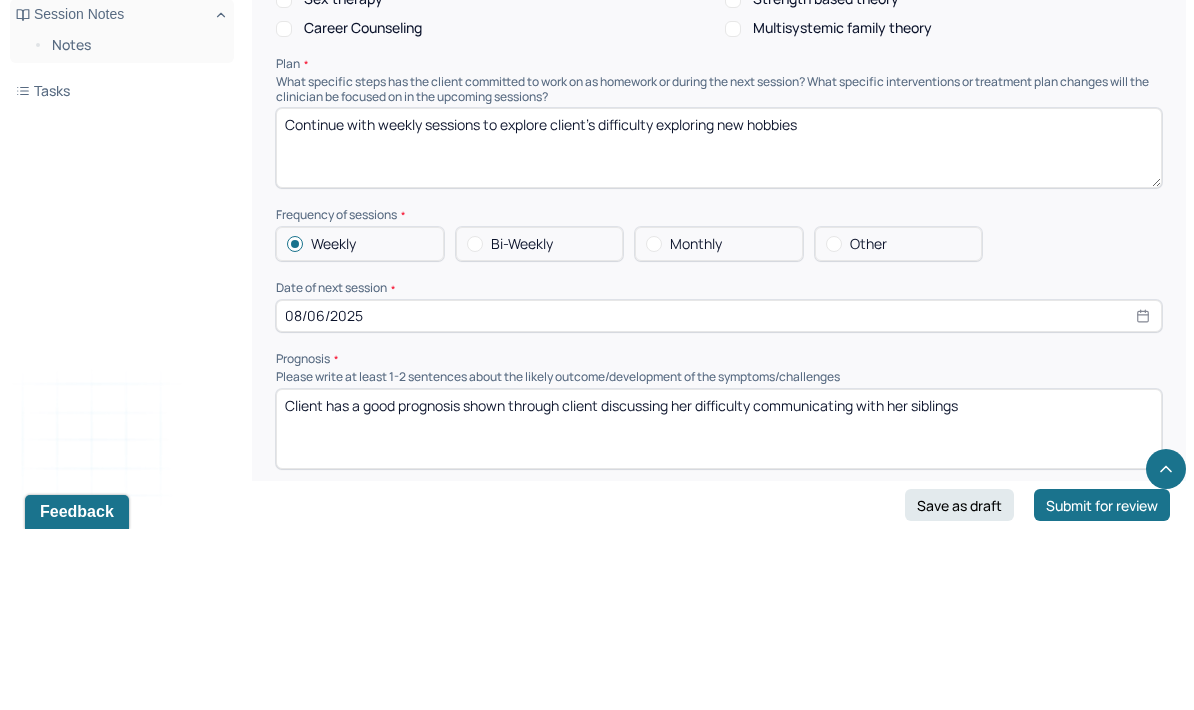 click on "Client has a good prognosis shown through client discussing her difficulty communicating with her siblings" at bounding box center (719, 610) 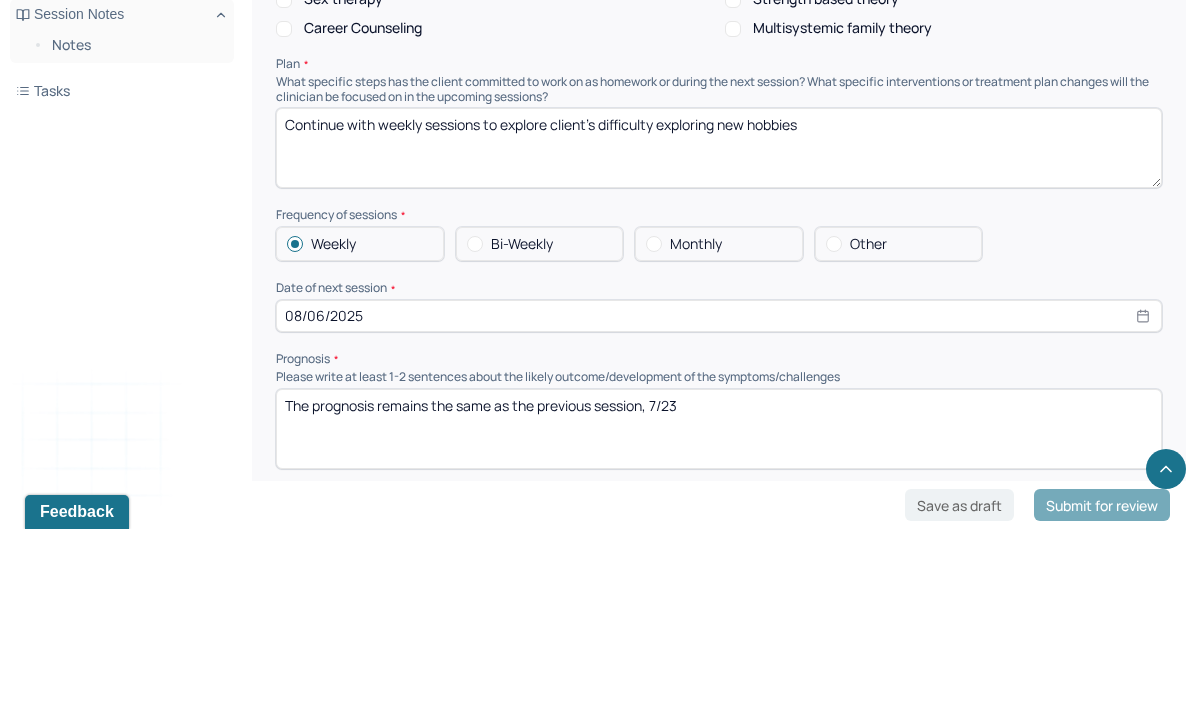 type on "The prognosis remains the same as the previous session, 7/23" 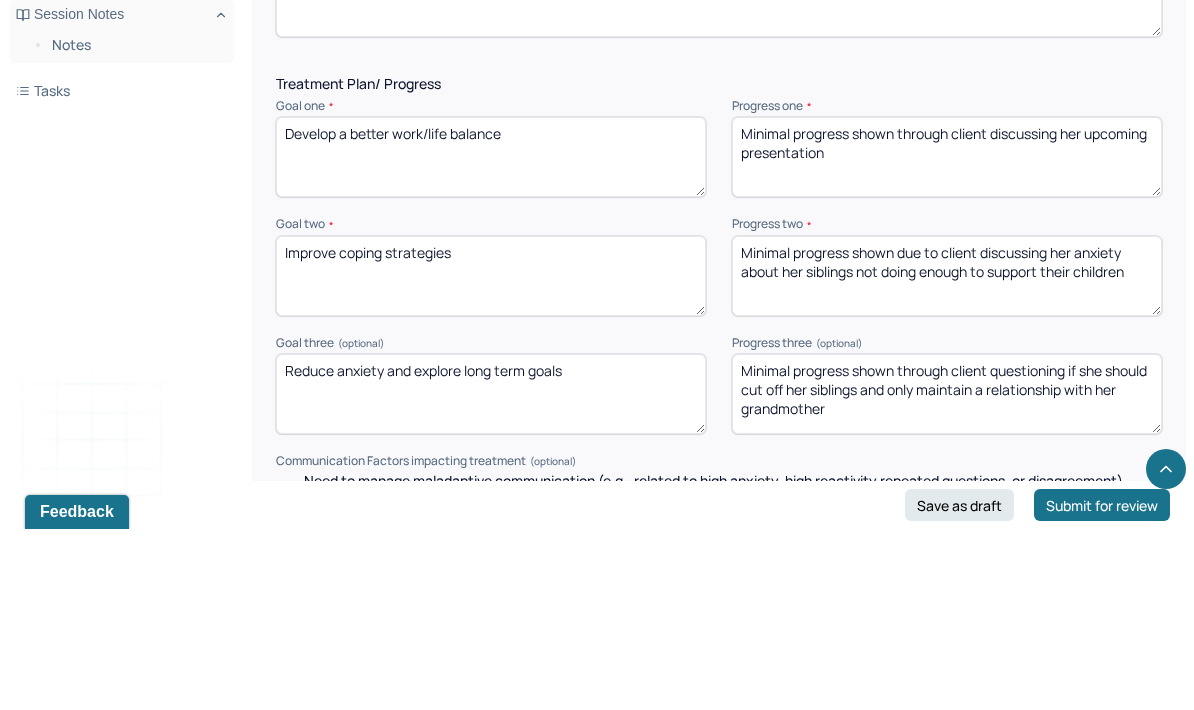 scroll, scrollTop: 2643, scrollLeft: 0, axis: vertical 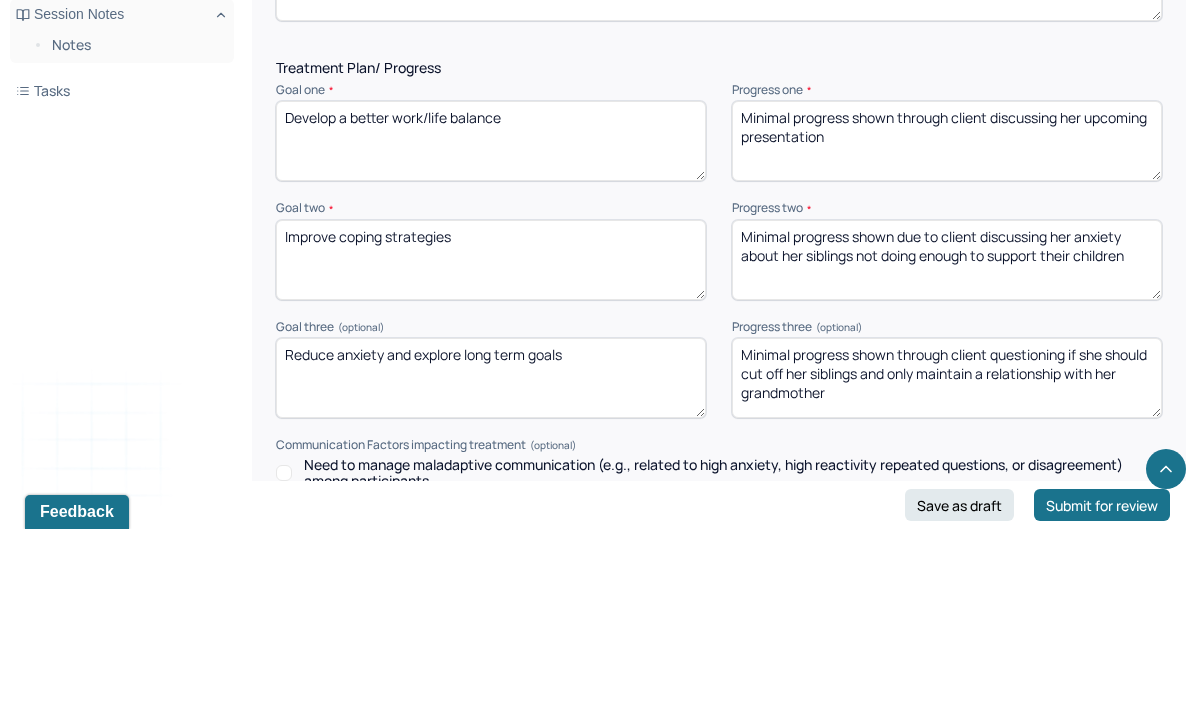 type on "Client was reflective and communicative throughout the session" 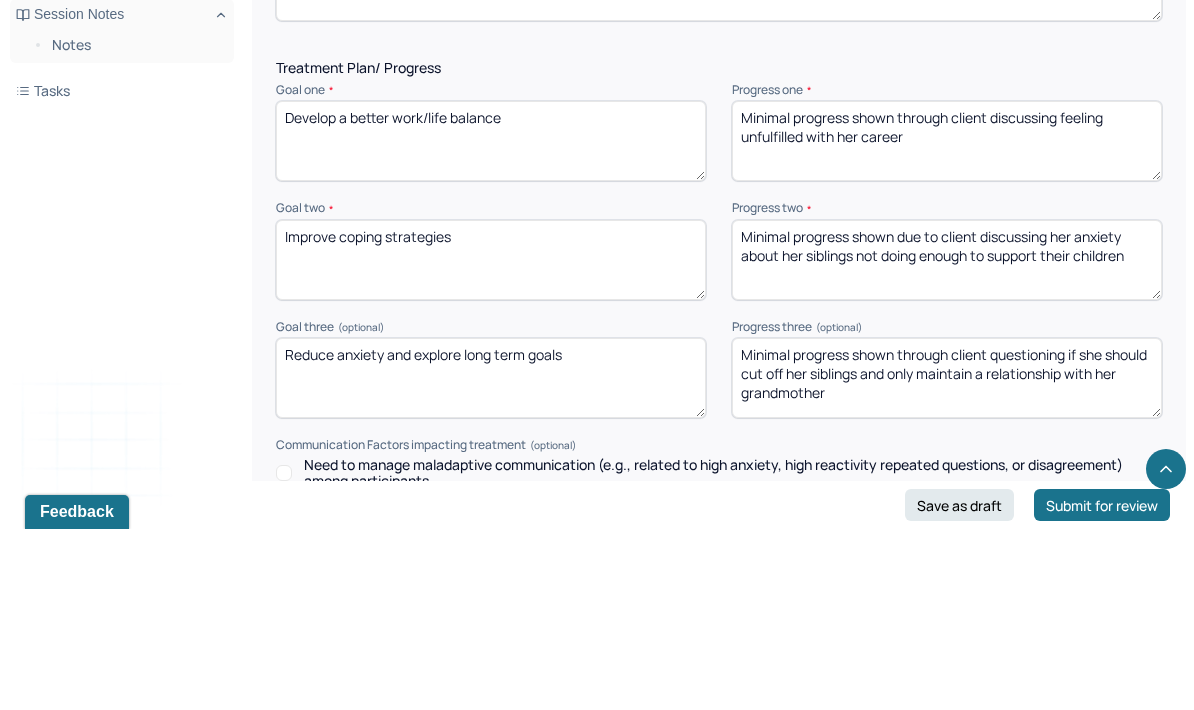 type on "Minimal progress shown through client discussing feeling unfulfilled with her career" 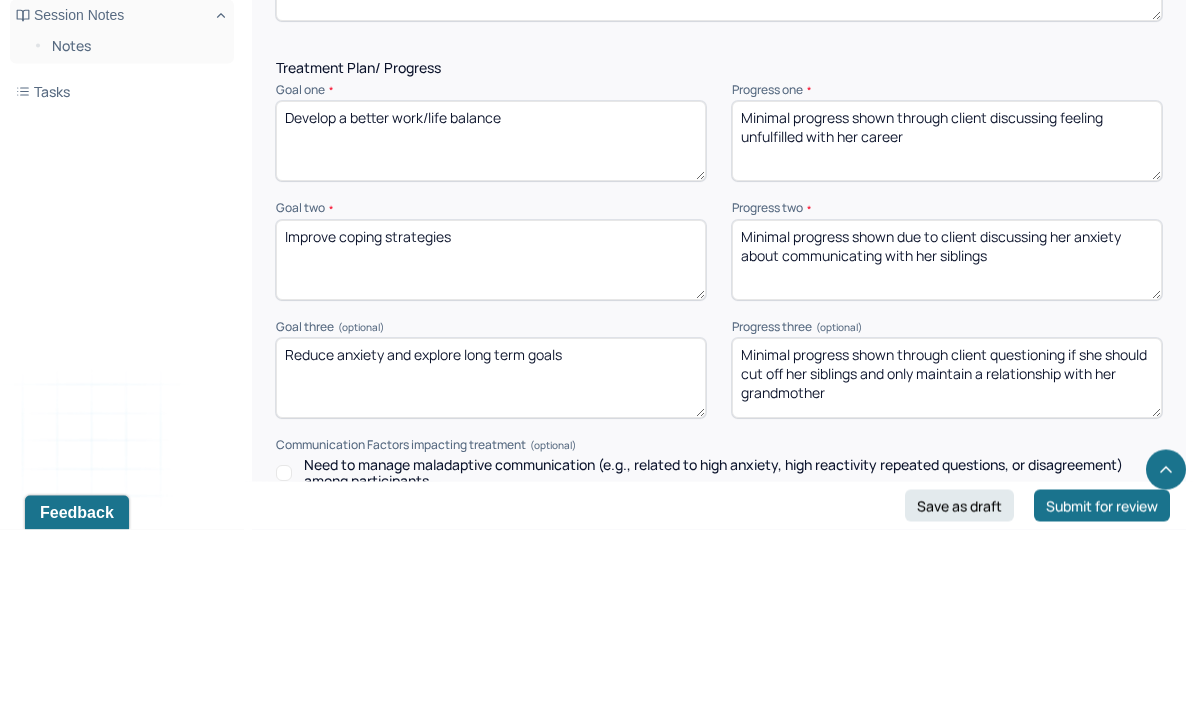 type on "Minimal progress shown due to client discussing her anxiety about communicating with her siblings" 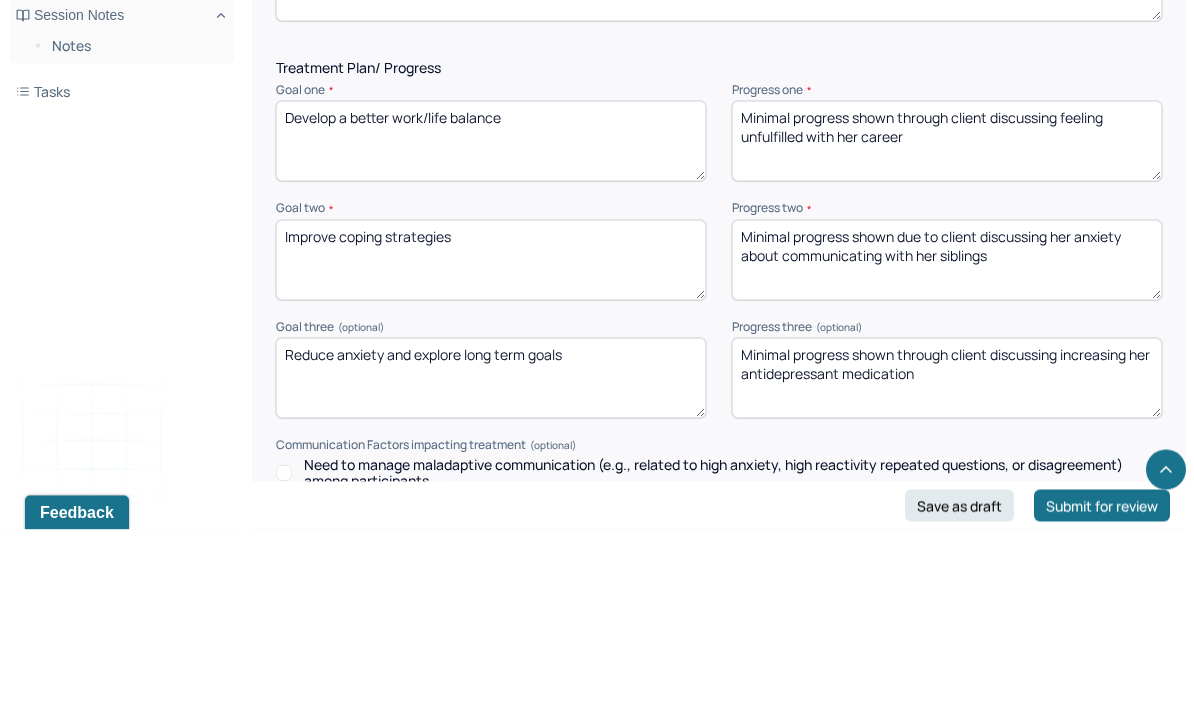 type on "Minimal progress shown through client discussing increasing her antidepressant medication" 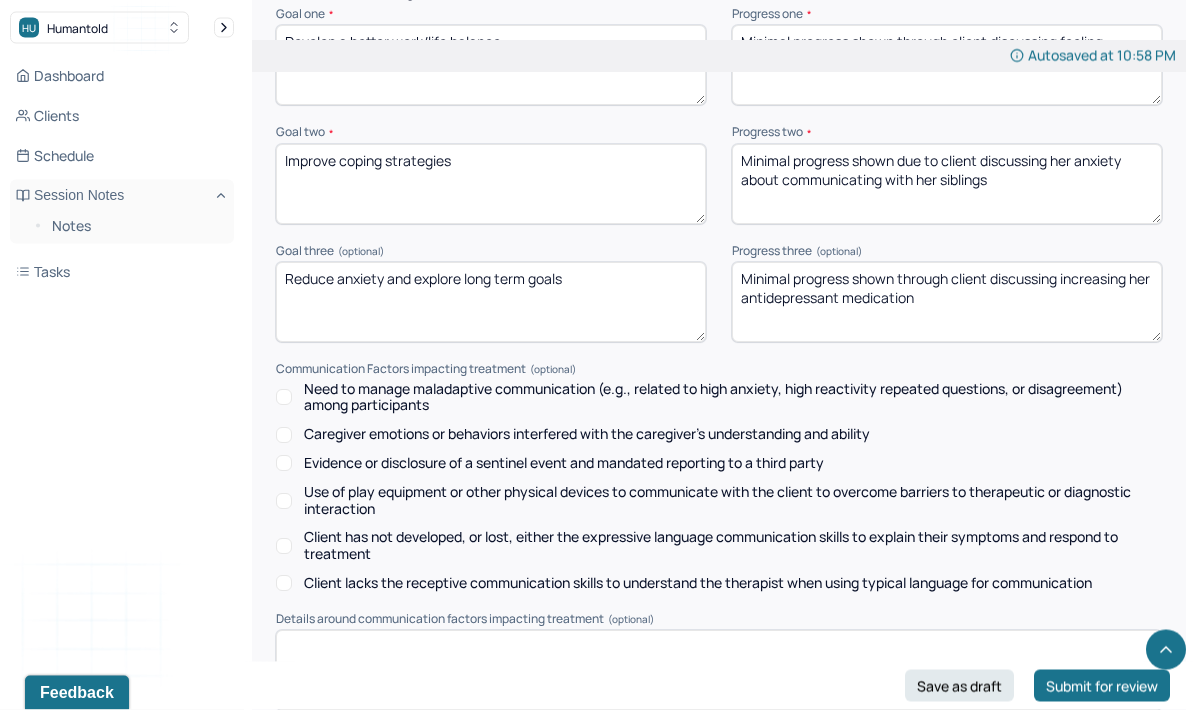scroll, scrollTop: 2990, scrollLeft: 0, axis: vertical 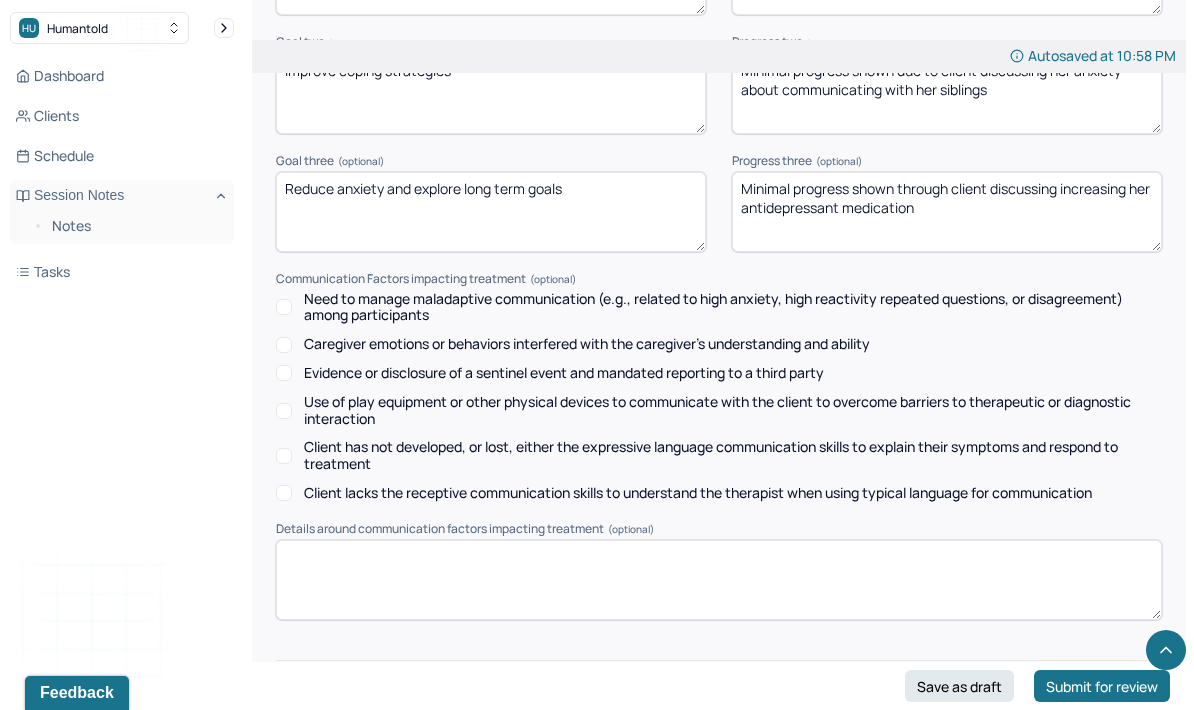 click at bounding box center (719, 744) 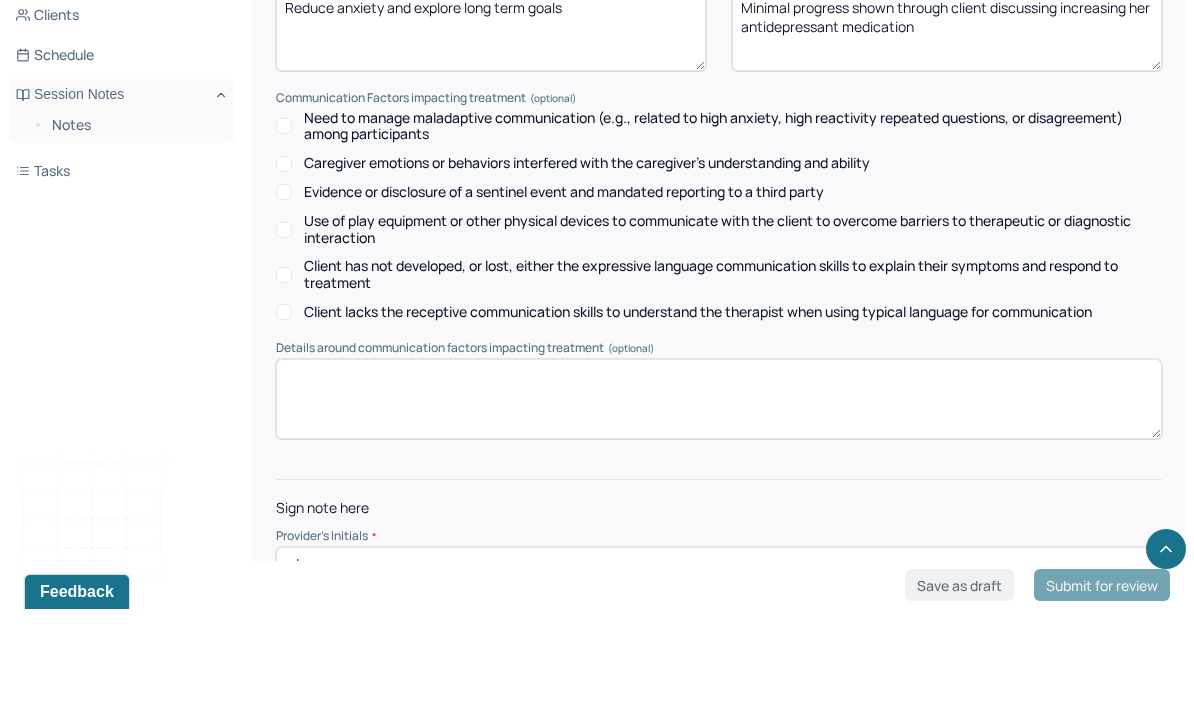 type on "zd" 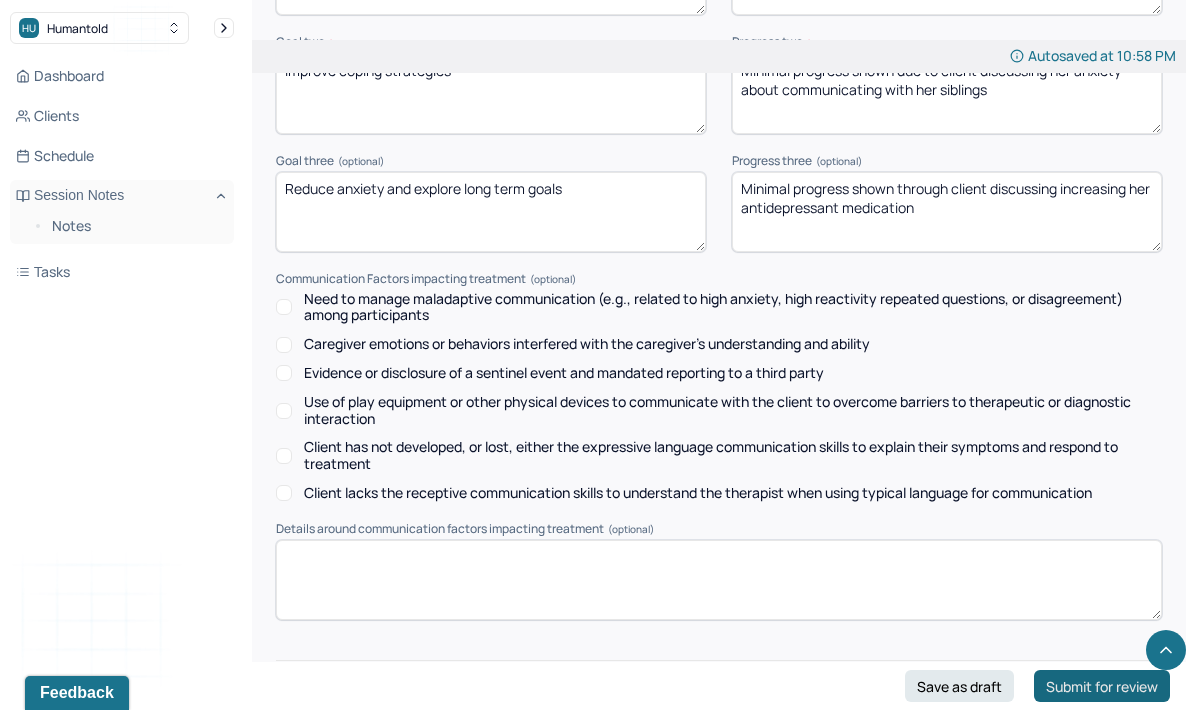 click on "Submit for review" at bounding box center [1102, 686] 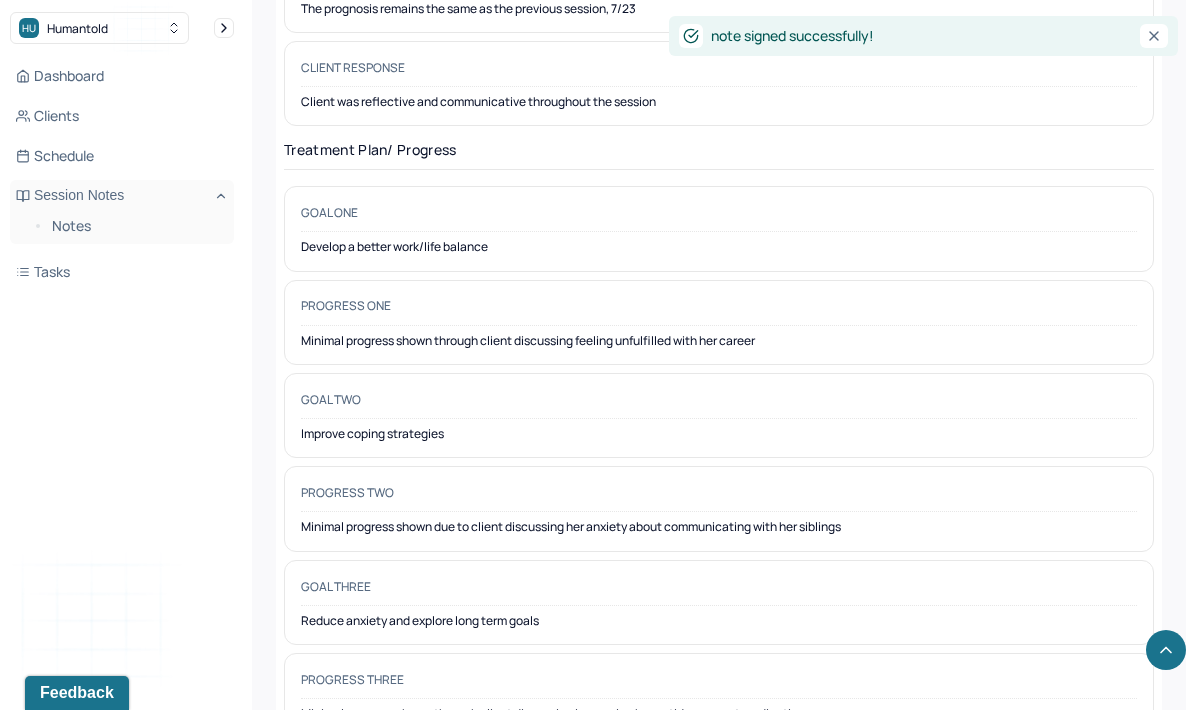 scroll, scrollTop: 0, scrollLeft: 0, axis: both 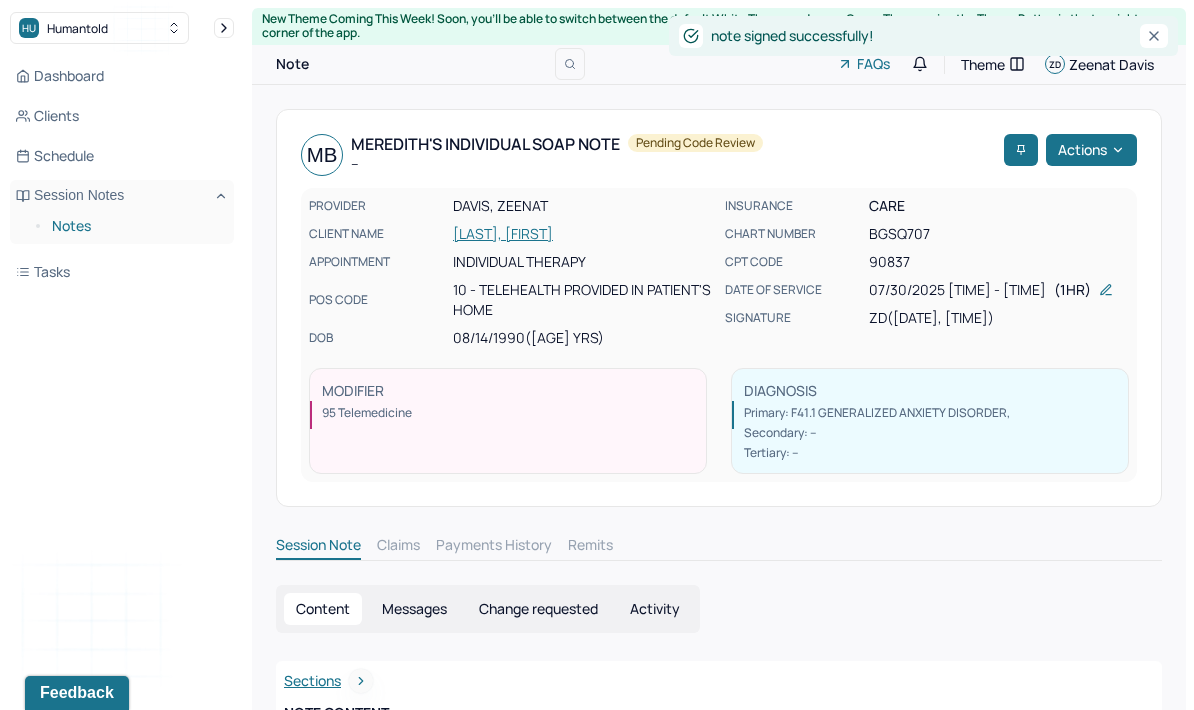 click on "Notes" at bounding box center (135, 226) 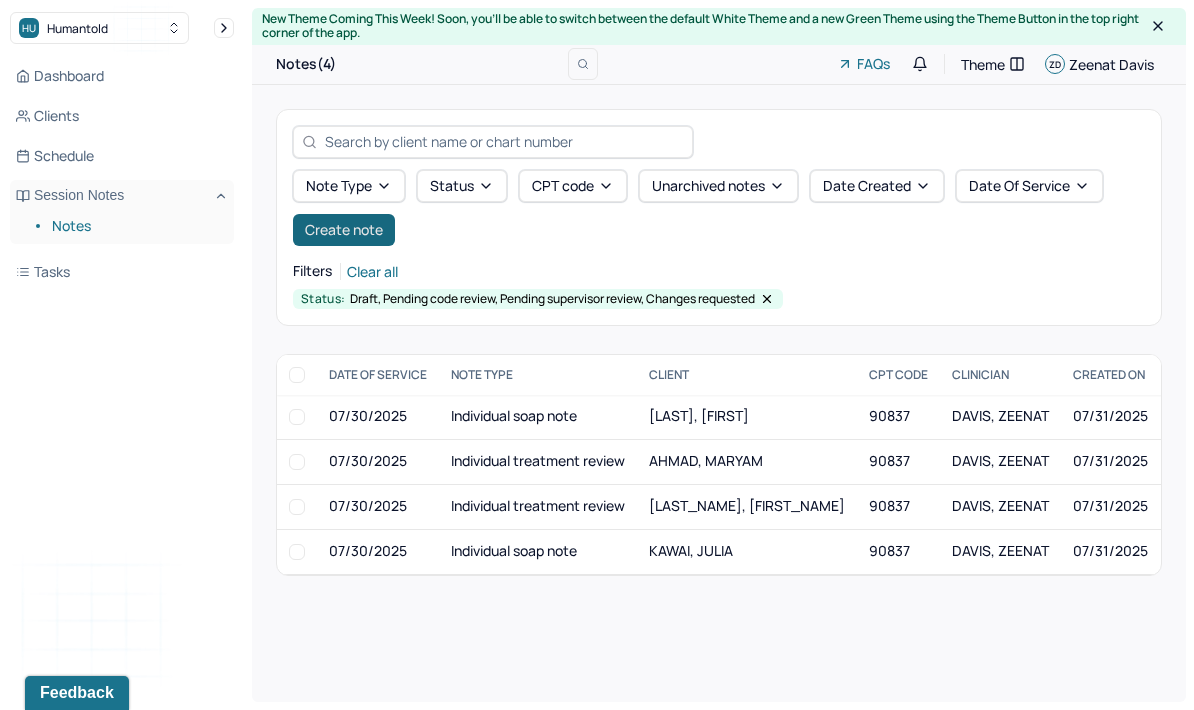 click on "Create note" at bounding box center [344, 230] 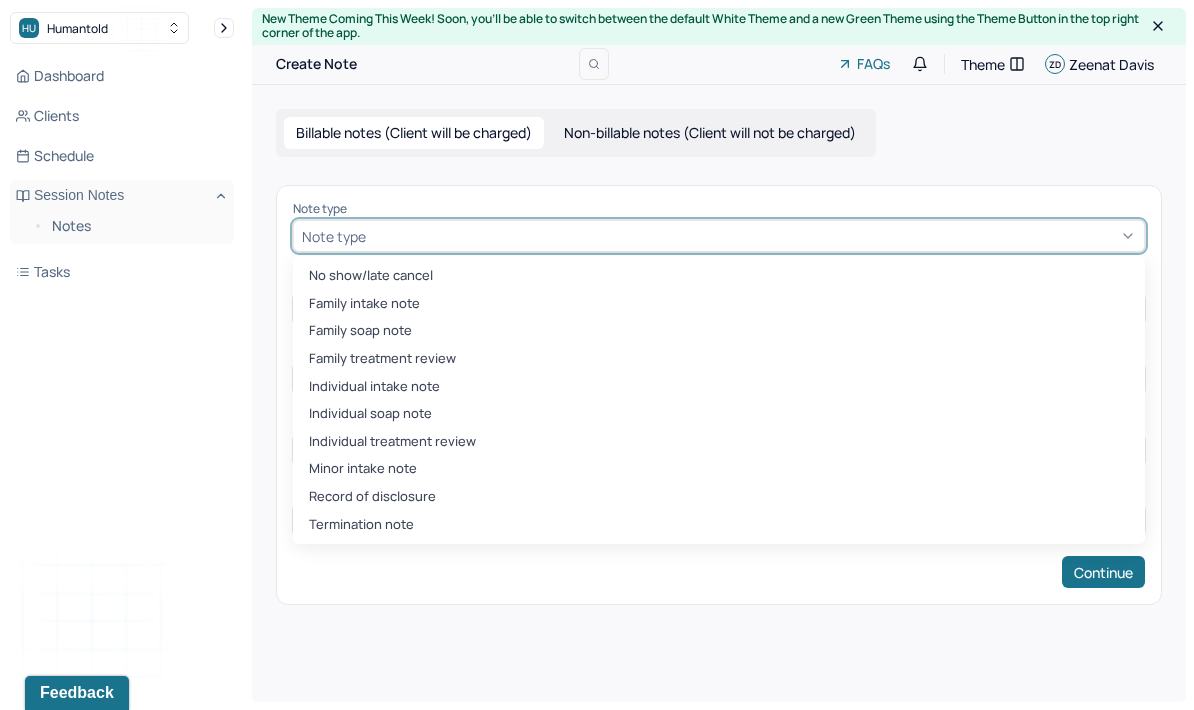 click on "Note type No show/late cancel, 1 of 10. 10 results available. Use Up and Down to choose options, press Enter to select the currently focused option, press Escape to exit the menu, press Tab to select the option and exit the menu. Note type No show/late cancel Family intake note Family soap note Family treatment review Individual intake note Individual soap note Individual treatment review Minor intake note Record of disclosure Termination note Client name [ Show all active and inactive clients ] Loading... Appointment type Appointment type Date of service Start time End time Continue" at bounding box center (719, 395) 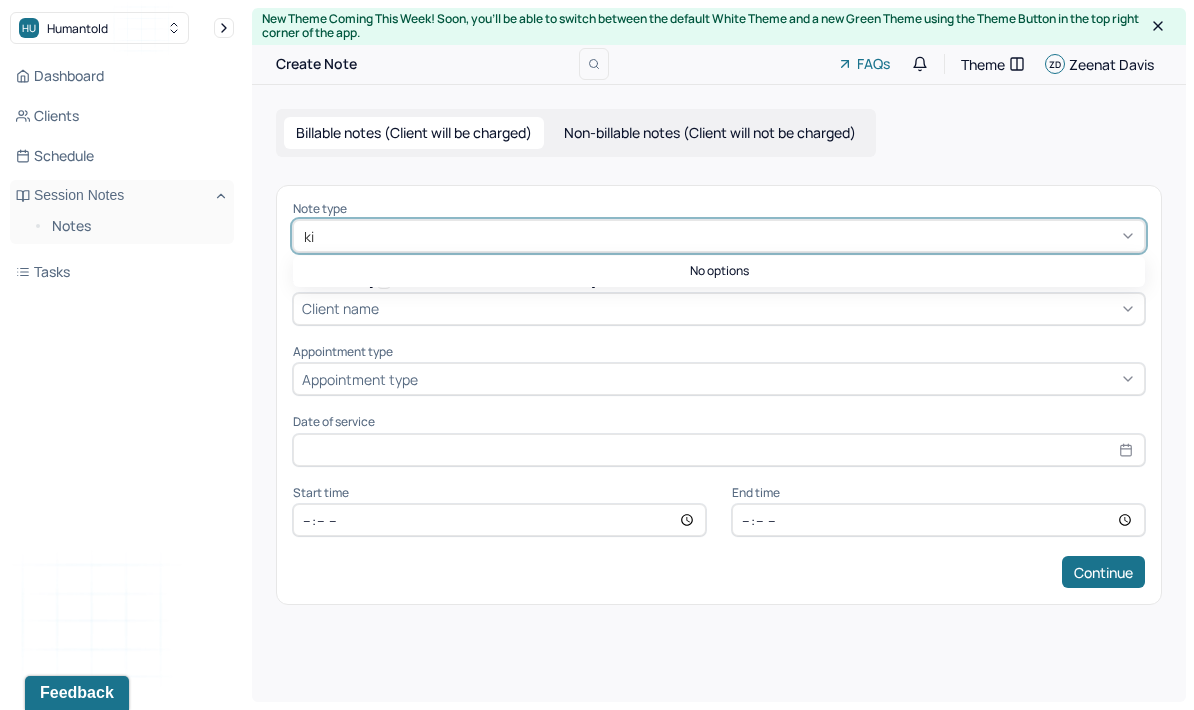 type on "k" 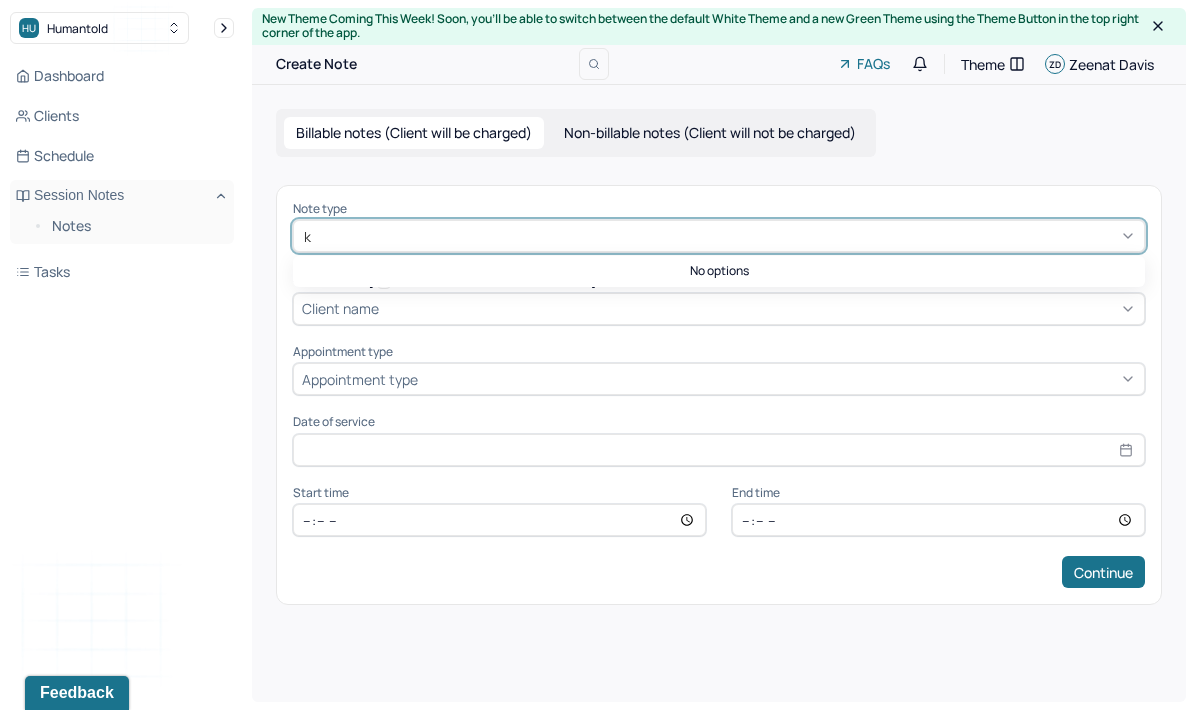 type 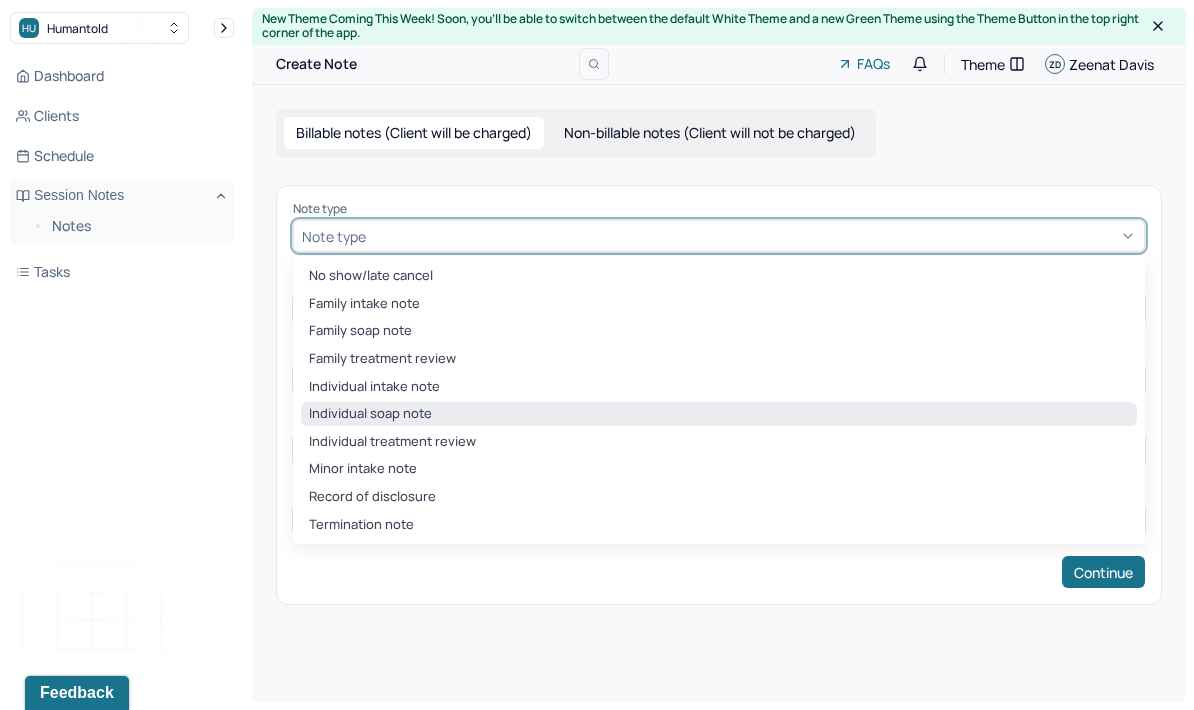 click on "Individual soap note" at bounding box center [719, 414] 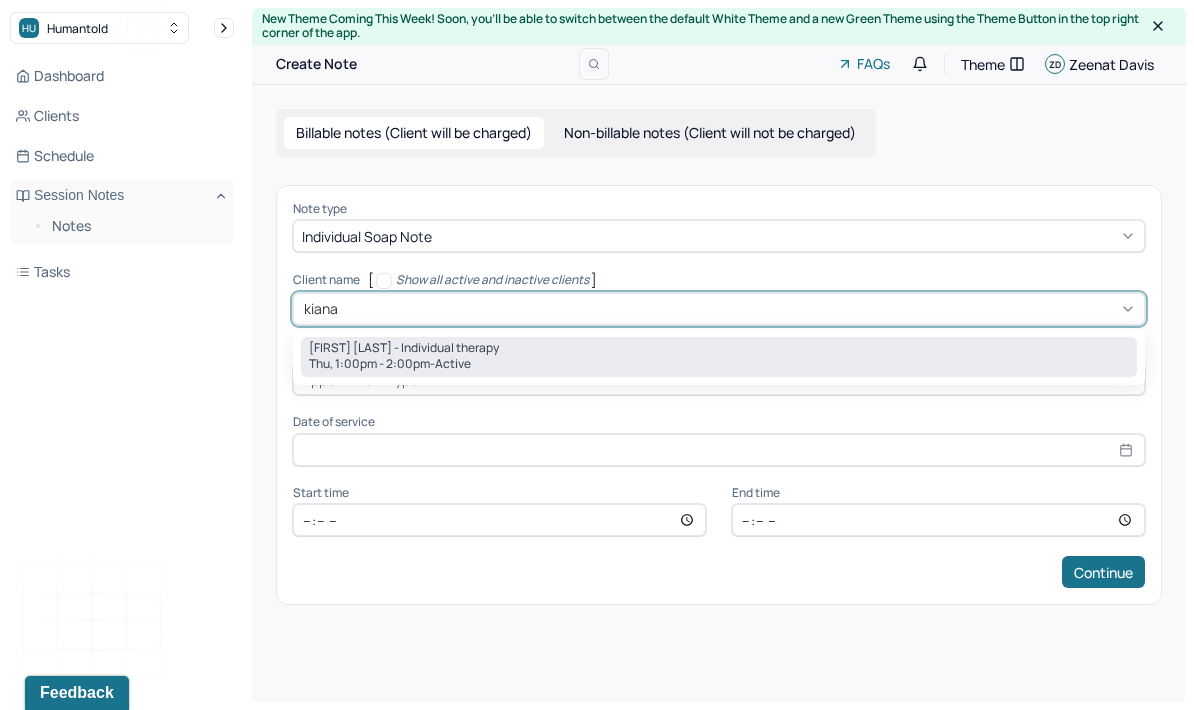 click on "[FIRST] [LAST] - Individual therapy" at bounding box center (719, 348) 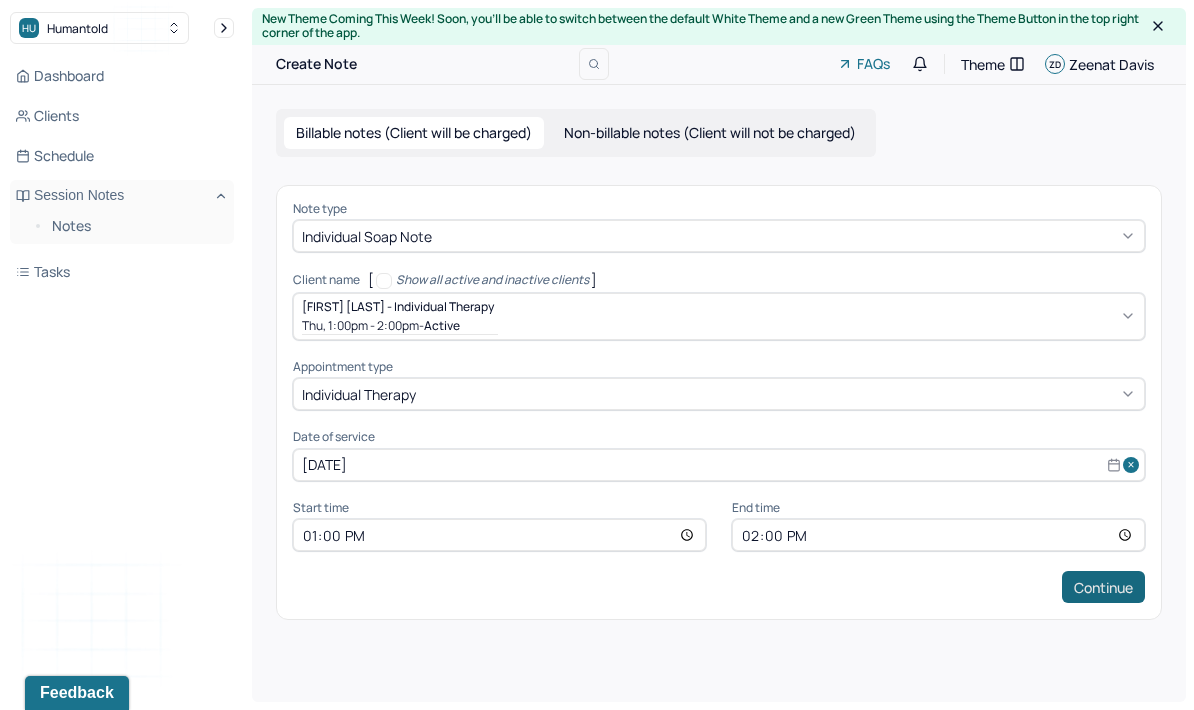 click on "Continue" at bounding box center (1103, 587) 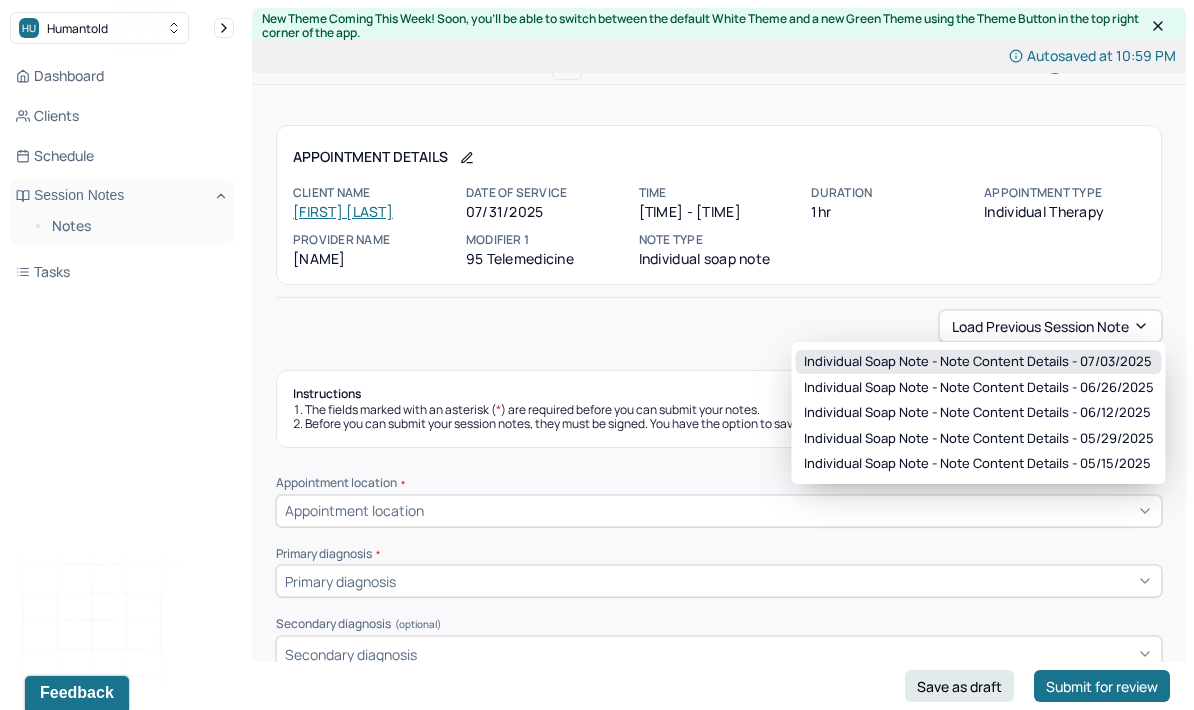 click on "Individual soap note   - Note content Details -   07/03/2025" at bounding box center (978, 362) 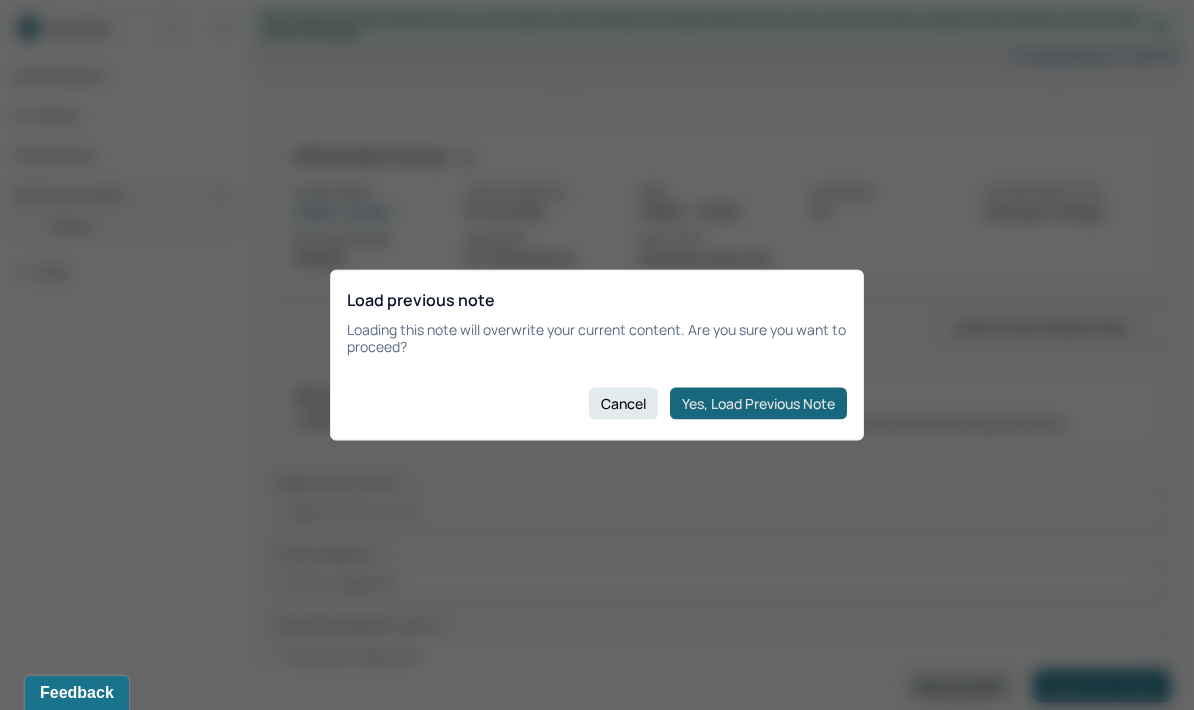 click on "Yes, Load Previous Note" at bounding box center (758, 403) 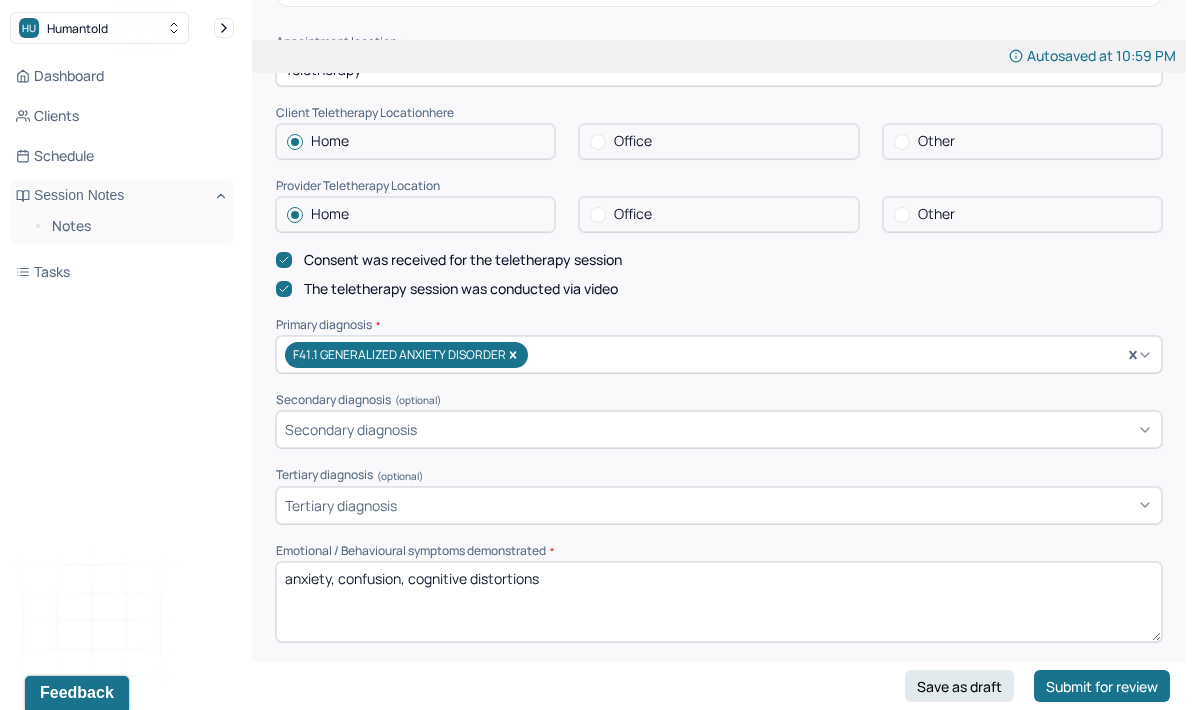 scroll, scrollTop: 498, scrollLeft: 0, axis: vertical 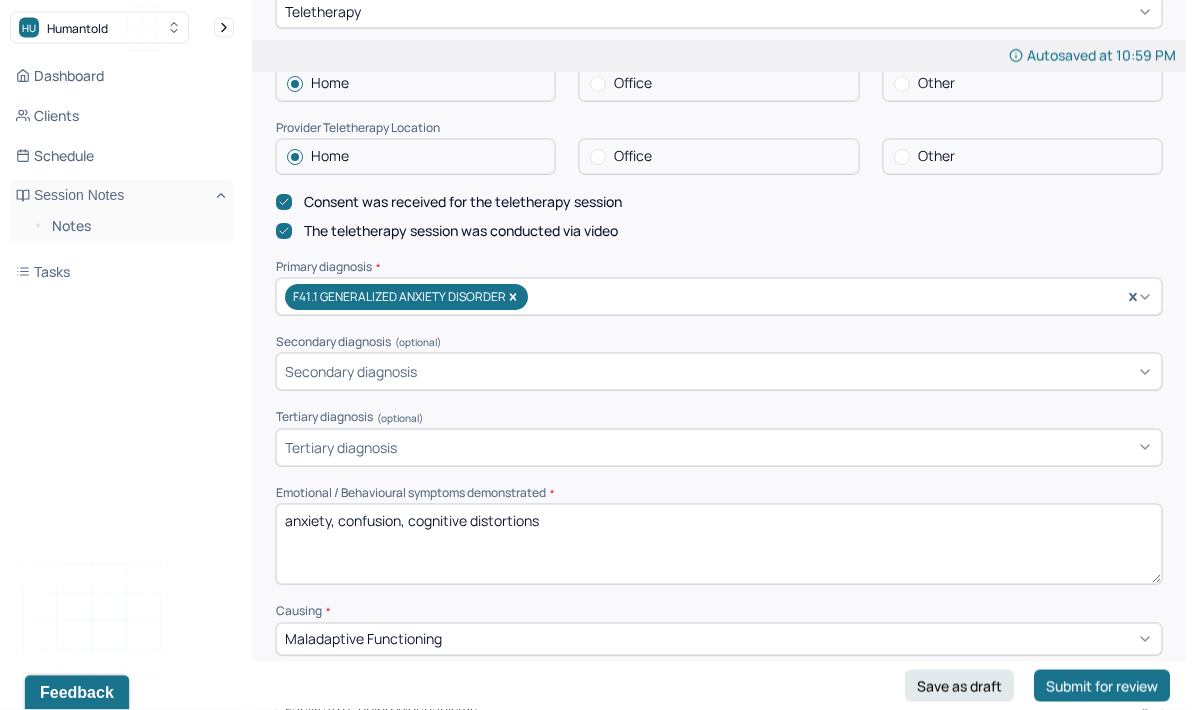 click on "anxiety, confusion, cognitive distortions" at bounding box center (719, 545) 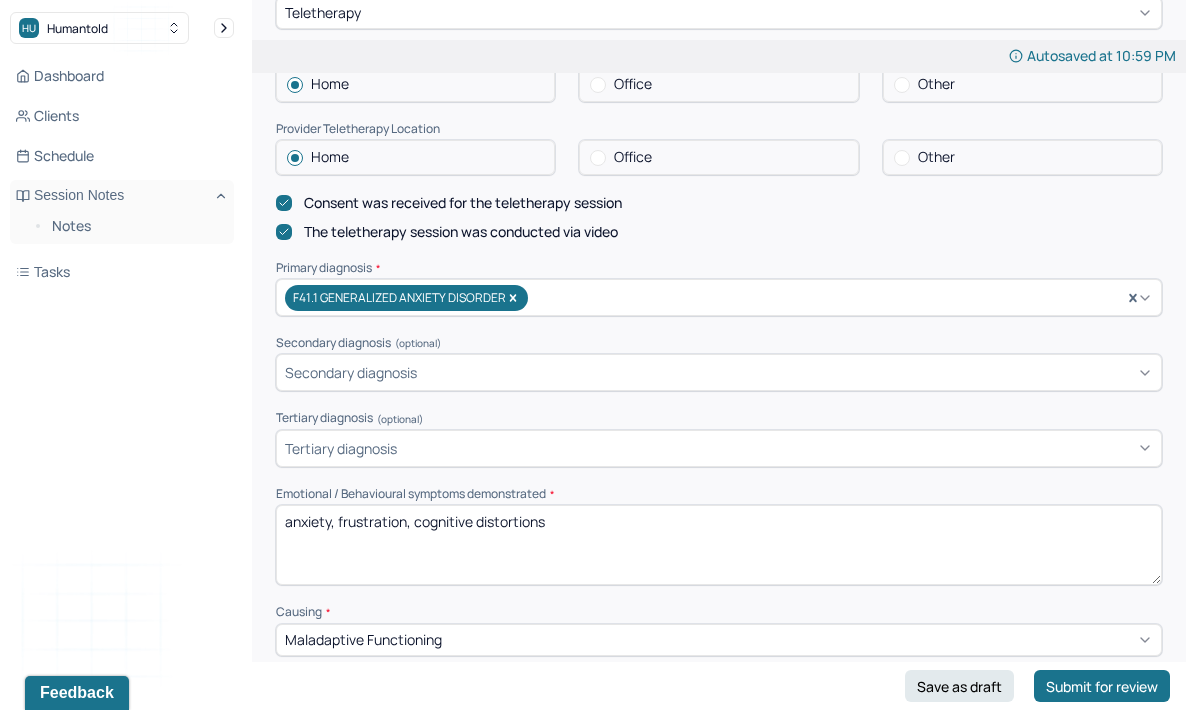 click on "anxiety, , cognitive distortions" at bounding box center (719, 545) 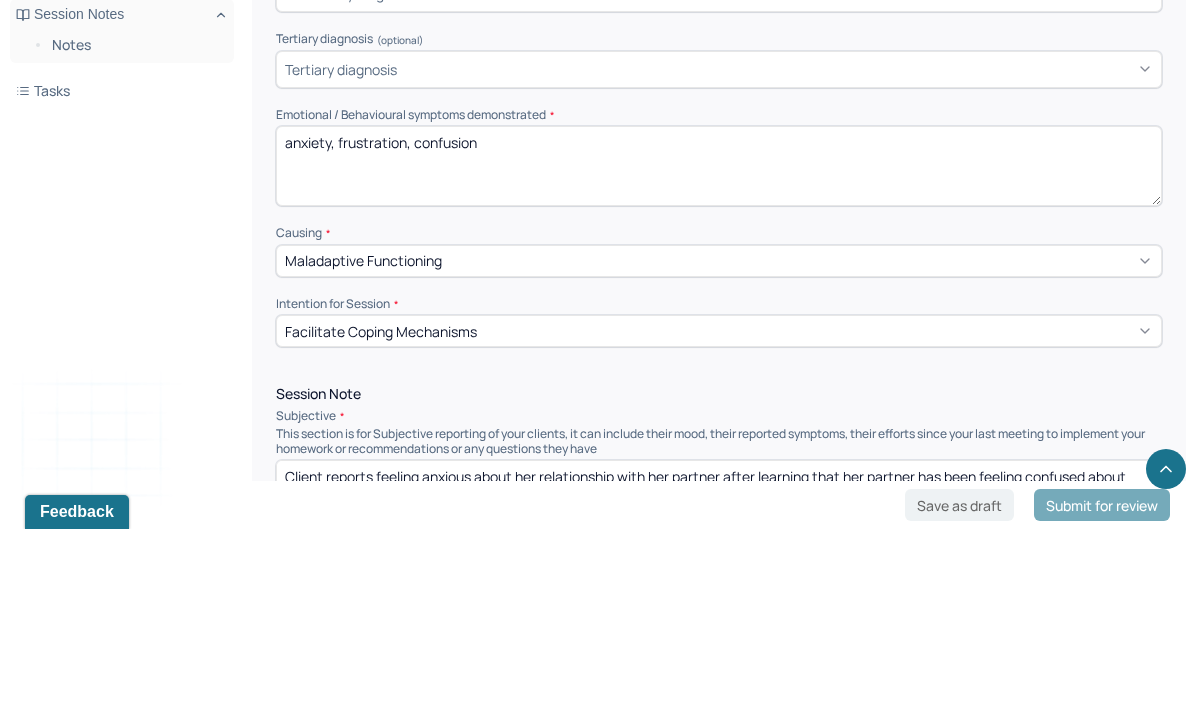 scroll, scrollTop: 714, scrollLeft: 0, axis: vertical 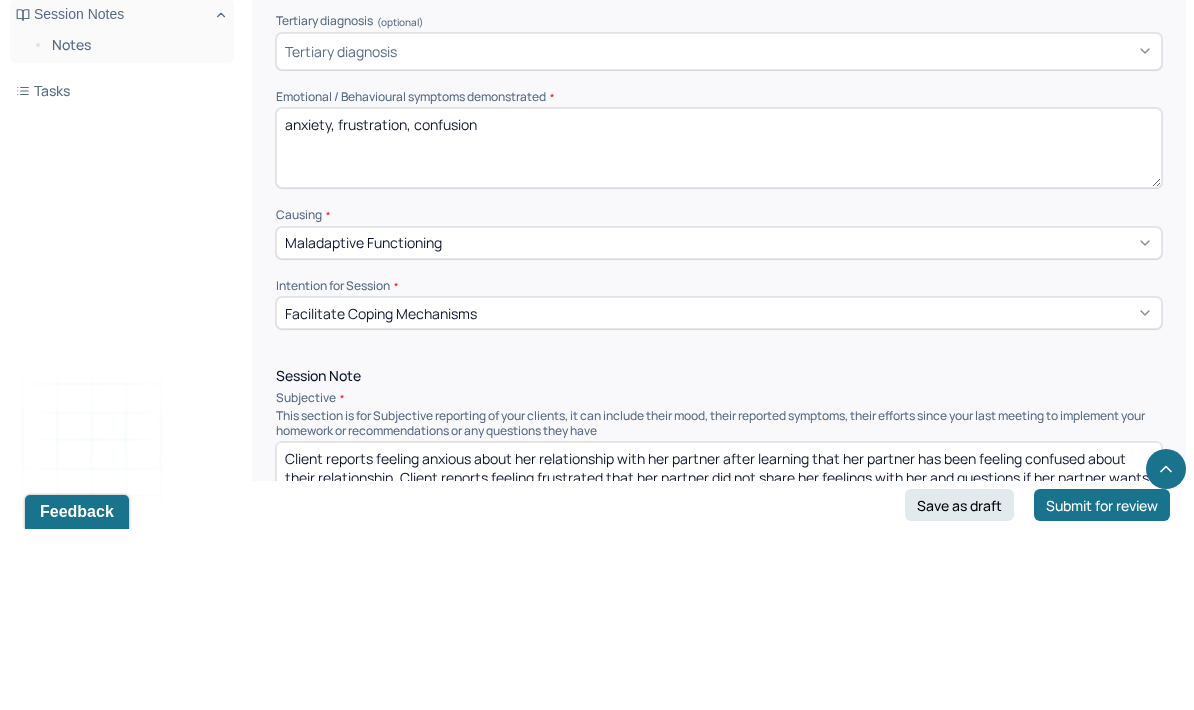 click on "Client reports feeling anxious about her relationship with her partner after learning that her partner has been feeling confused about their relationship. Client reports feeling frustrated that her partner did not share her feelings with her and questions if her partner wants to end their relationship. Client reports feeling guilty for having negative feelings about her relationship with her partner and worries about not doing enough to support her partner." at bounding box center [719, 663] 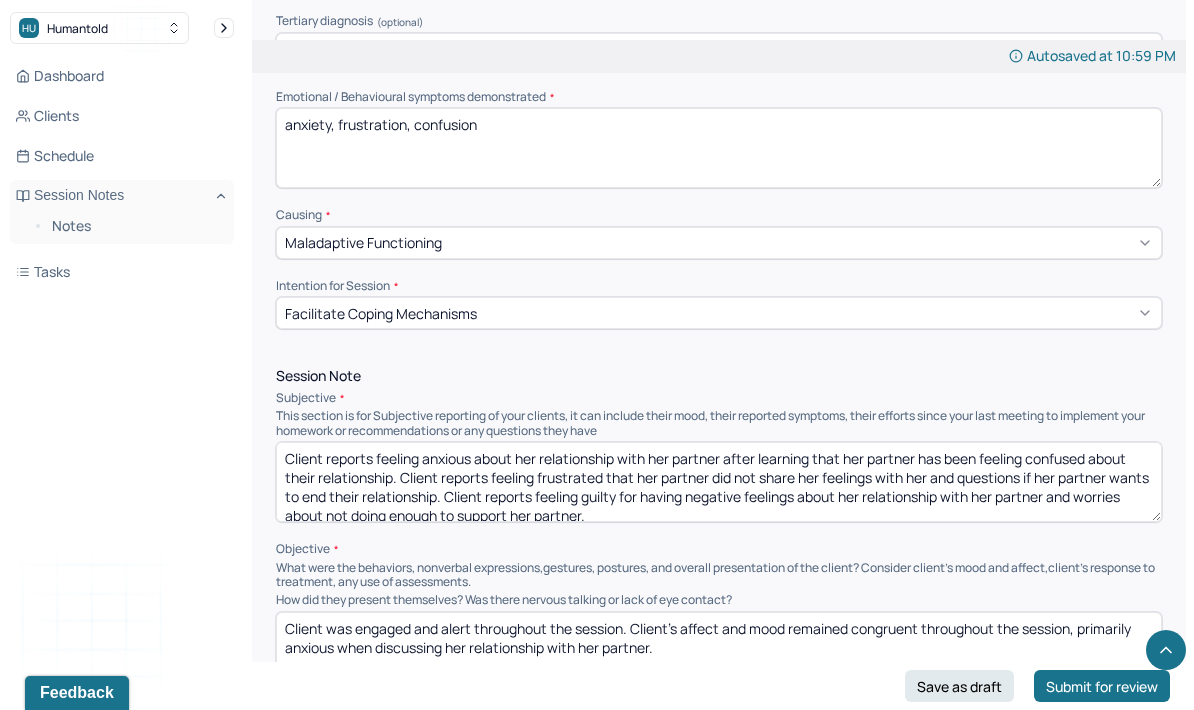 scroll, scrollTop: 975, scrollLeft: 0, axis: vertical 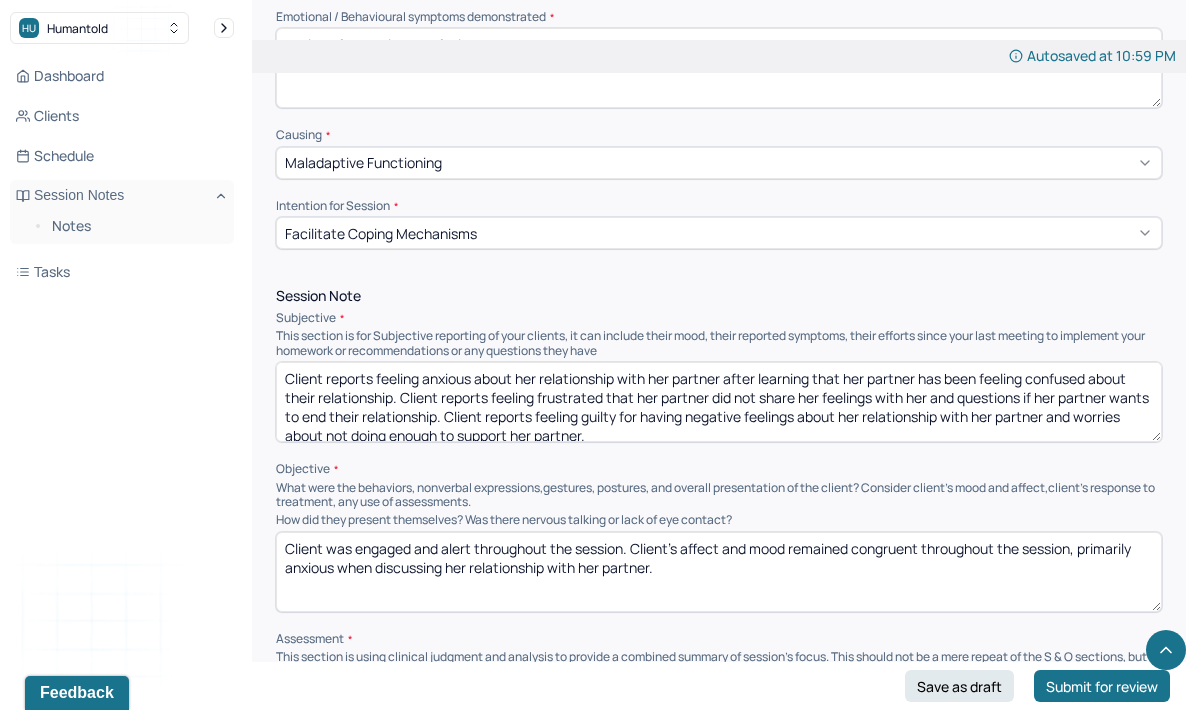 click on "Client reports feeling anxious about her relationship with her partner after learning that her partner has been feeling confused about their relationship. Client reports feeling frustrated that her partner did not share her feelings with her and questions if her partner wants to end their relationship. Client reports feeling guilty for having negative feelings about her relationship with her partner and worries about not doing enough to support her partner." at bounding box center (719, 402) 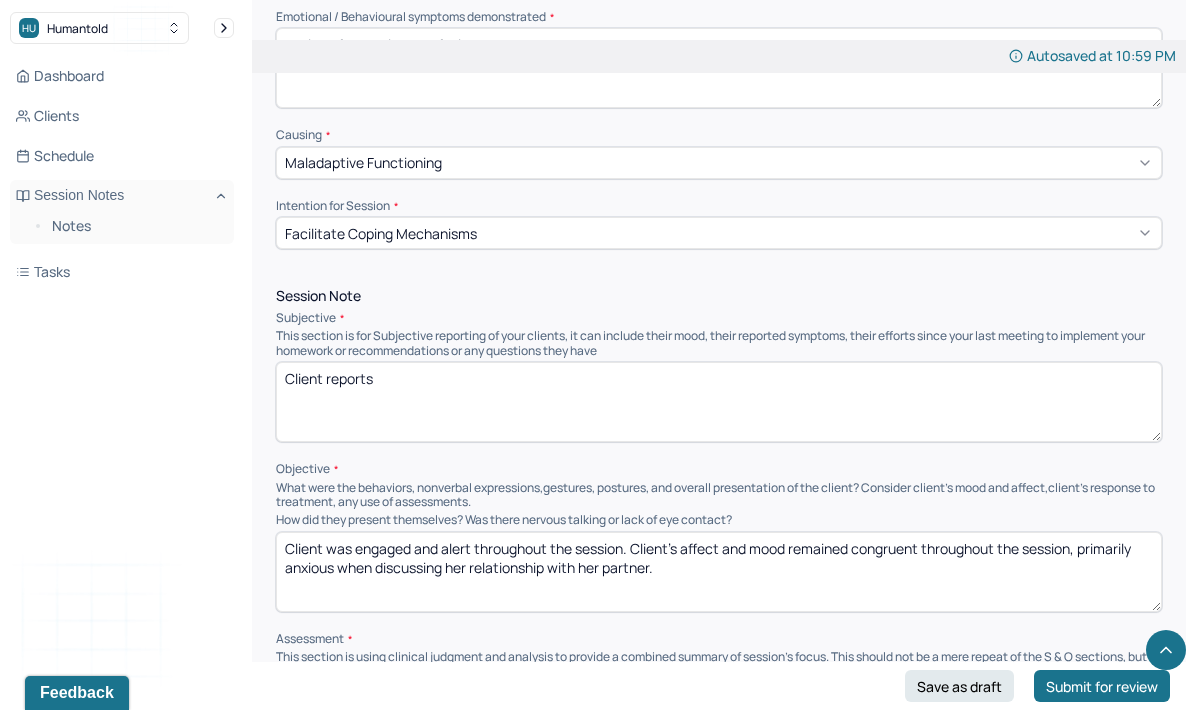scroll, scrollTop: 0, scrollLeft: 0, axis: both 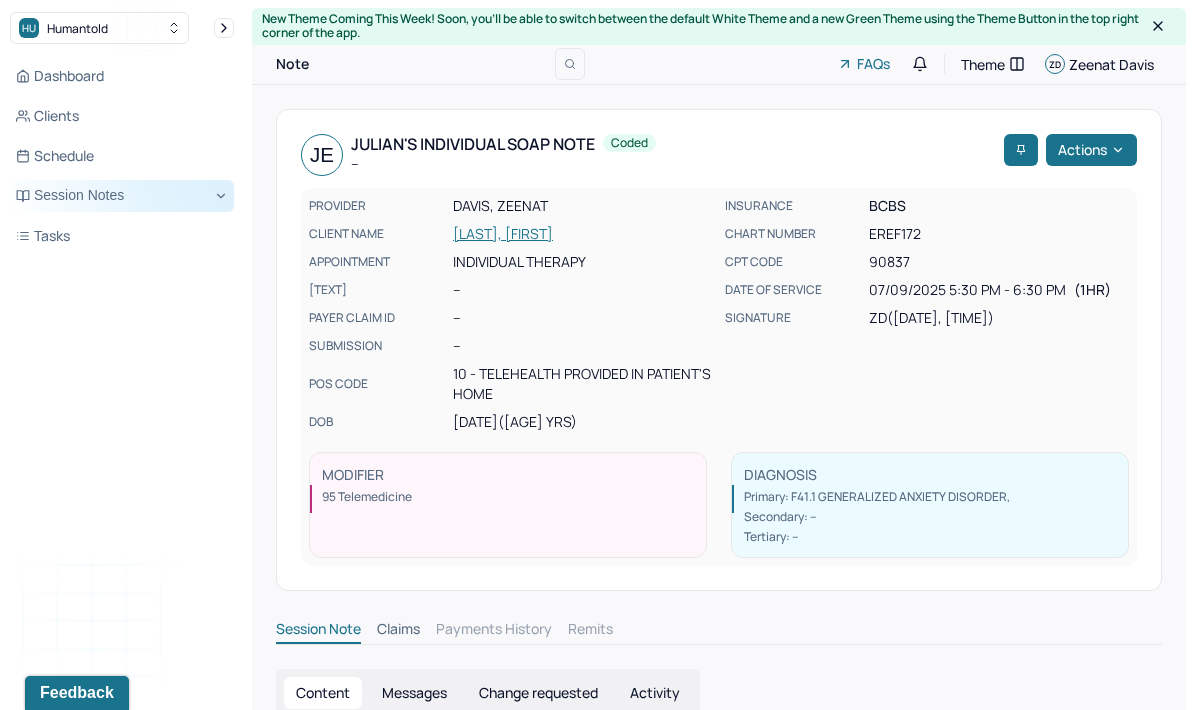 click on "Session Notes" at bounding box center (122, 196) 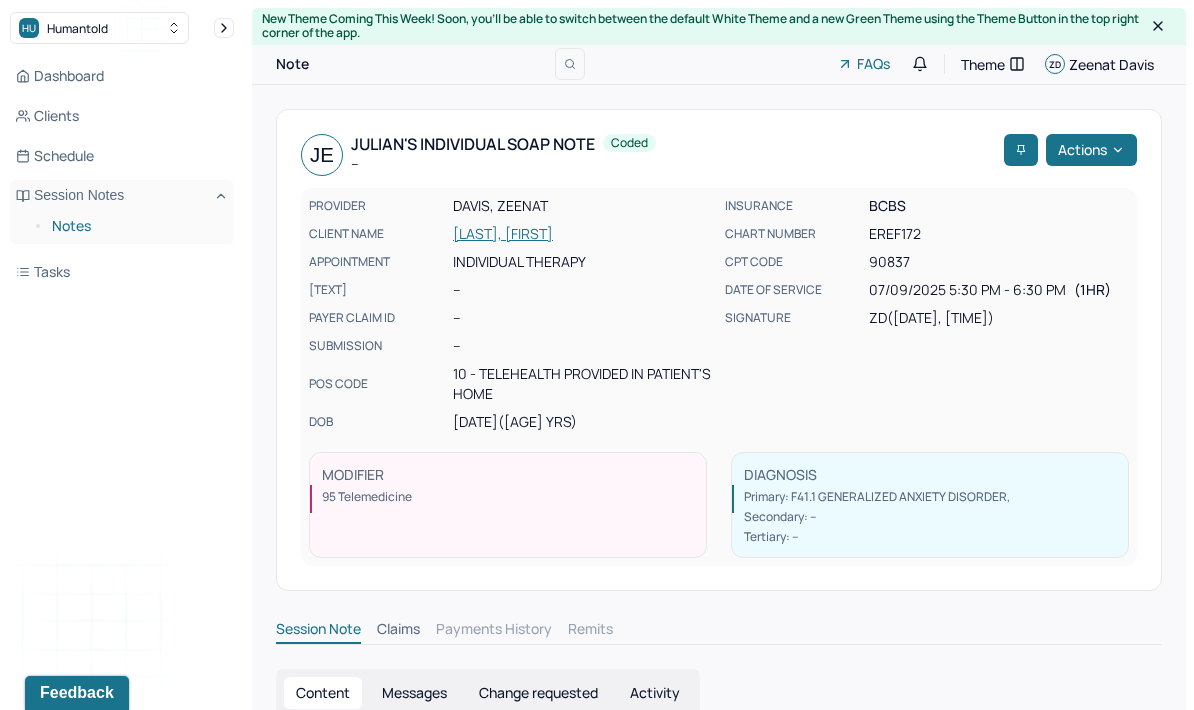 click on "Notes" at bounding box center [135, 226] 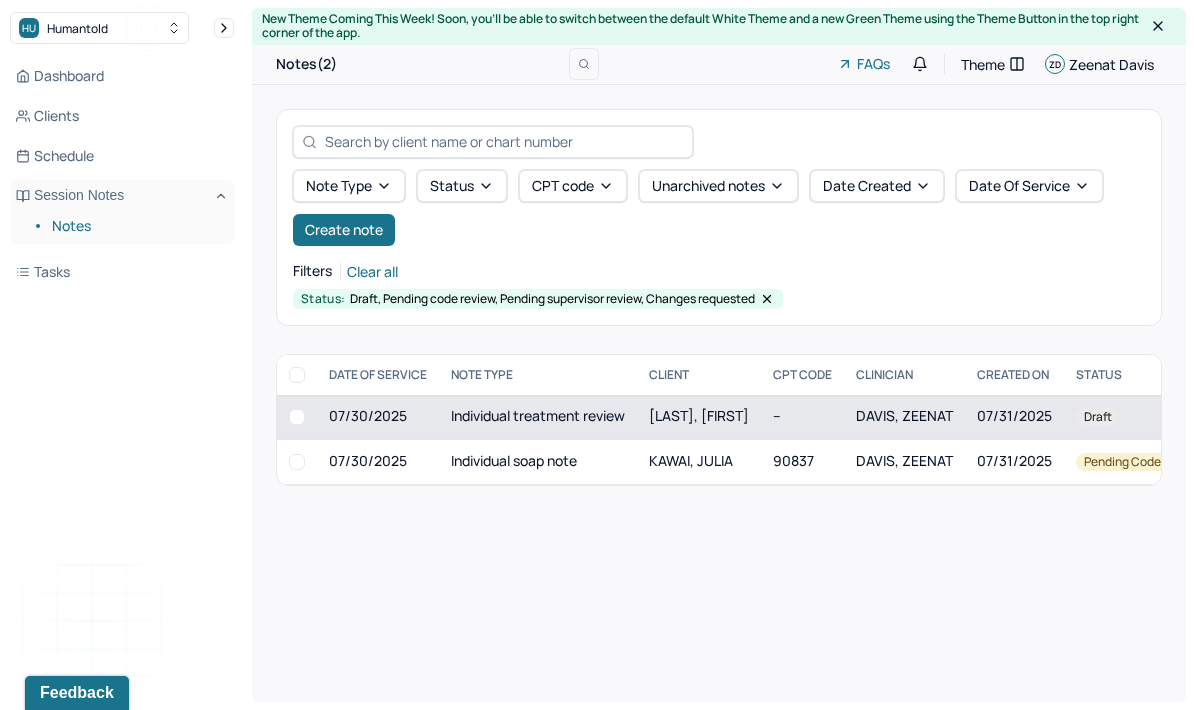 click on "Individual treatment review" at bounding box center [538, 417] 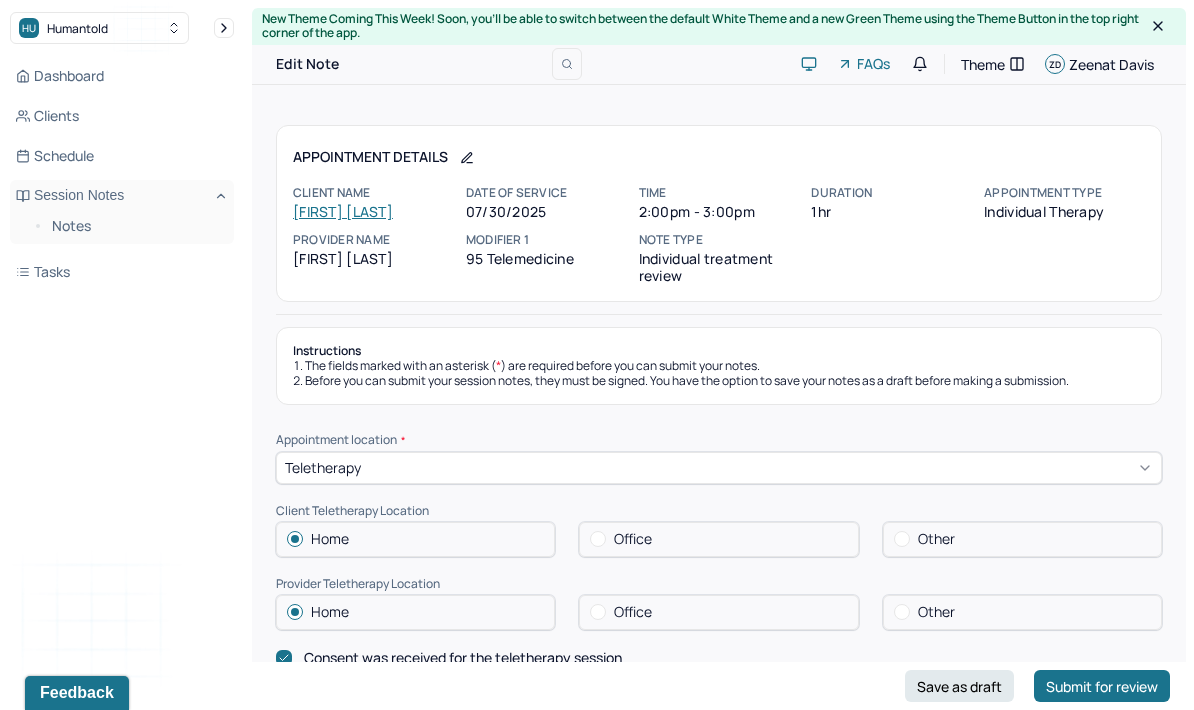 click on "[FIRST] [LAST]" at bounding box center [343, 211] 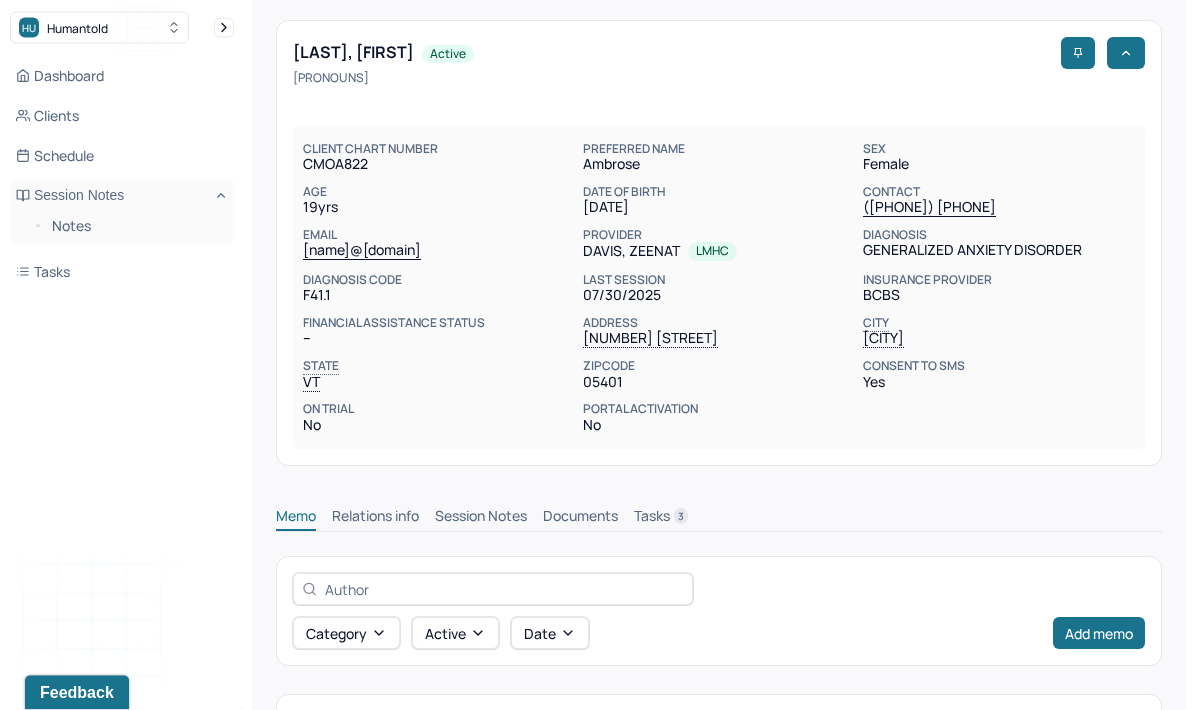 scroll, scrollTop: 248, scrollLeft: 0, axis: vertical 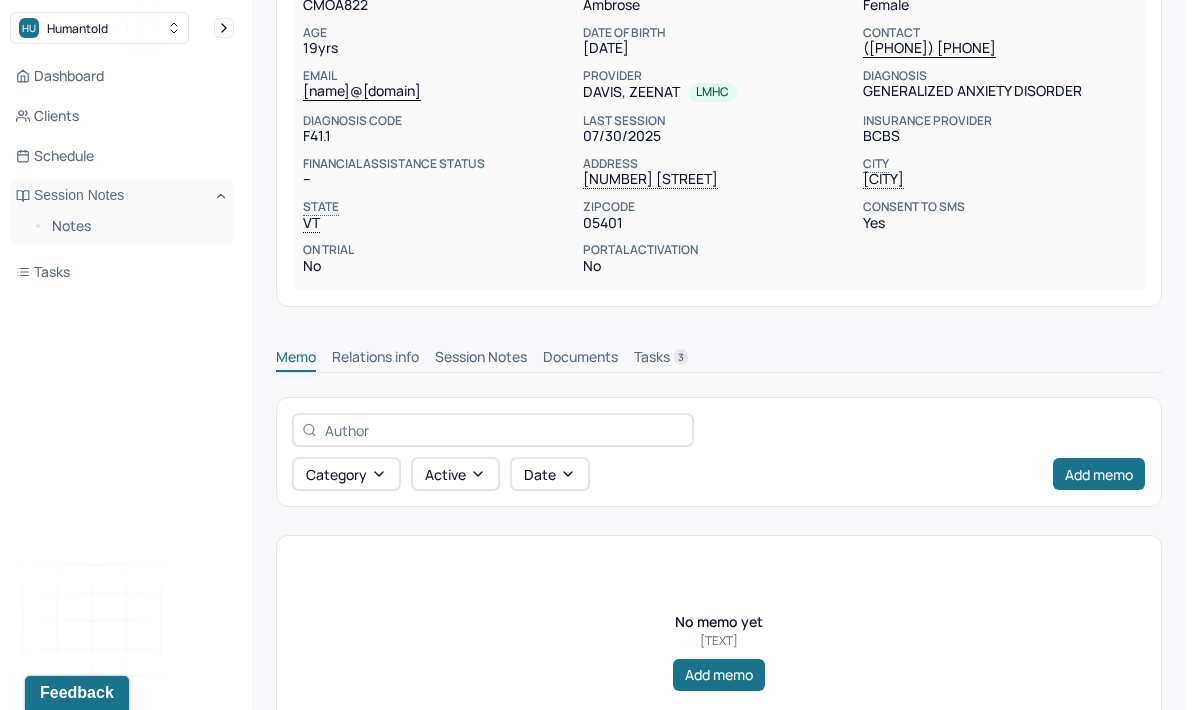 click on "Session Notes" at bounding box center (481, 359) 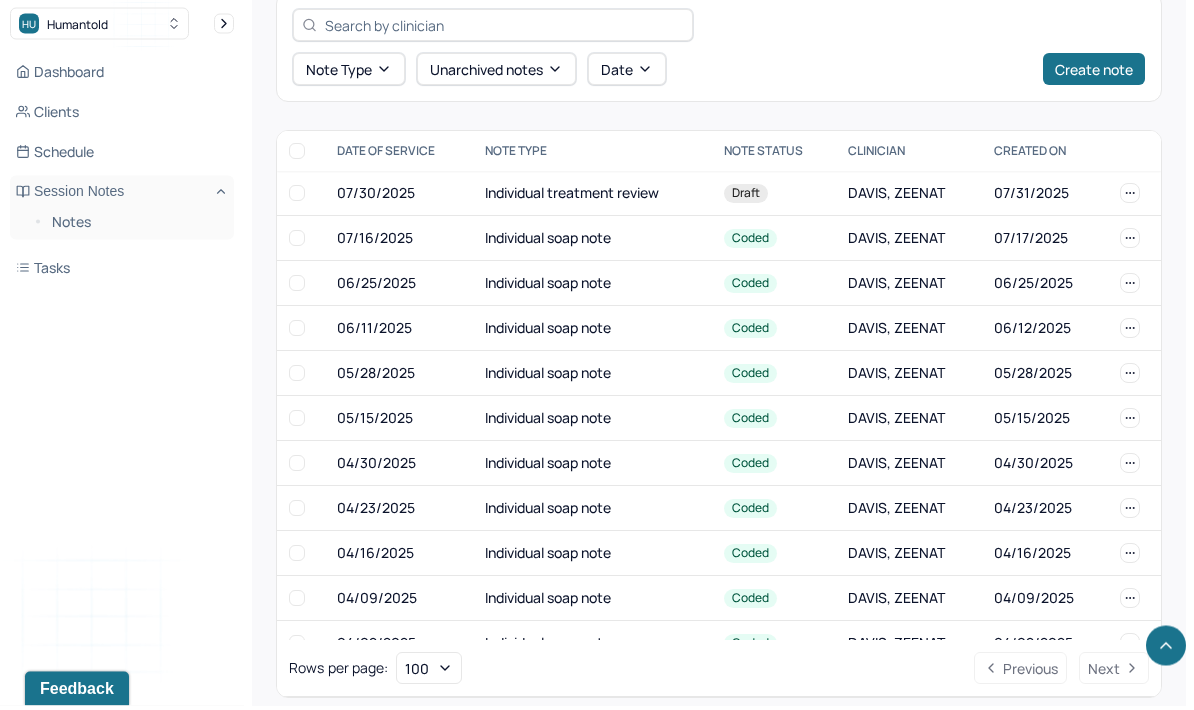 scroll, scrollTop: 647, scrollLeft: 0, axis: vertical 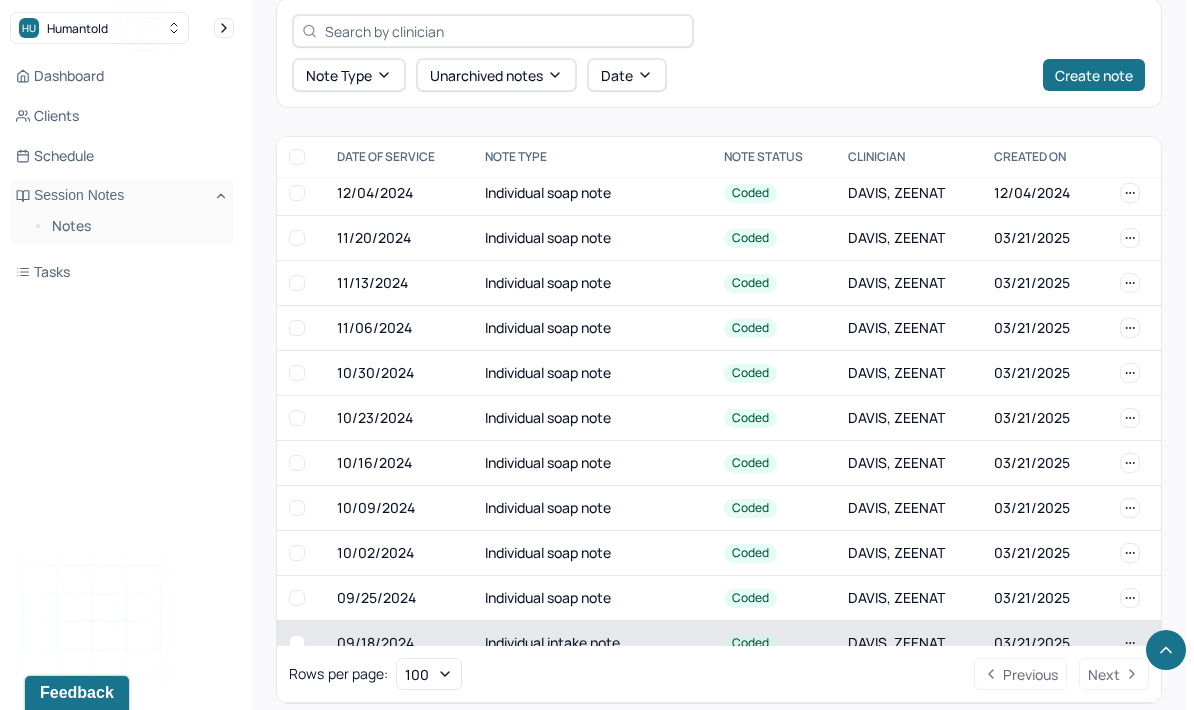 click on "Individual intake note" at bounding box center (592, 643) 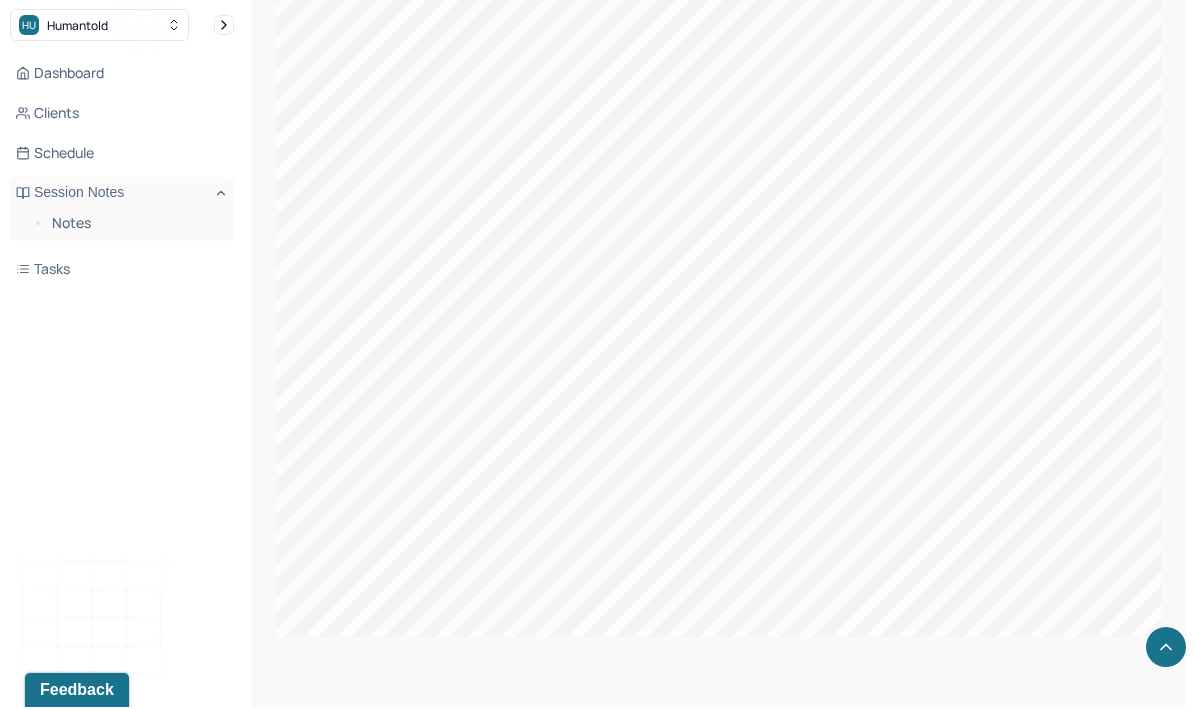 scroll, scrollTop: 1493, scrollLeft: 0, axis: vertical 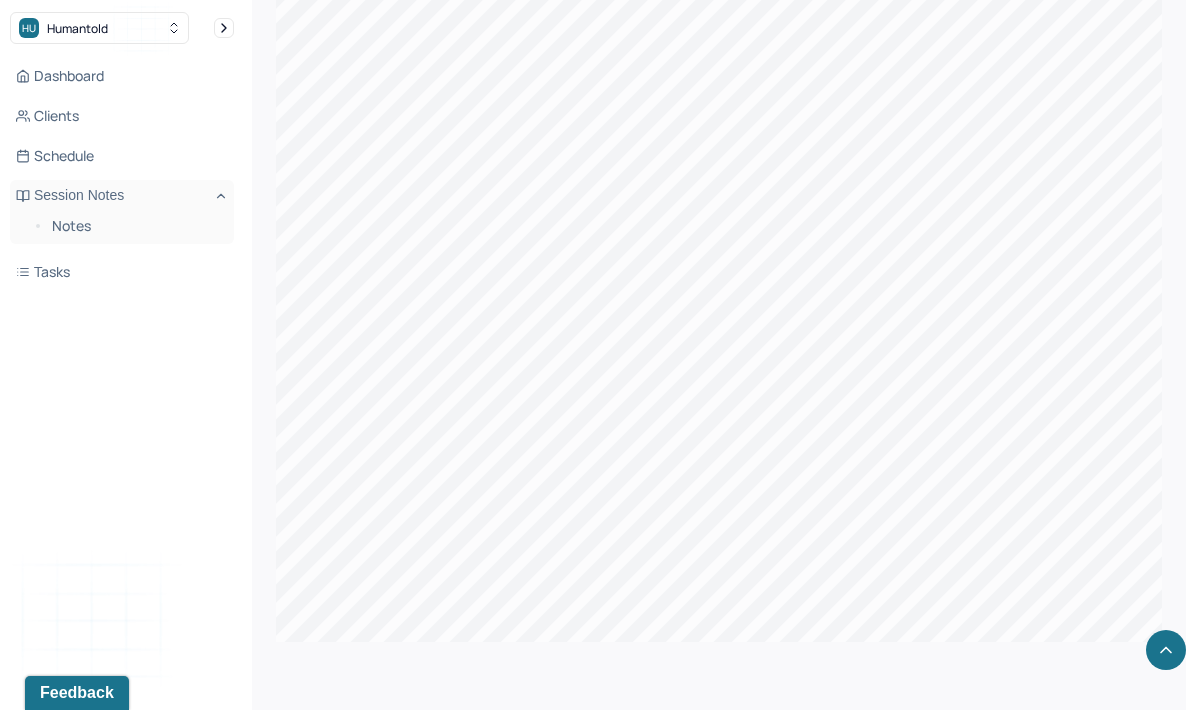 click on "2" at bounding box center [673, 744] 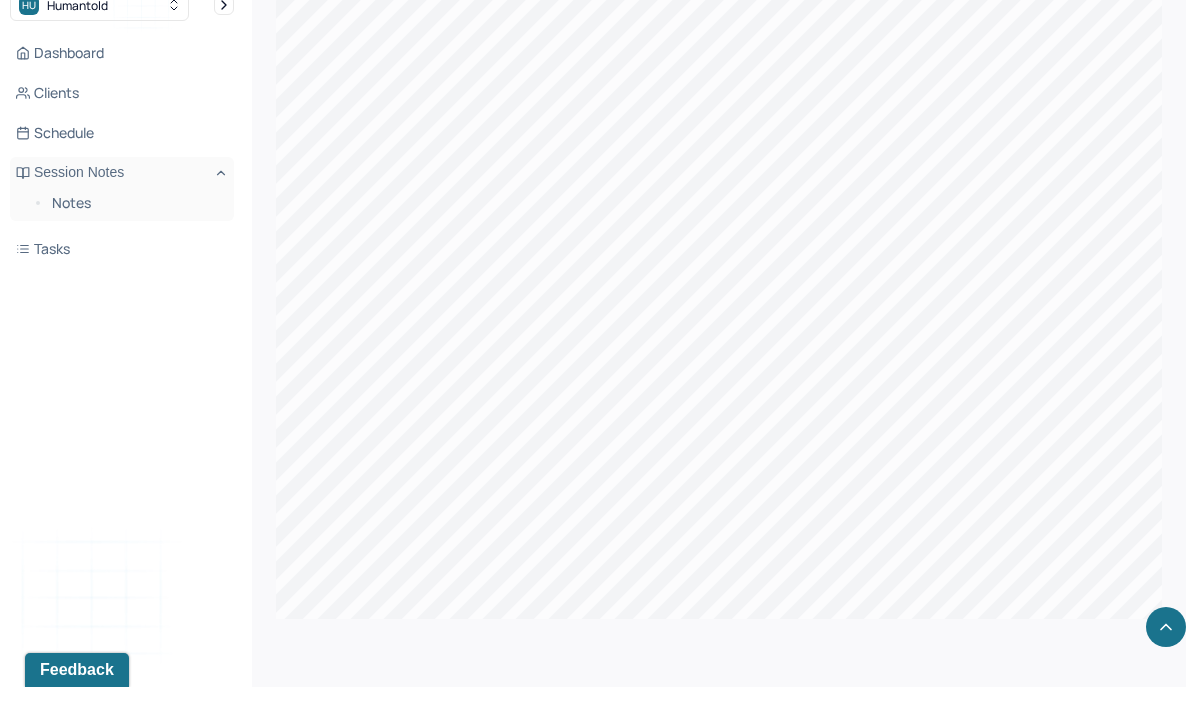 scroll, scrollTop: 1573, scrollLeft: 0, axis: vertical 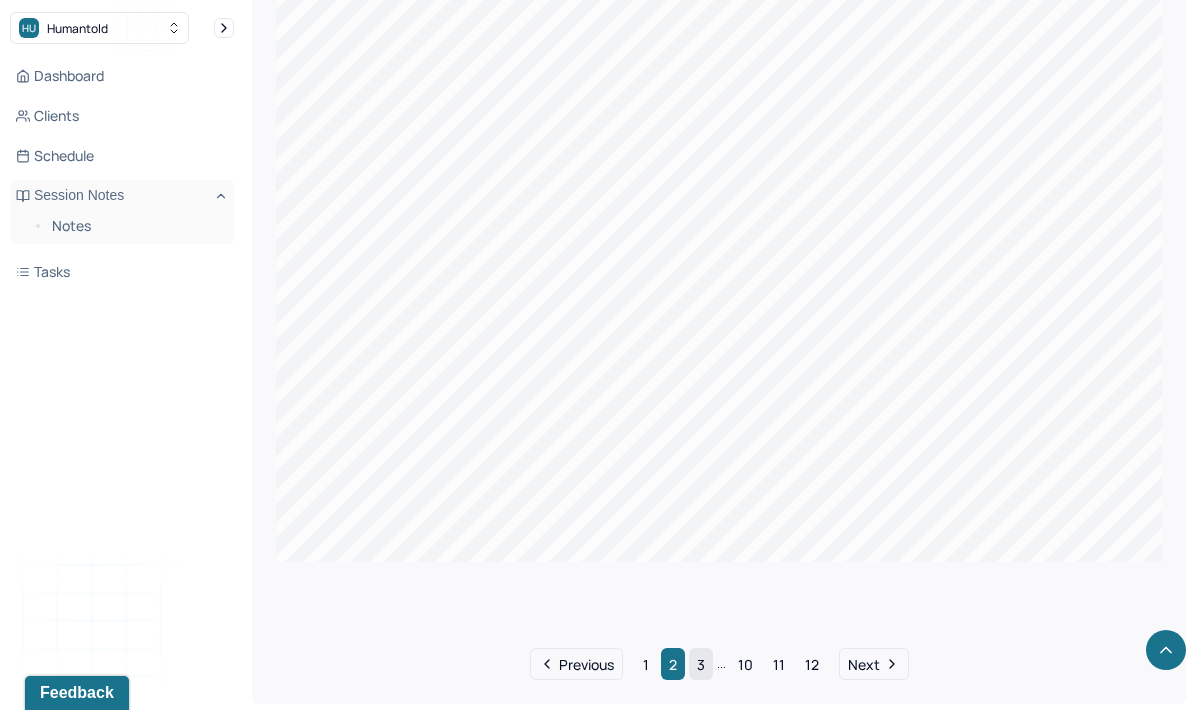 click on "3" at bounding box center (701, 664) 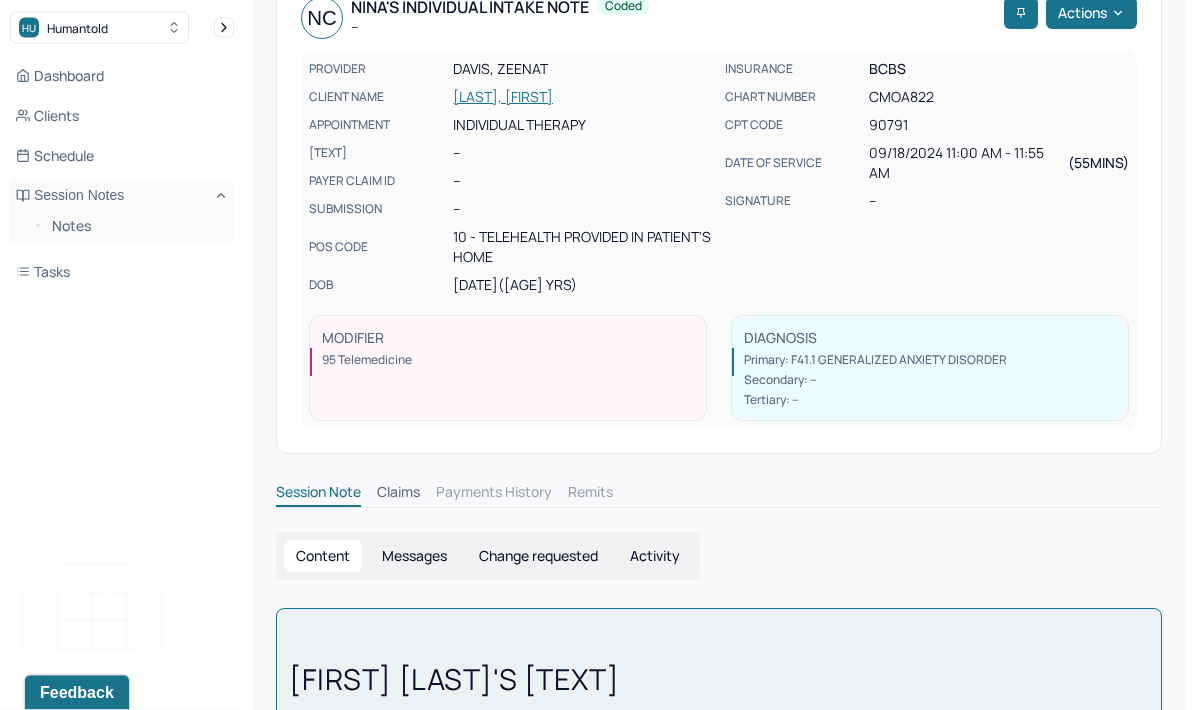 scroll, scrollTop: 118, scrollLeft: 0, axis: vertical 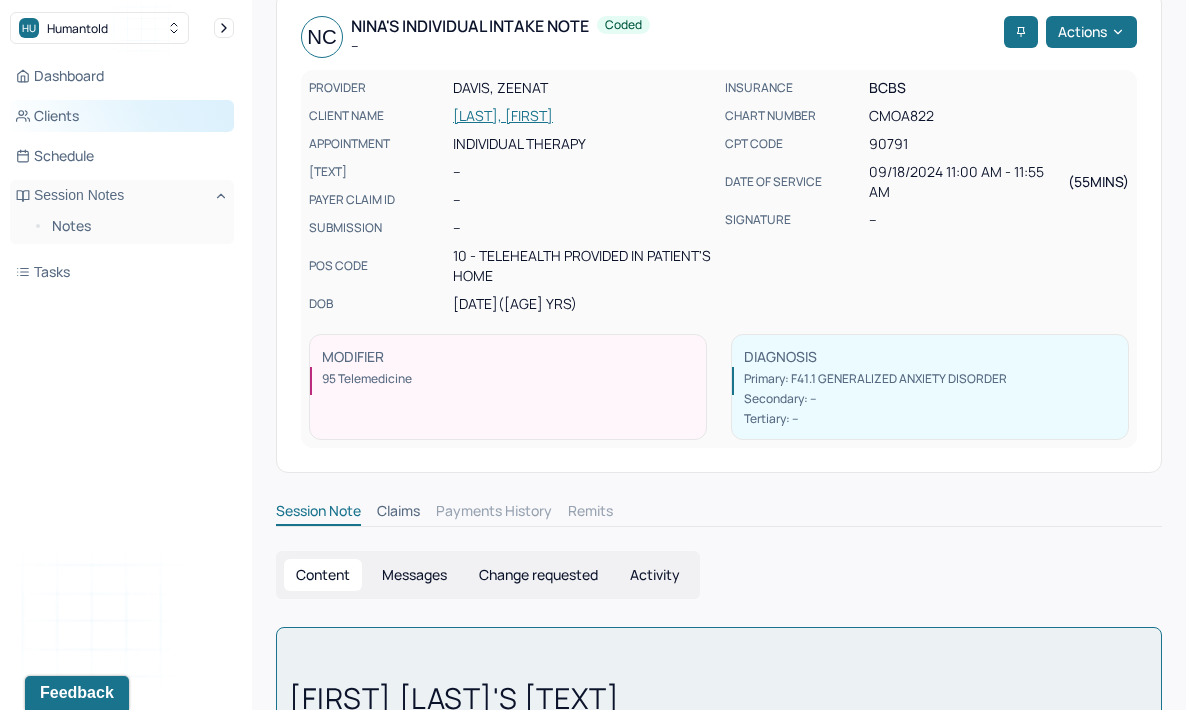 click on "Clients" at bounding box center [122, 116] 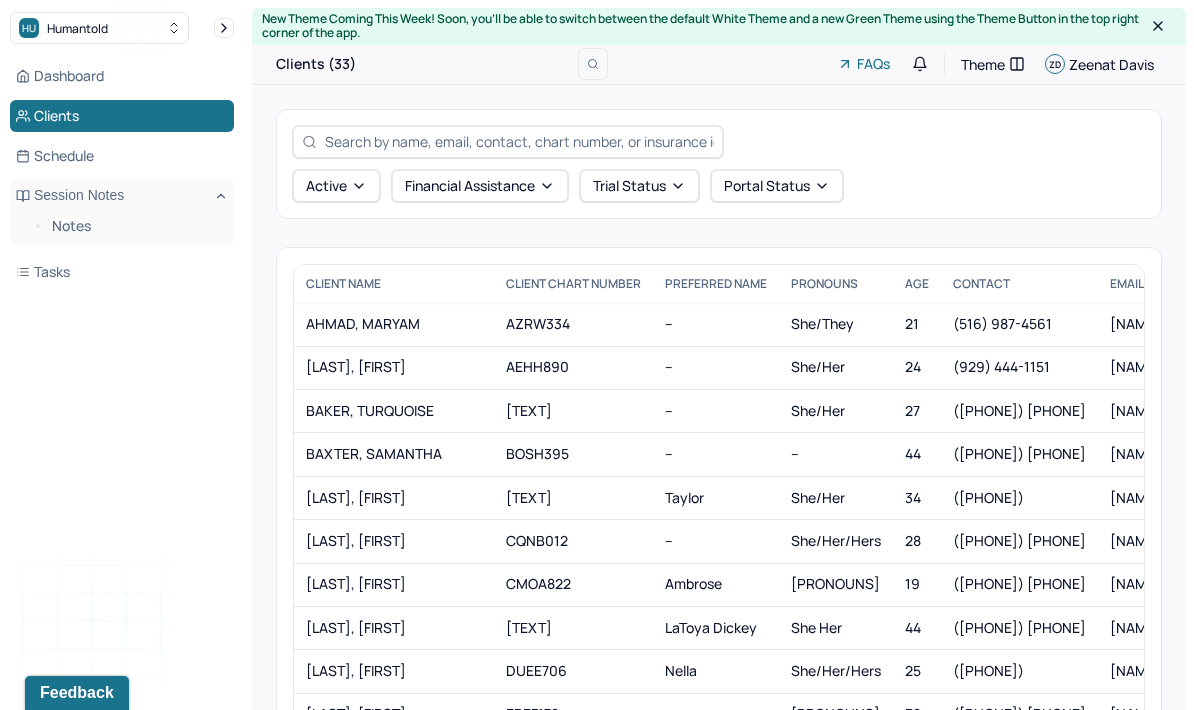 click at bounding box center (519, 141) 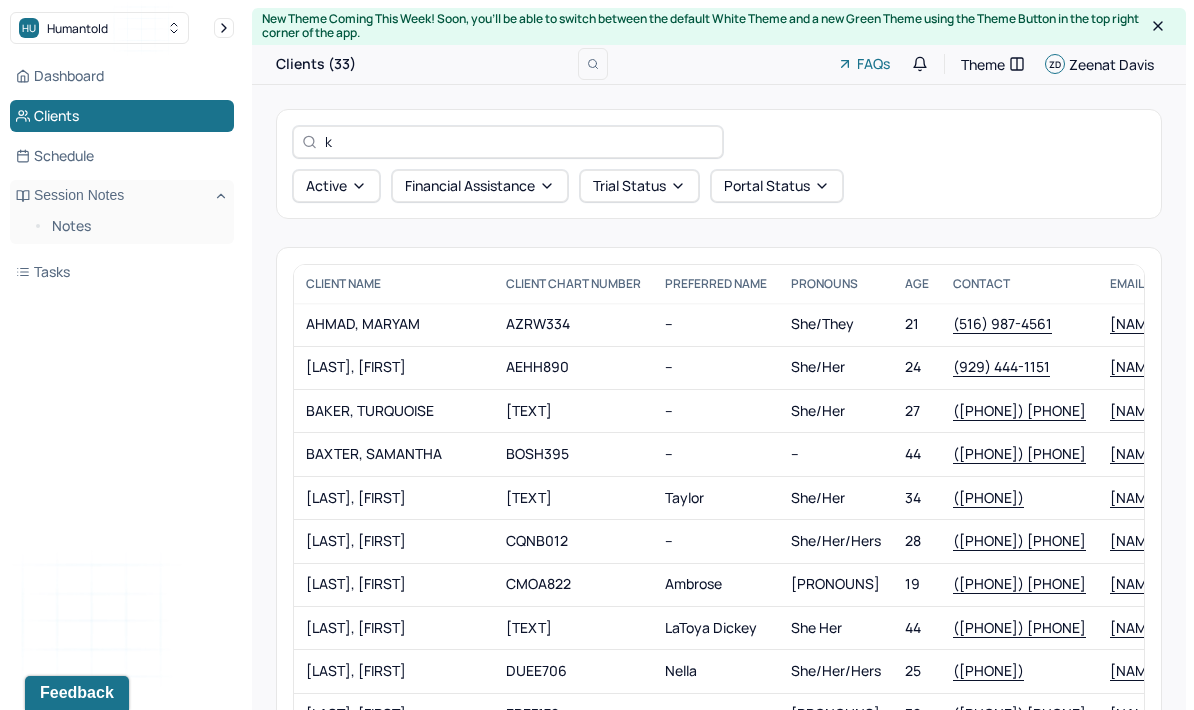 type on "ki" 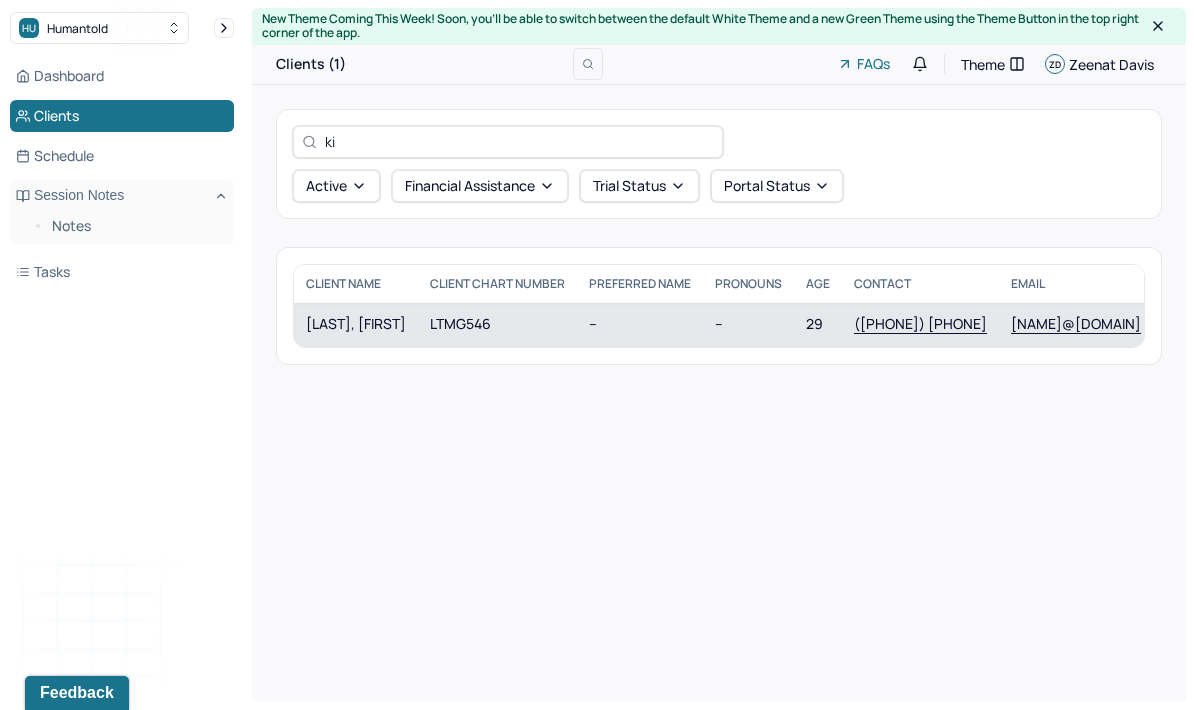 click on "LTMG546" at bounding box center (497, 324) 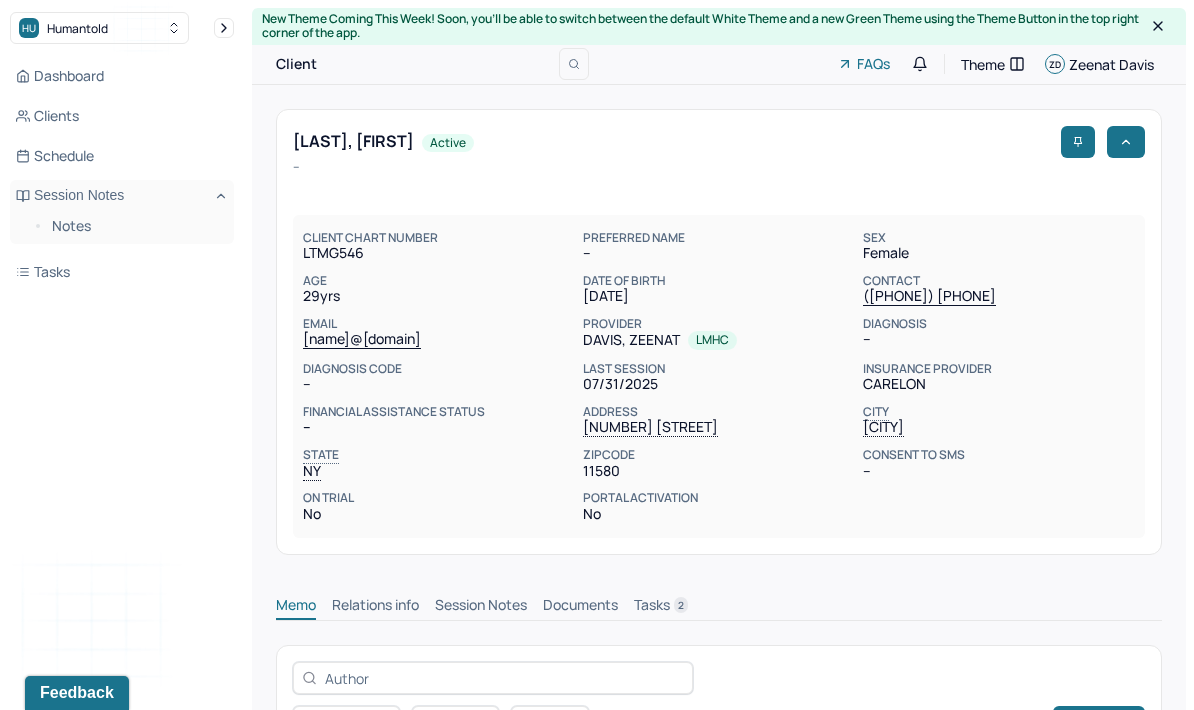 click on "Session Notes" at bounding box center (481, 607) 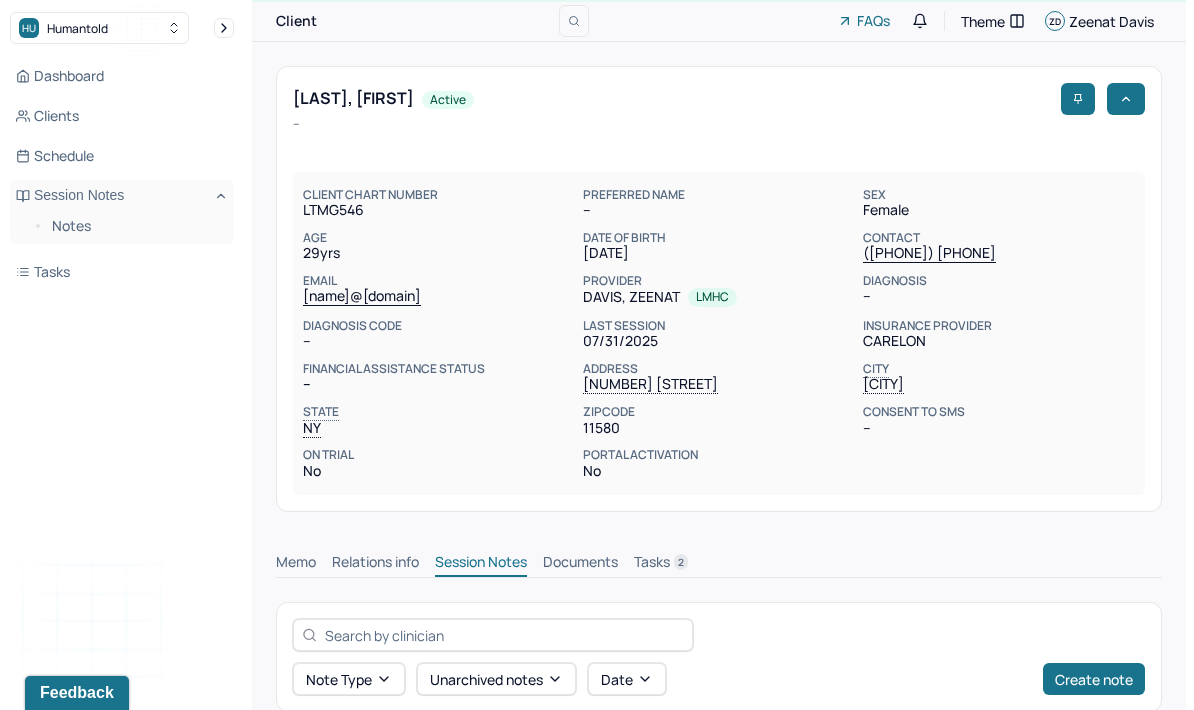 scroll, scrollTop: 0, scrollLeft: 0, axis: both 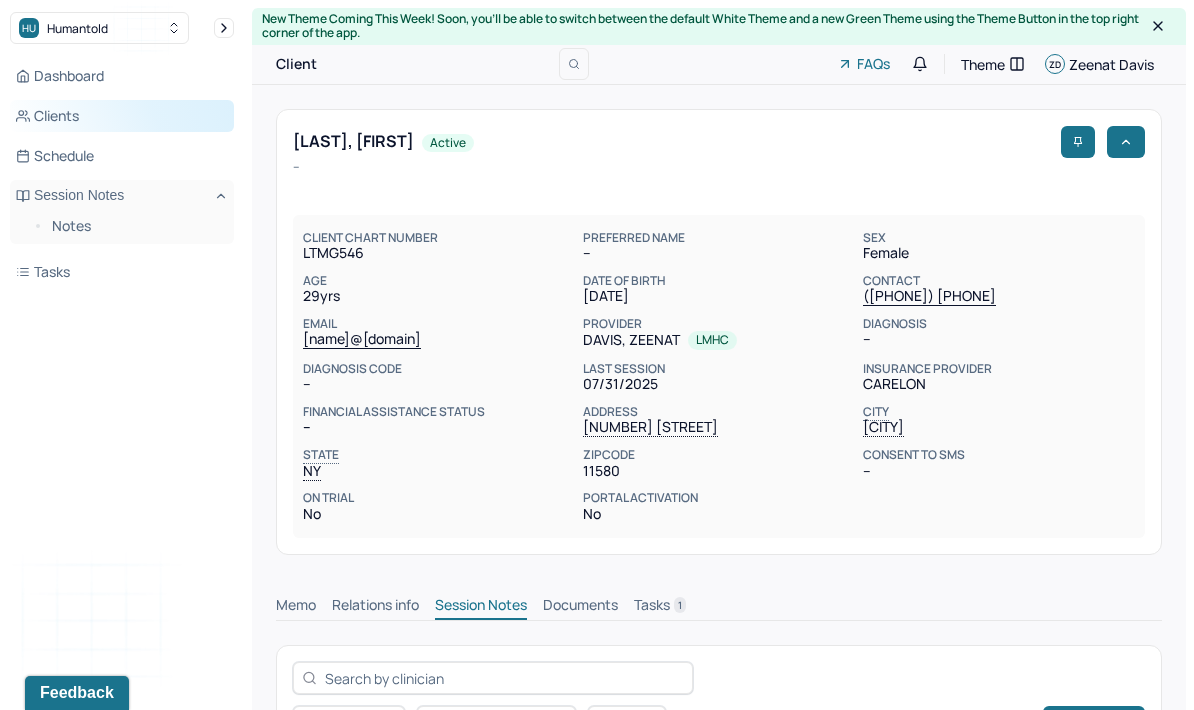 click on "Clients" at bounding box center (122, 116) 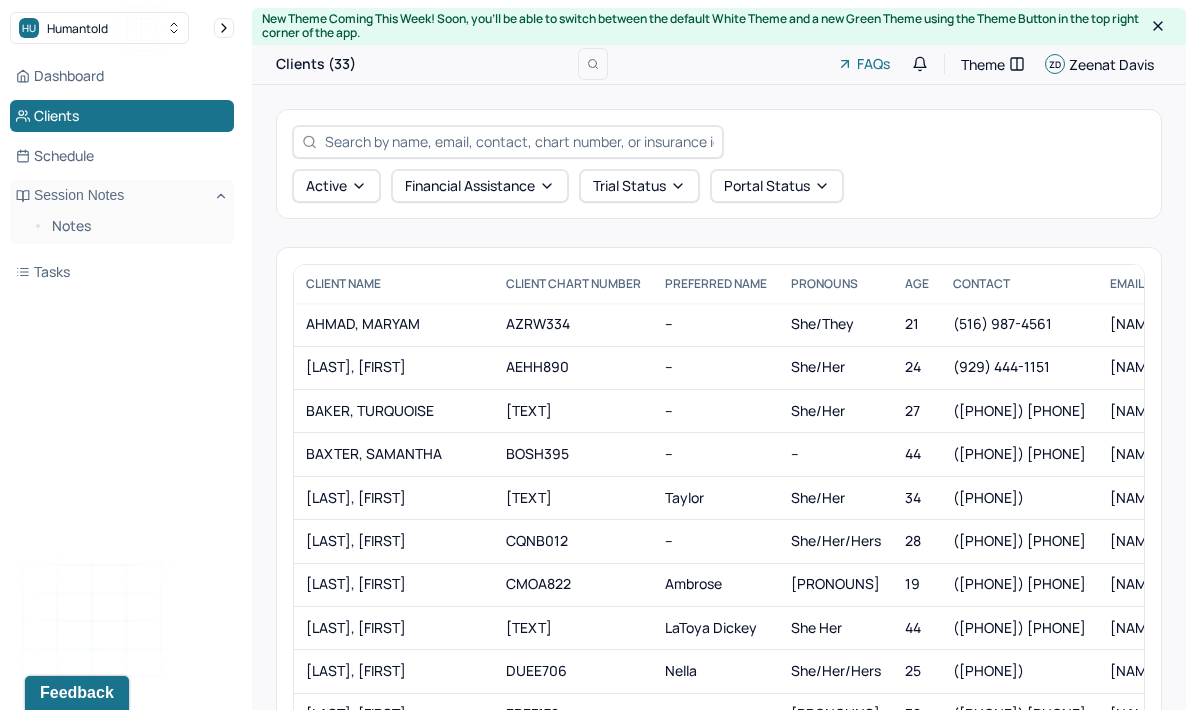 click at bounding box center (519, 141) 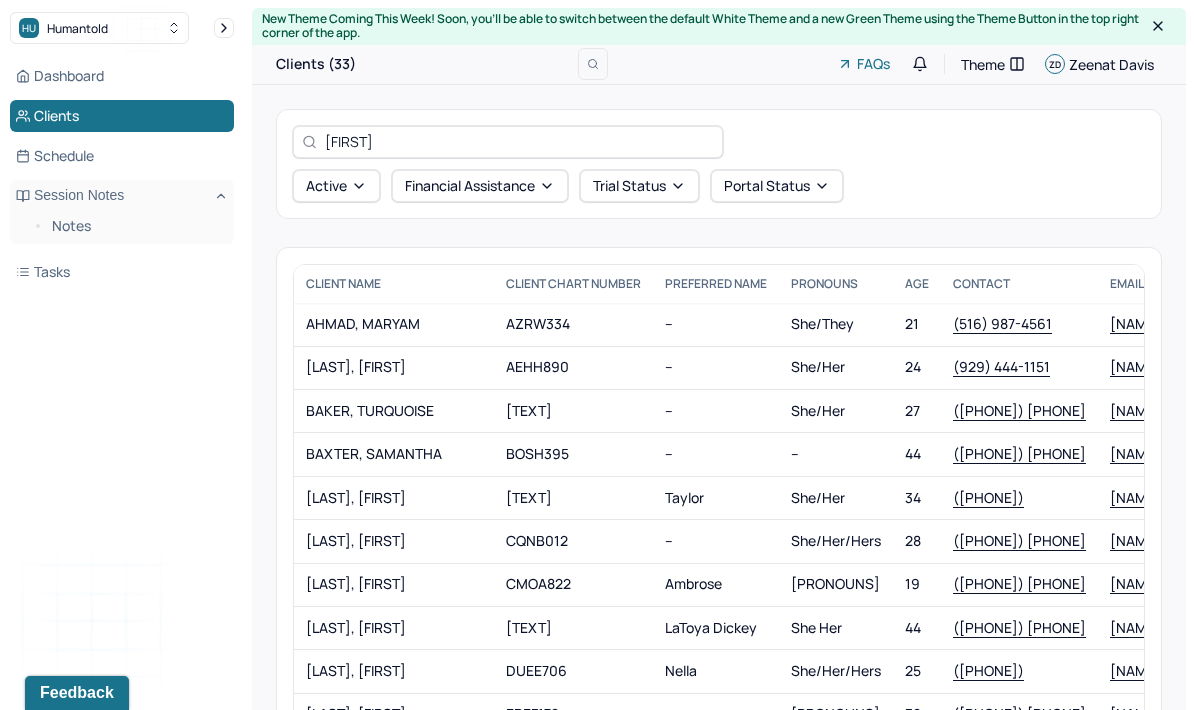 type on "[FIRST]" 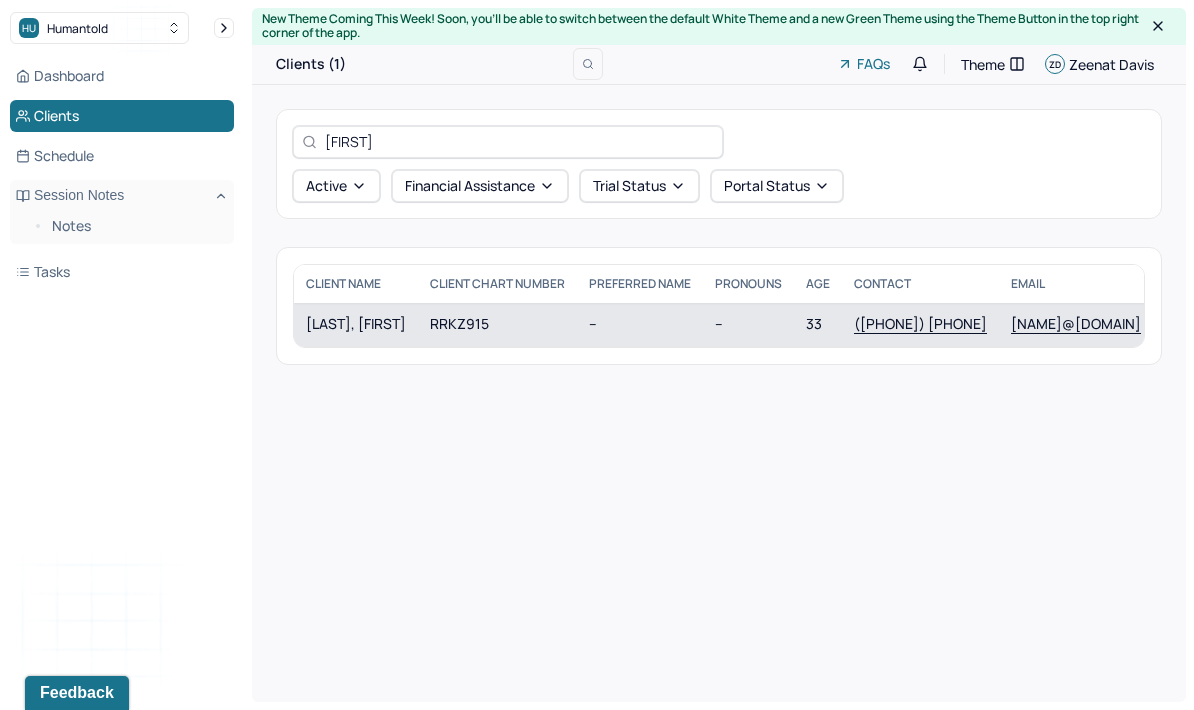 click on "RRKZ915" at bounding box center (497, 324) 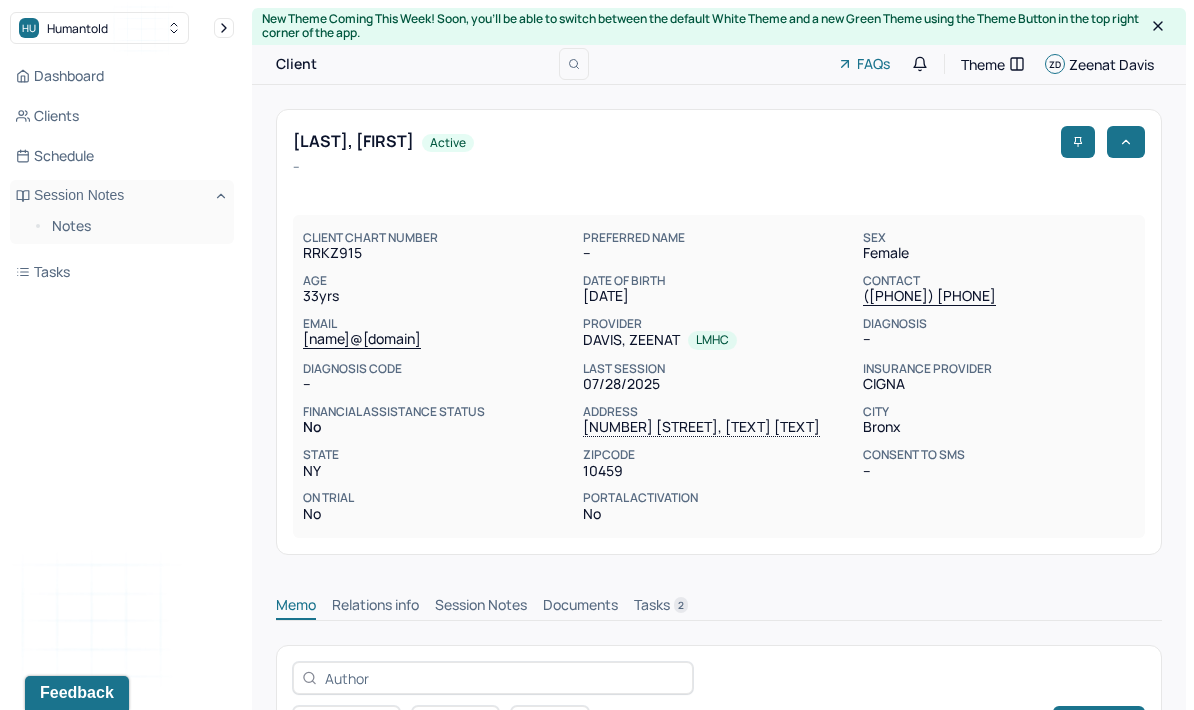 click on "Session Notes" at bounding box center [481, 607] 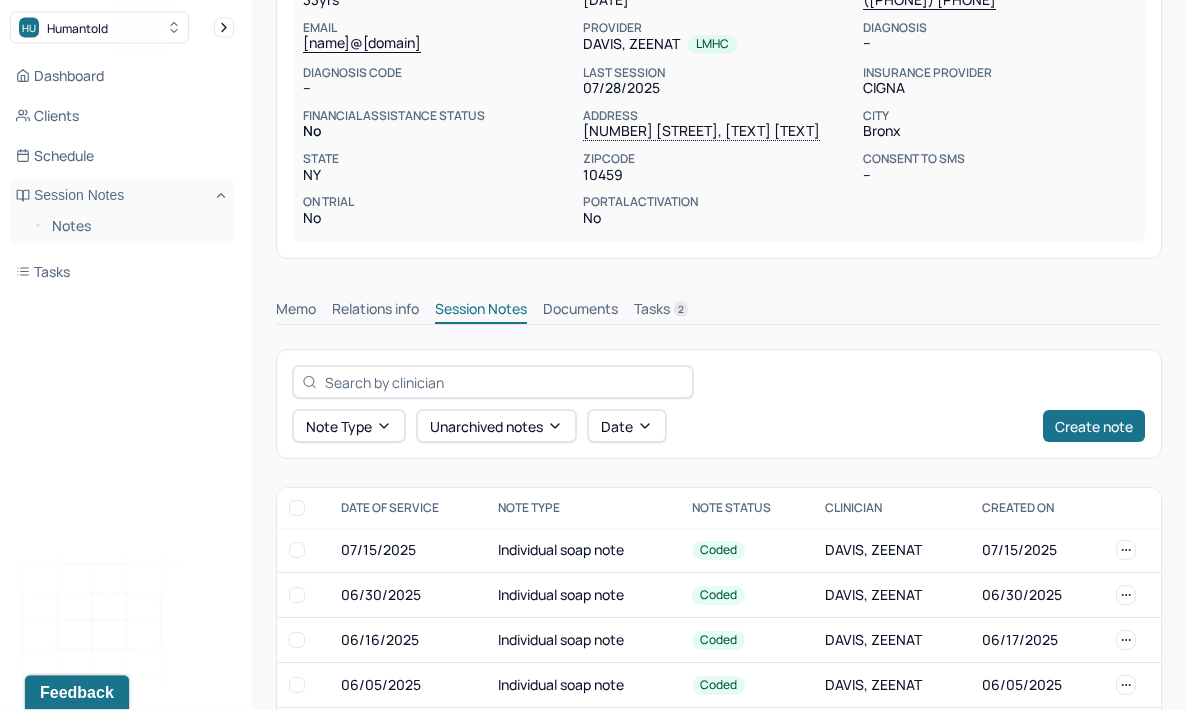 scroll, scrollTop: 297, scrollLeft: 0, axis: vertical 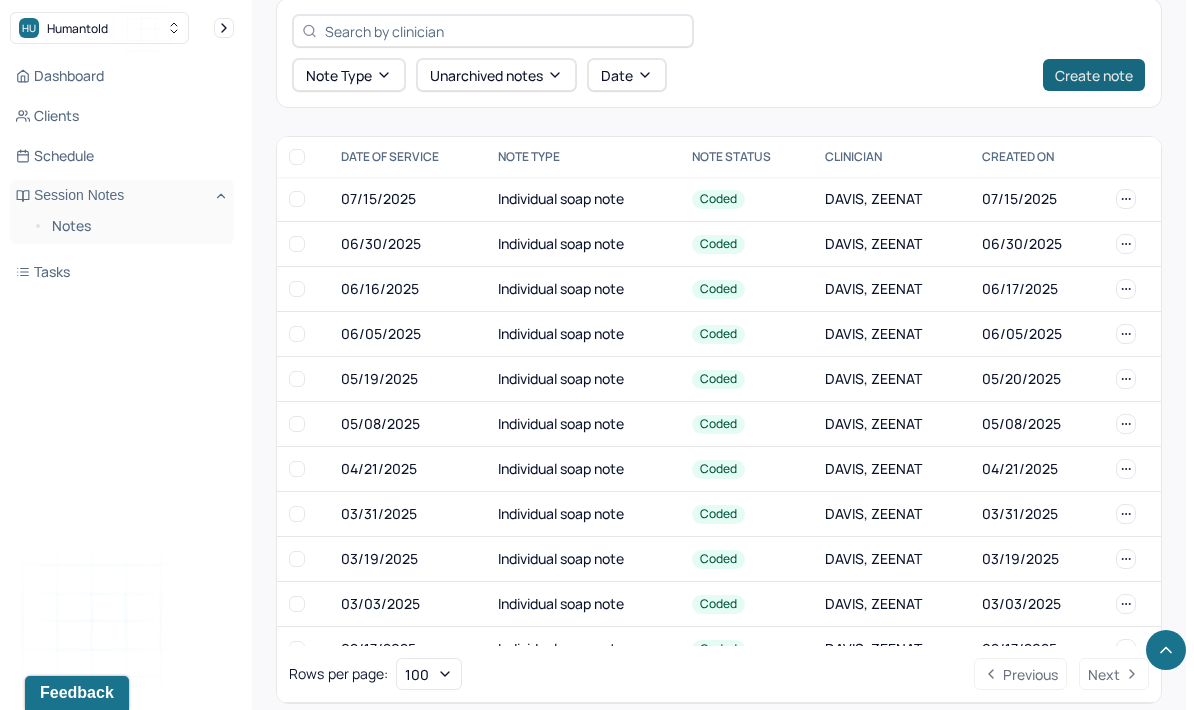 click on "Create note" at bounding box center (1094, 75) 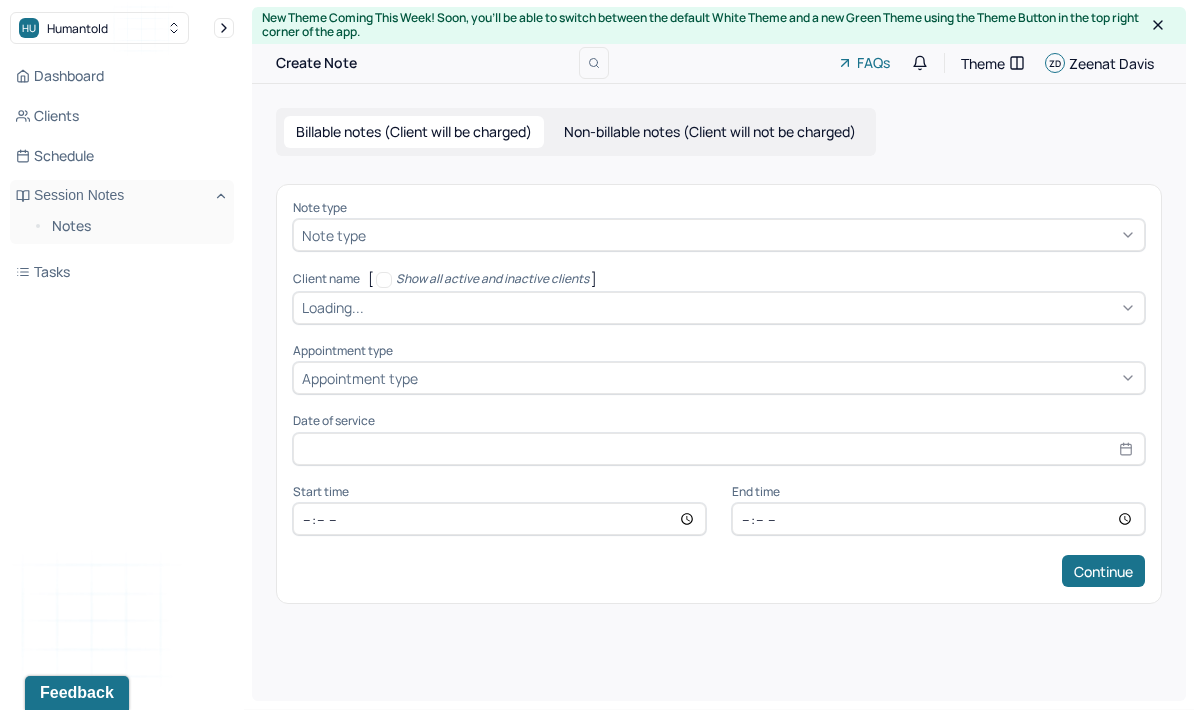 scroll, scrollTop: 0, scrollLeft: 0, axis: both 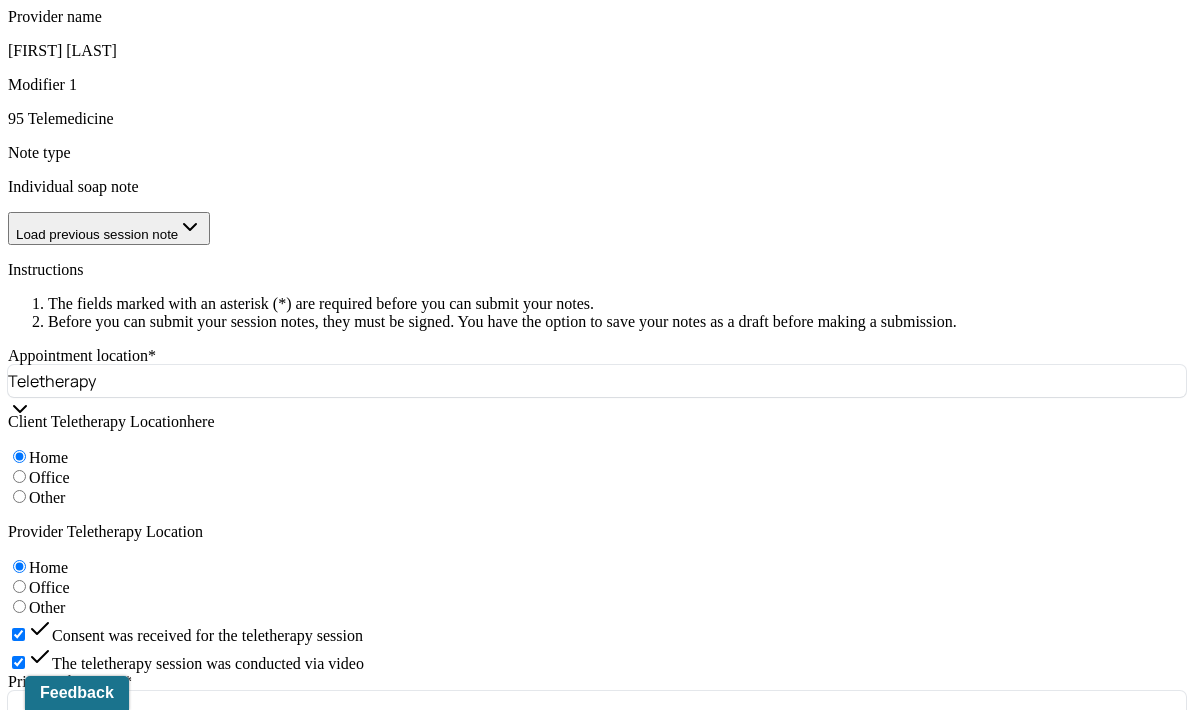 click on "Client reports deciding to end her relationship with her partner and feeling frustrated that her partner did not discuss feeling uncomfrtable in their relationship. Client reports feeling confused about dating and questions if she will find a partner that will be respectful of her career. Client reports feeling confused about her dating standards rather than continuing to focus on how she can appeal to someone else." at bounding box center (88, 1246) 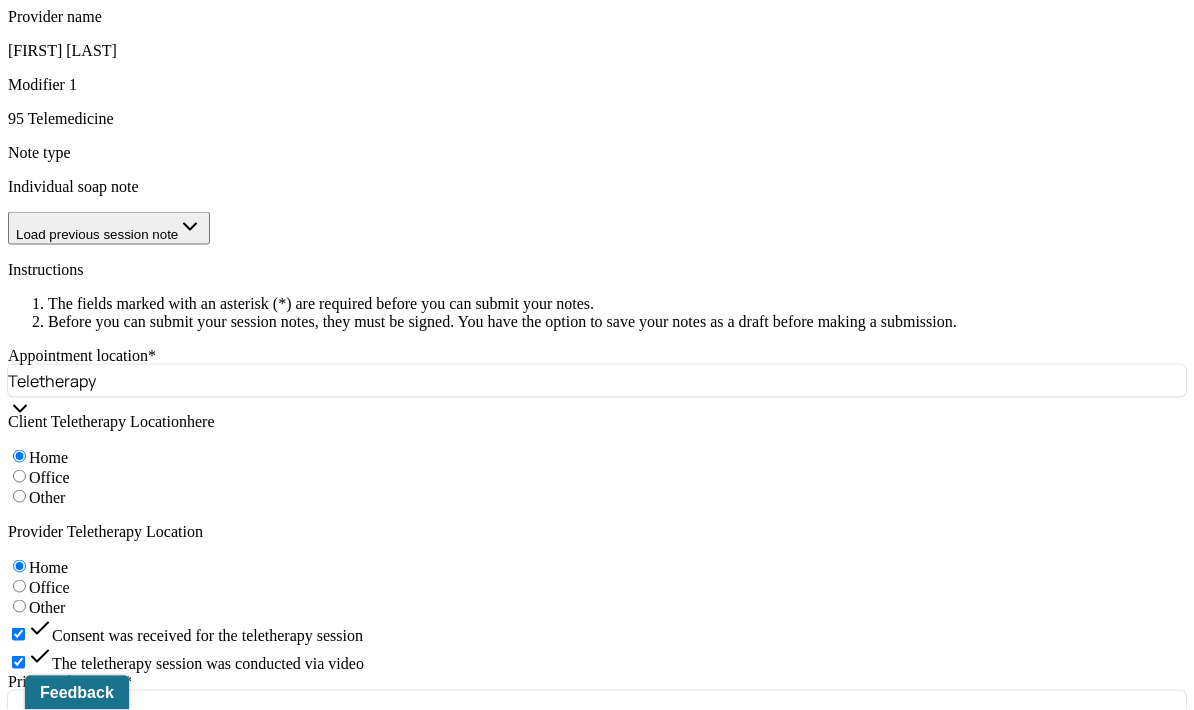 click on "Client reports deciding to end her relationship with her partner and feeling frustrated that her partner did not discuss feeling uncomfrtable in their relationship. Client reports feeling confused about dating and questions if she will find a partner that will be respectful of her career. Client reports feeling confused about her dating standards rather than continuing to focus on how she can appeal to someone else." at bounding box center (88, 1246) 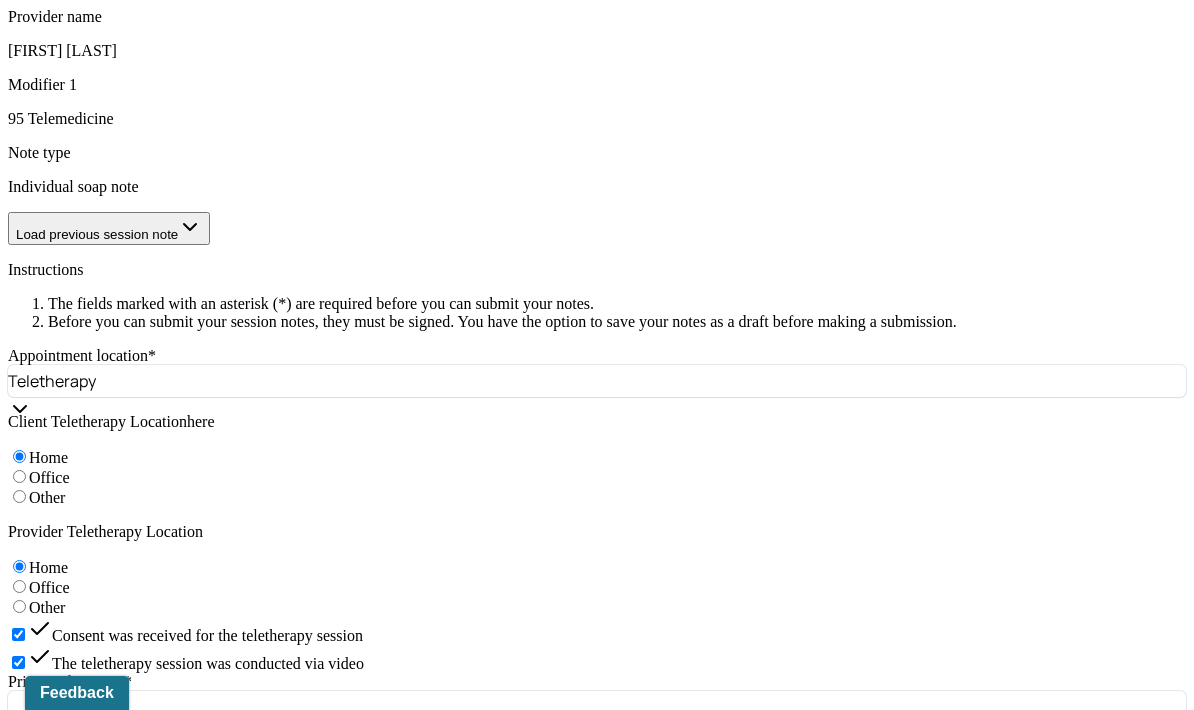 type on "Client reports deciding to end her relationship with her partner and feeling frustrated that her partner did not discuss feeling uncomfortable in their relationship. Client reports feeling confused about dating and questions if she will find a partner who will be respectful of her career. Client reports feeling confused about her dating standards rather than continuing to focus on how she can appeal to someone else." 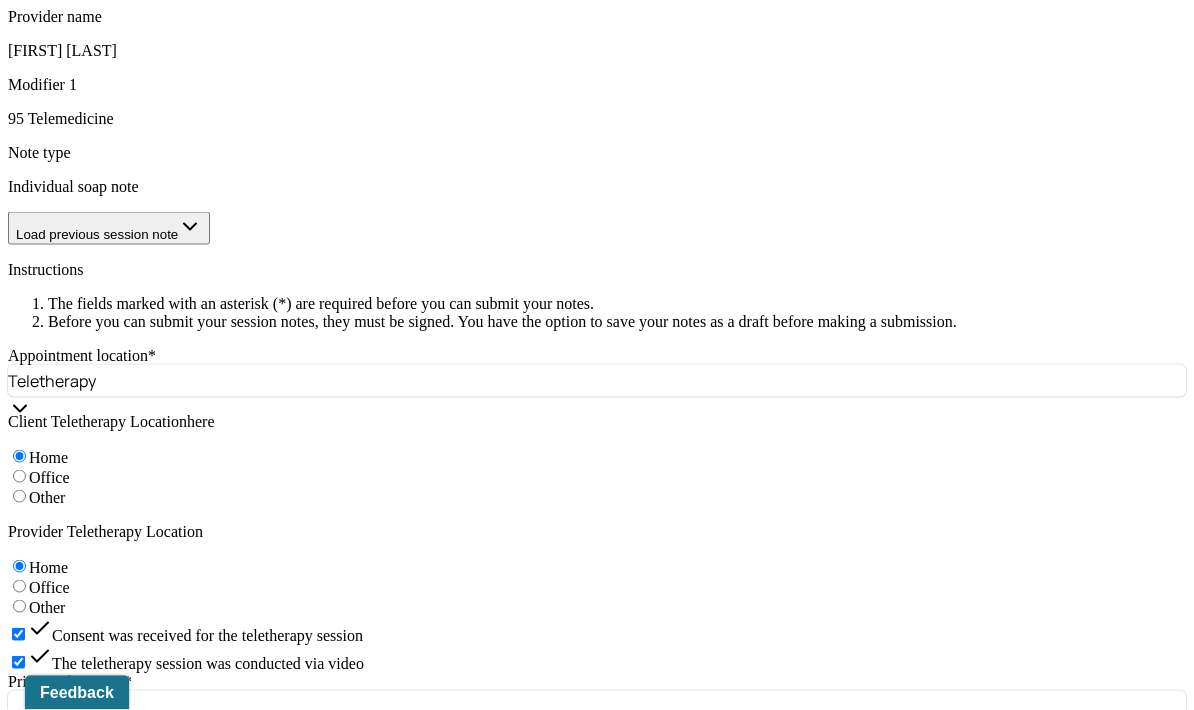 click on "Client was engaged and alert throughout the session. Client’s affect and mood remained congruent throughout the session, primarily anxious when discussing her relationship with her partner." at bounding box center [626, 1394] 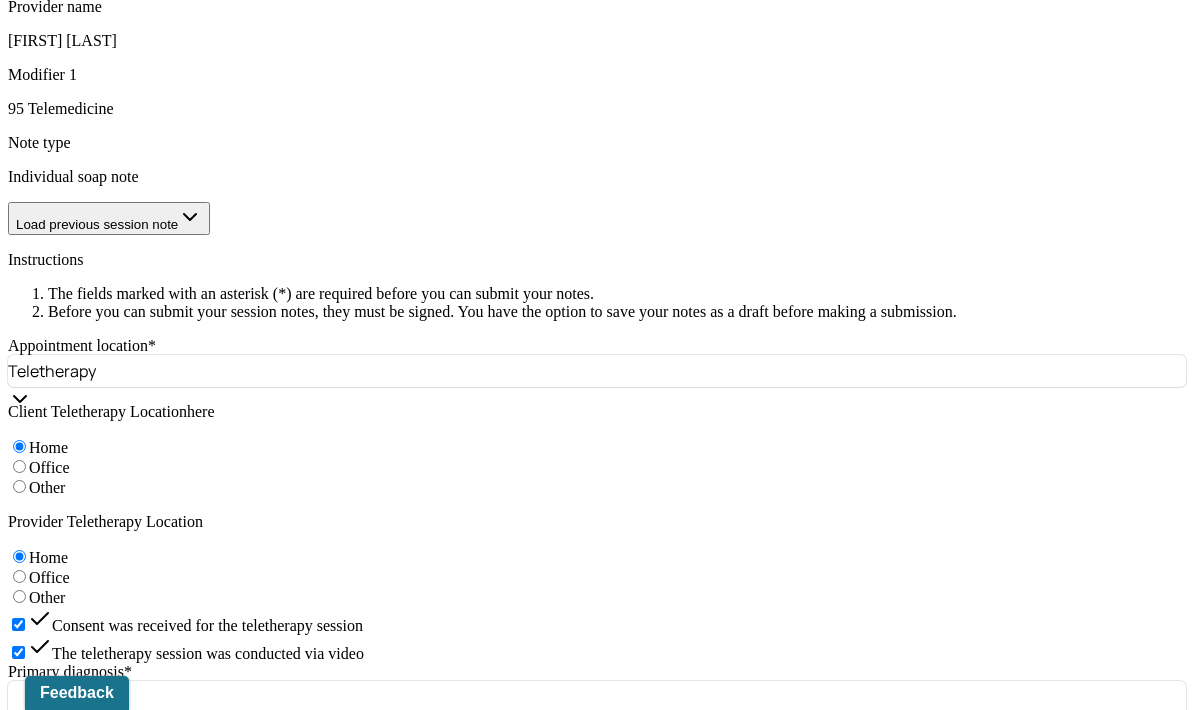 click on "Client was oriented and engaged throughout the session. Client’s affect and mood remained congruent throughout the session, primarily anxious when discussing her relationship with her partner." at bounding box center (626, 1384) 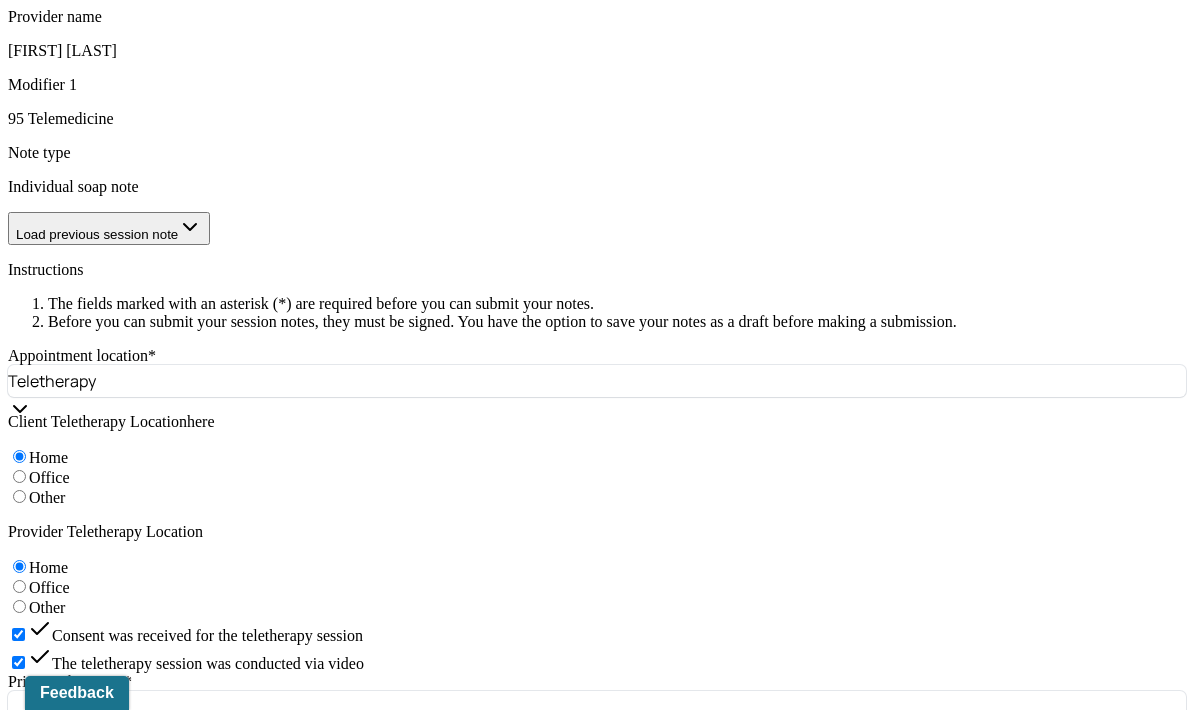 click on "Client was oriented and engaged throughout the session. Client’s affect and mood remained congruent throughout the session, primarily anxious when discussing her relationship with her partner." at bounding box center [626, 1394] 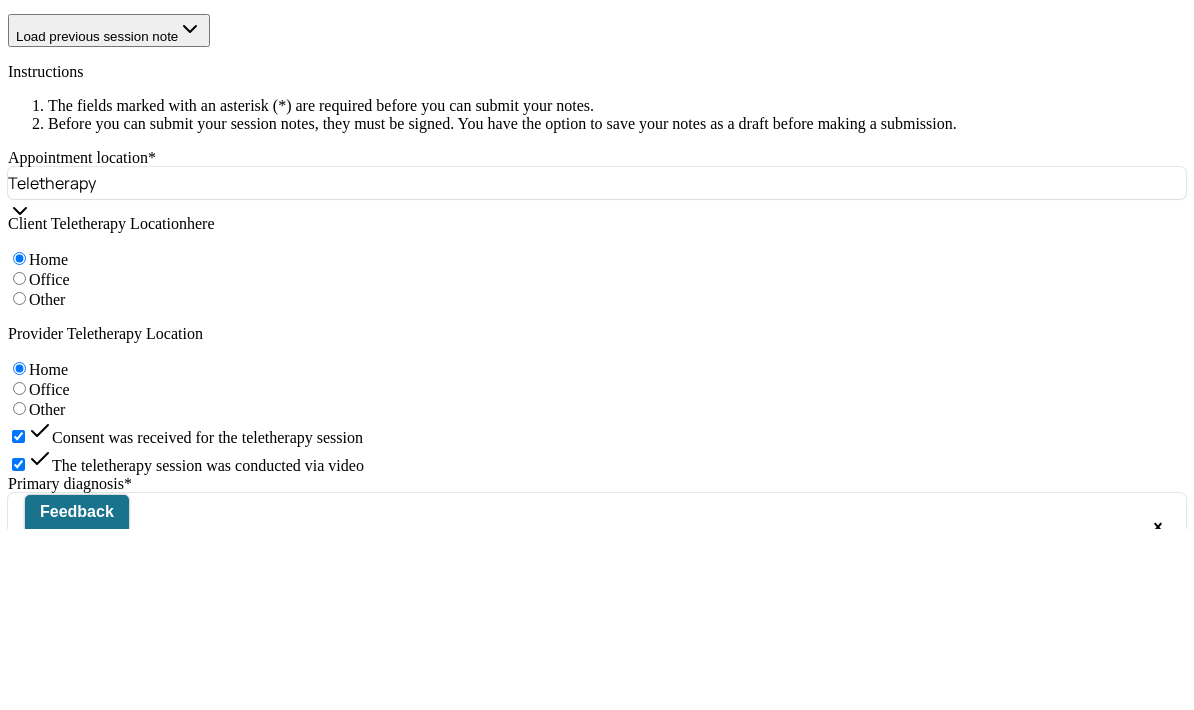 scroll, scrollTop: 1114, scrollLeft: 0, axis: vertical 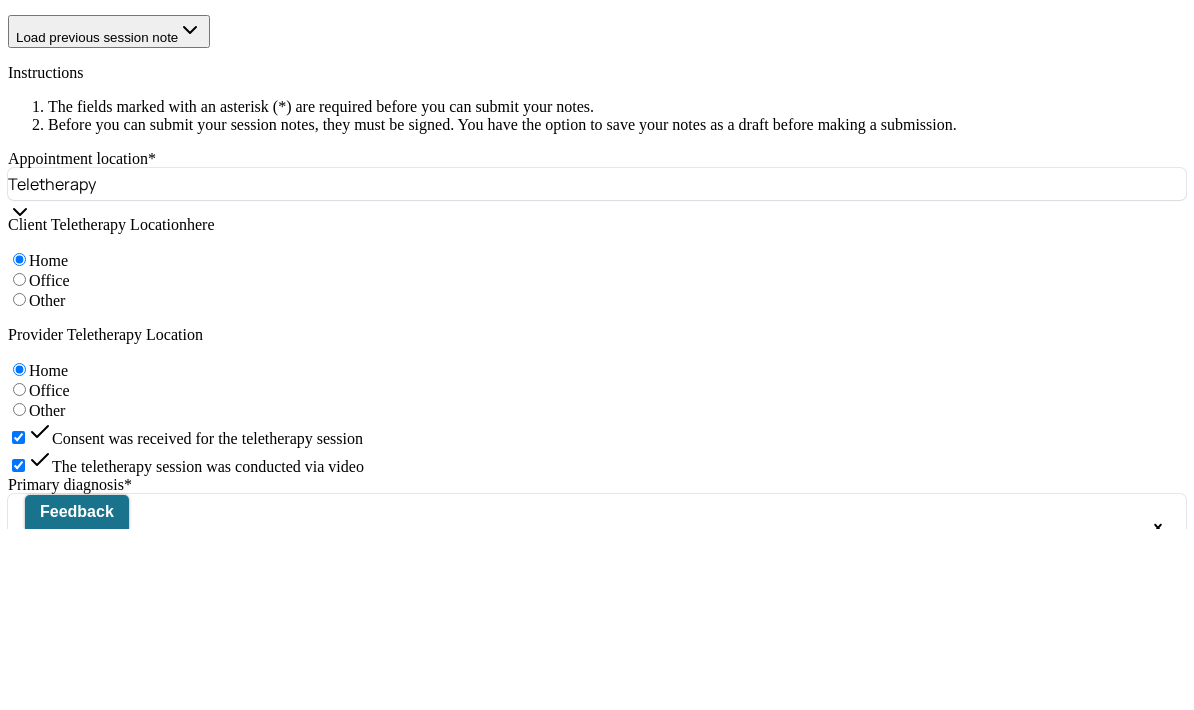 type on "Client was oriented and engaged throughout the session. Client’s affect and mood remained congruent throughout the session, primarily anxious when discussing her dating experiences." 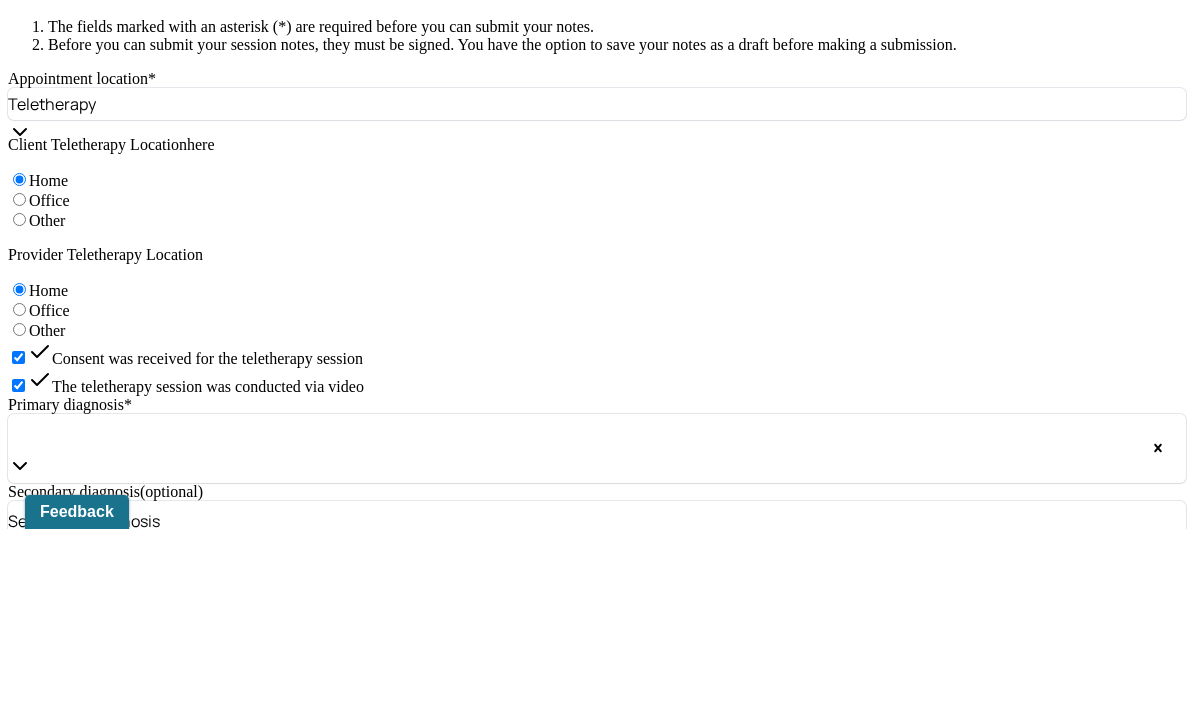 click on "Client's anxious mood continues to occur due to client feeling anxious about dating after deciding to end her relationship with her partner, supporting the MH diagnosis. Client would benefit from continuous exploration of her rejection sensitivity and coping strategies. DBT was used to practice self-compassion and explore opposite action. Client-centered therapy was used to provide unconditional positive regard and model affirming language." at bounding box center (88, 1464) 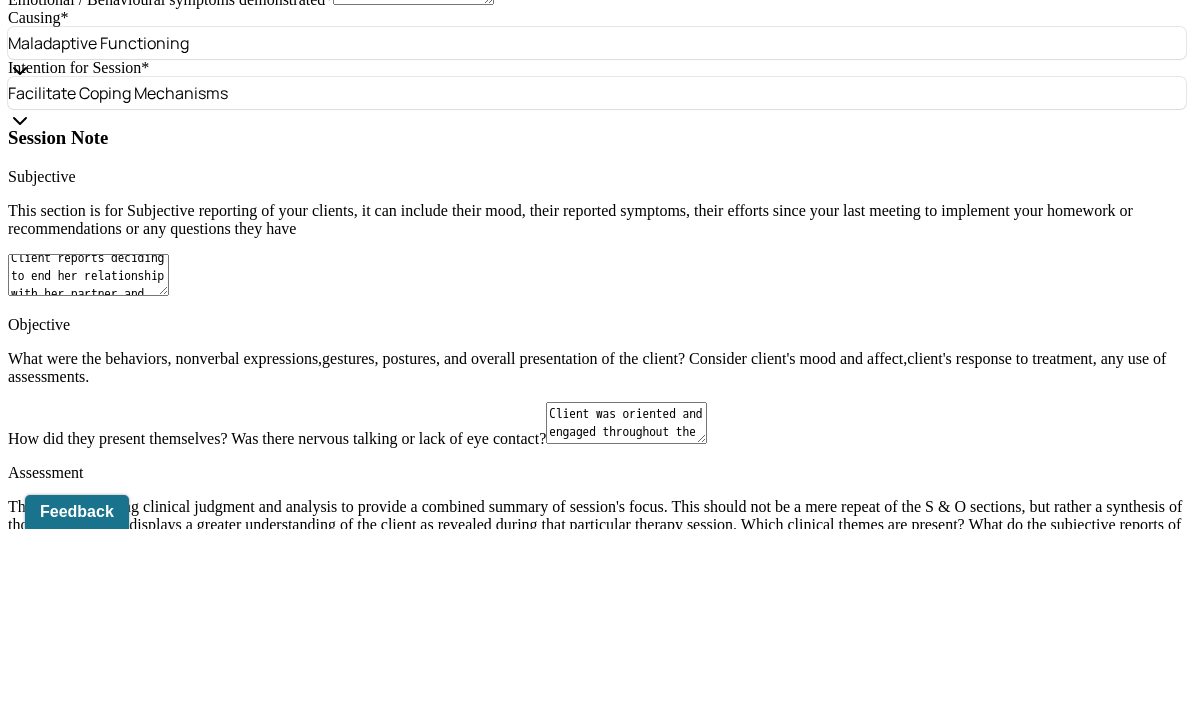 scroll, scrollTop: 1911, scrollLeft: 0, axis: vertical 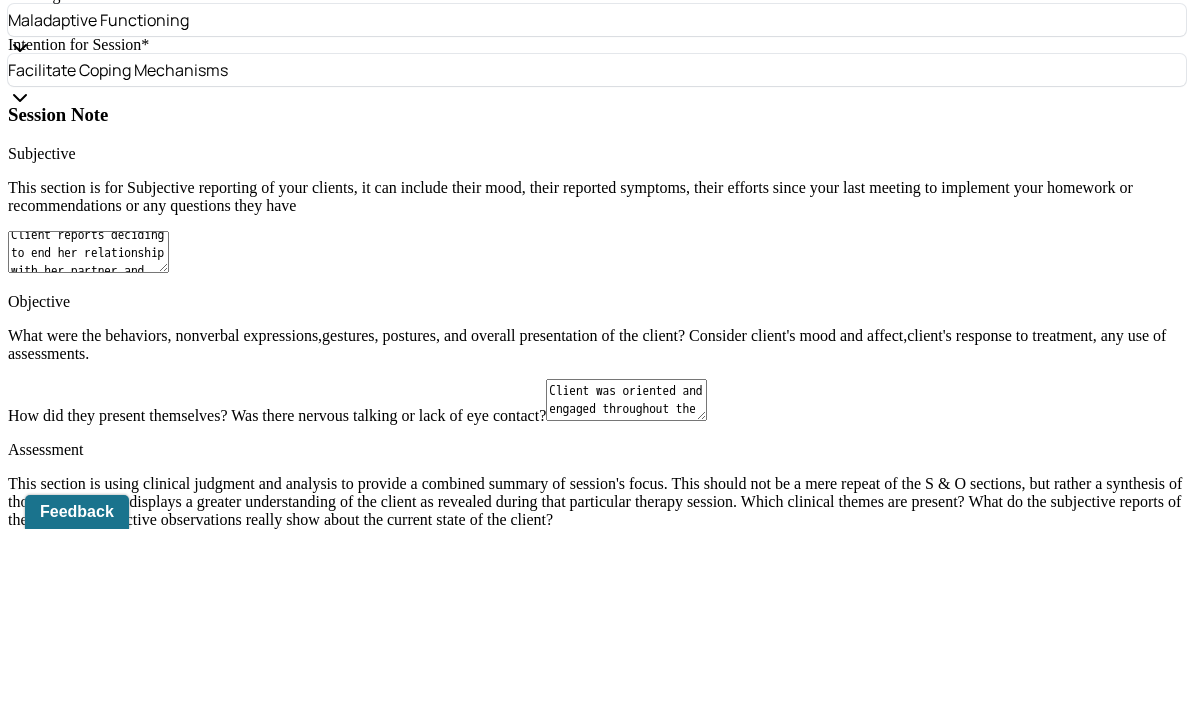 type on "Client's anxious mood continues to occur due to client feeling anxious about dating after deciding to end her relationship with her partner, supporting the MH diagnosis. Client would benefit from continuous exploration of her ability to establish boundaries in relationships and coping strategies. DBT was used to practice self-compassion and explore opposite action. Client-centered therapy was used to provide unconditional positive regard and reflective listening." 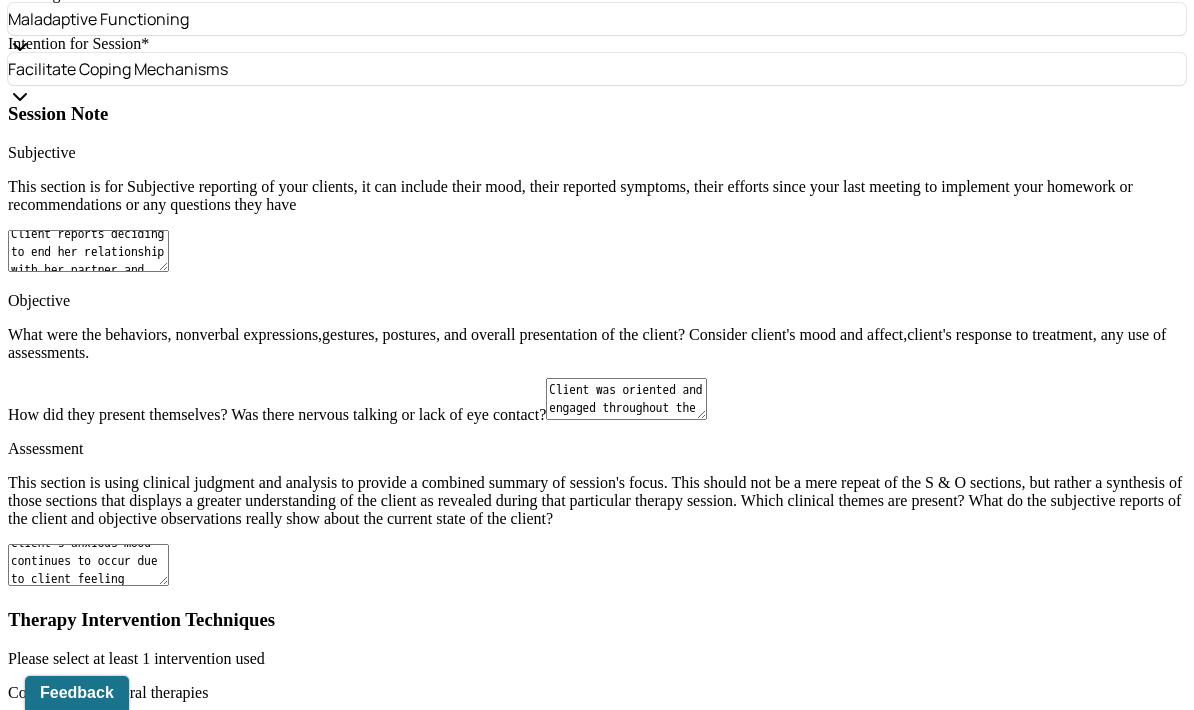 click on "21" at bounding box center [447, -1759] 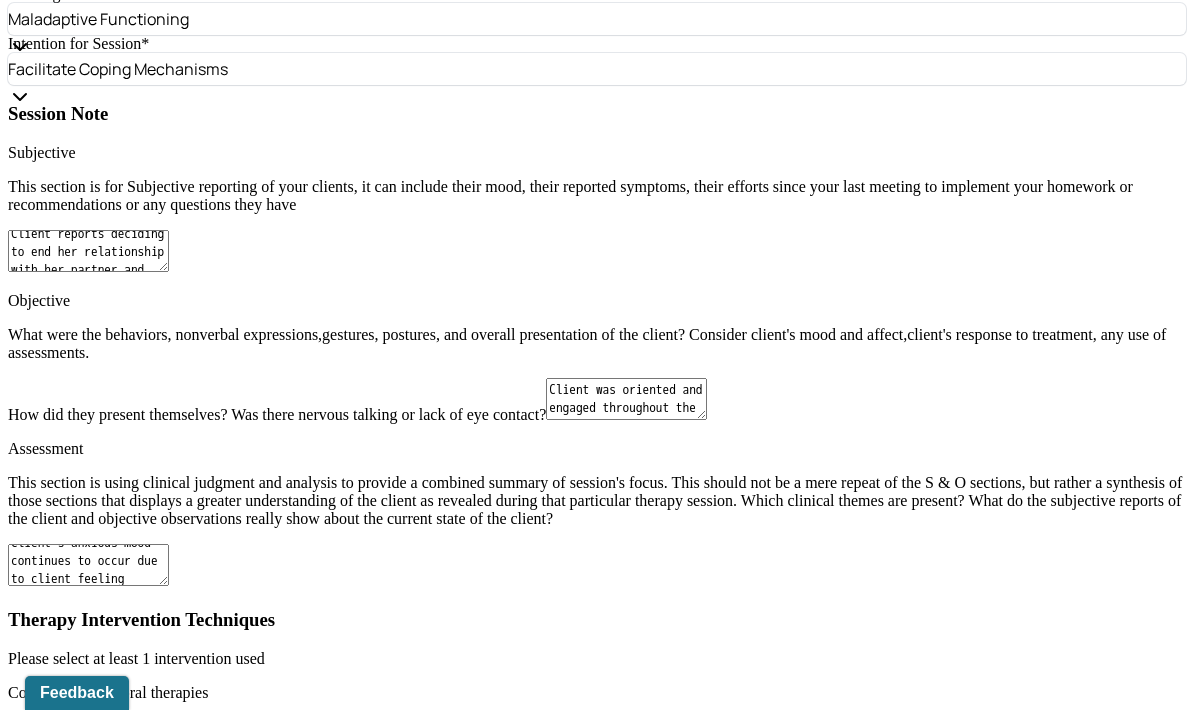 scroll, scrollTop: 2092, scrollLeft: 0, axis: vertical 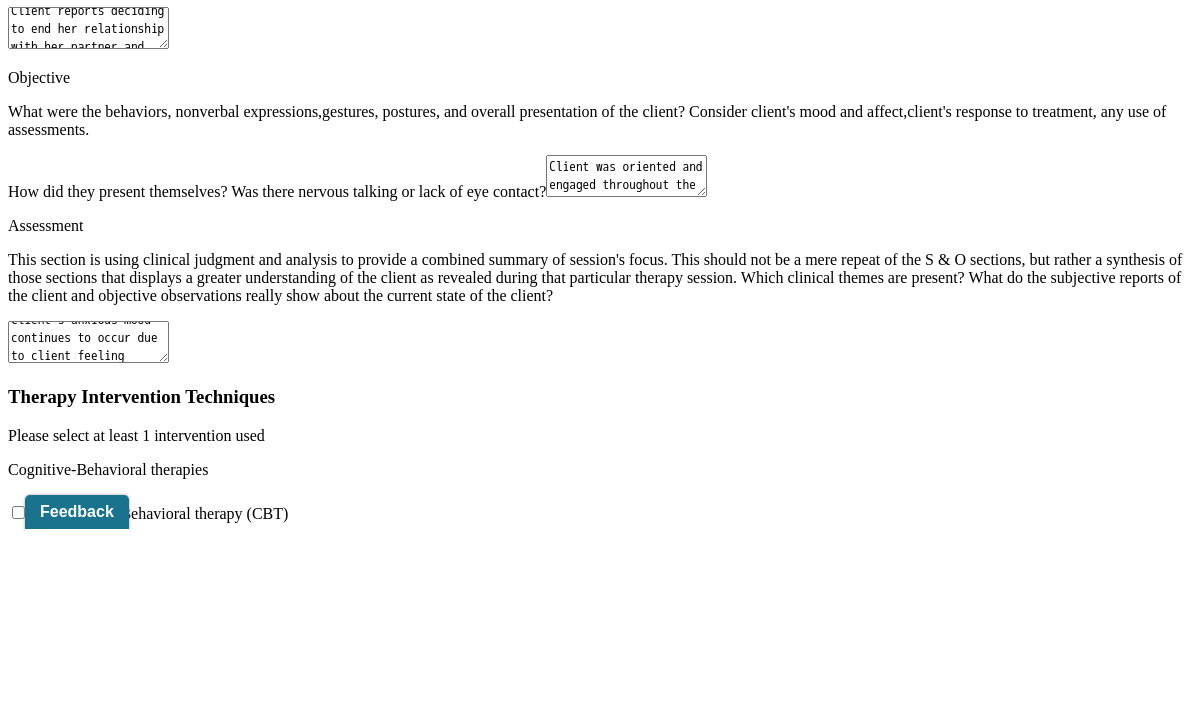 click on "Client has a good prognosis shown through client discussing her relationship with her partner" at bounding box center (88, 1982) 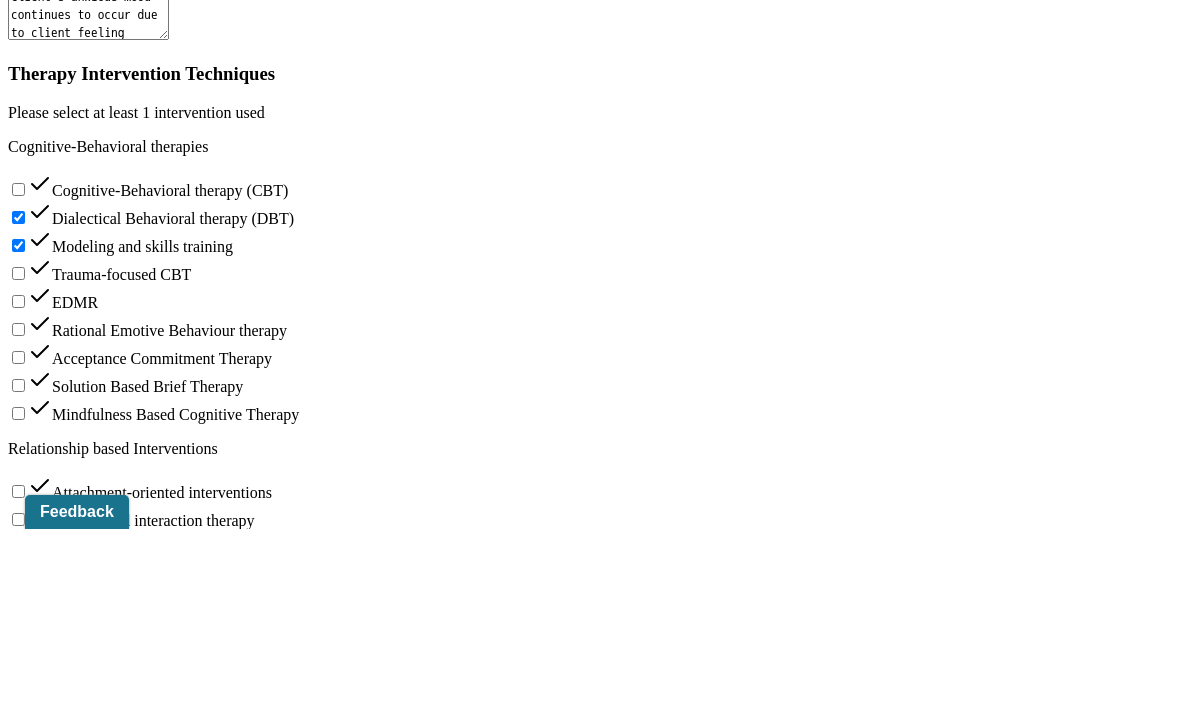 scroll, scrollTop: 2463, scrollLeft: 0, axis: vertical 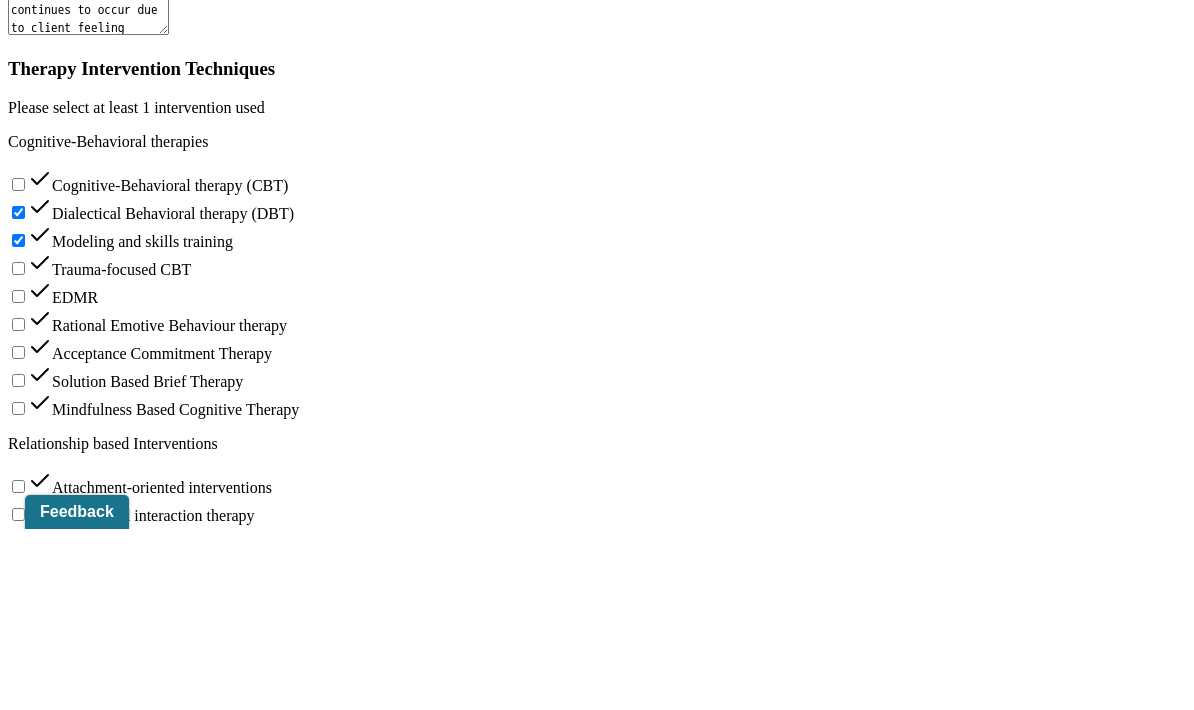 type on "Client was reflective and insightful throughout the session." 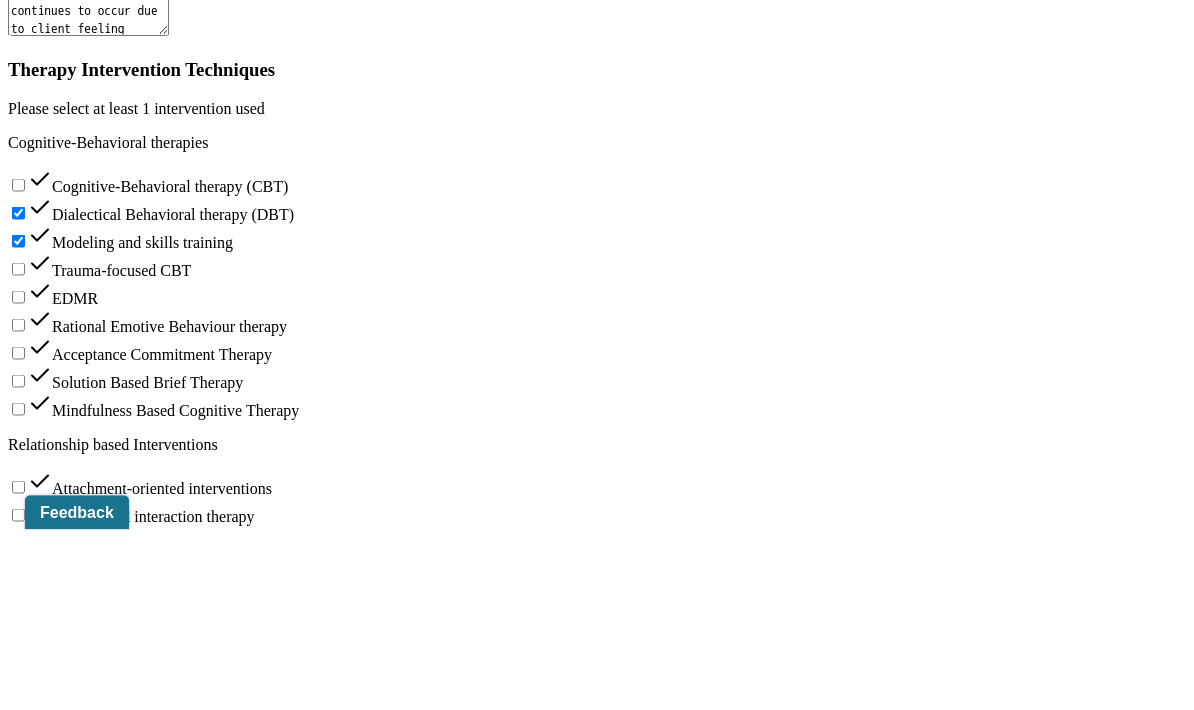 scroll, scrollTop: 2543, scrollLeft: 0, axis: vertical 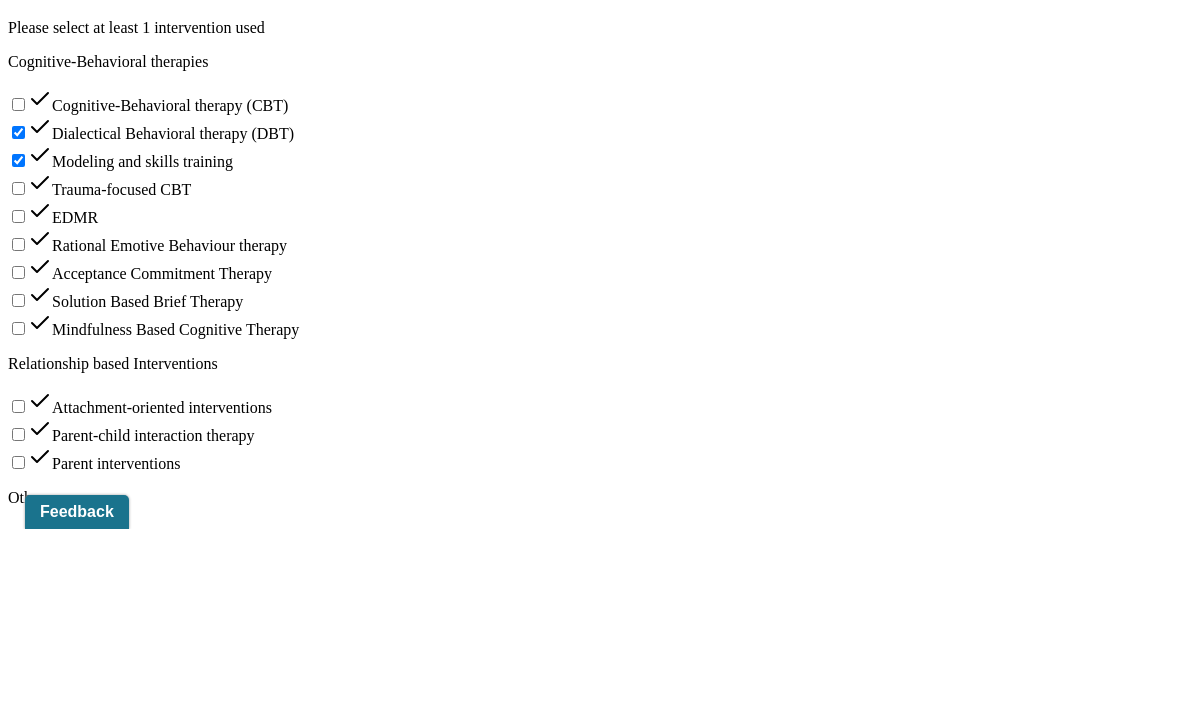 type on "minimal progress shown through client discussing her frustration with her partner not discussing her feelings about their relationship" 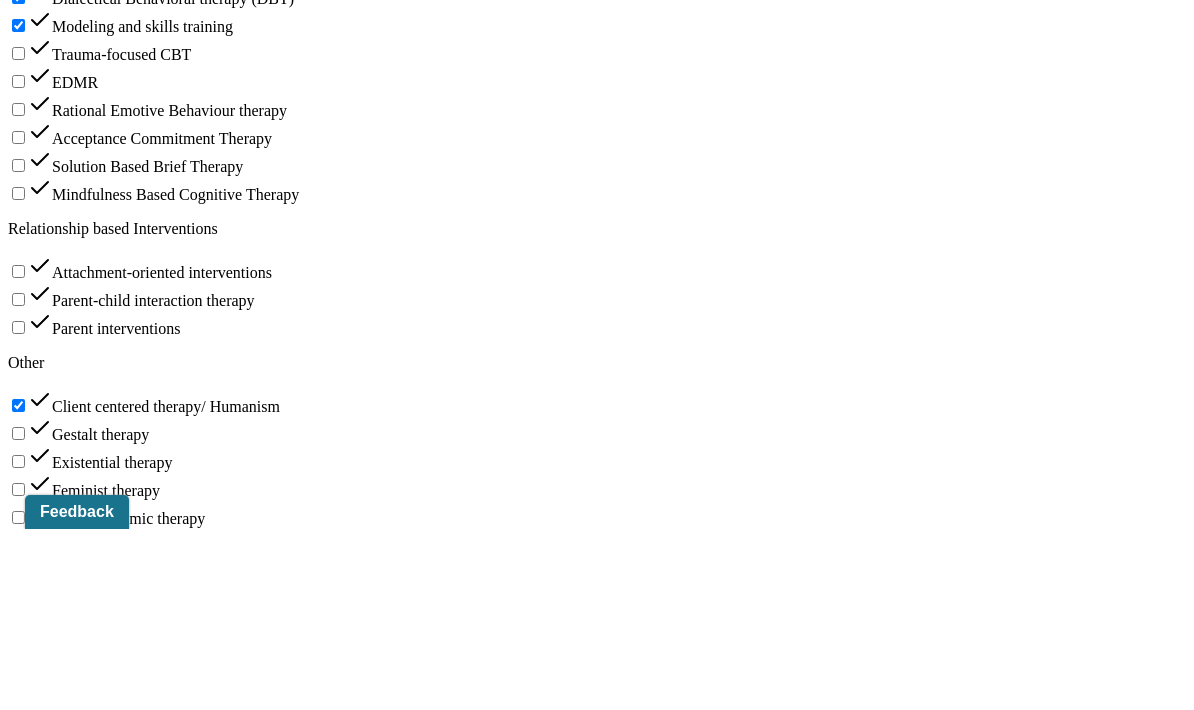 scroll, scrollTop: 2669, scrollLeft: 0, axis: vertical 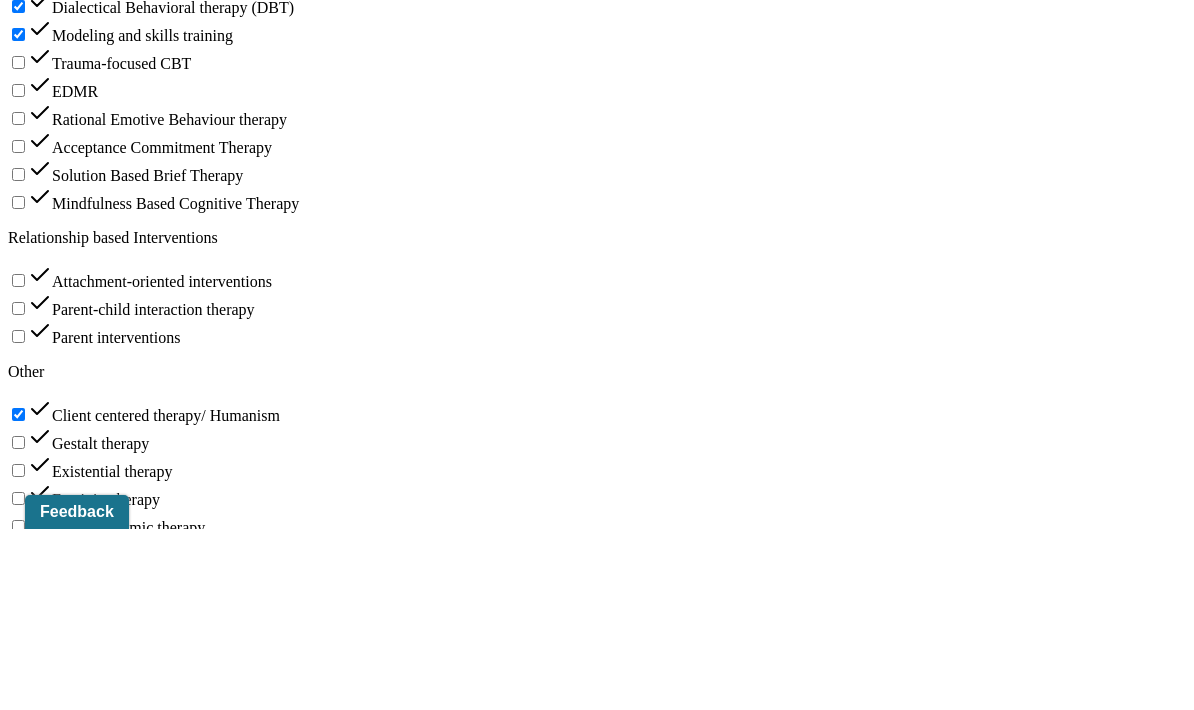 type on "Minimal progress shown through client discussing her decision to end her relationship with her partner" 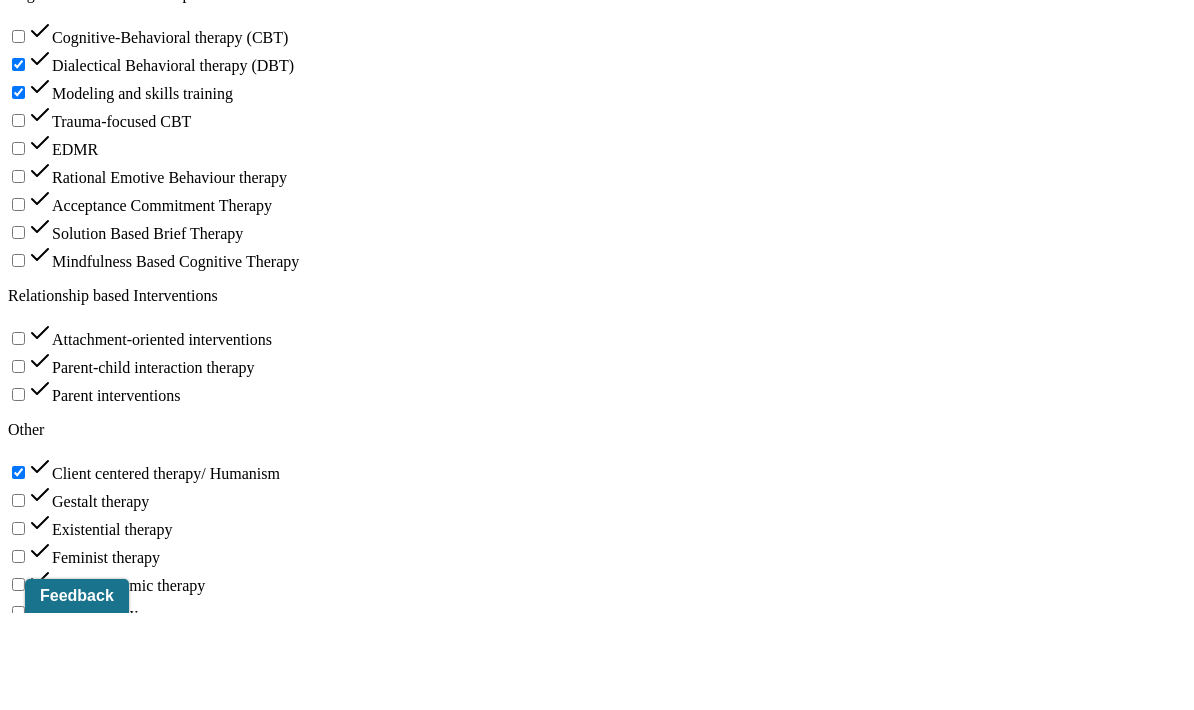 type on "Minimal progress shown through client discussing her decision to end her relationship with her partner" 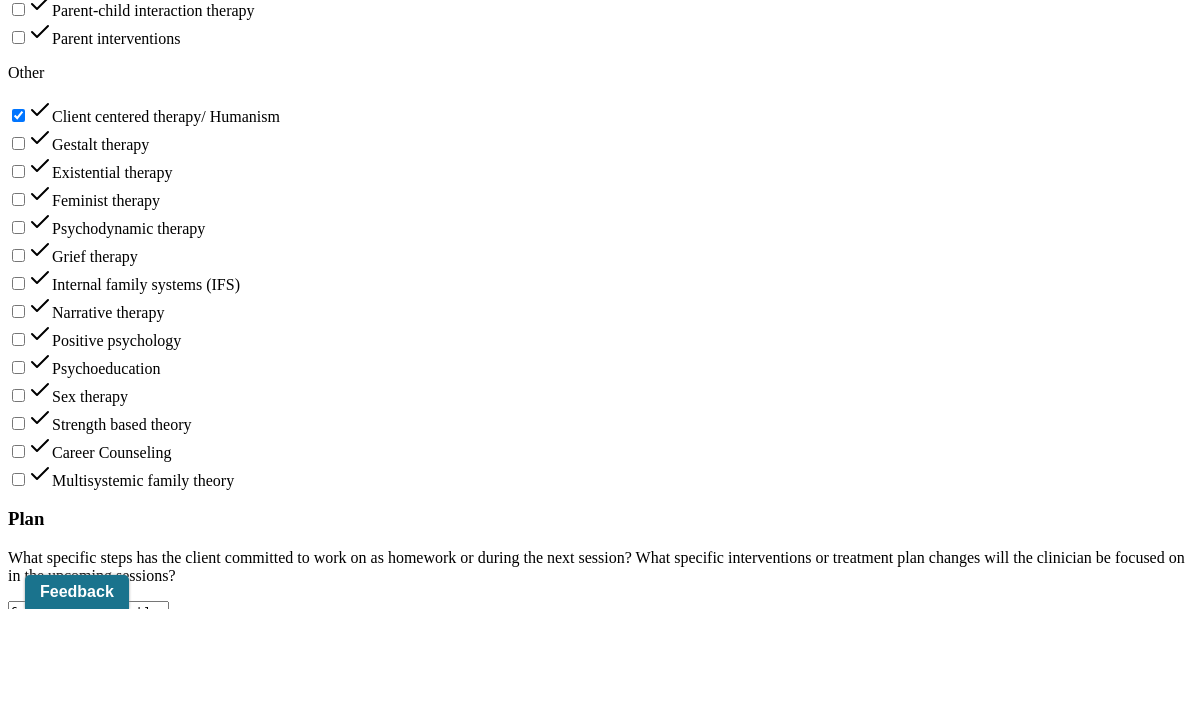 scroll, scrollTop: 3070, scrollLeft: 0, axis: vertical 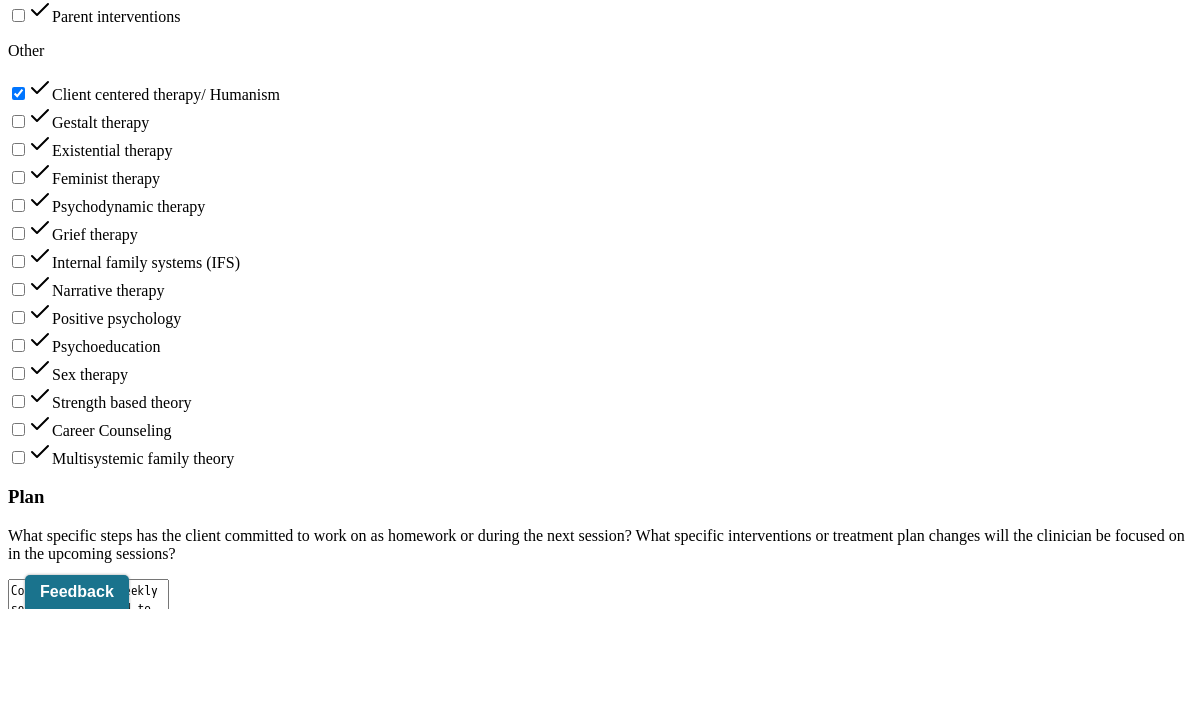 click at bounding box center [96, 1924] 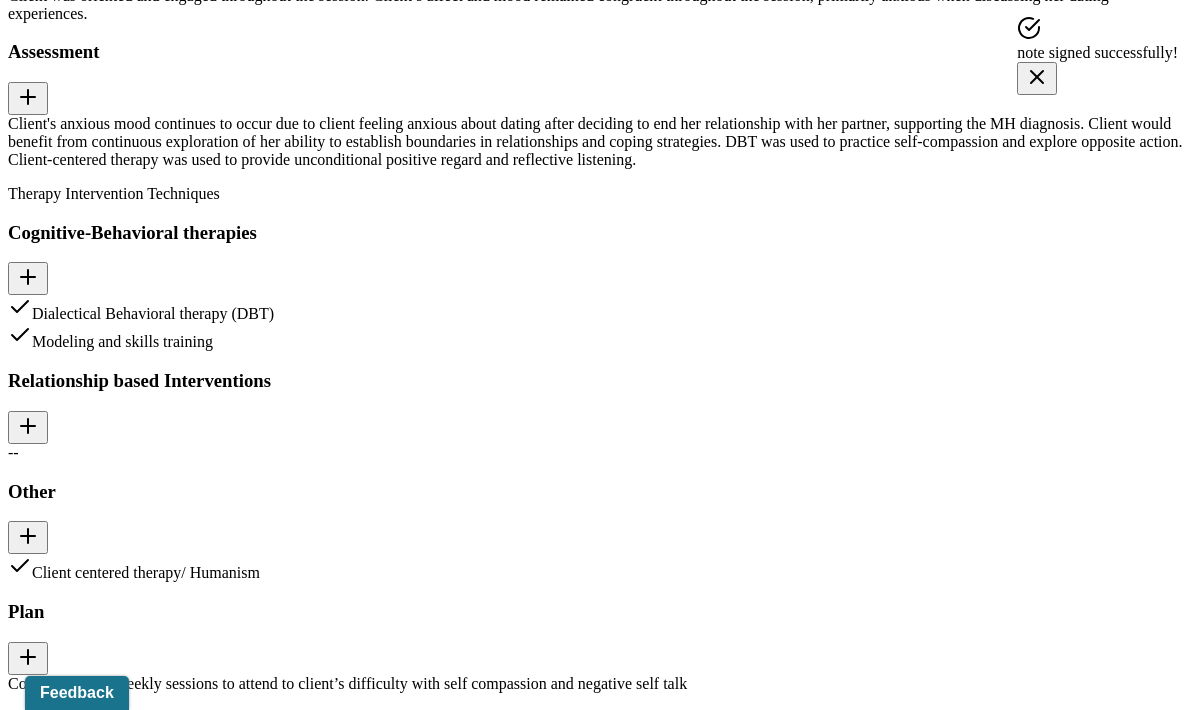 scroll, scrollTop: 0, scrollLeft: 0, axis: both 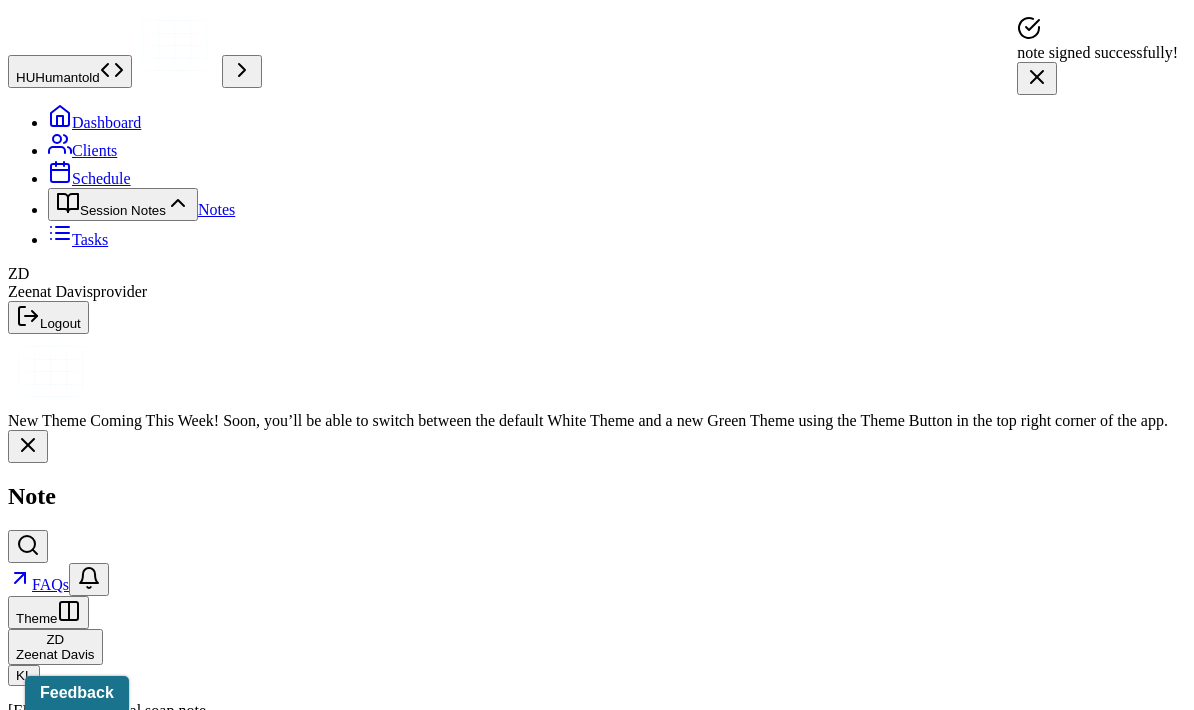 click on "Notes" at bounding box center (216, 209) 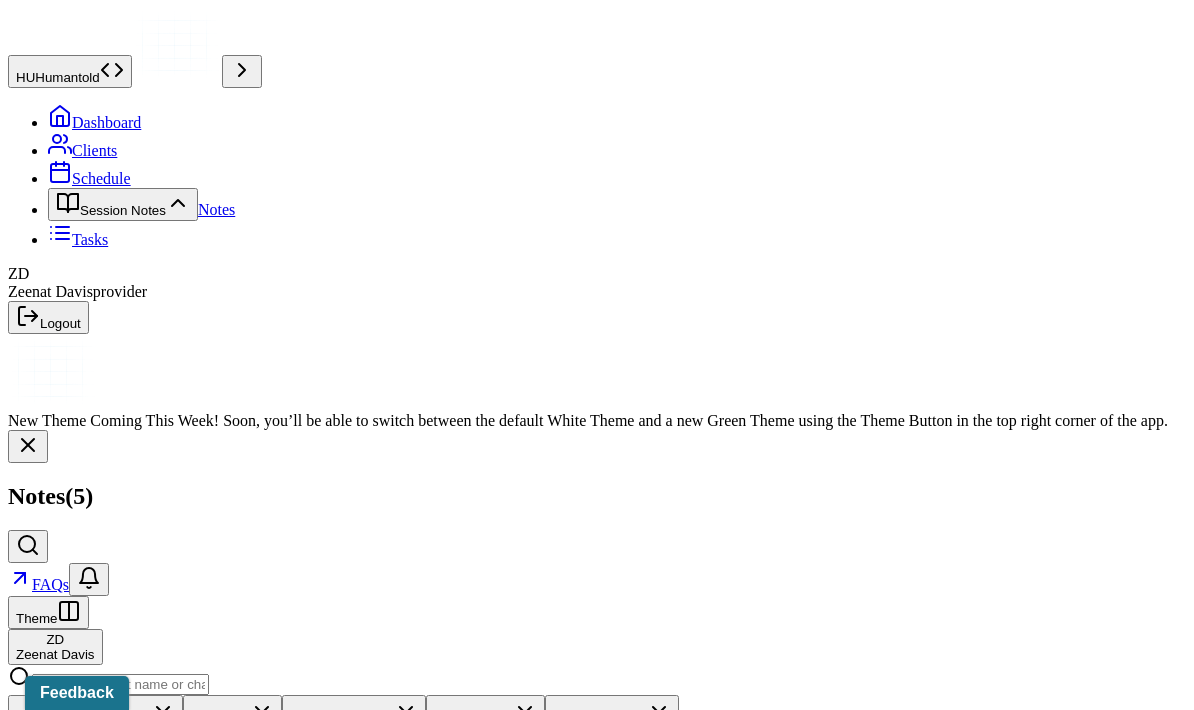 click on "Create note" at bounding box center (51, 738) 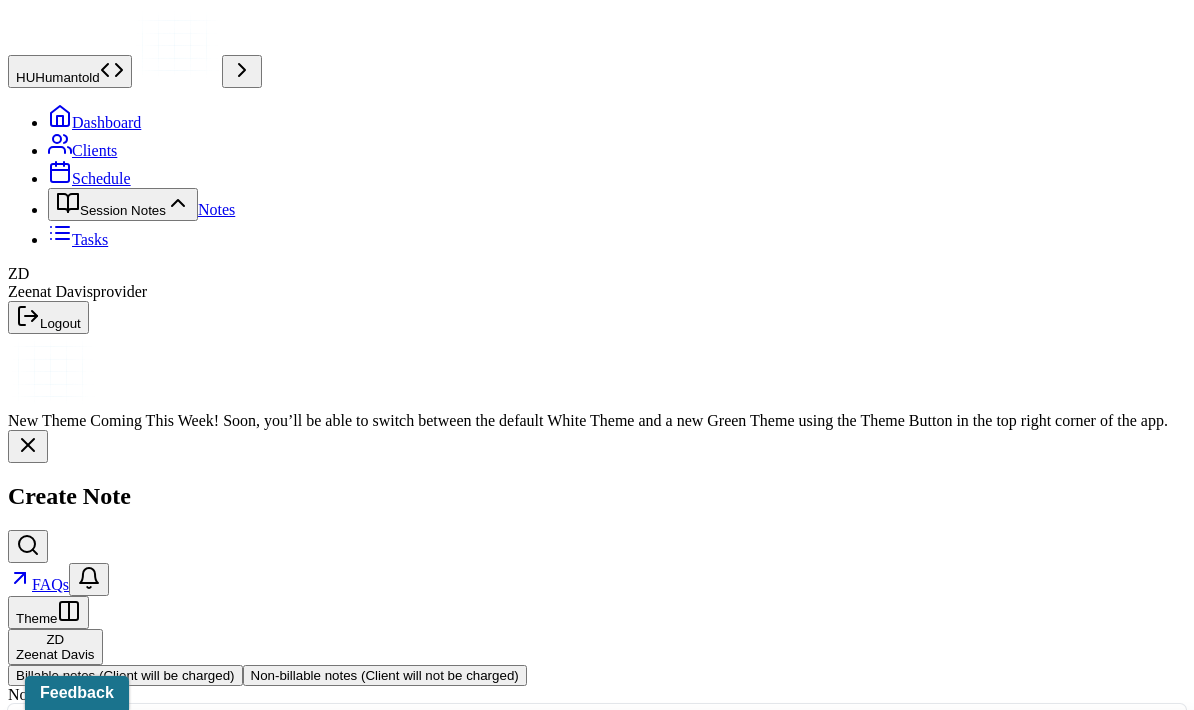 click on "Individual treatment review" at bounding box center [605, 915] 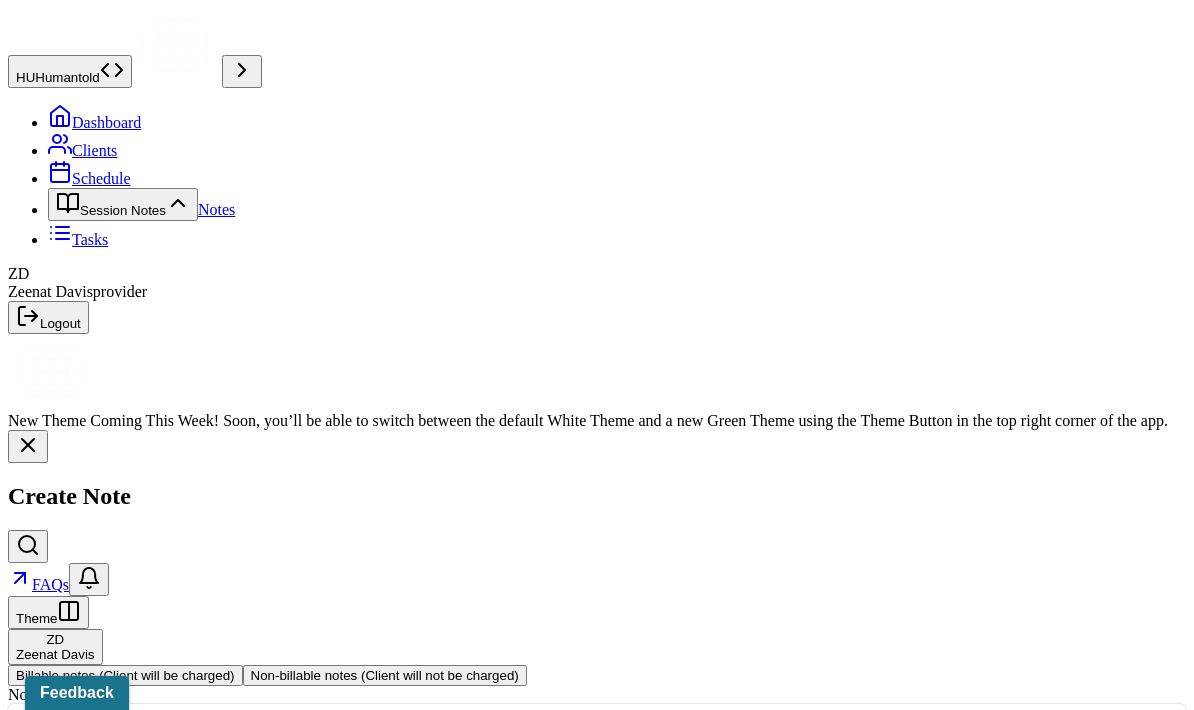 scroll, scrollTop: 21, scrollLeft: 0, axis: vertical 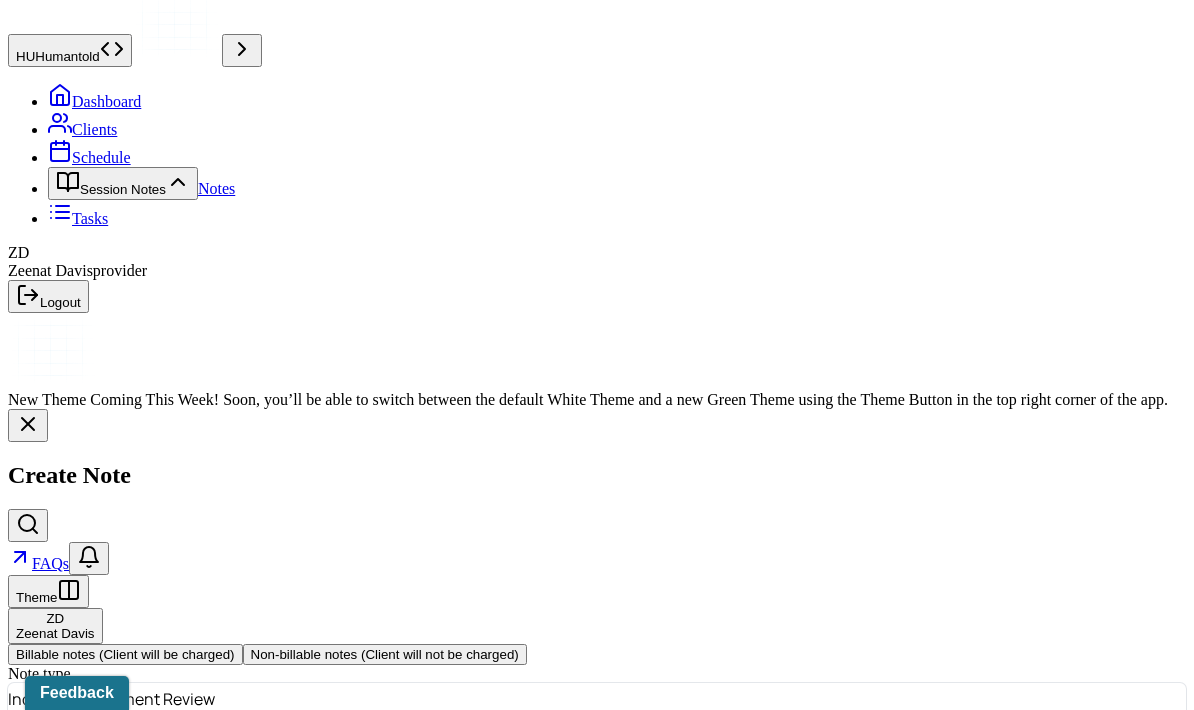 click on "[MONTH] [DAY], [YEAR]" at bounding box center [96, 1002] 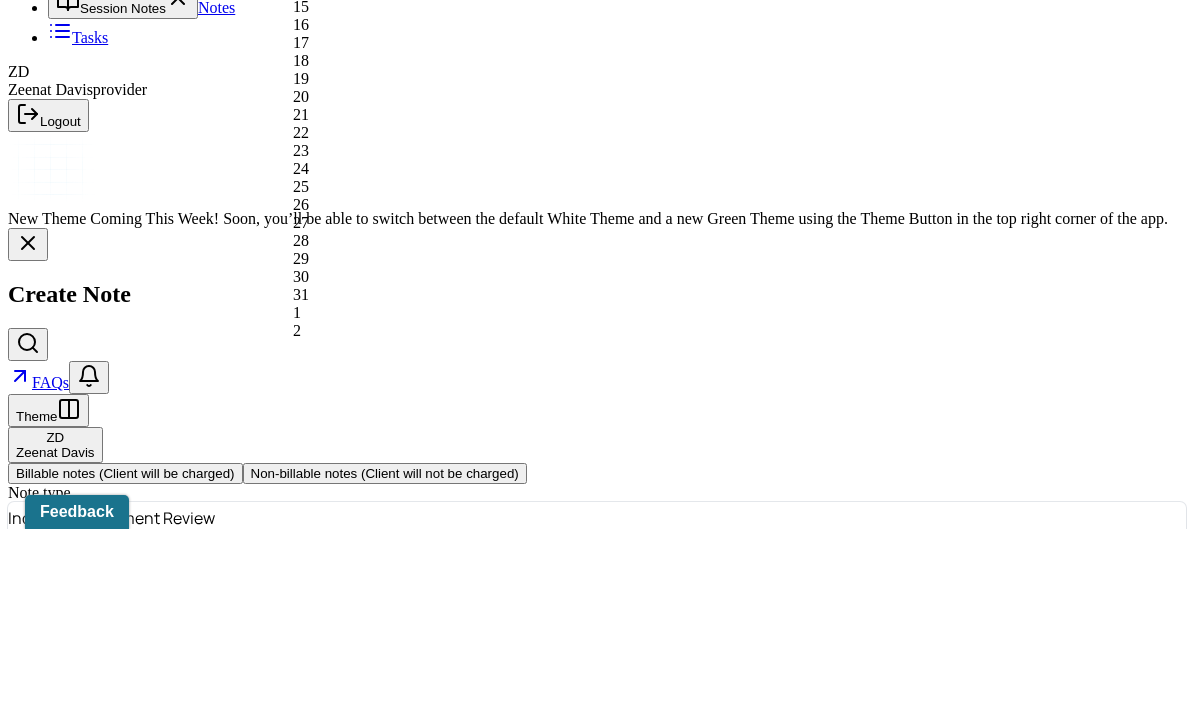 click on "31" at bounding box center [389, 476] 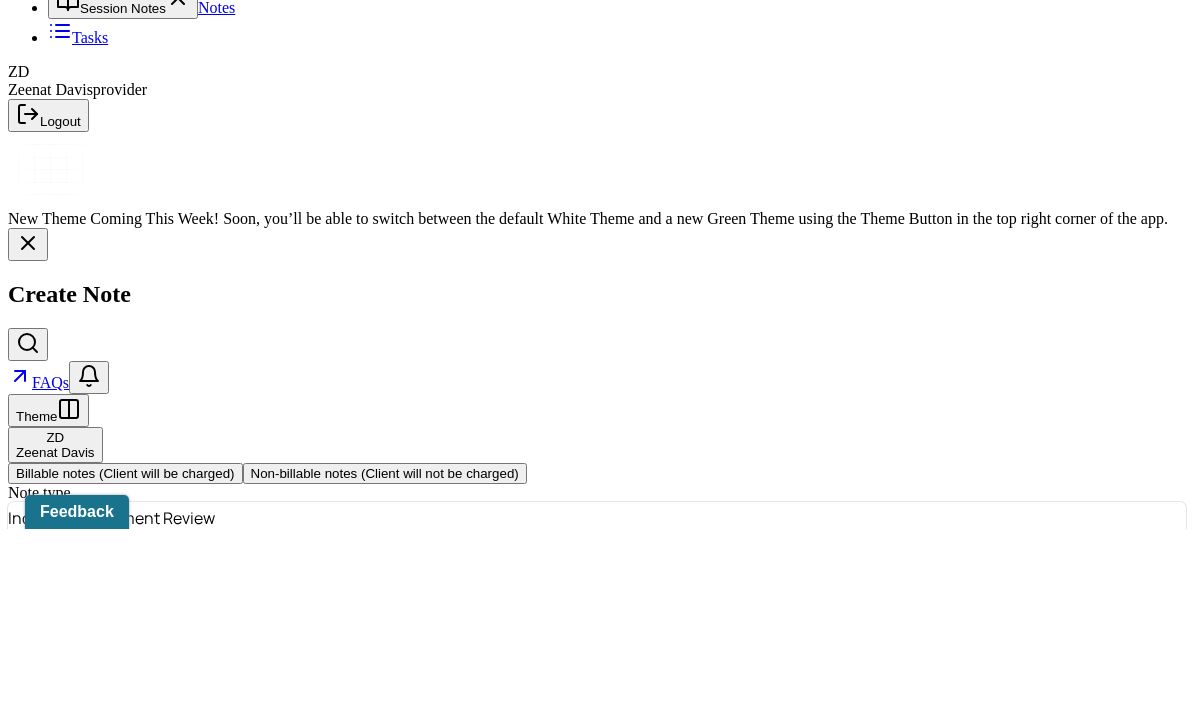 scroll, scrollTop: 0, scrollLeft: 0, axis: both 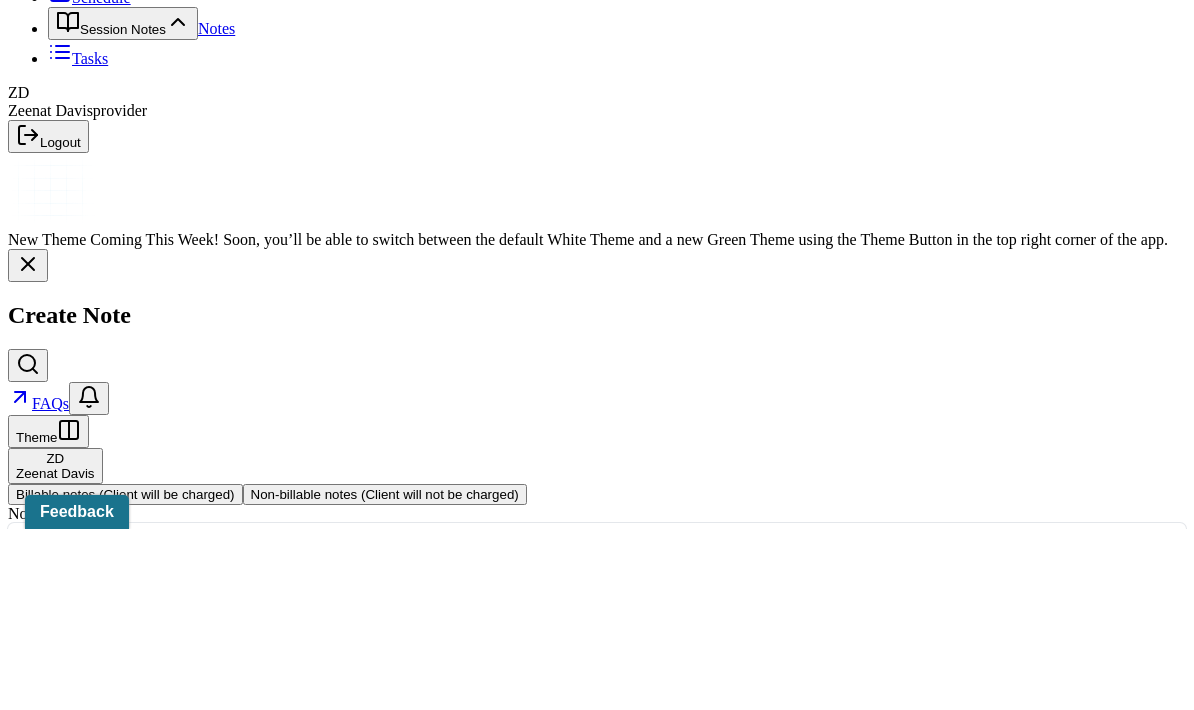 click on "17:30" at bounding box center (52, 1046) 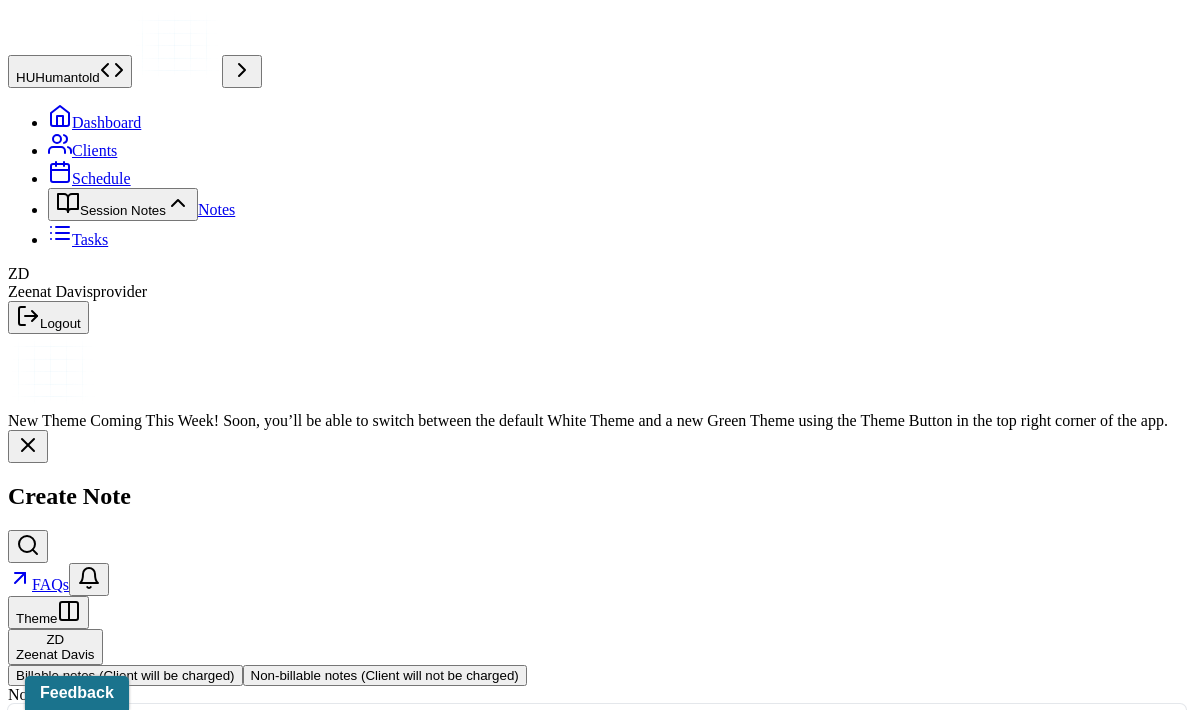 click on "Continue" at bounding box center (42, 1110) 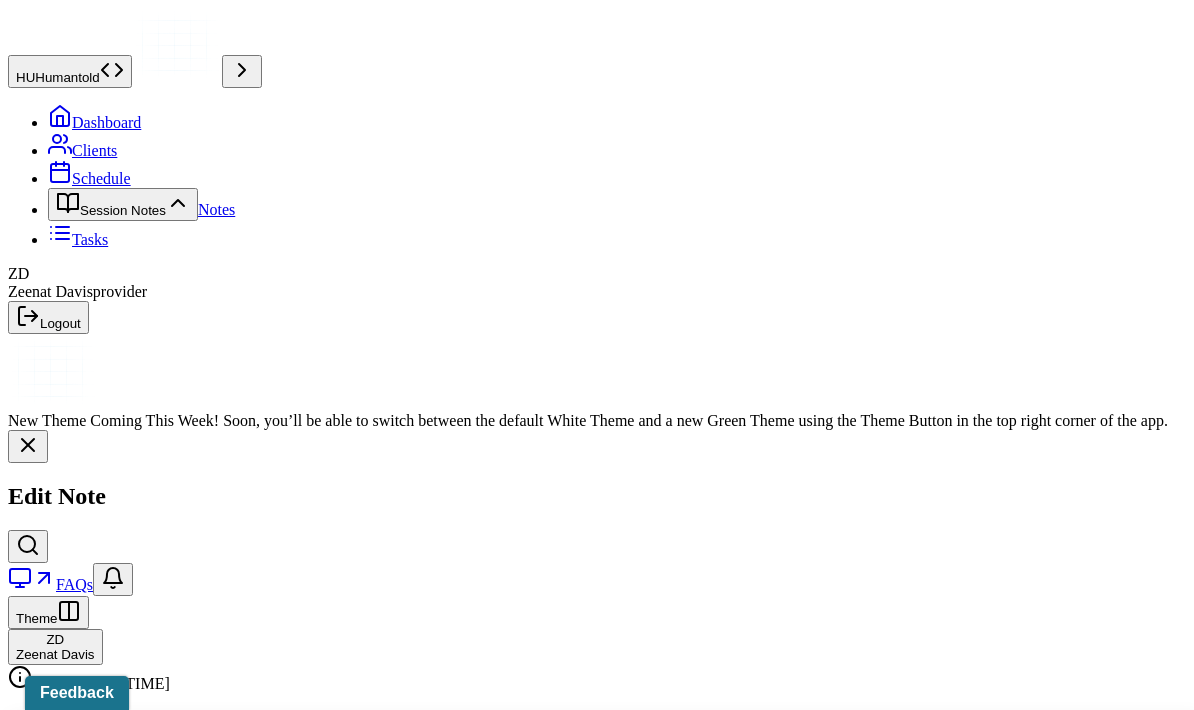click on "Teletherapy" at bounding box center (605, 765) 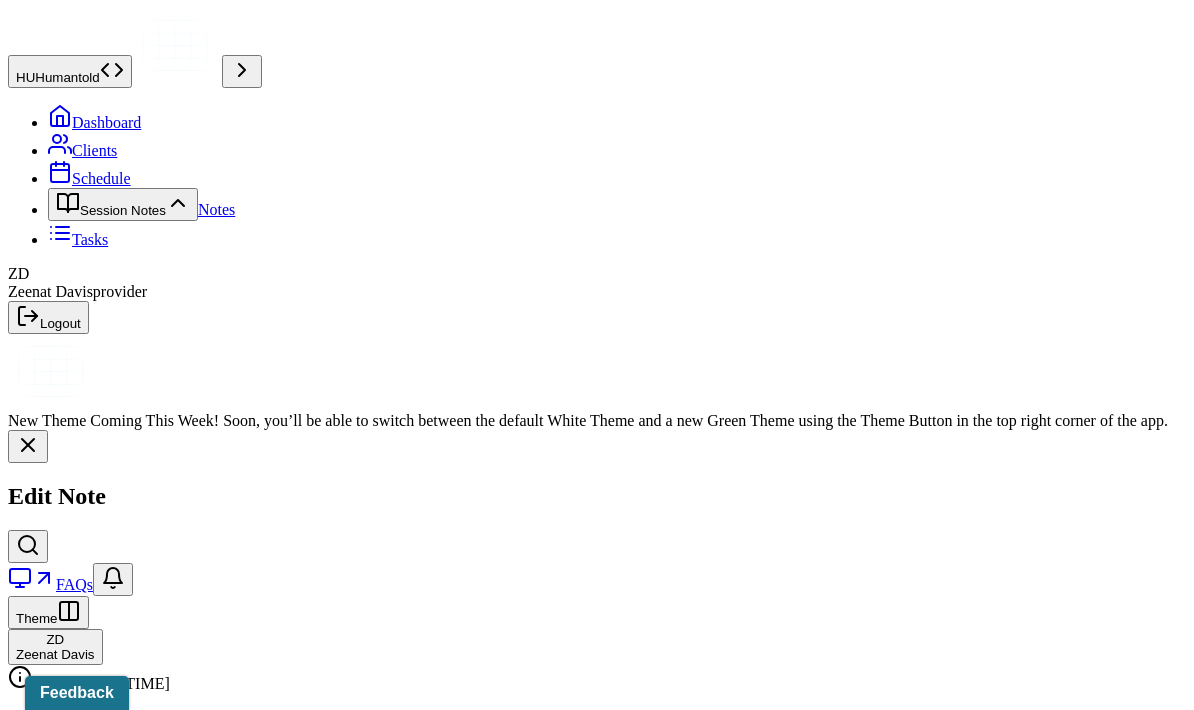 click on "Home" at bounding box center [38, 1506] 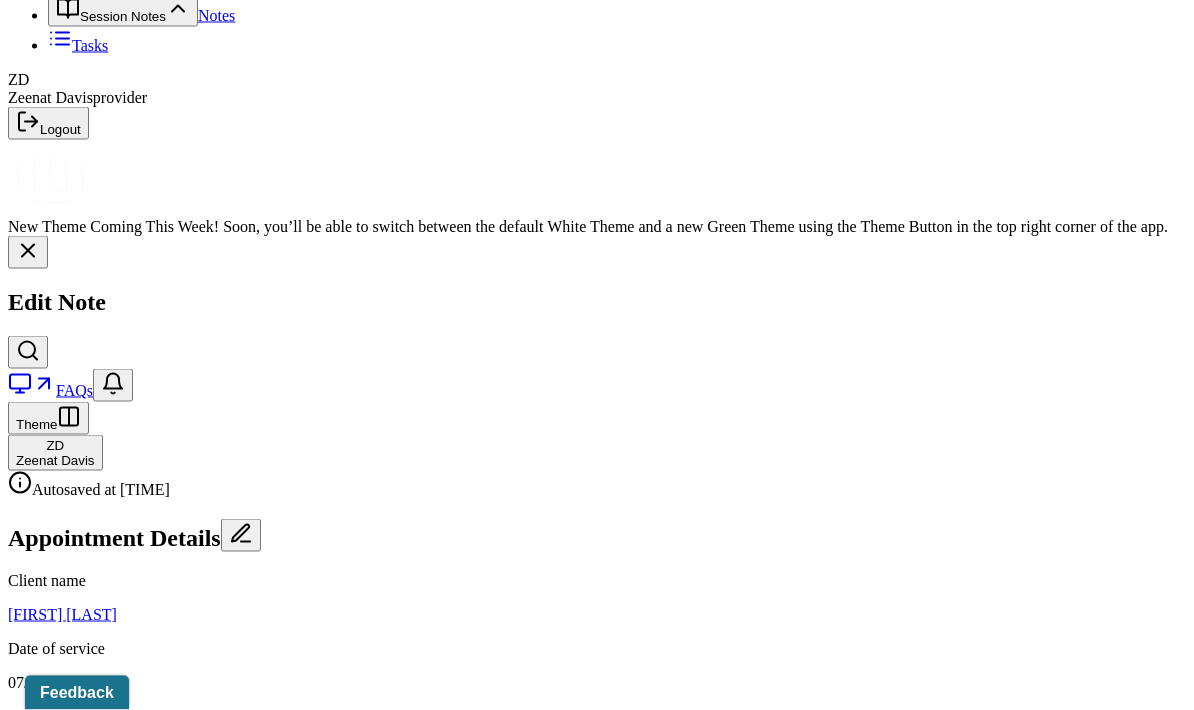 scroll, scrollTop: 236, scrollLeft: 0, axis: vertical 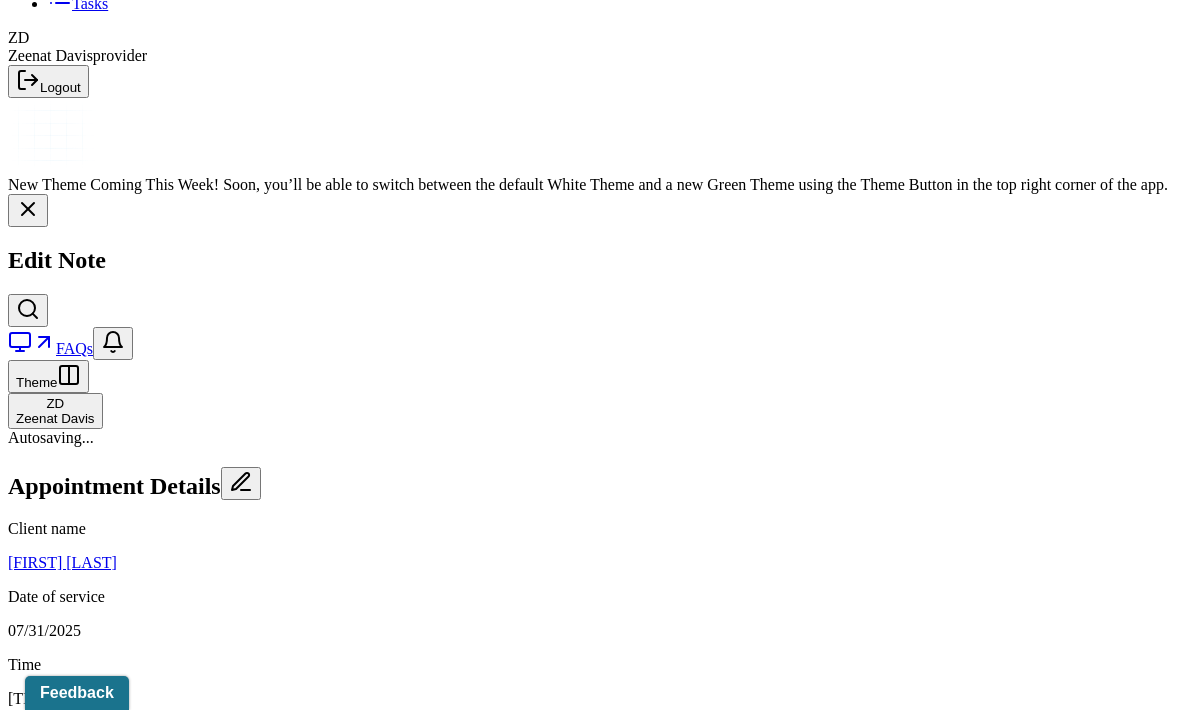 click on "Consent was received for the teletherapy session" at bounding box center [207, 1438] 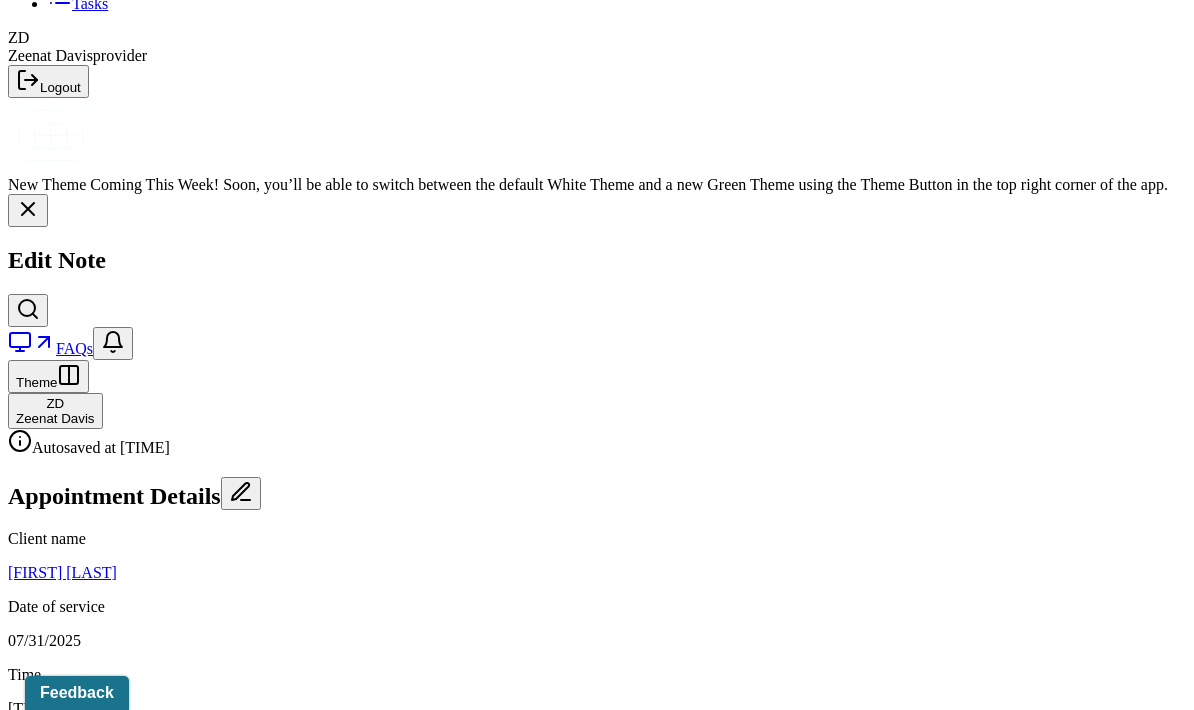 click on "Save as draft" at bounding box center (55, 6030) 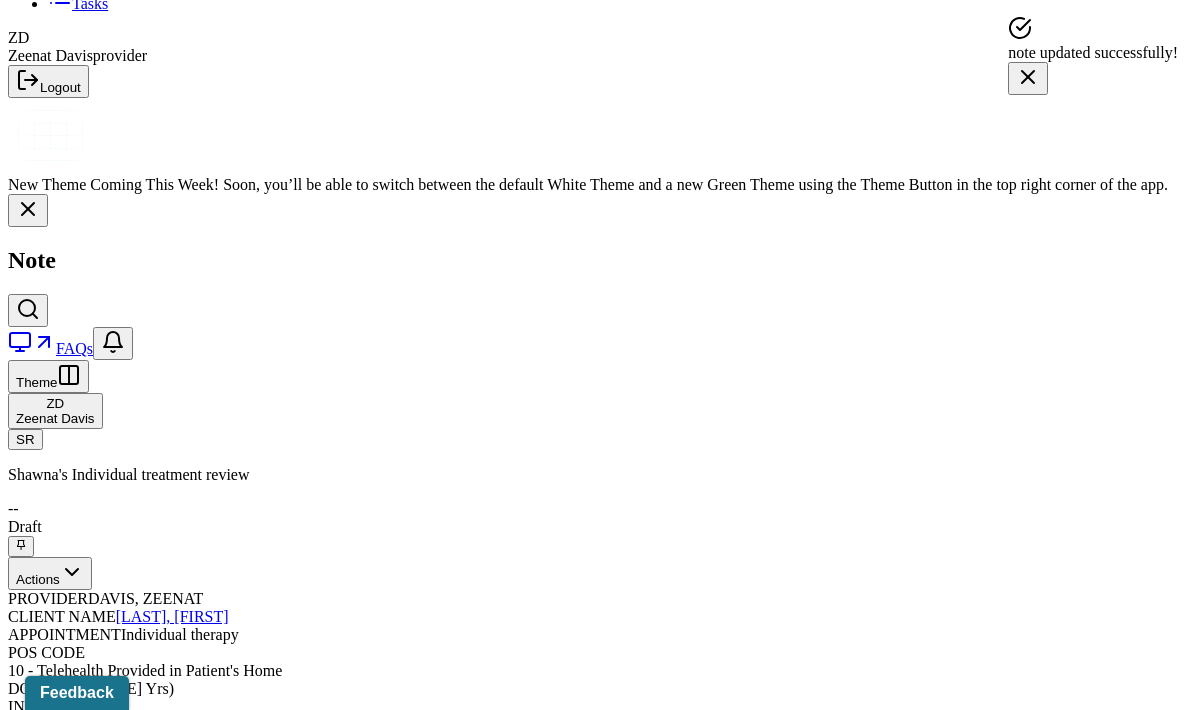 scroll, scrollTop: 316, scrollLeft: 0, axis: vertical 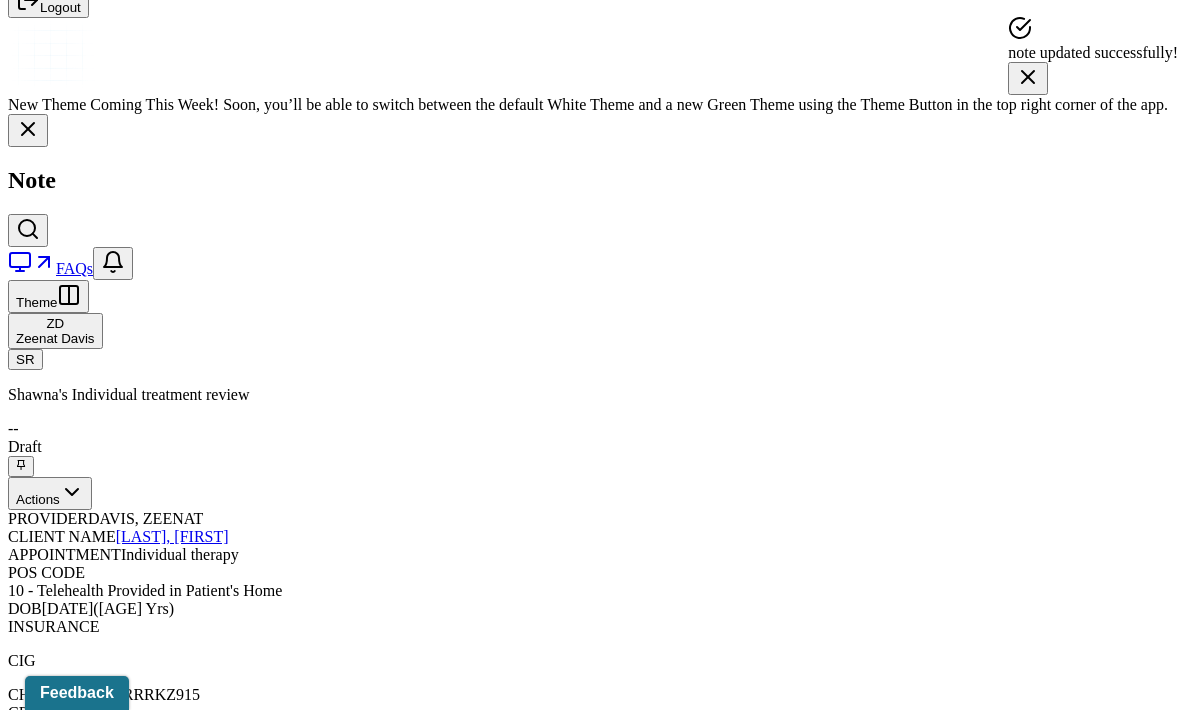 click on "Notes" at bounding box center [216, -107] 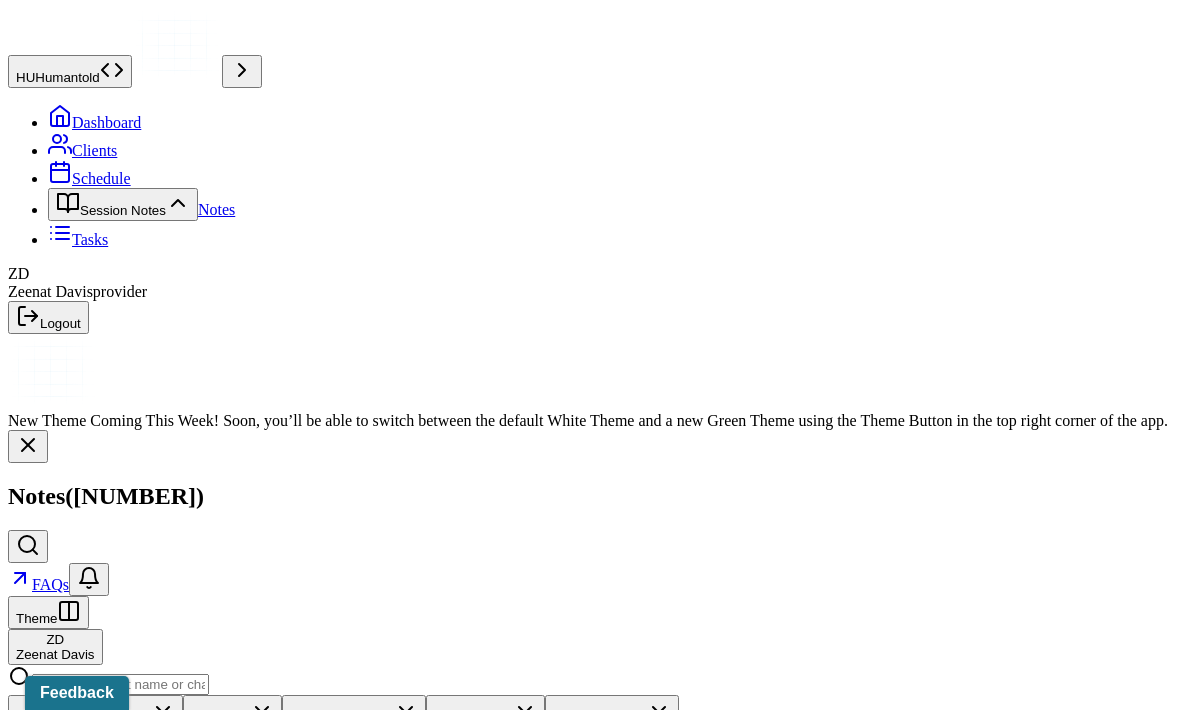 click on "Create note" at bounding box center (51, 738) 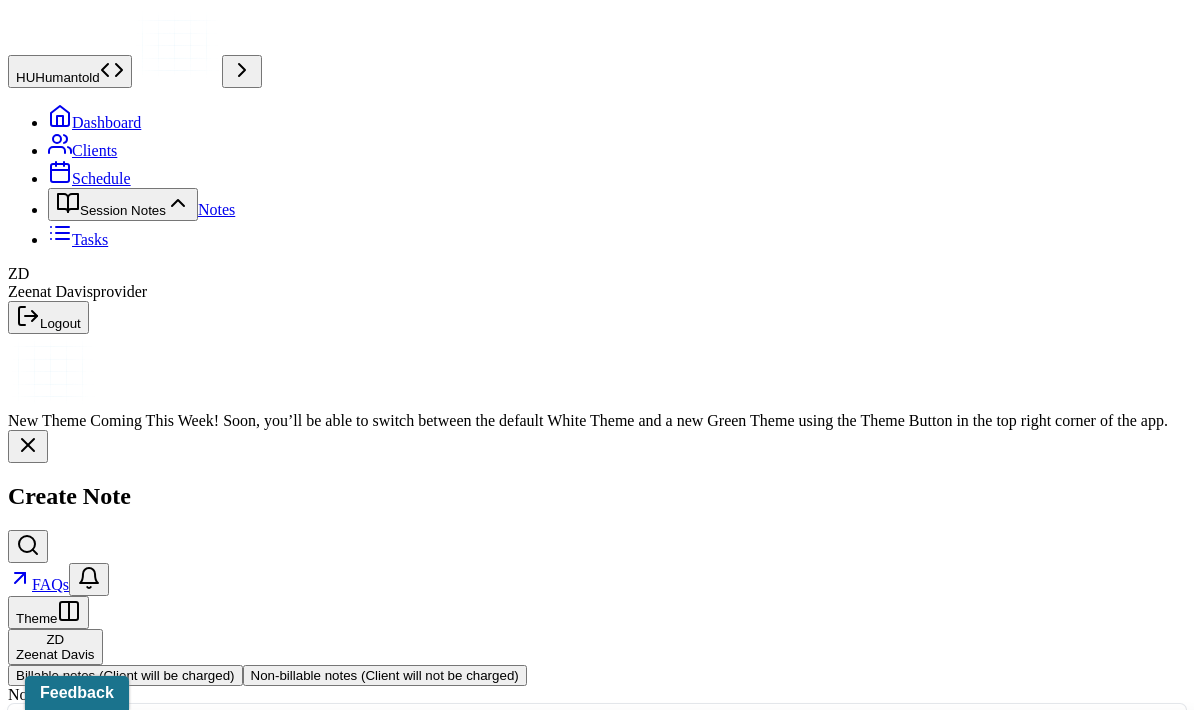 click on "Individual soap note" at bounding box center [605, 885] 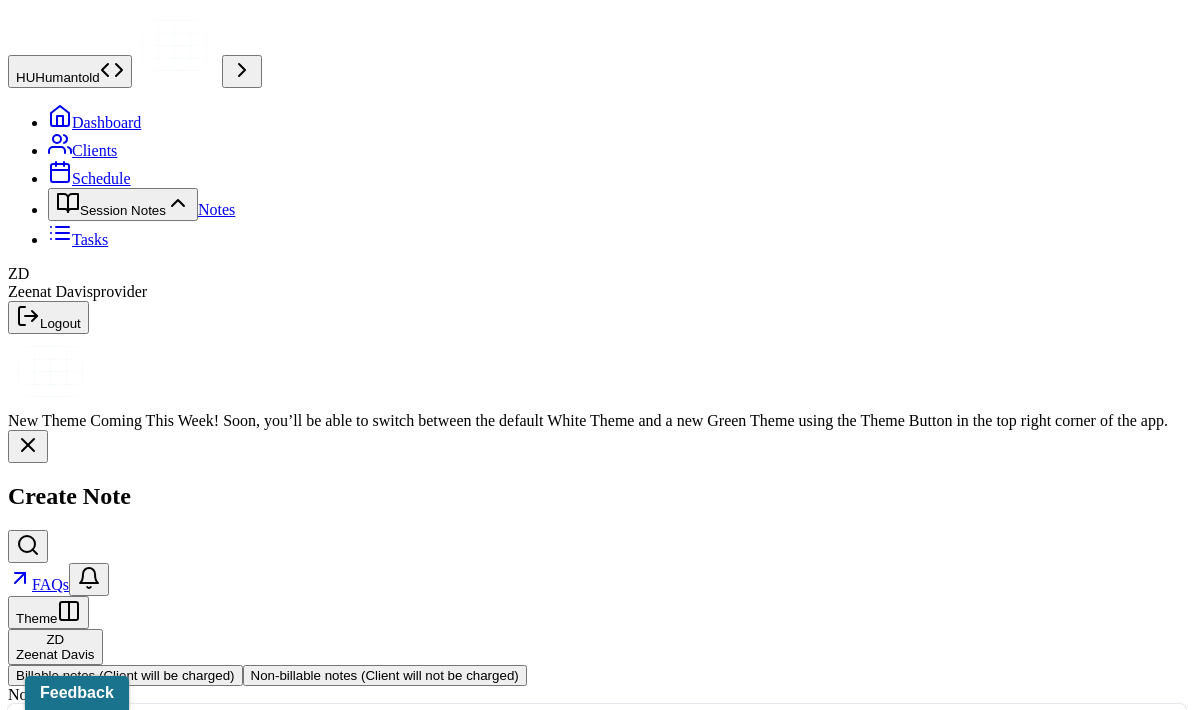 click on "Date of service" at bounding box center [56, 908] 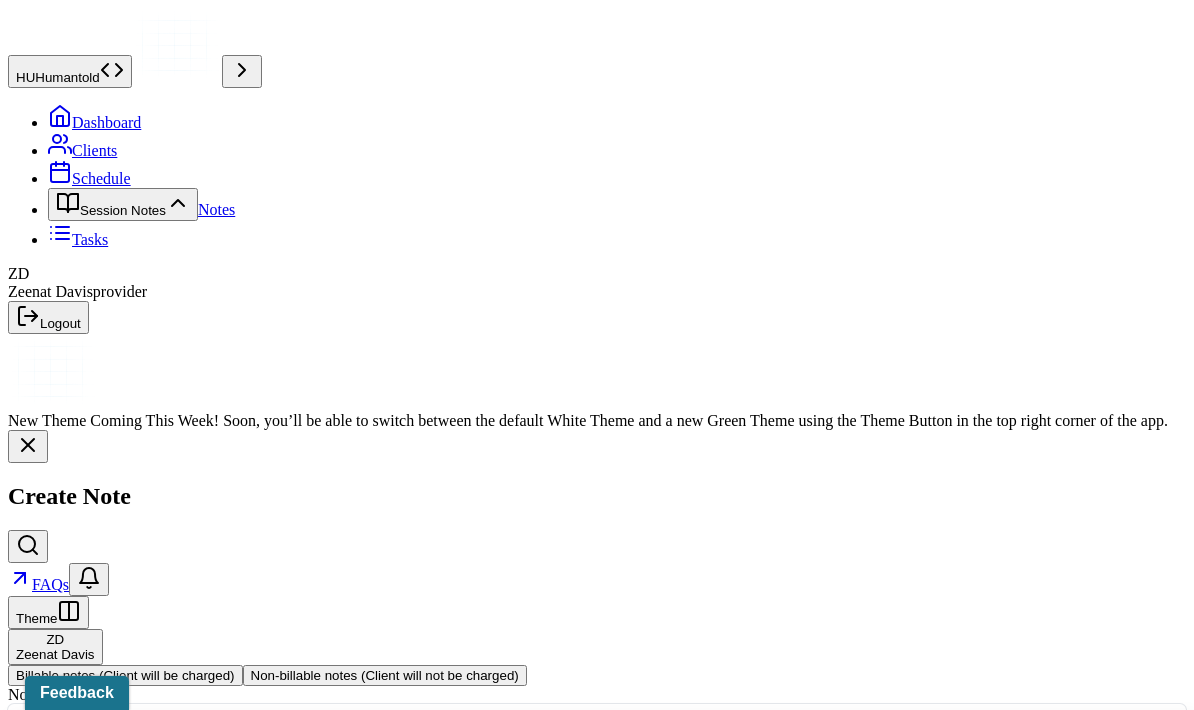 click on "[FIRST] [LAST] - Individual therapy" at bounding box center [605, 735] 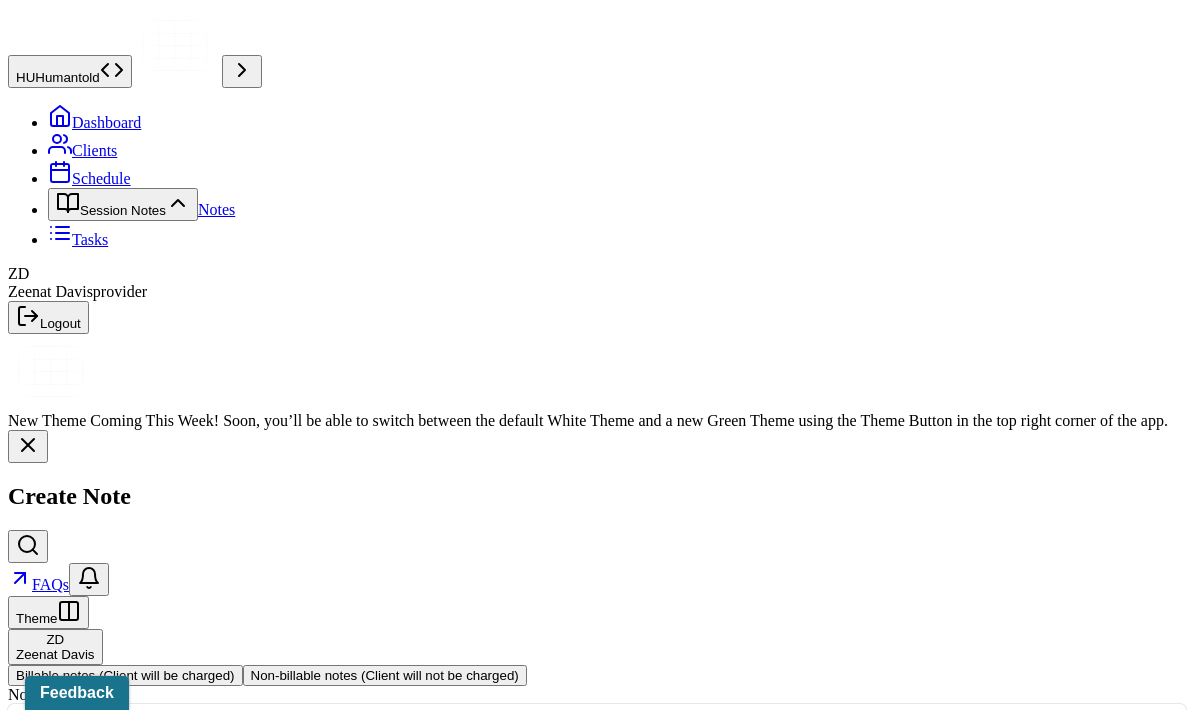 click on "Continue" at bounding box center [42, 1110] 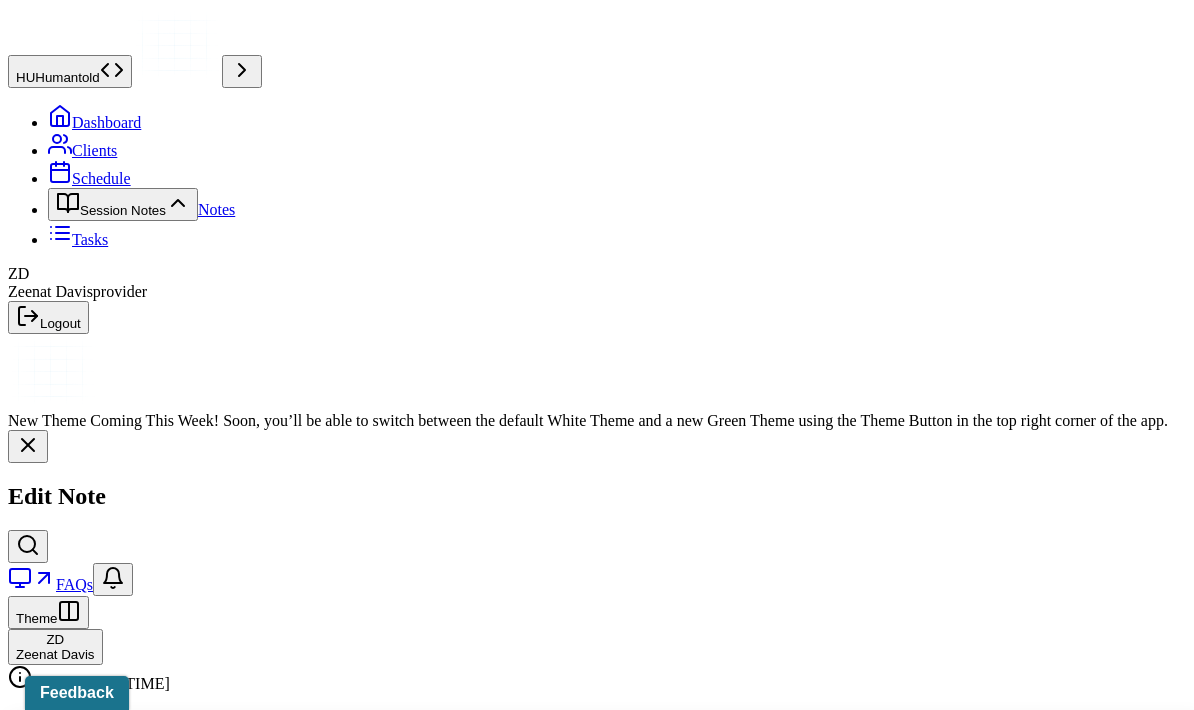 click on "Teletherapy" at bounding box center [605, 765] 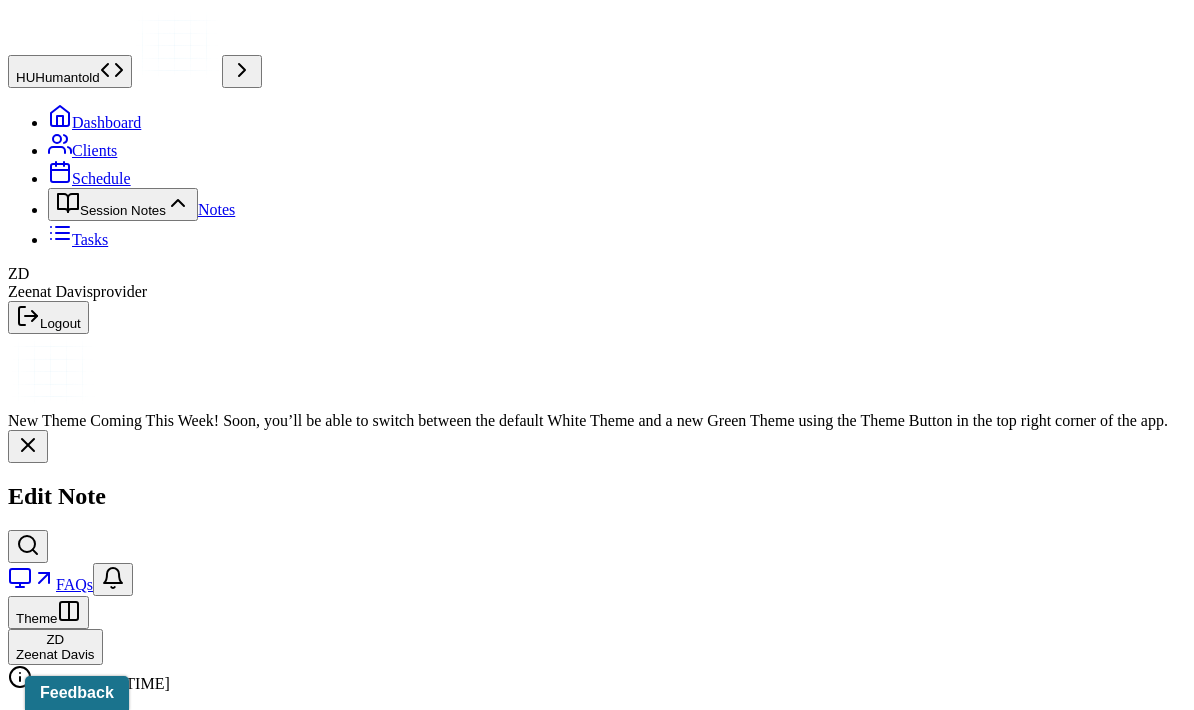 click on "Home" at bounding box center (38, 1506) 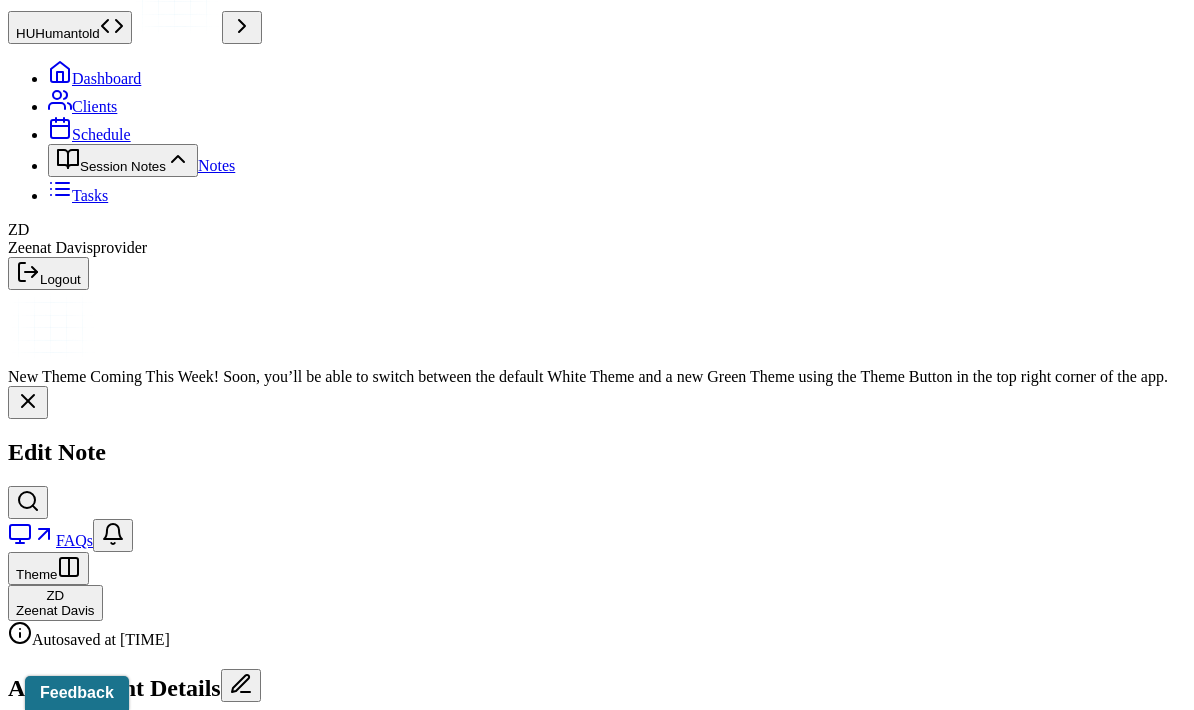 scroll, scrollTop: 78, scrollLeft: 0, axis: vertical 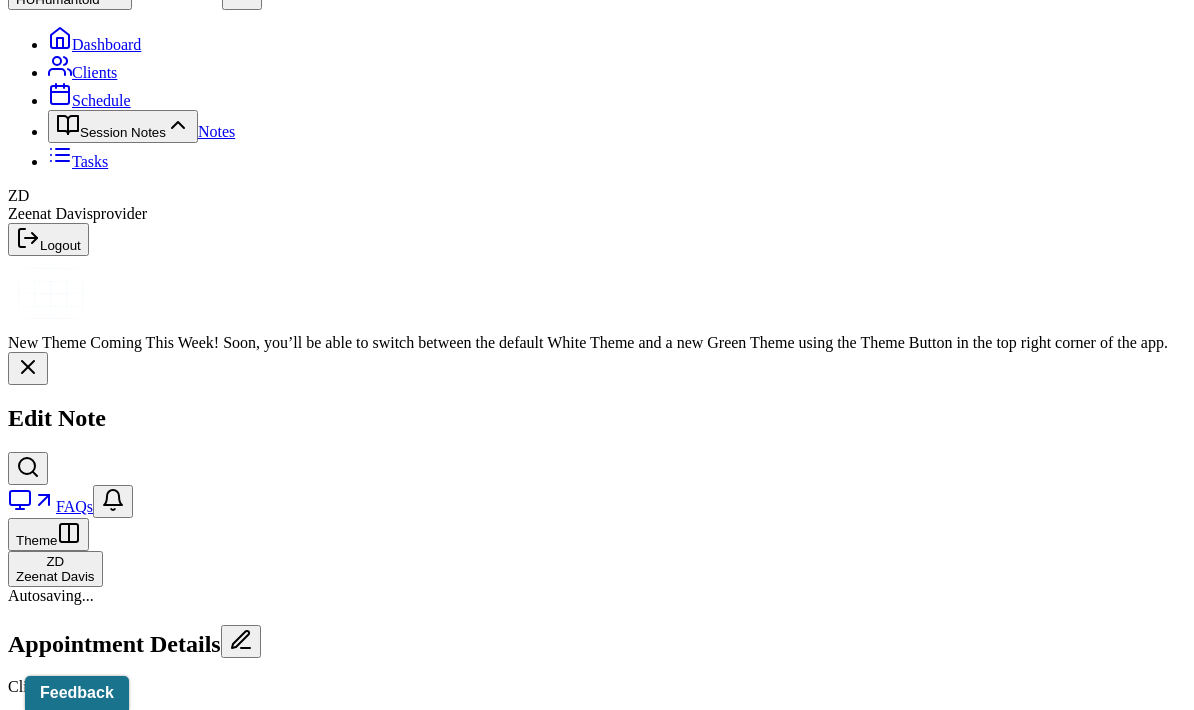 click on "Consent was received for the teletherapy session" at bounding box center [207, 1596] 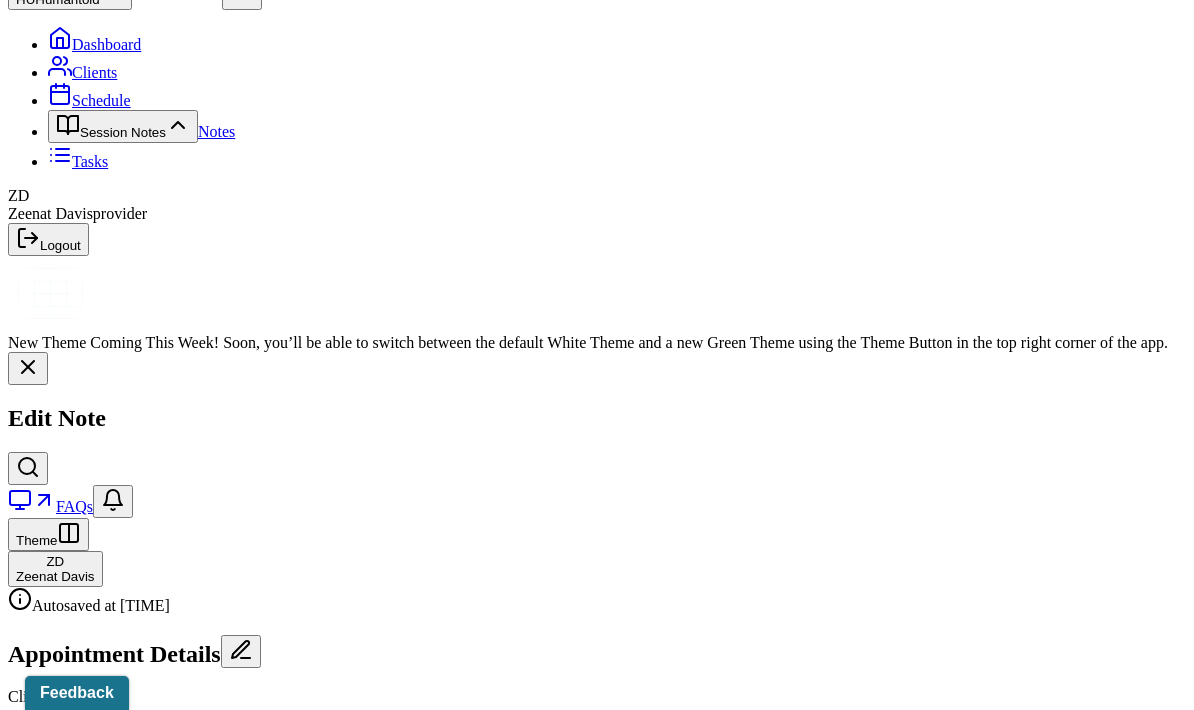 click on "Consent was received for the teletherapy session" at bounding box center [207, 1606] 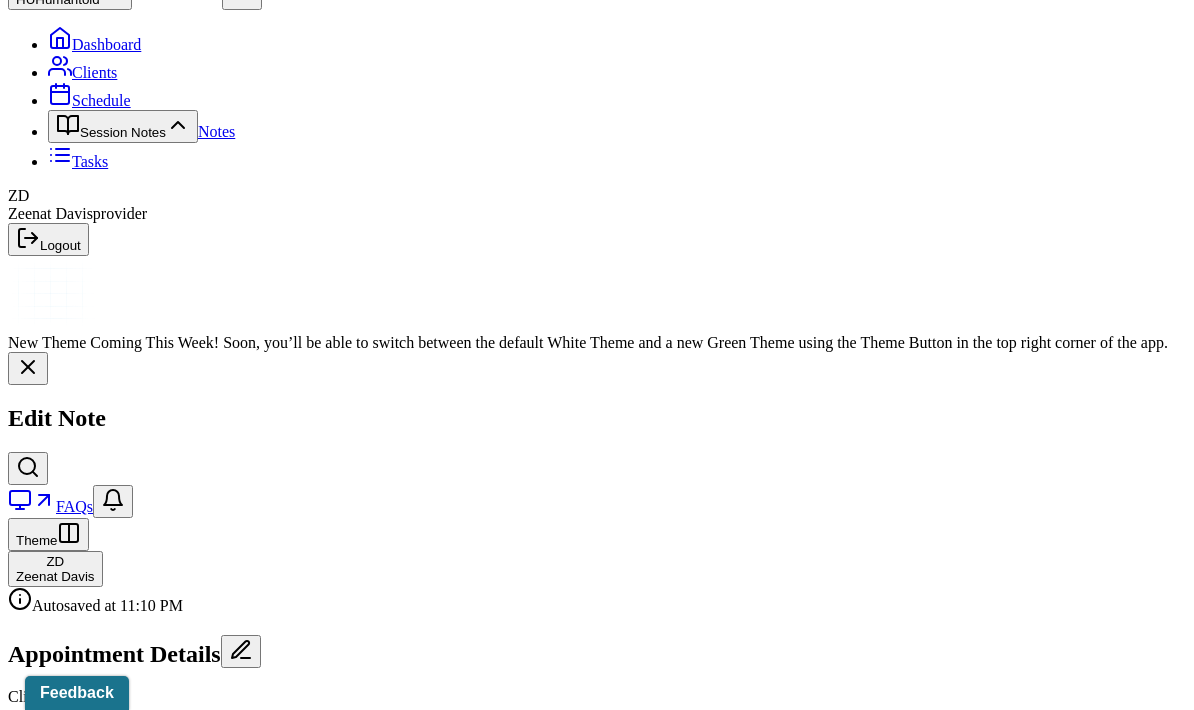 scroll, scrollTop: 158, scrollLeft: 0, axis: vertical 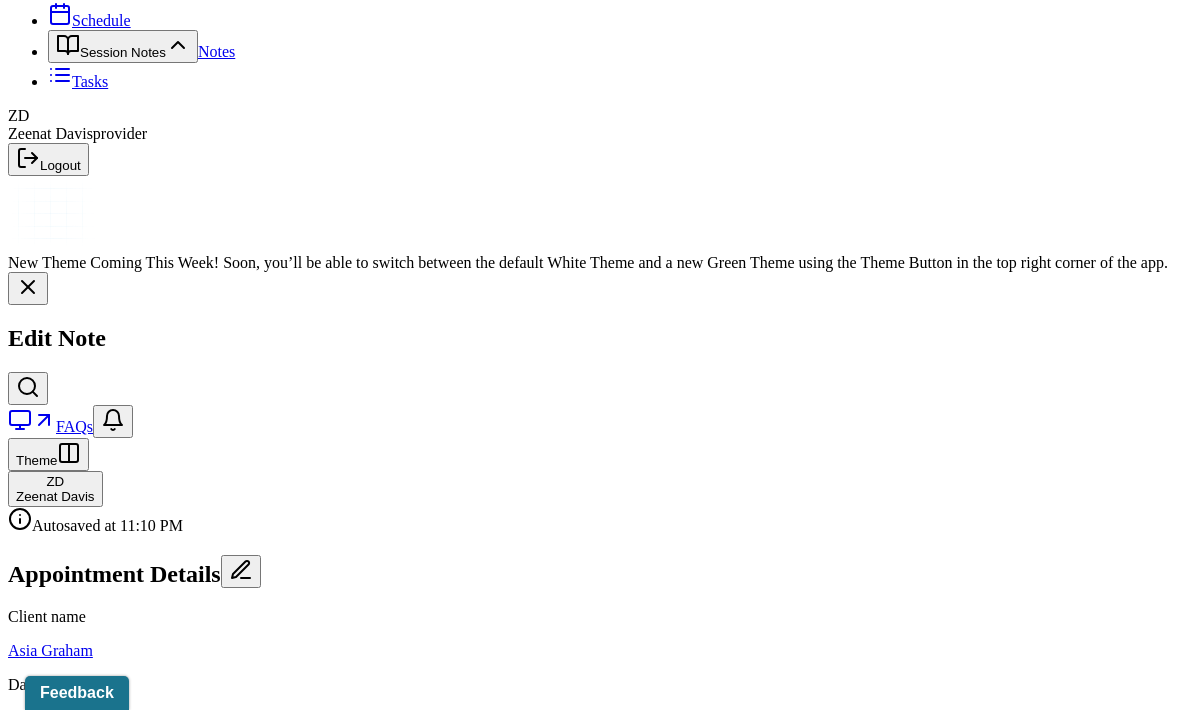 click on "Save as draft" at bounding box center [55, 4771] 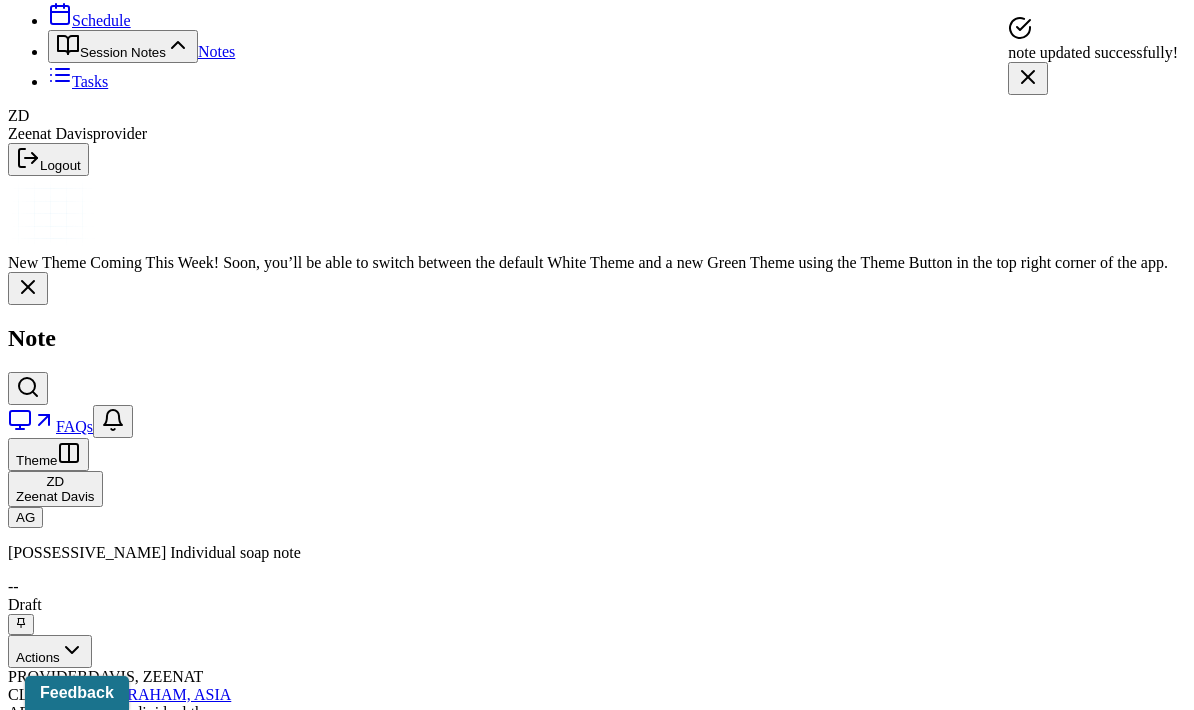 click on "Notes" at bounding box center [216, 51] 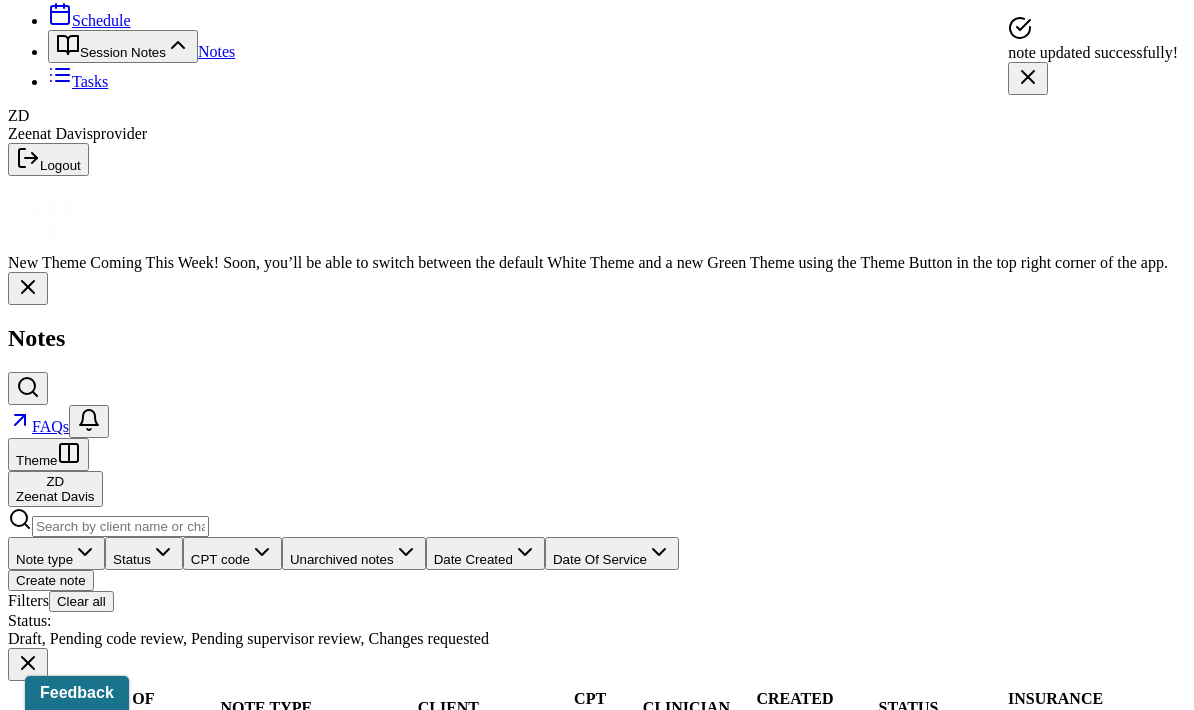 scroll, scrollTop: 0, scrollLeft: 0, axis: both 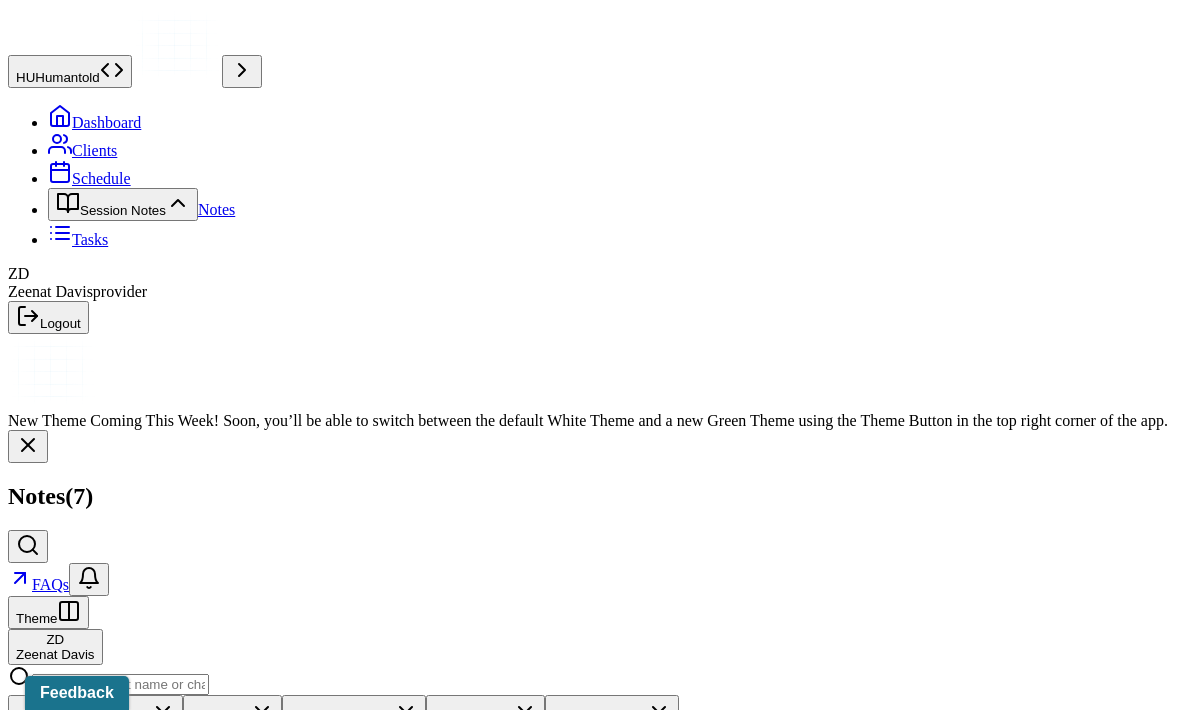 click on "Create note" at bounding box center [51, 738] 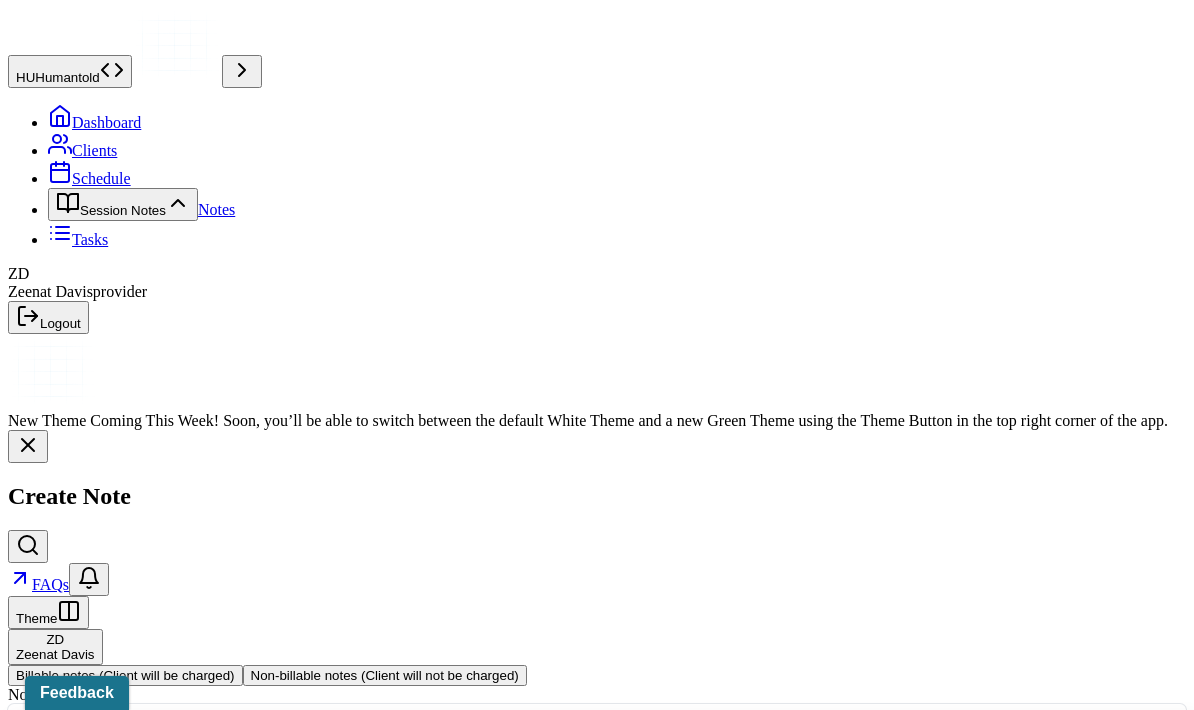 click on "Family intake note" at bounding box center [605, 765] 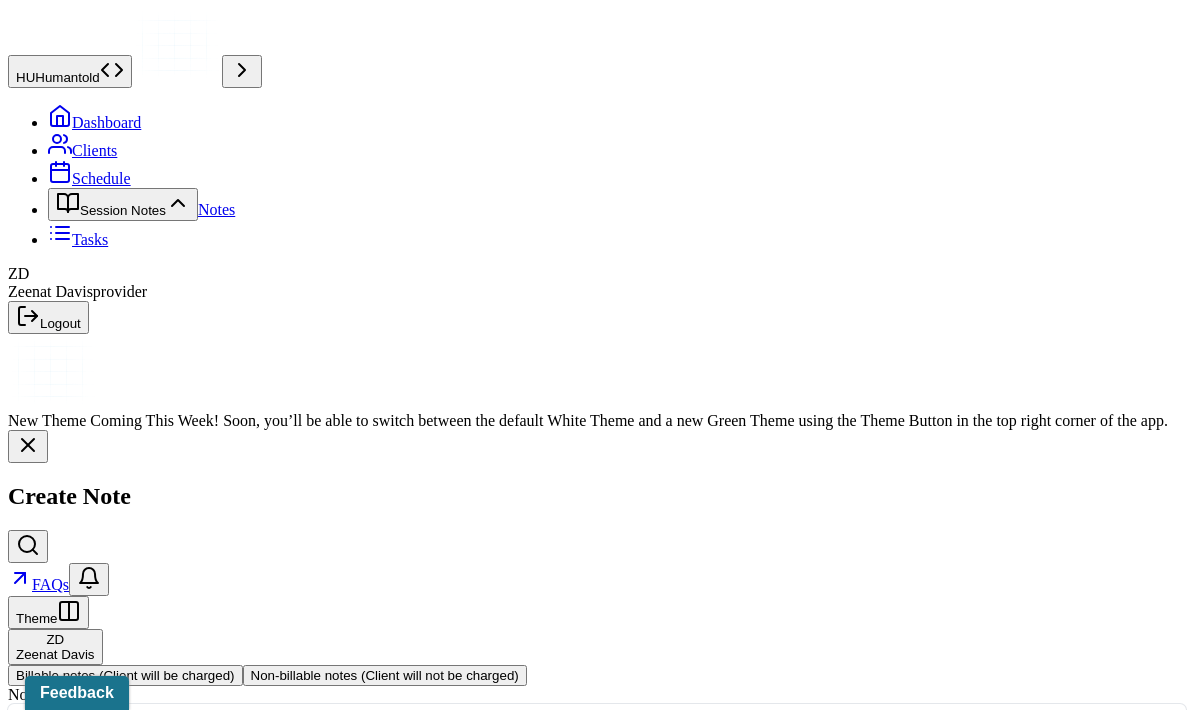 click on "Continue" at bounding box center (42, 1110) 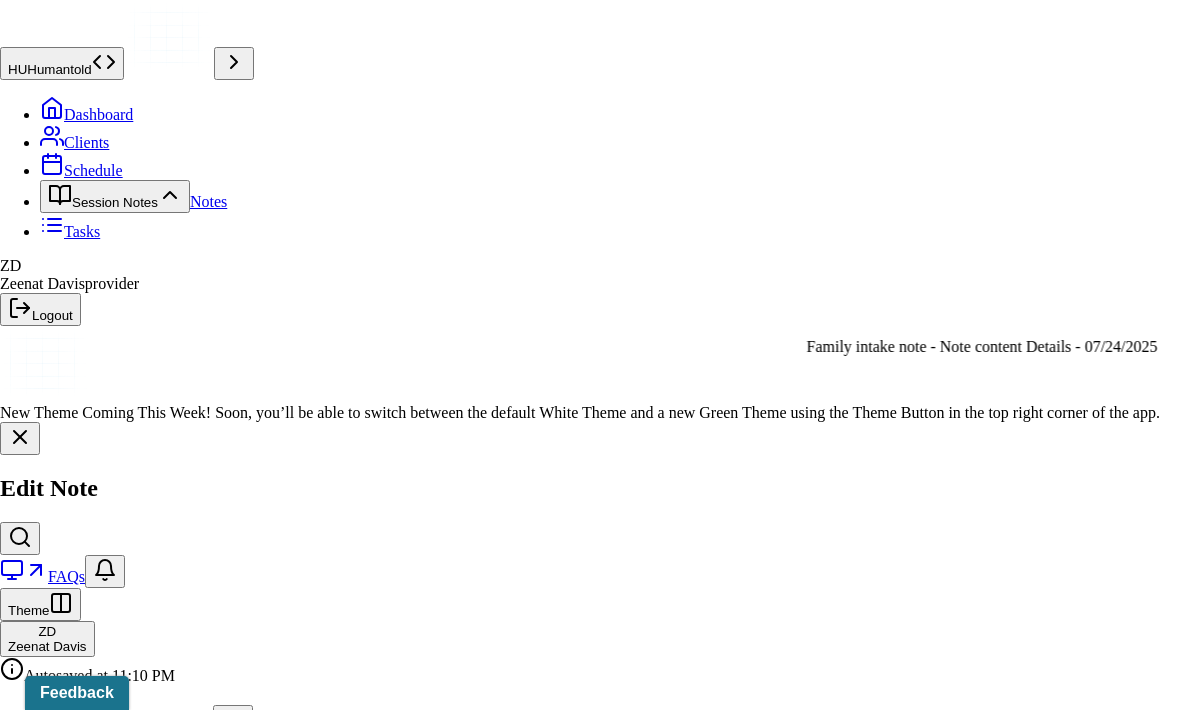 click on "[DATE] - Family intake note" at bounding box center [982, 347] 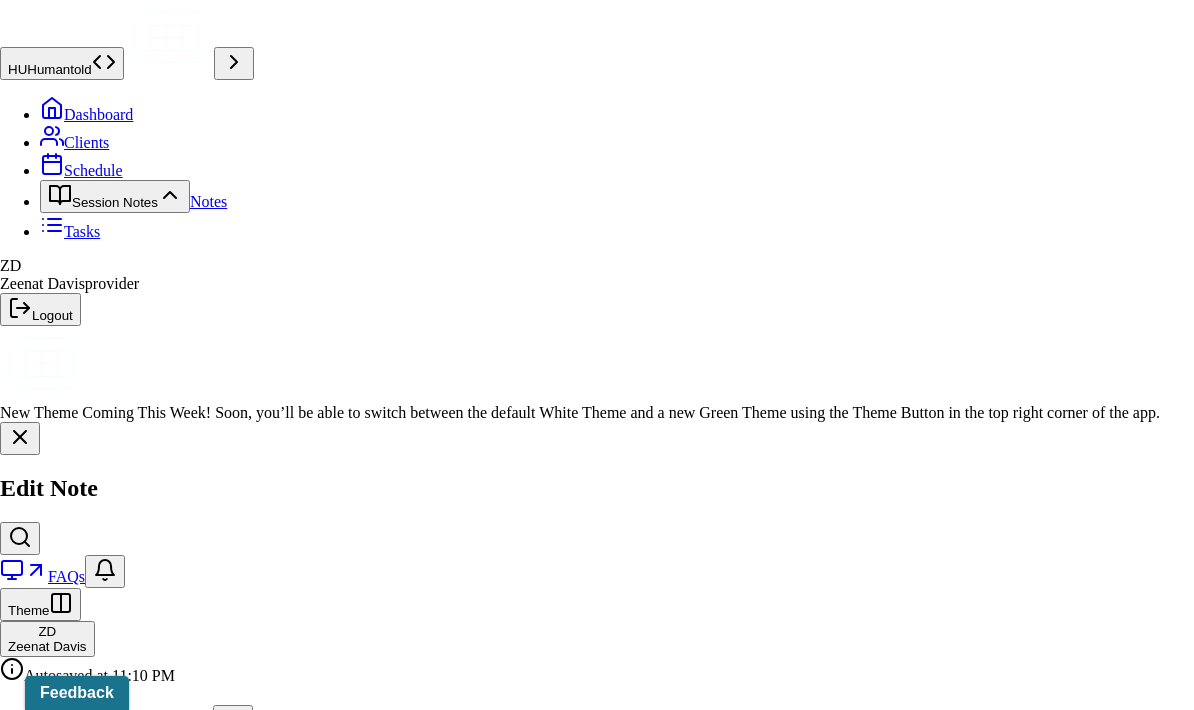 click on "Yes, Load Previous Note" at bounding box center [139, 10446] 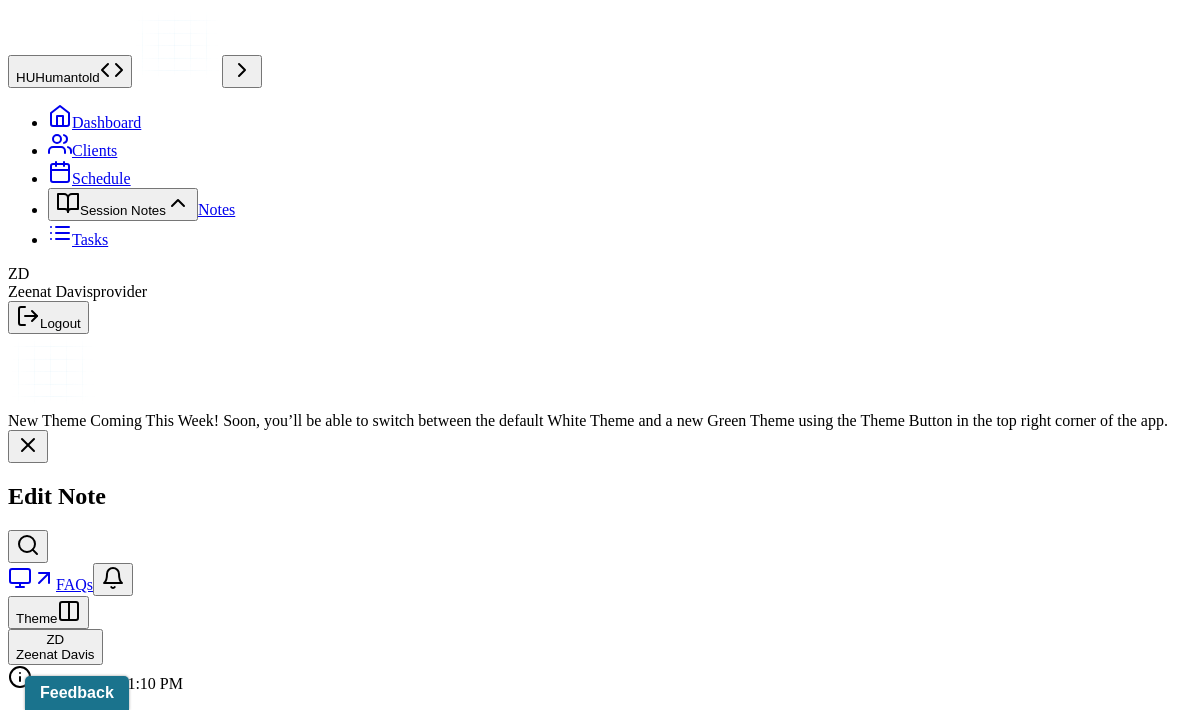 click on "Save as draft" at bounding box center (55, 16914) 